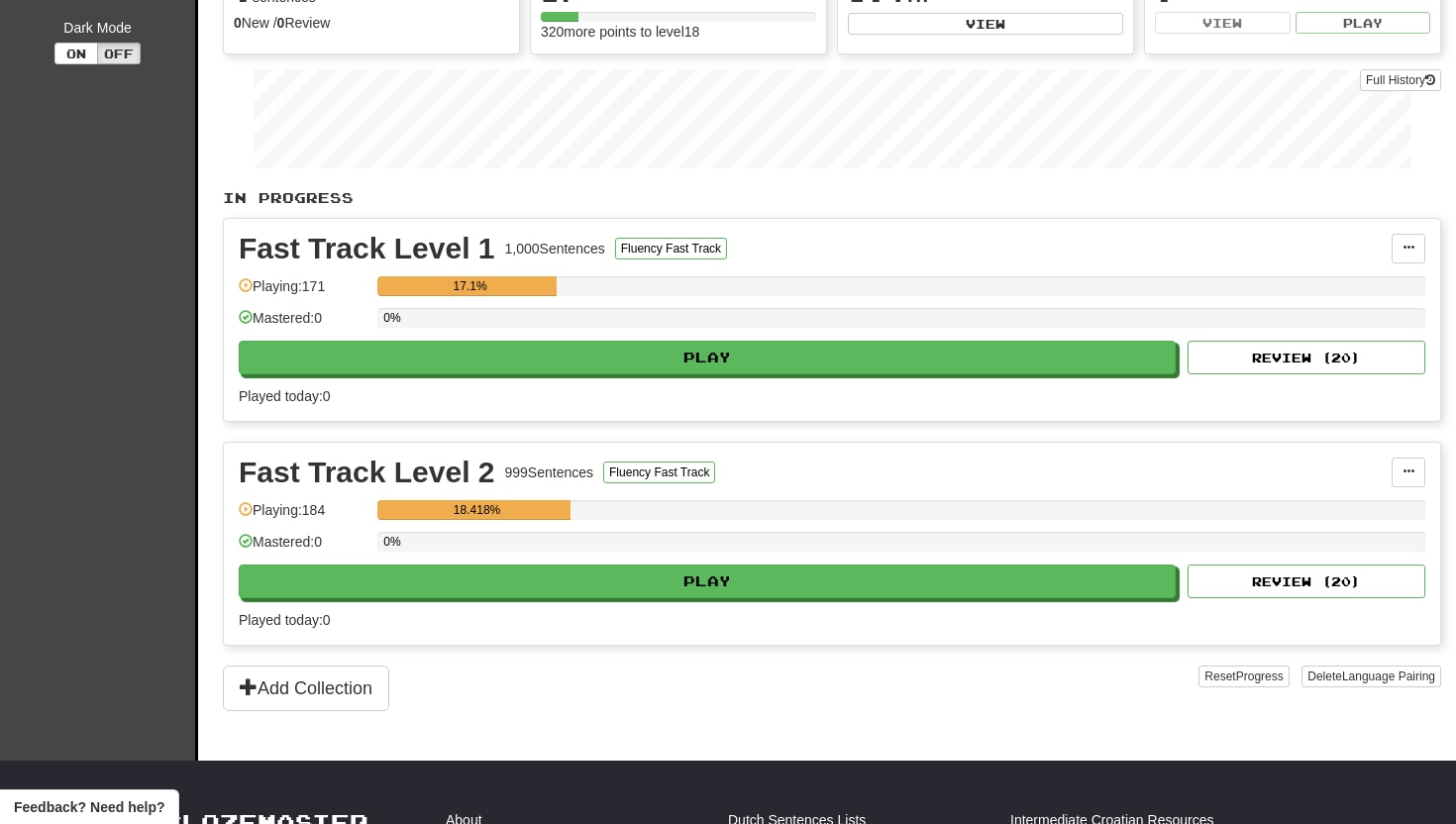 scroll, scrollTop: 247, scrollLeft: 0, axis: vertical 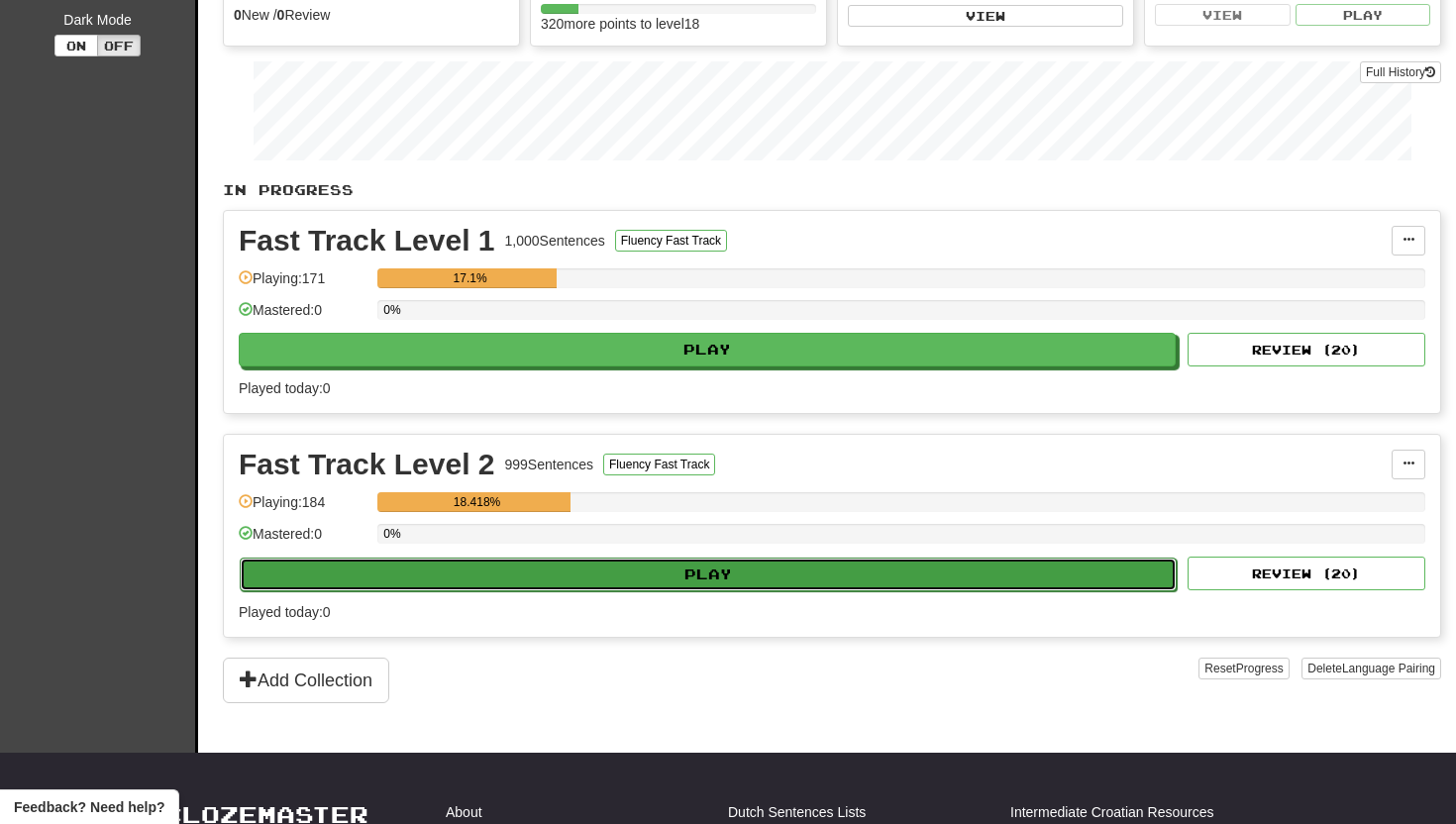 click on "Play" at bounding box center [708, 574] 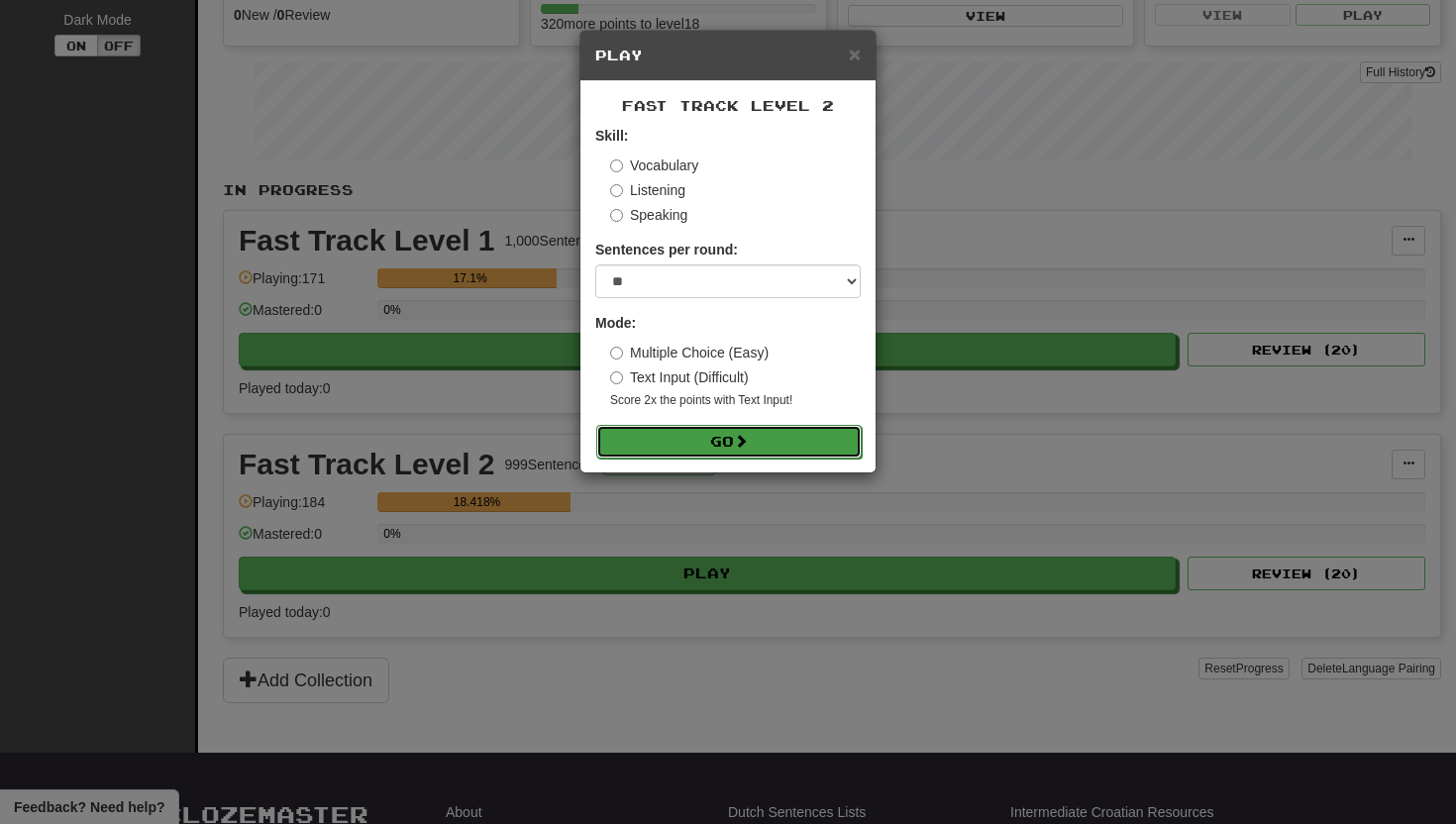 click on "Go" at bounding box center (729, 442) 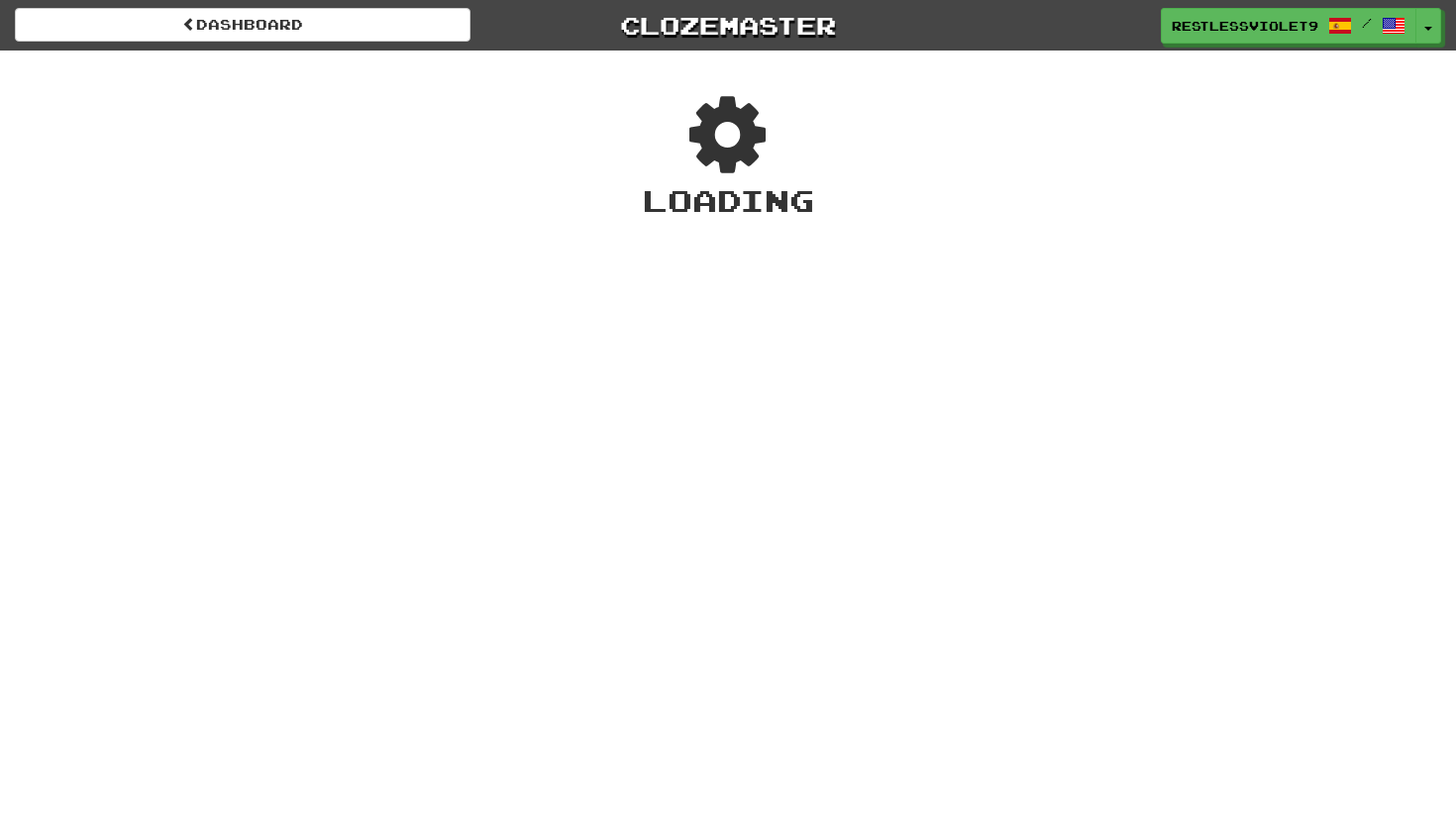 scroll, scrollTop: 0, scrollLeft: 0, axis: both 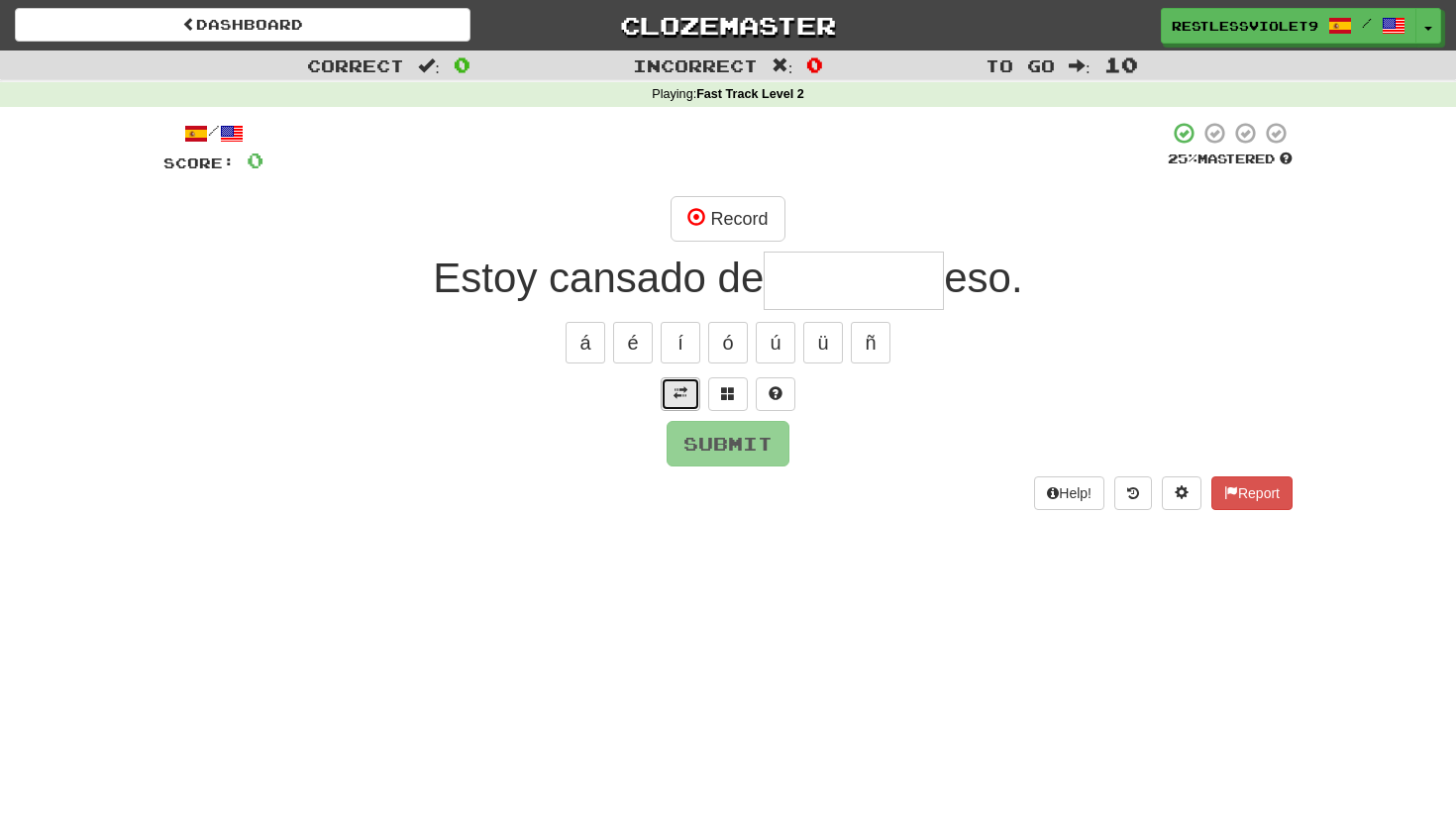 click at bounding box center [680, 394] 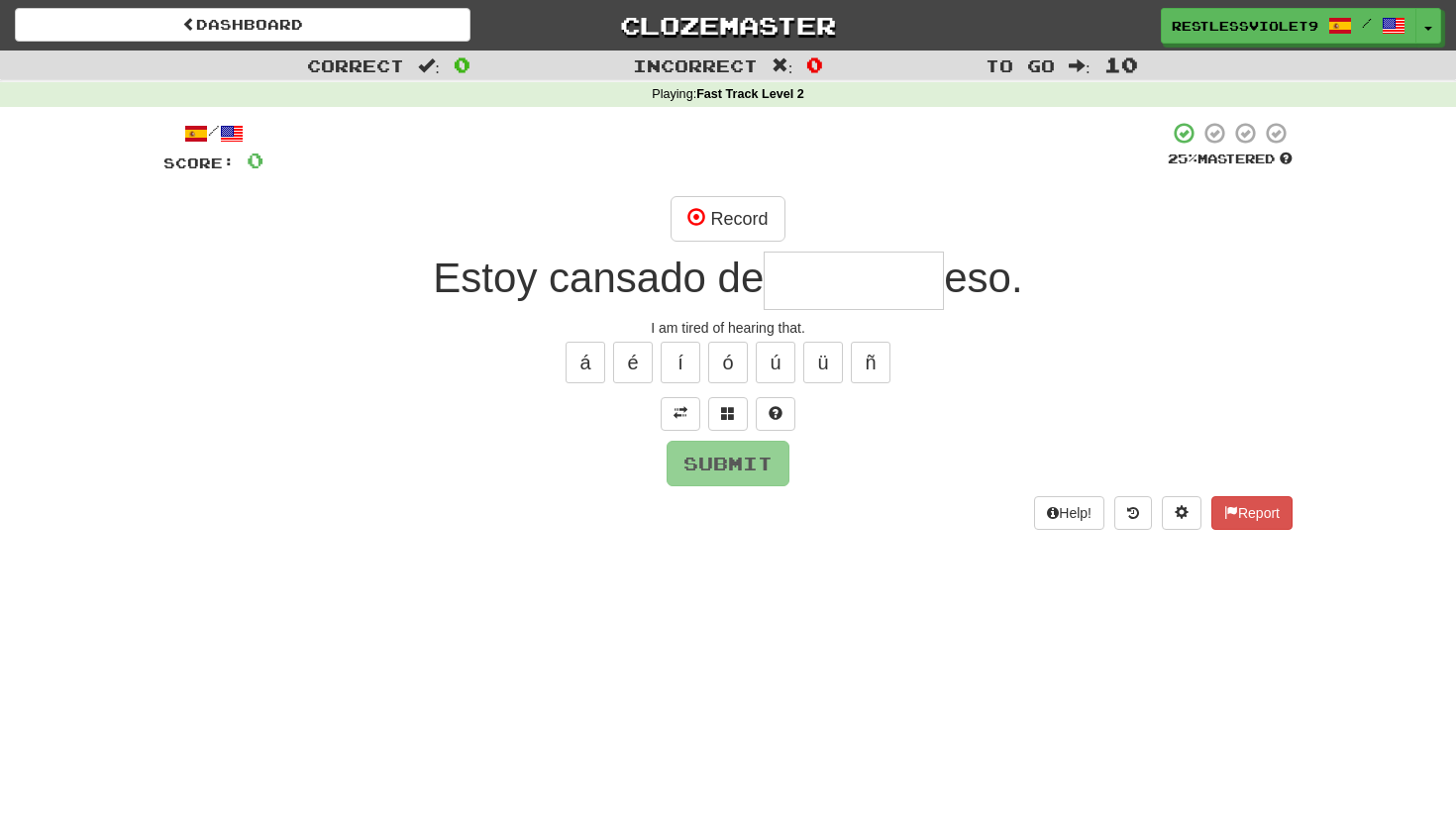 click at bounding box center [854, 280] 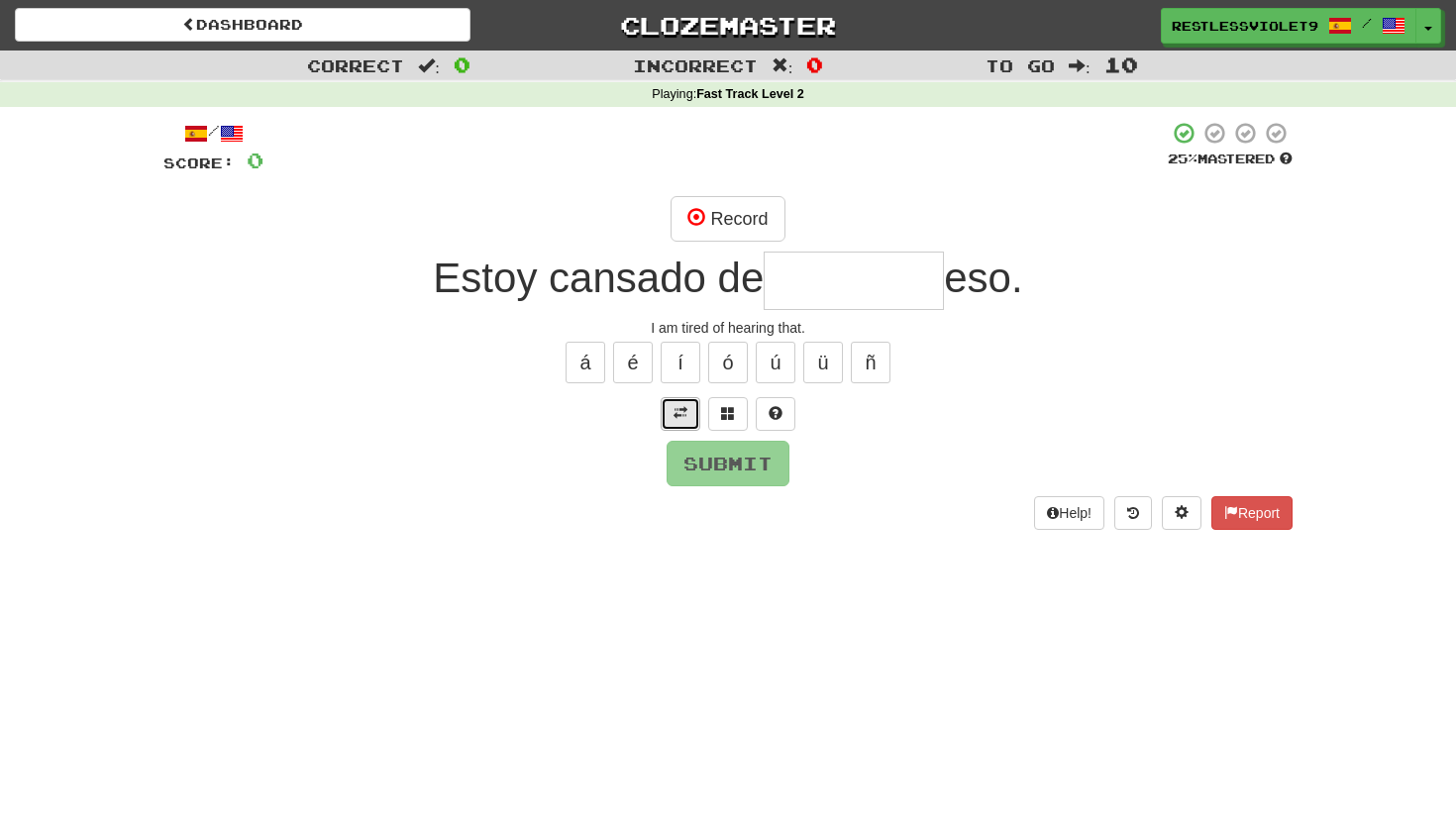 click at bounding box center (680, 413) 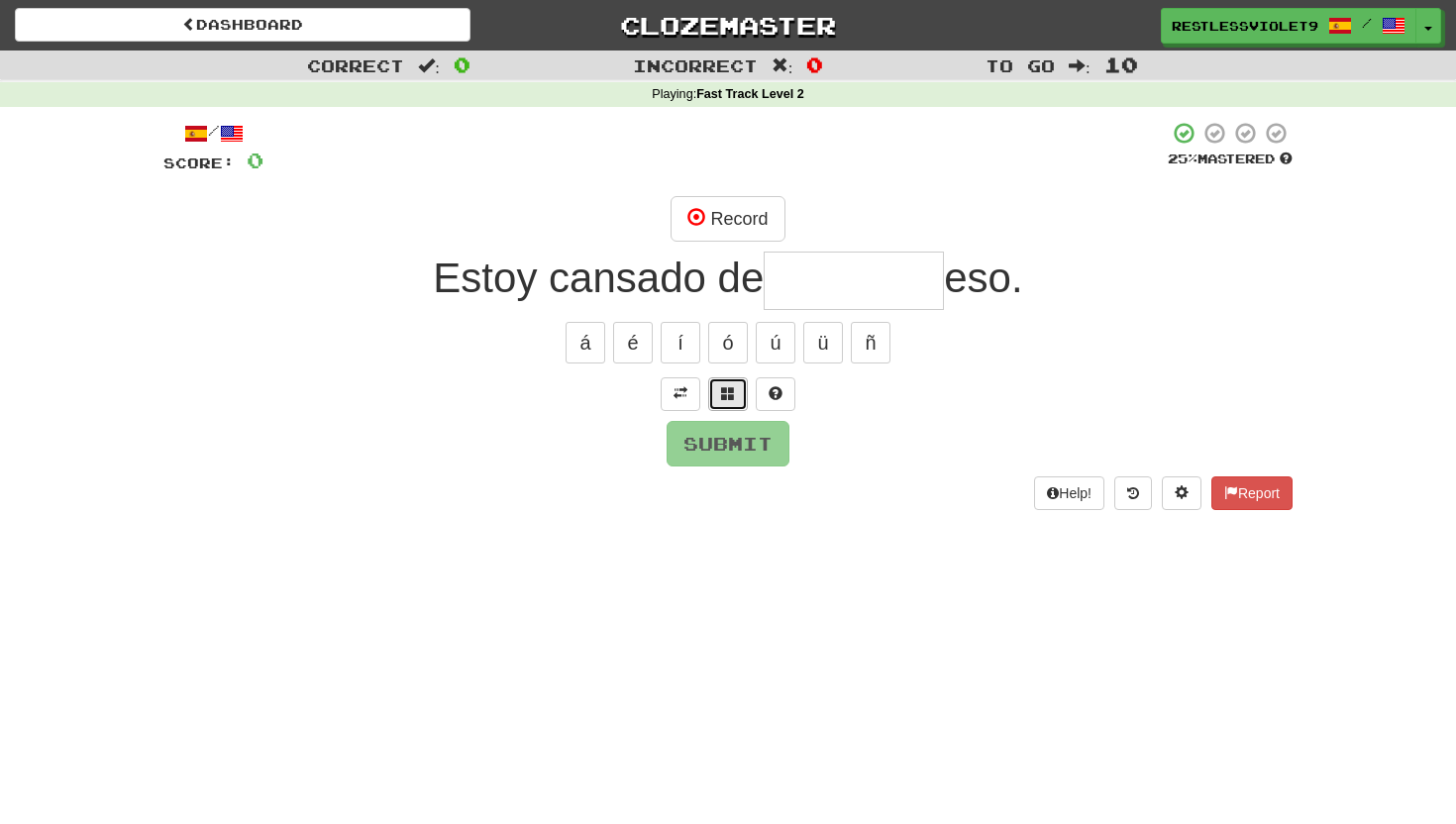click at bounding box center (728, 393) 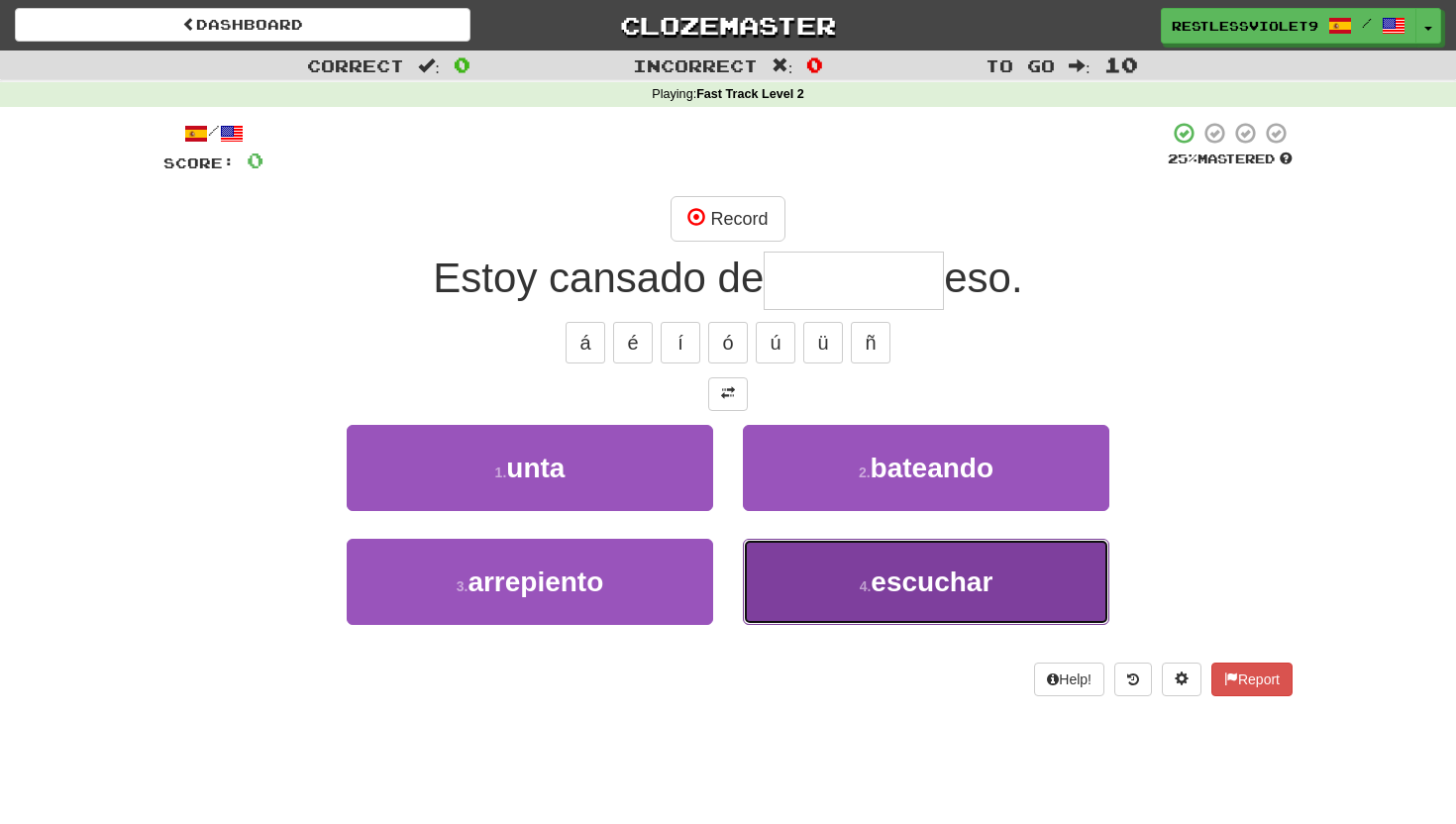 click on "escuchar" at bounding box center [931, 581] 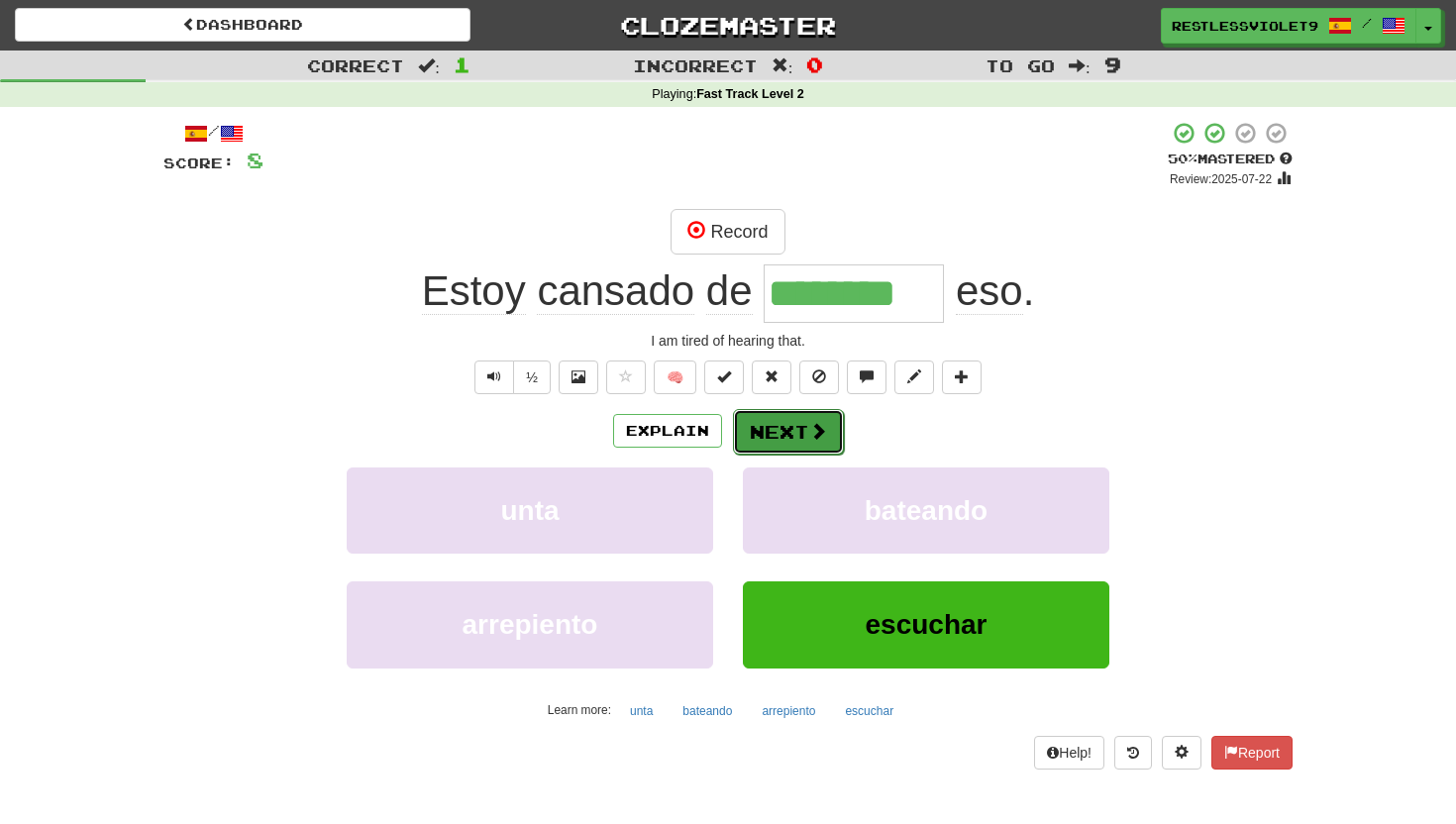 click on "Next" at bounding box center (788, 432) 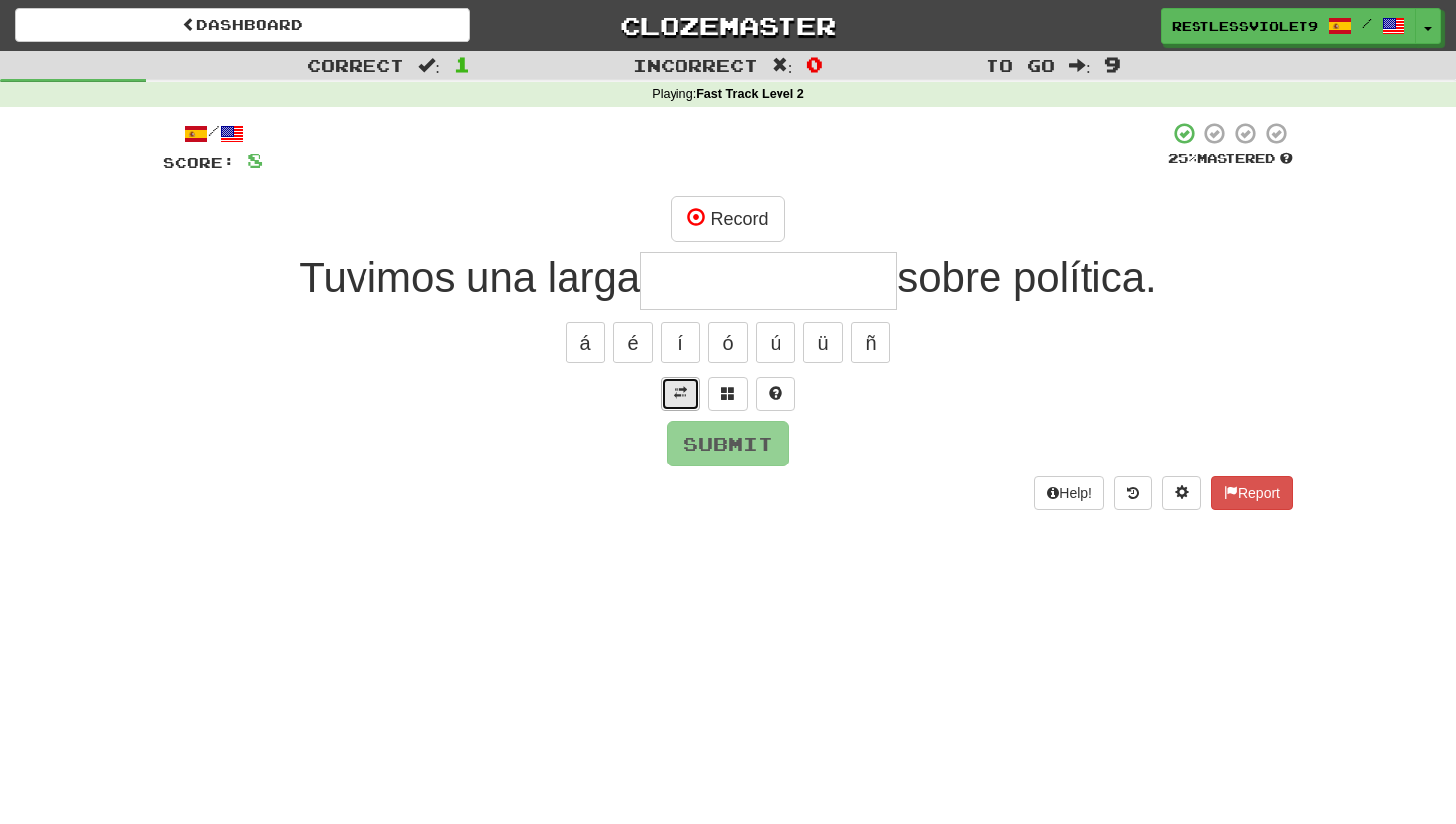click at bounding box center (680, 393) 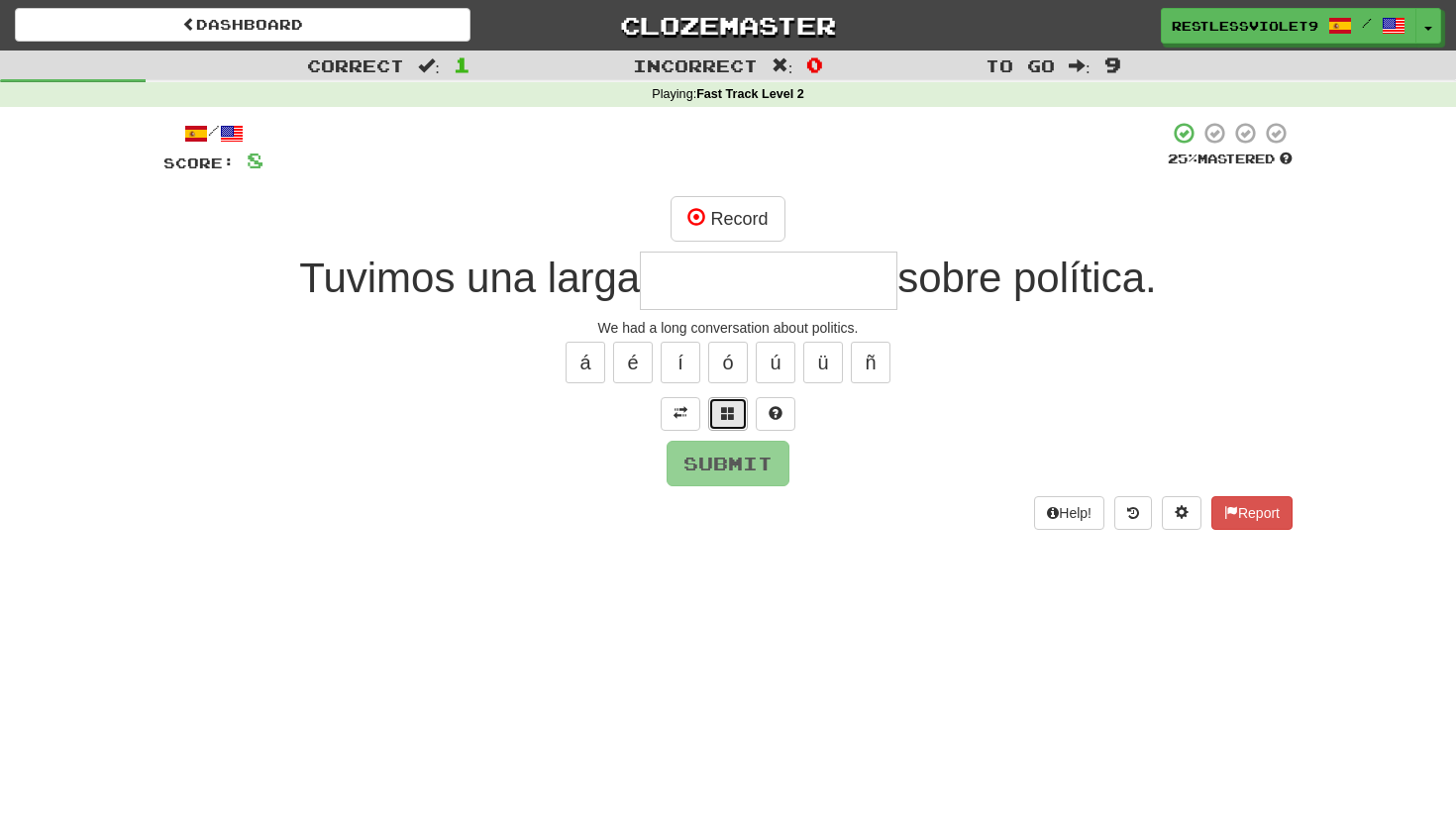 click at bounding box center (728, 413) 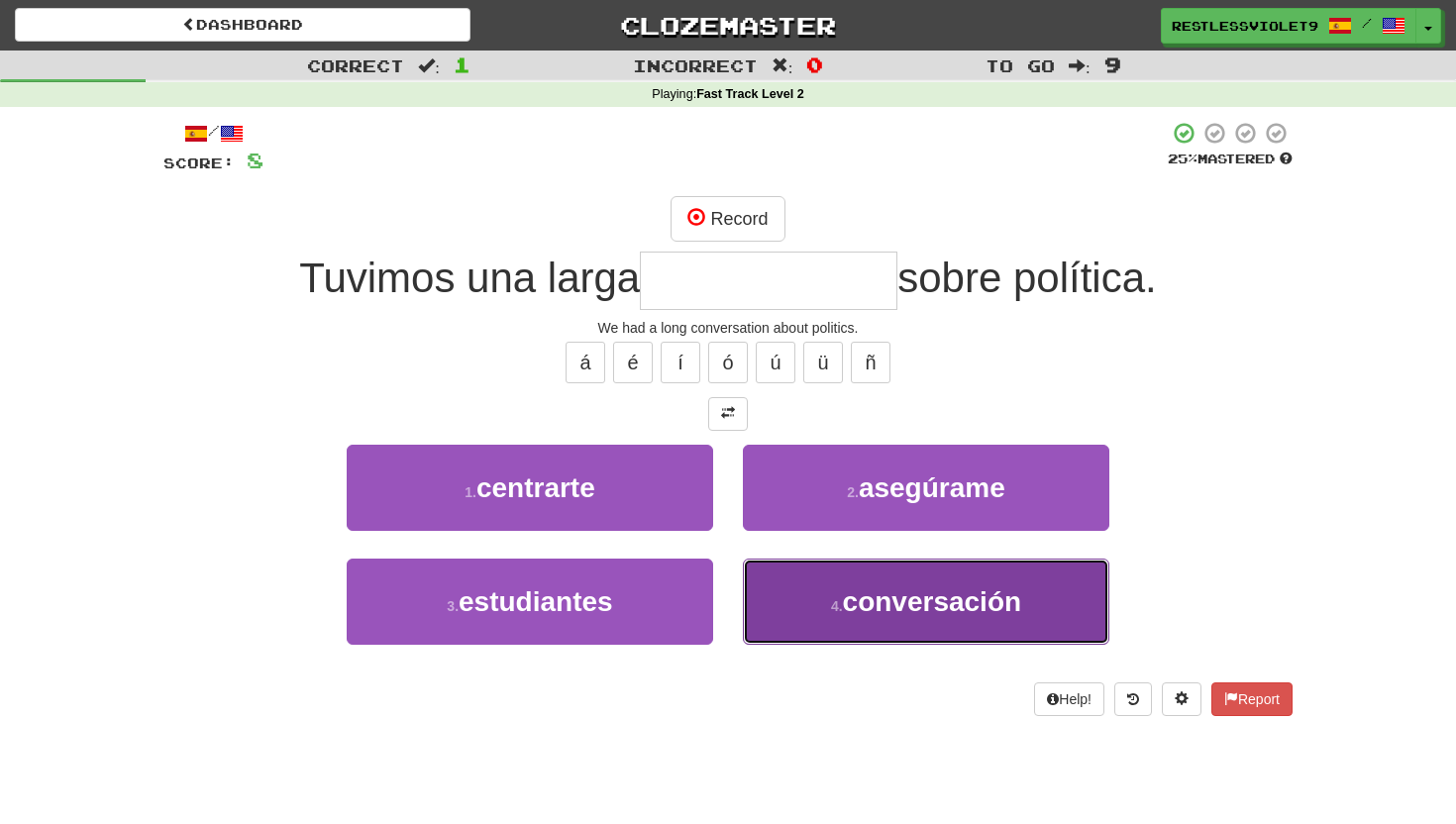 click on "conversación" at bounding box center [932, 601] 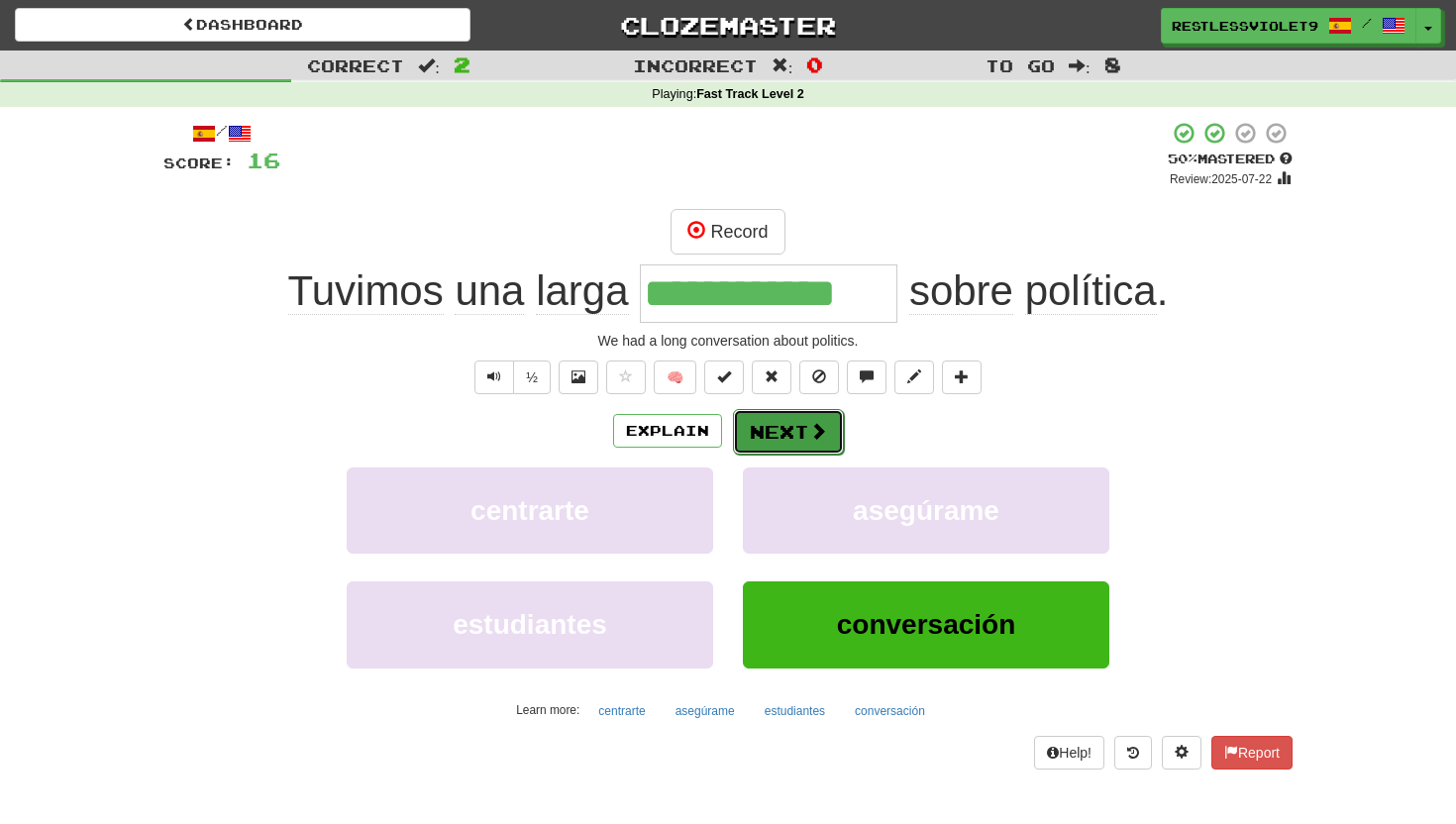 click on "Next" at bounding box center [788, 432] 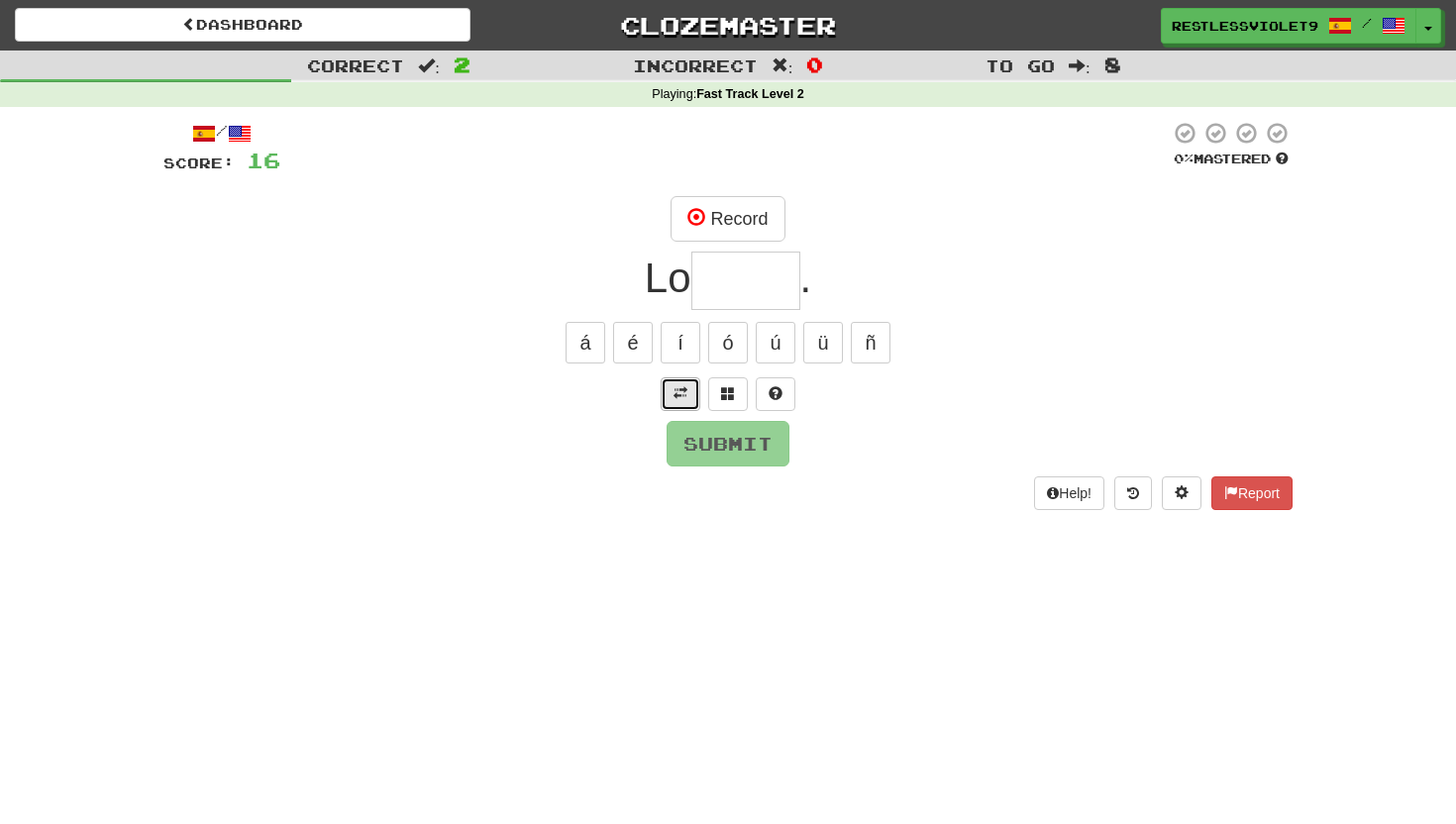 click at bounding box center [680, 393] 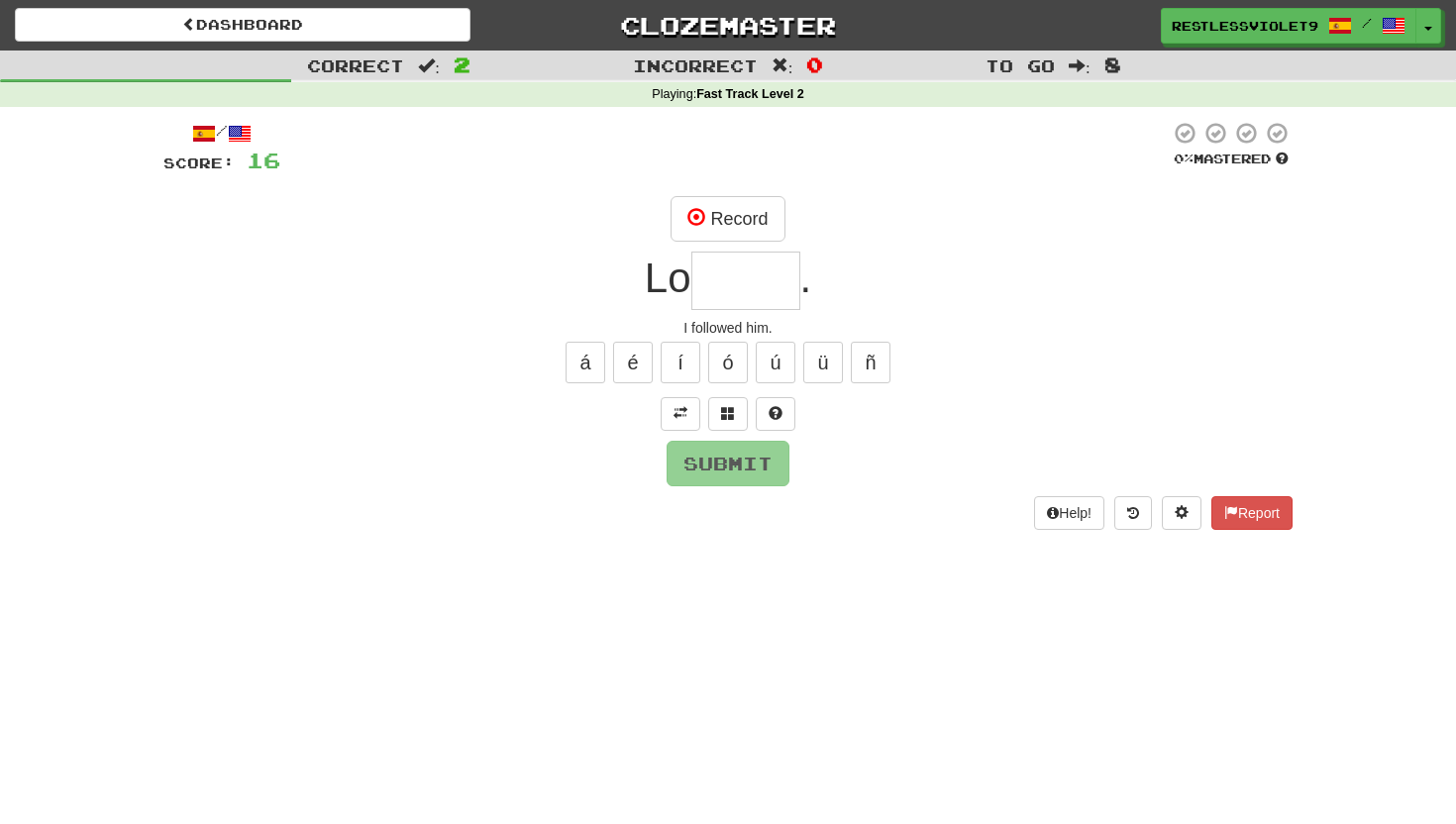 click at bounding box center [746, 280] 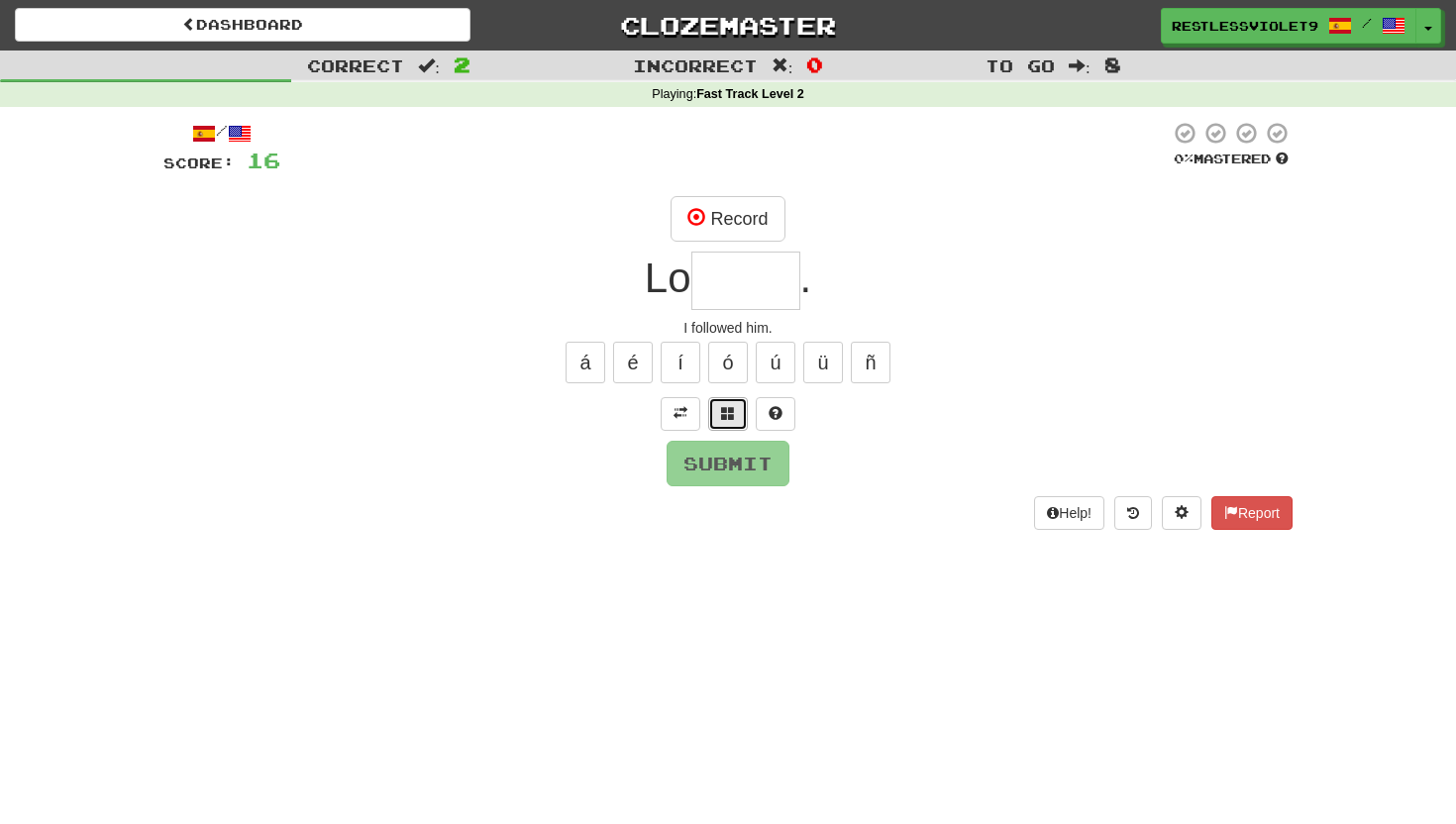 click at bounding box center [728, 414] 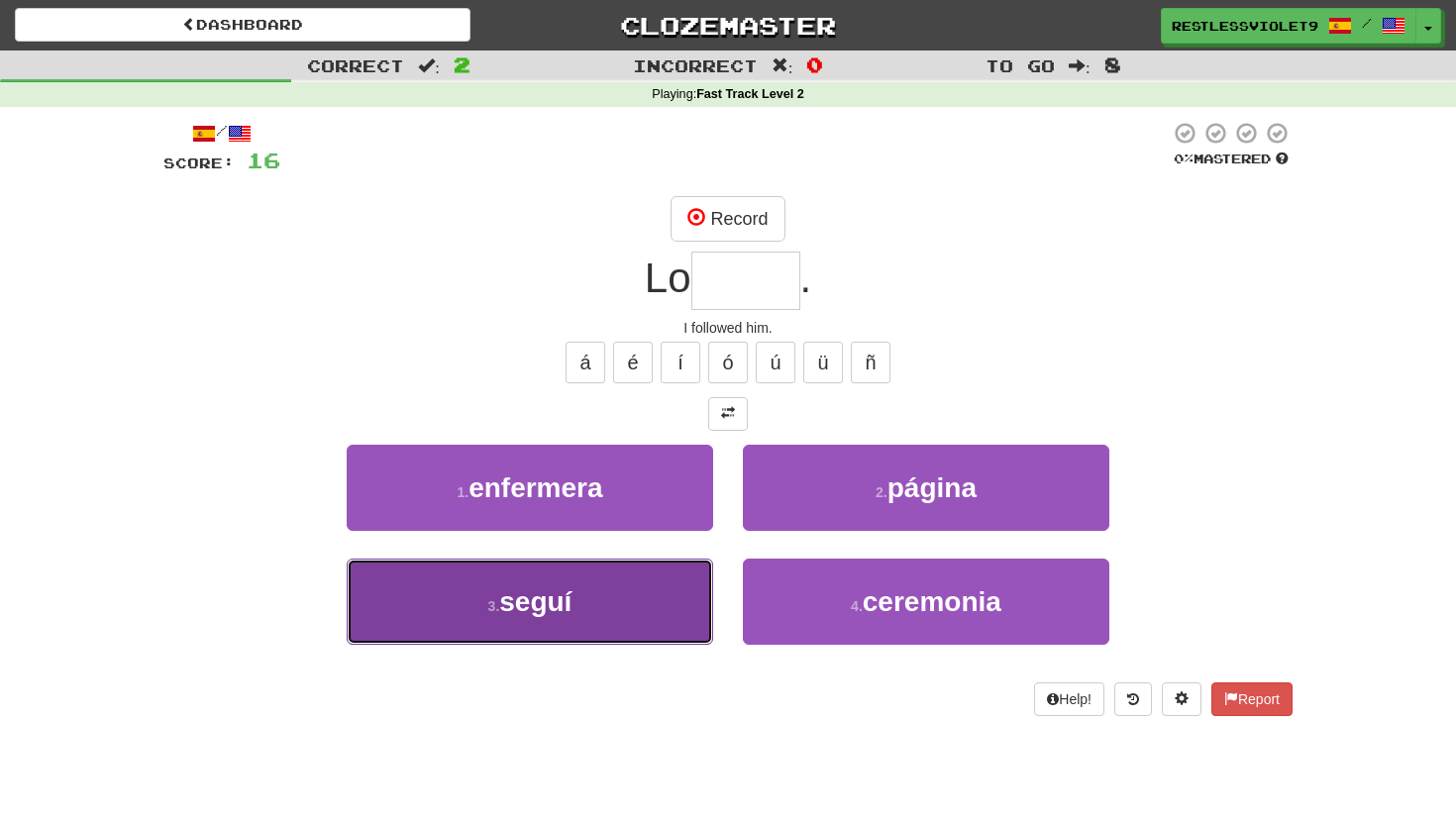 click on "3 .  seguí" at bounding box center (530, 601) 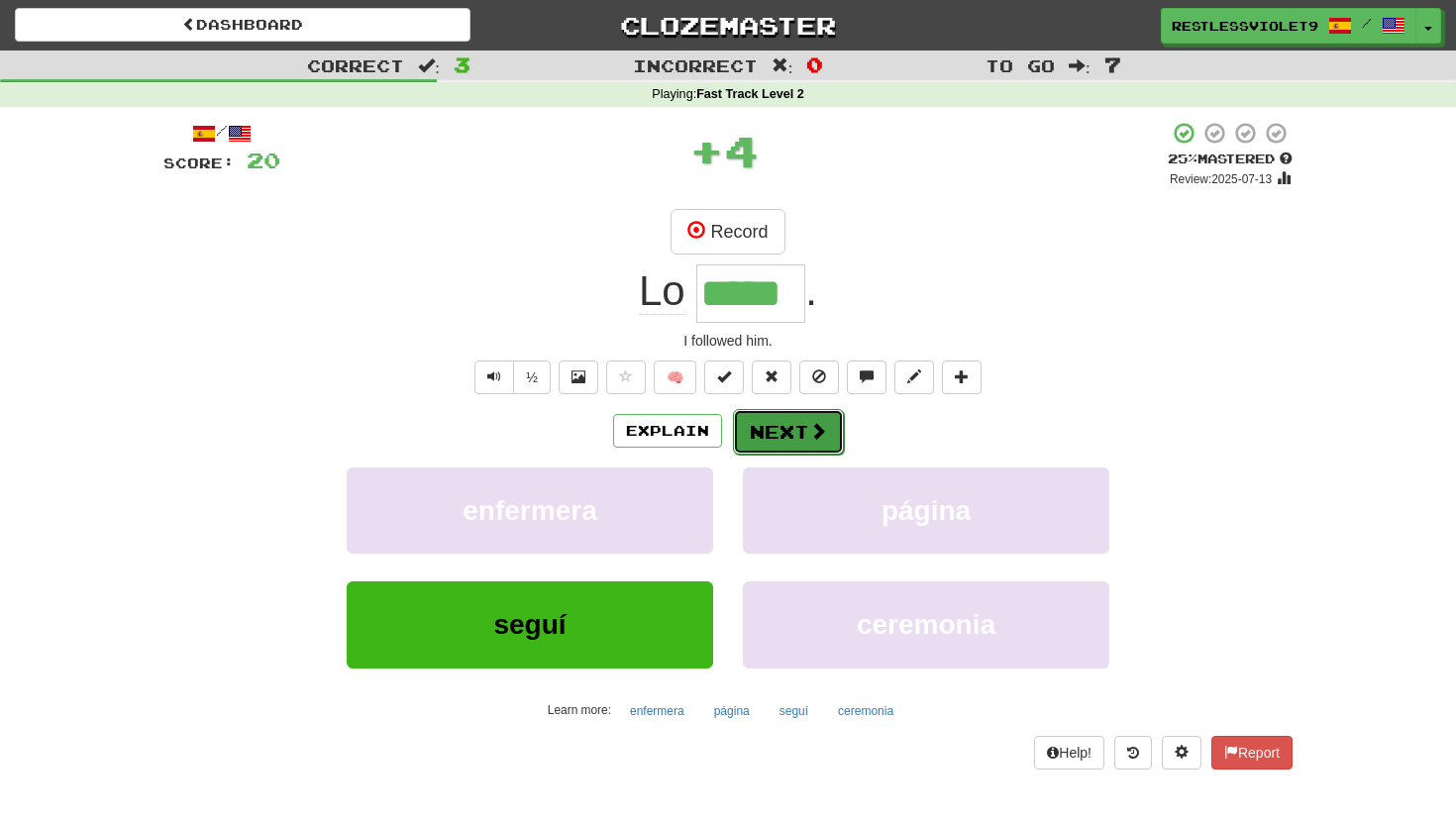 click on "Next" at bounding box center [788, 432] 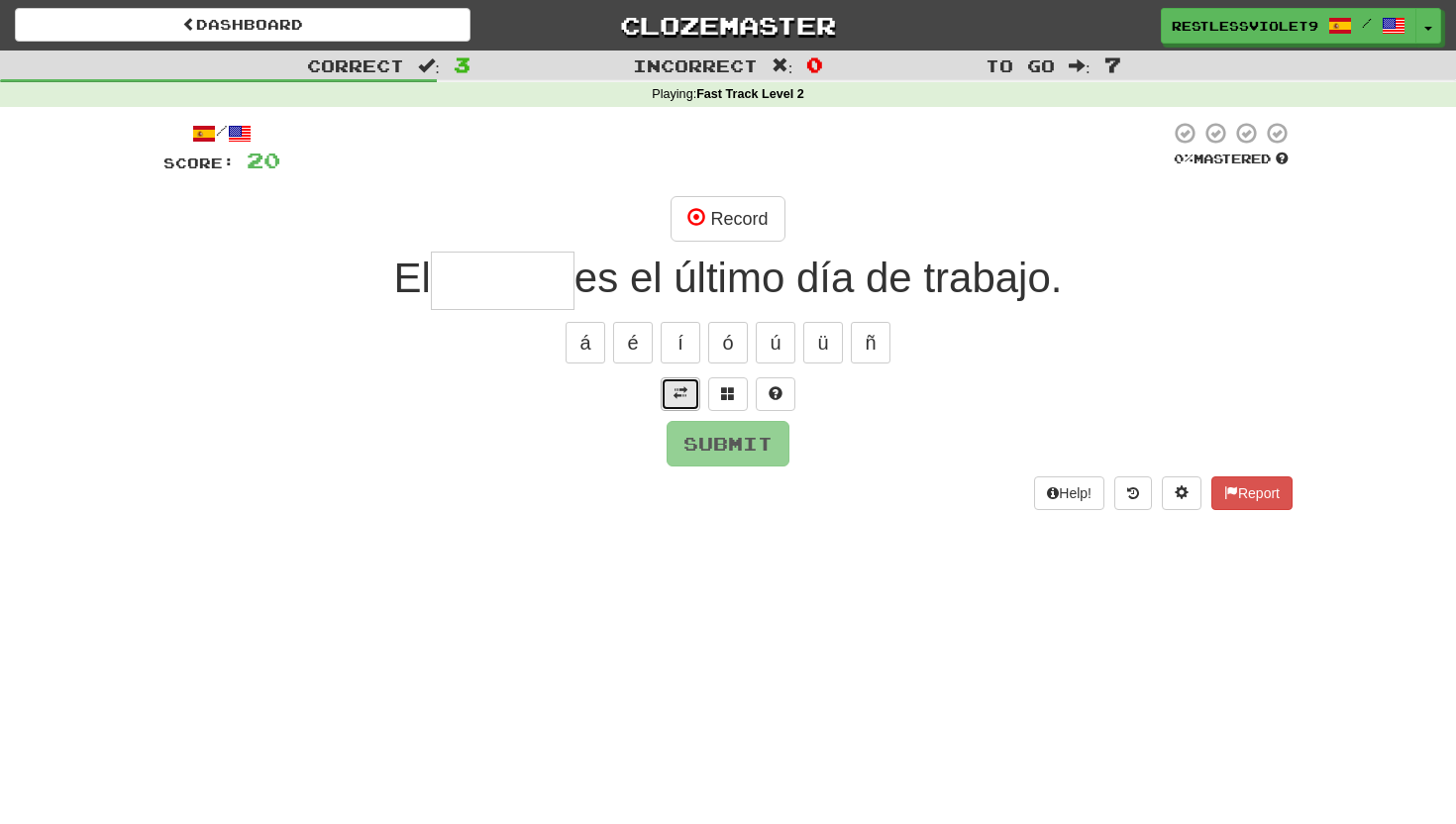 click at bounding box center [680, 393] 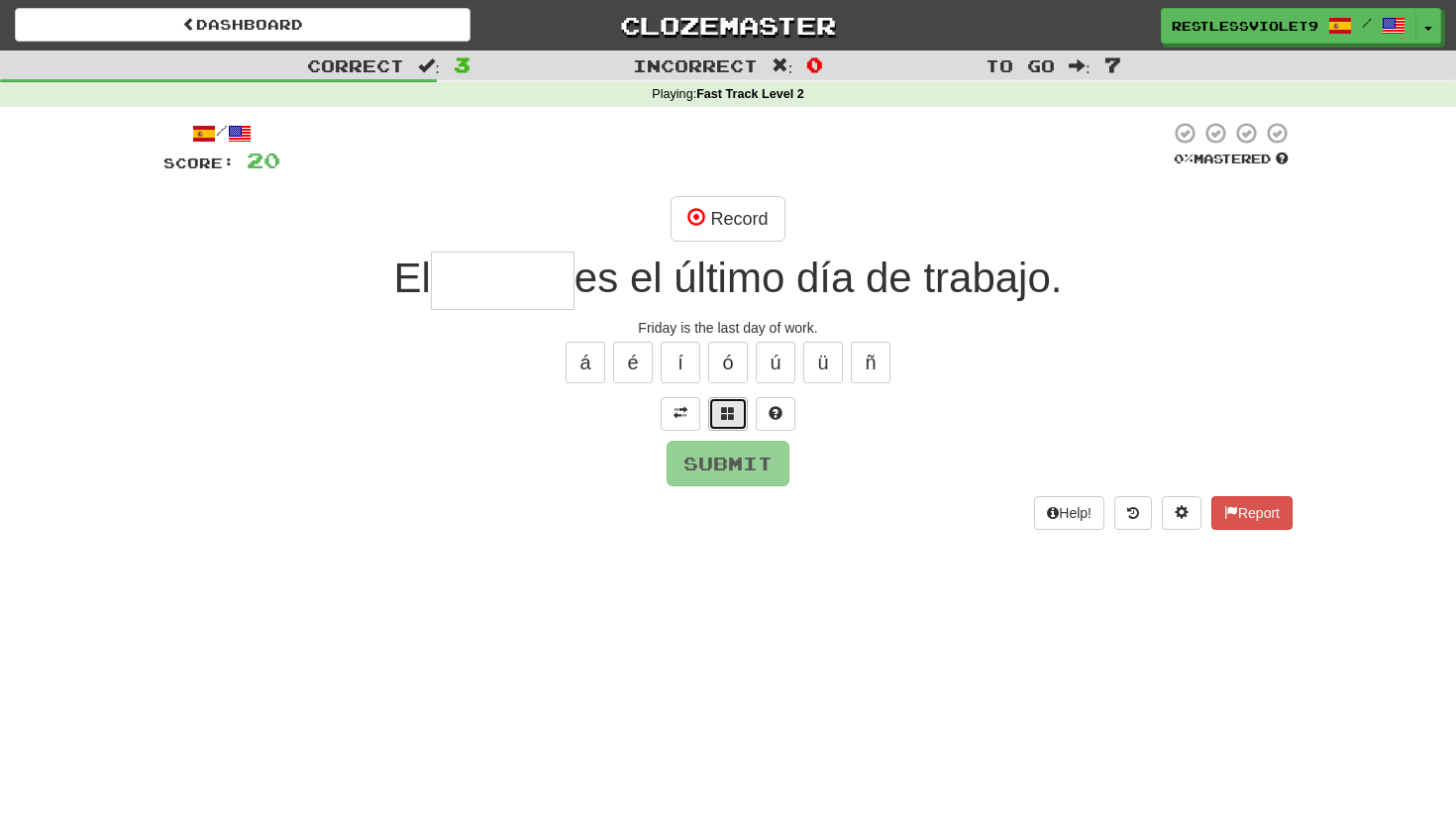 click at bounding box center [728, 413] 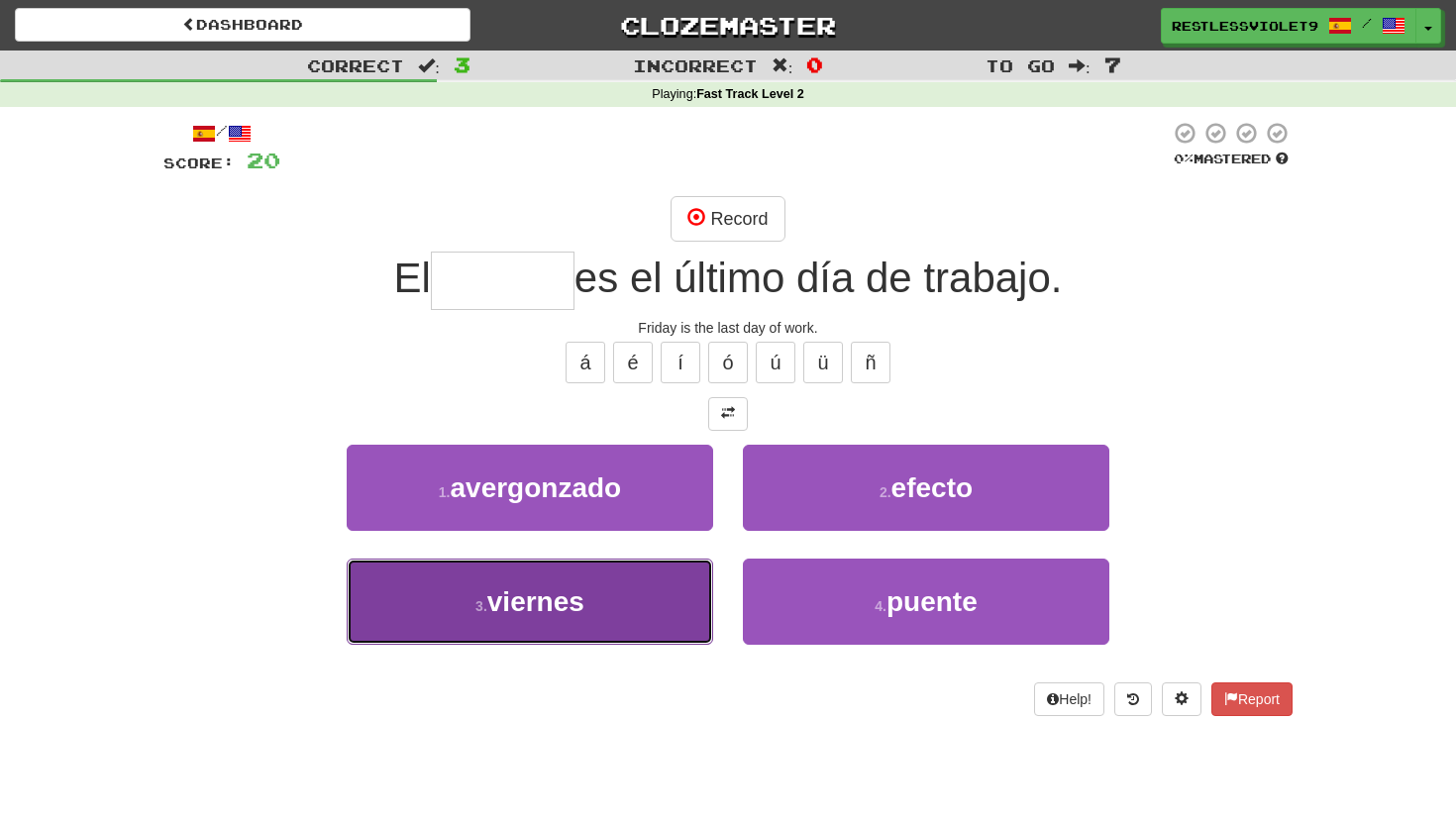 click on "3 .  viernes" at bounding box center (530, 601) 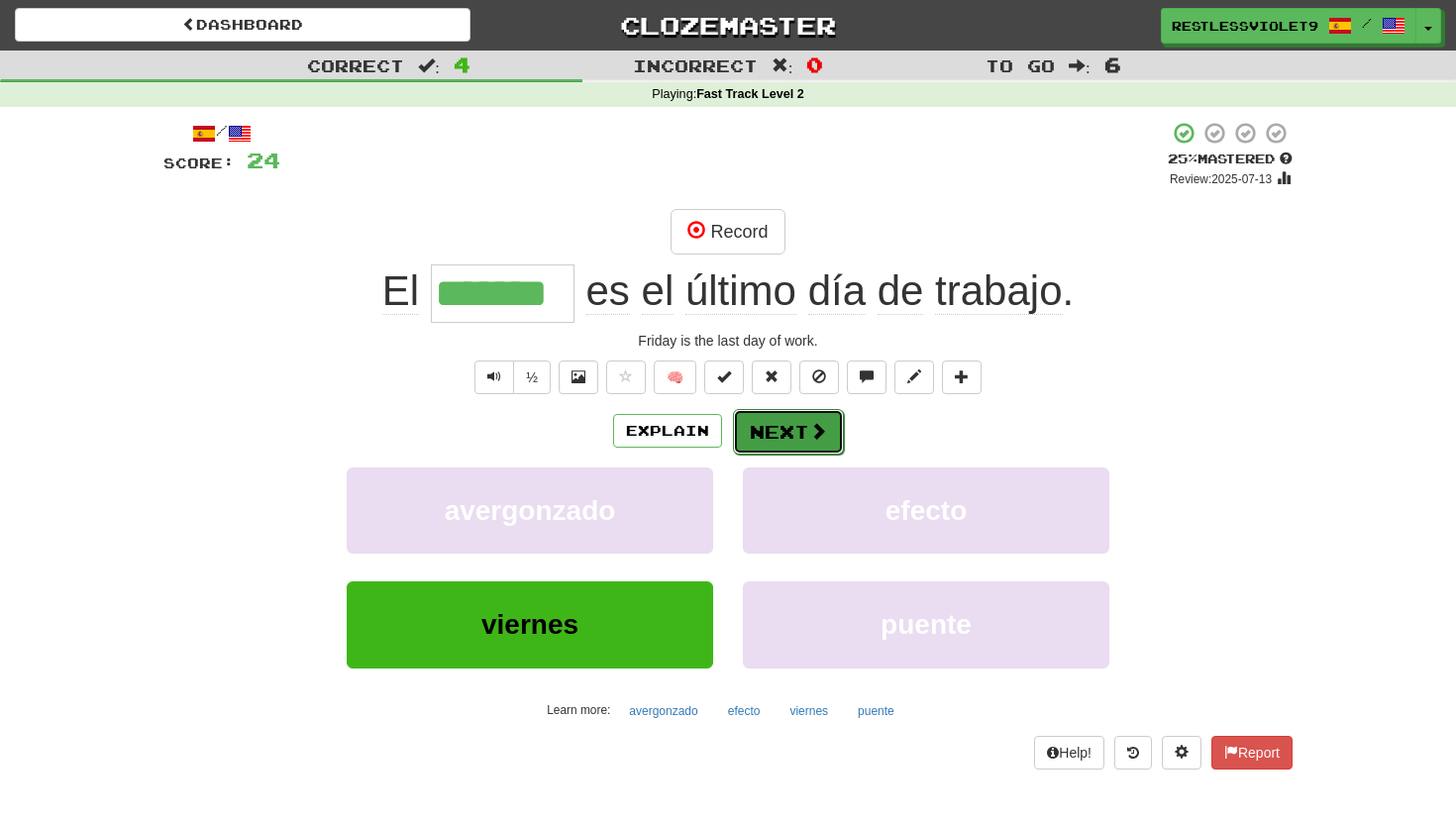 click on "Next" at bounding box center (788, 432) 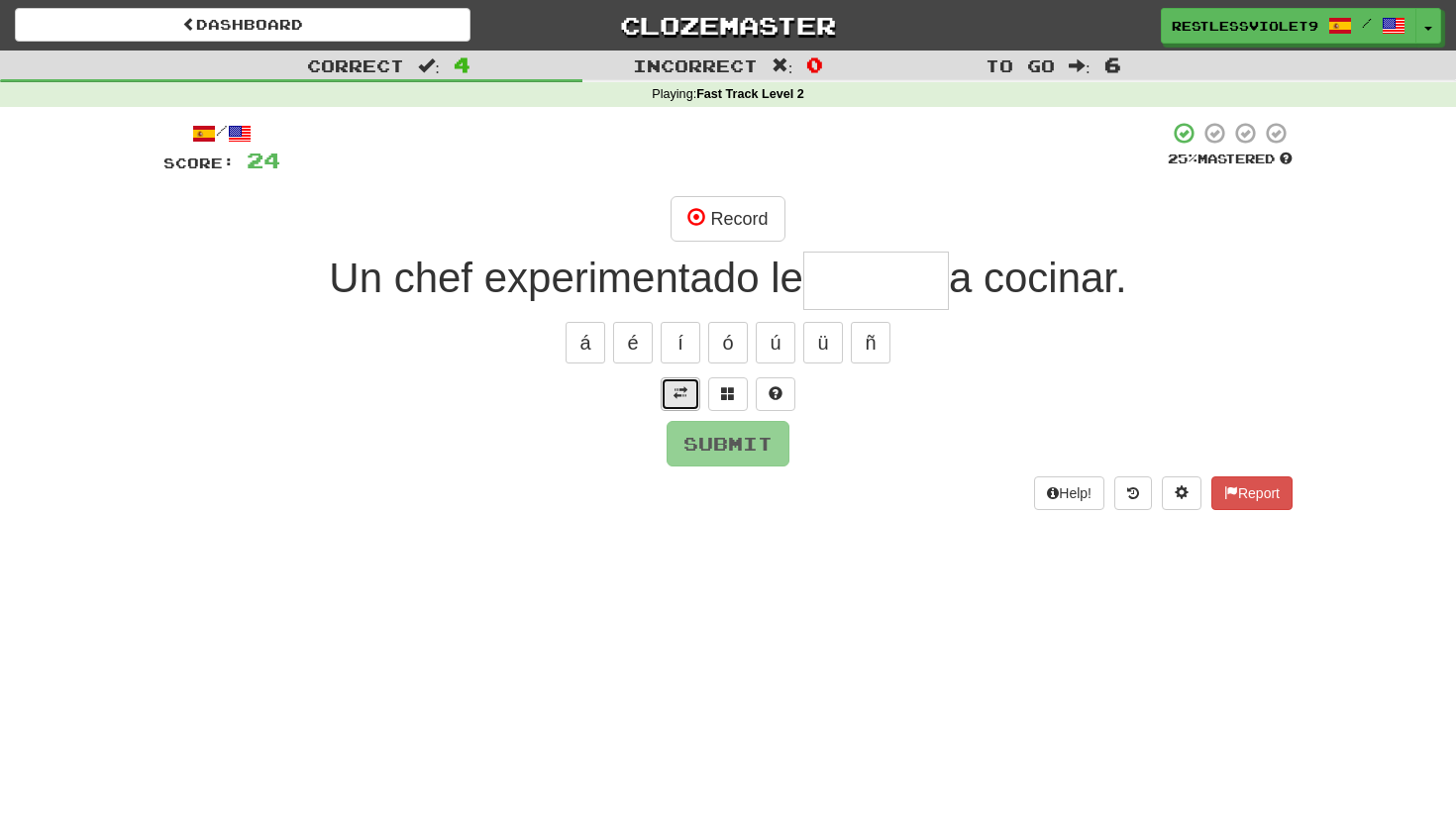 click at bounding box center [680, 393] 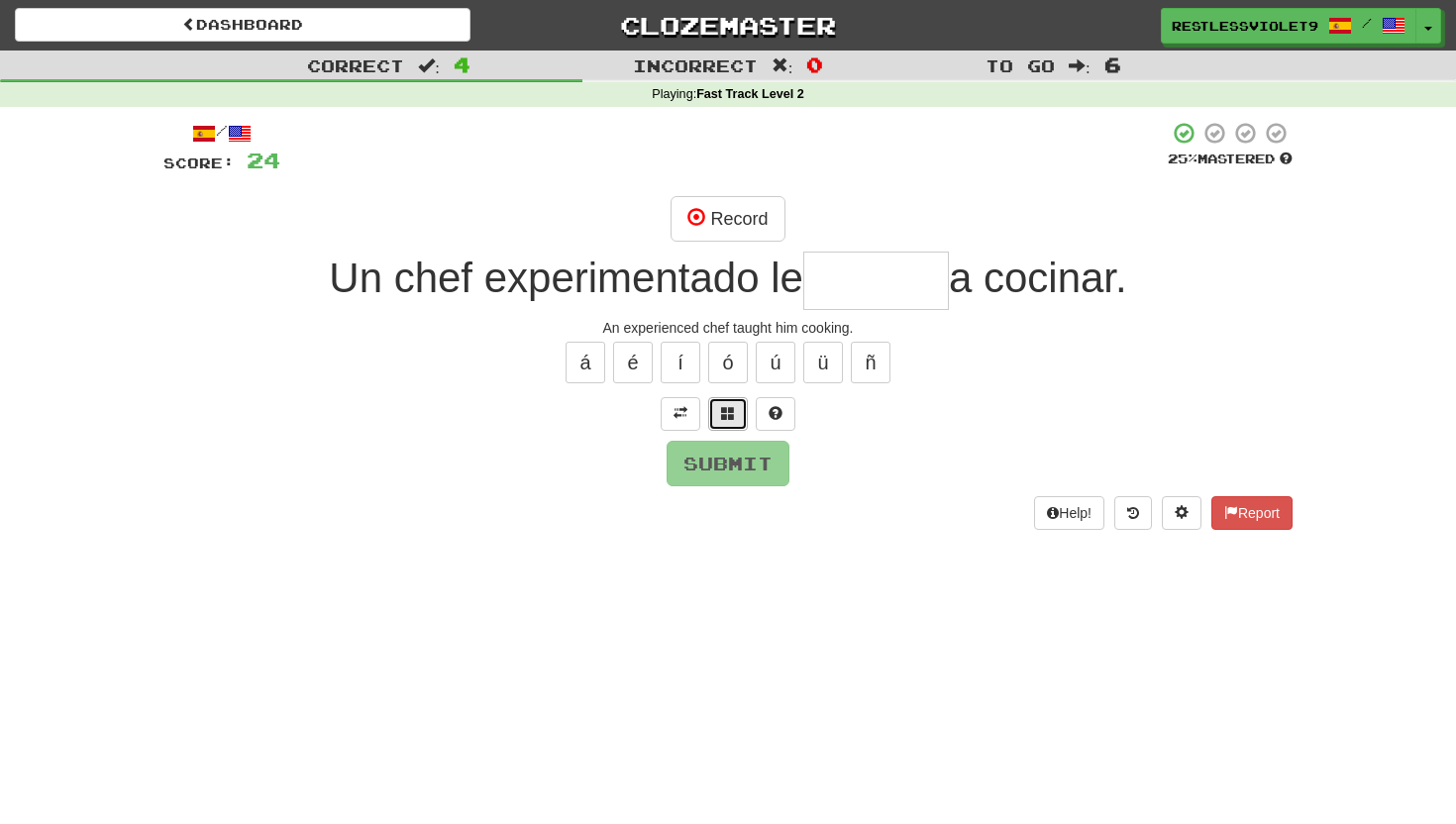 click at bounding box center [728, 413] 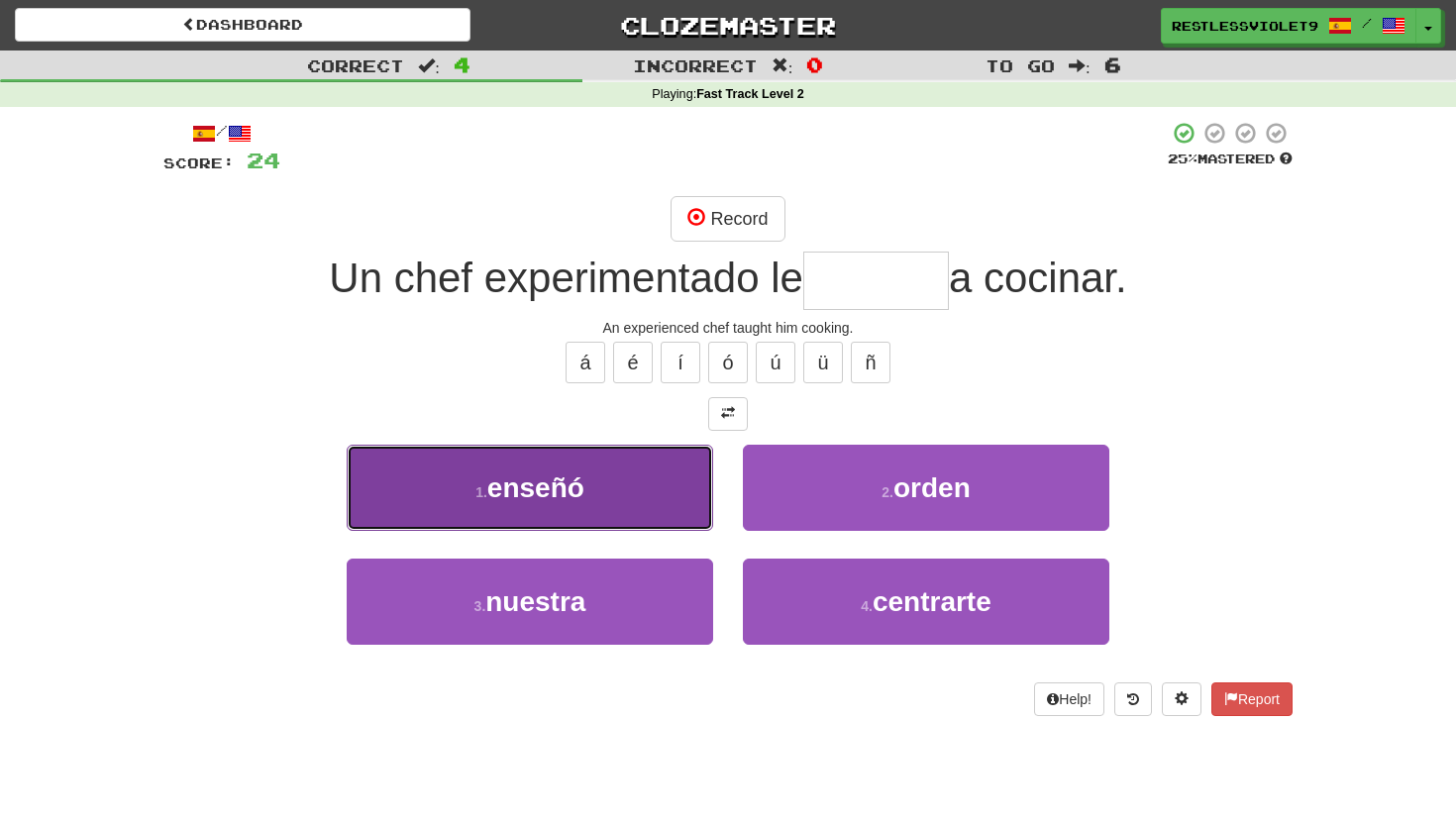 click on "enseñó" at bounding box center (536, 487) 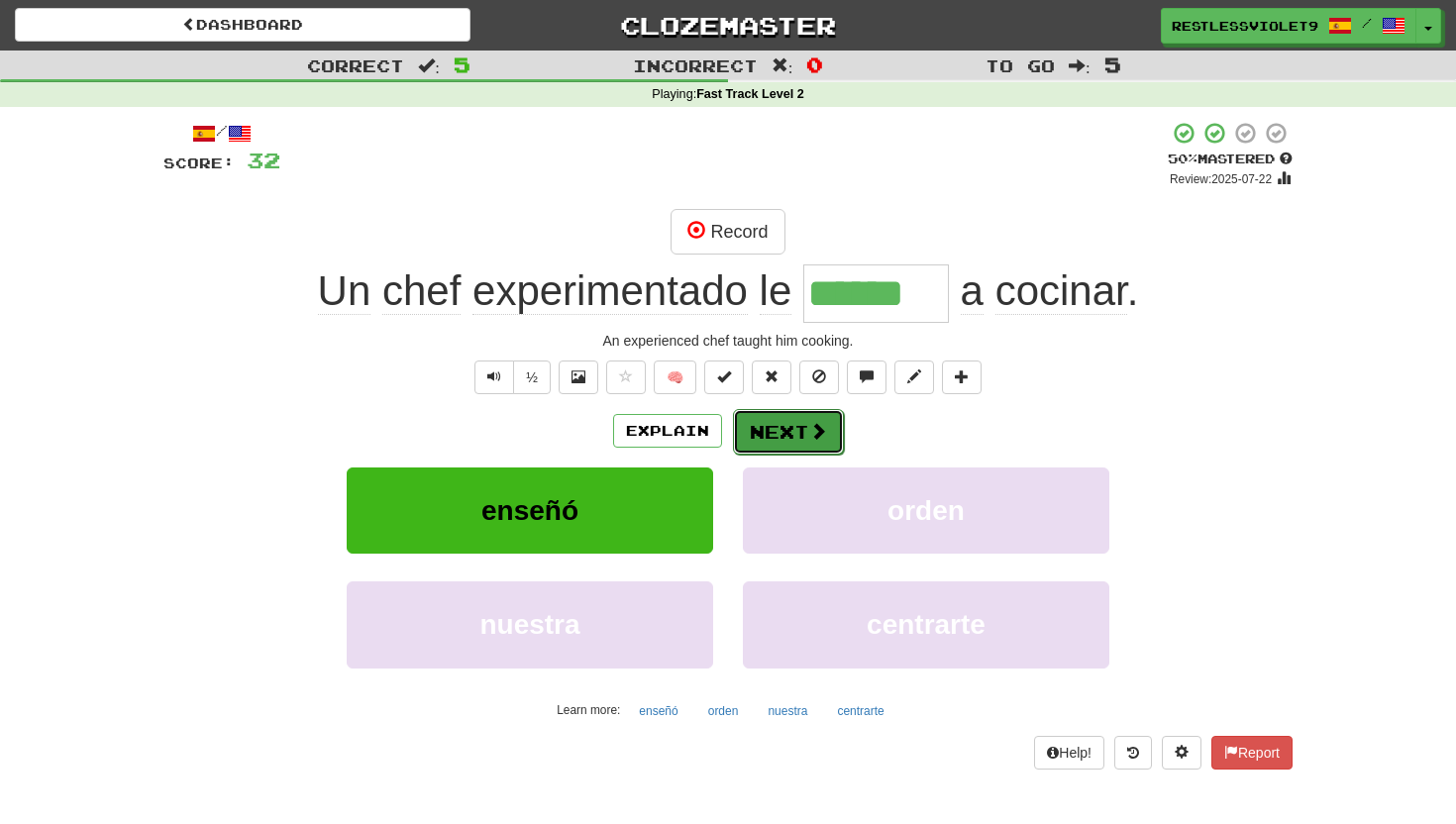 click at bounding box center [818, 431] 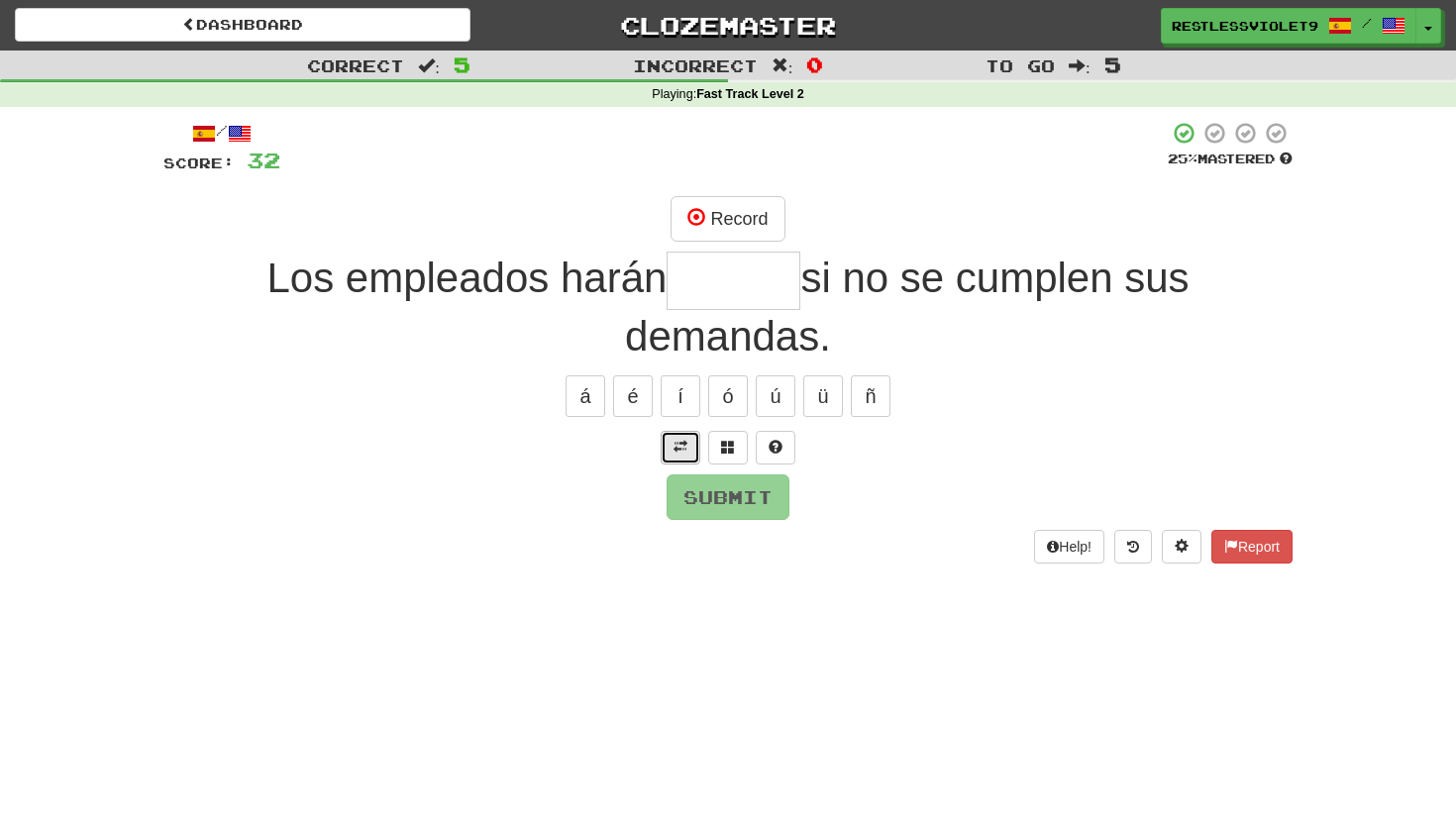 click at bounding box center (680, 447) 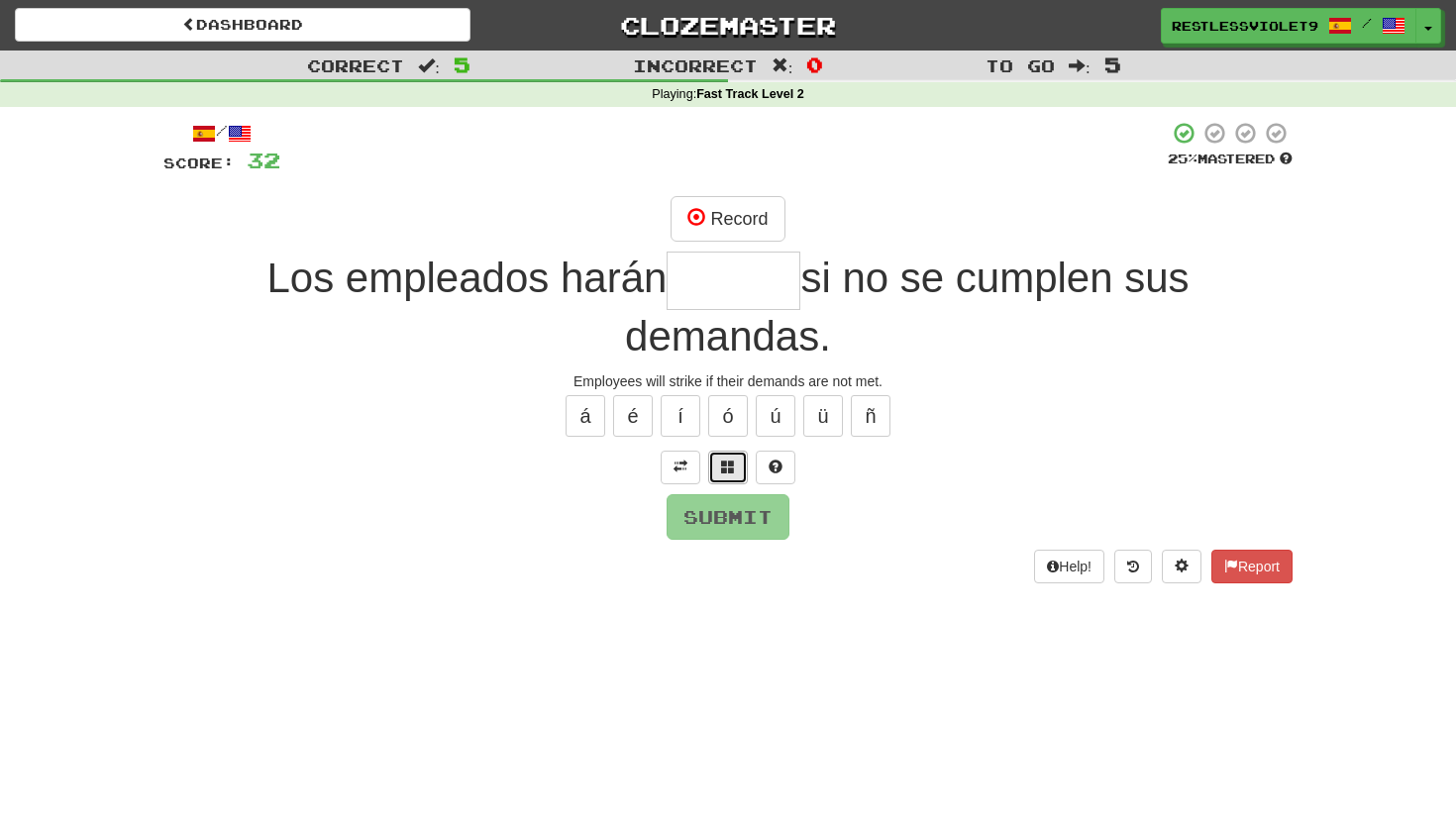 click at bounding box center [728, 466] 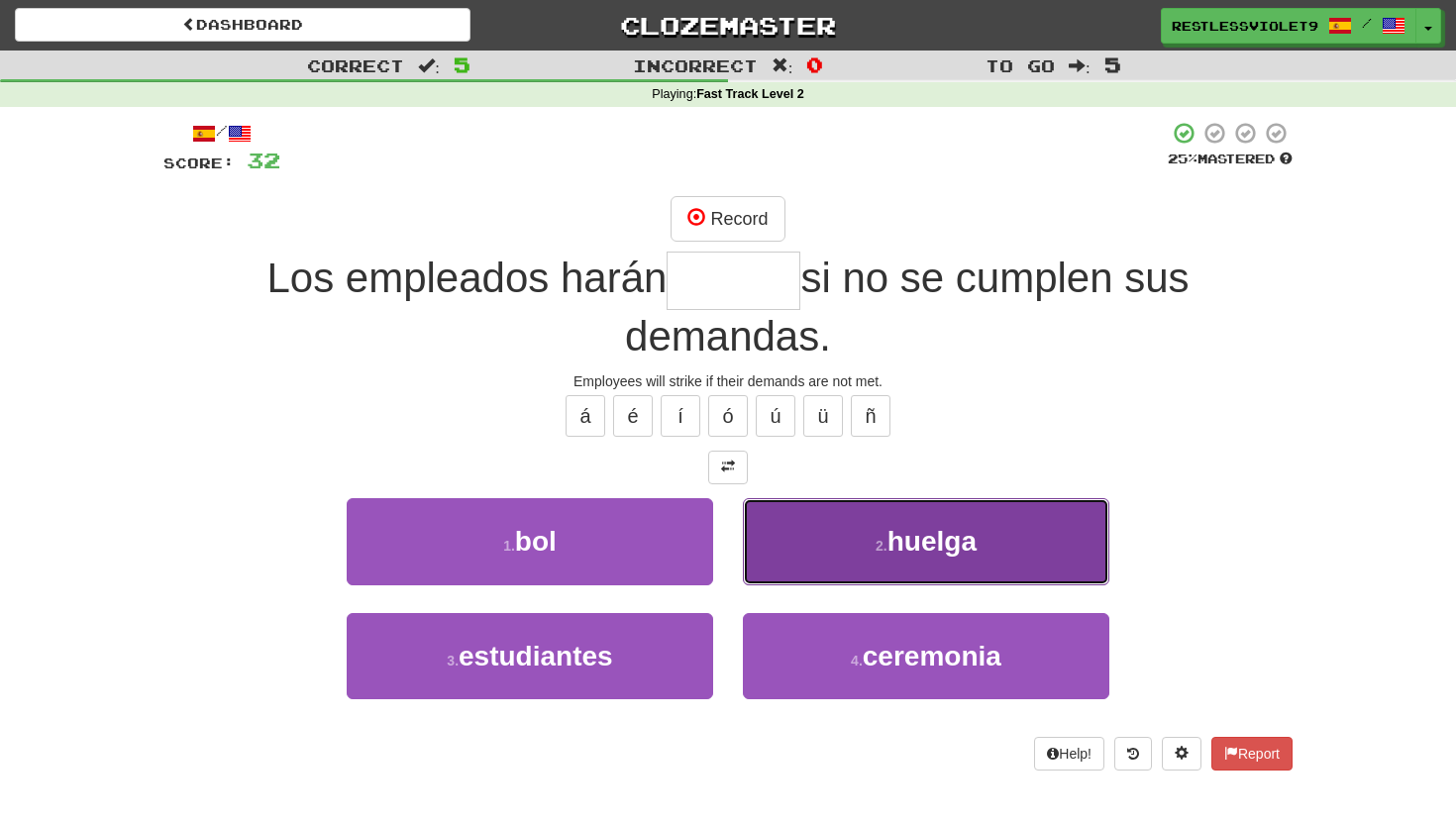 click on "2 .  huelga" at bounding box center (926, 541) 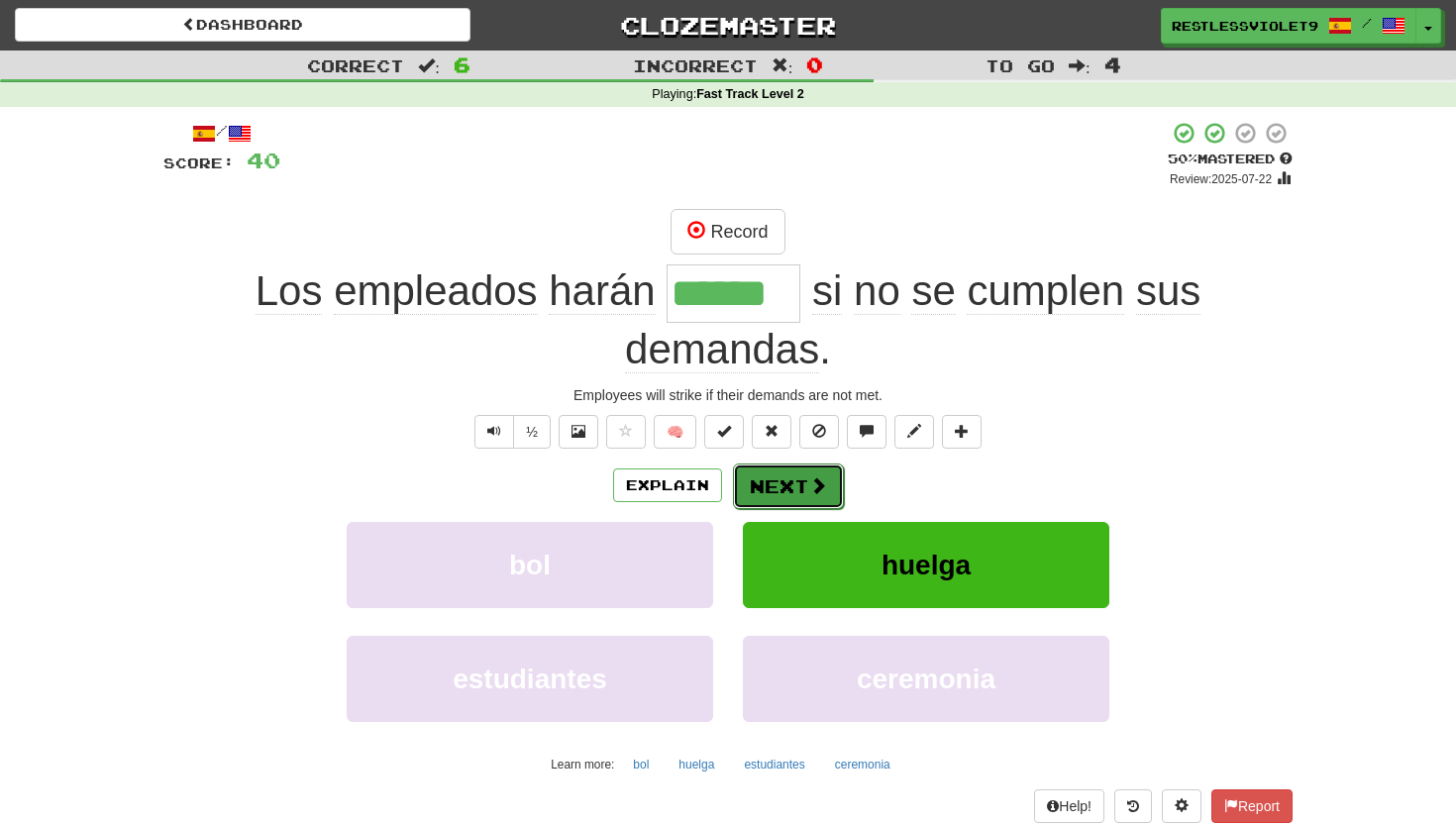 click on "Next" at bounding box center (788, 486) 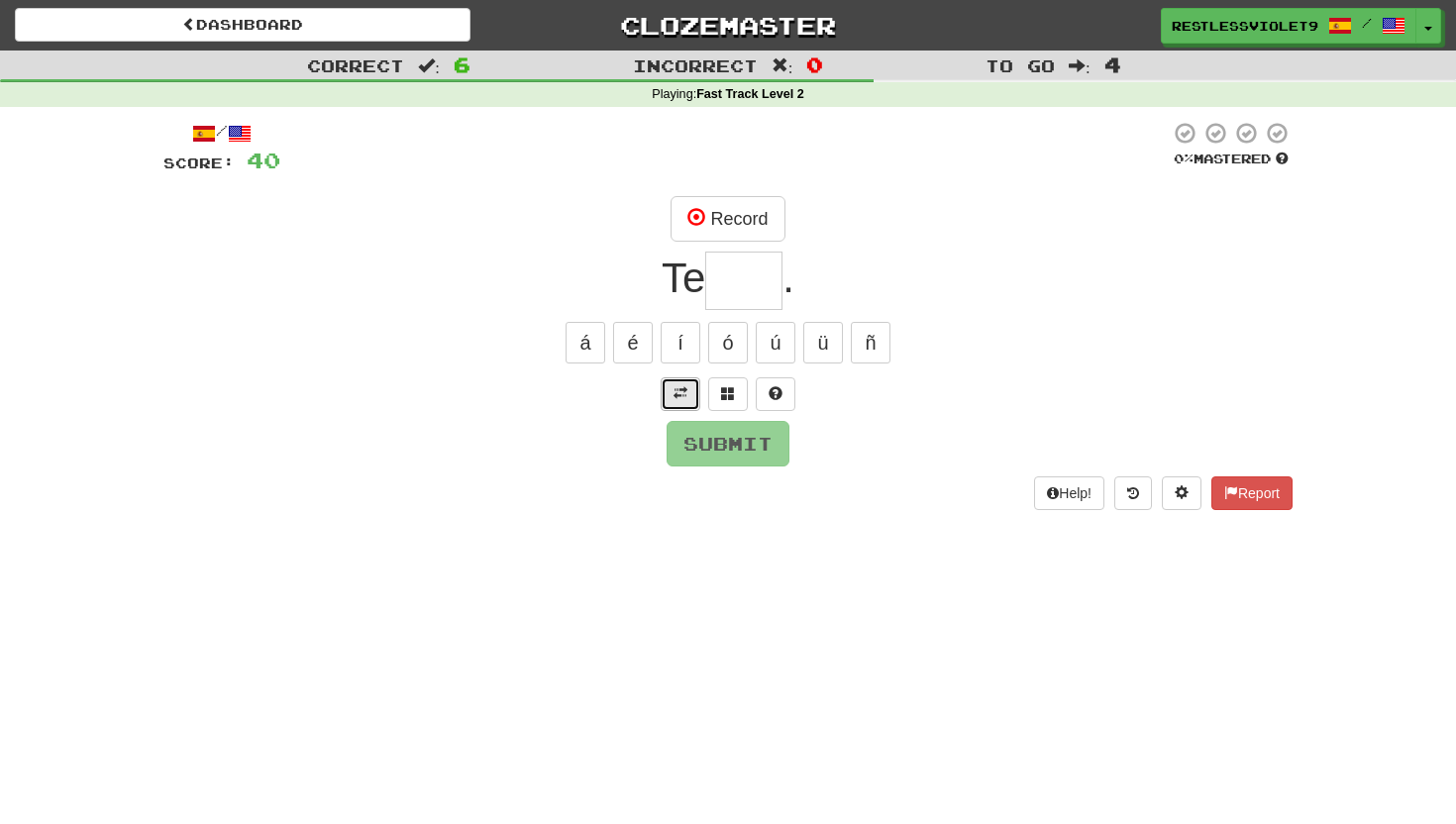 click at bounding box center (680, 393) 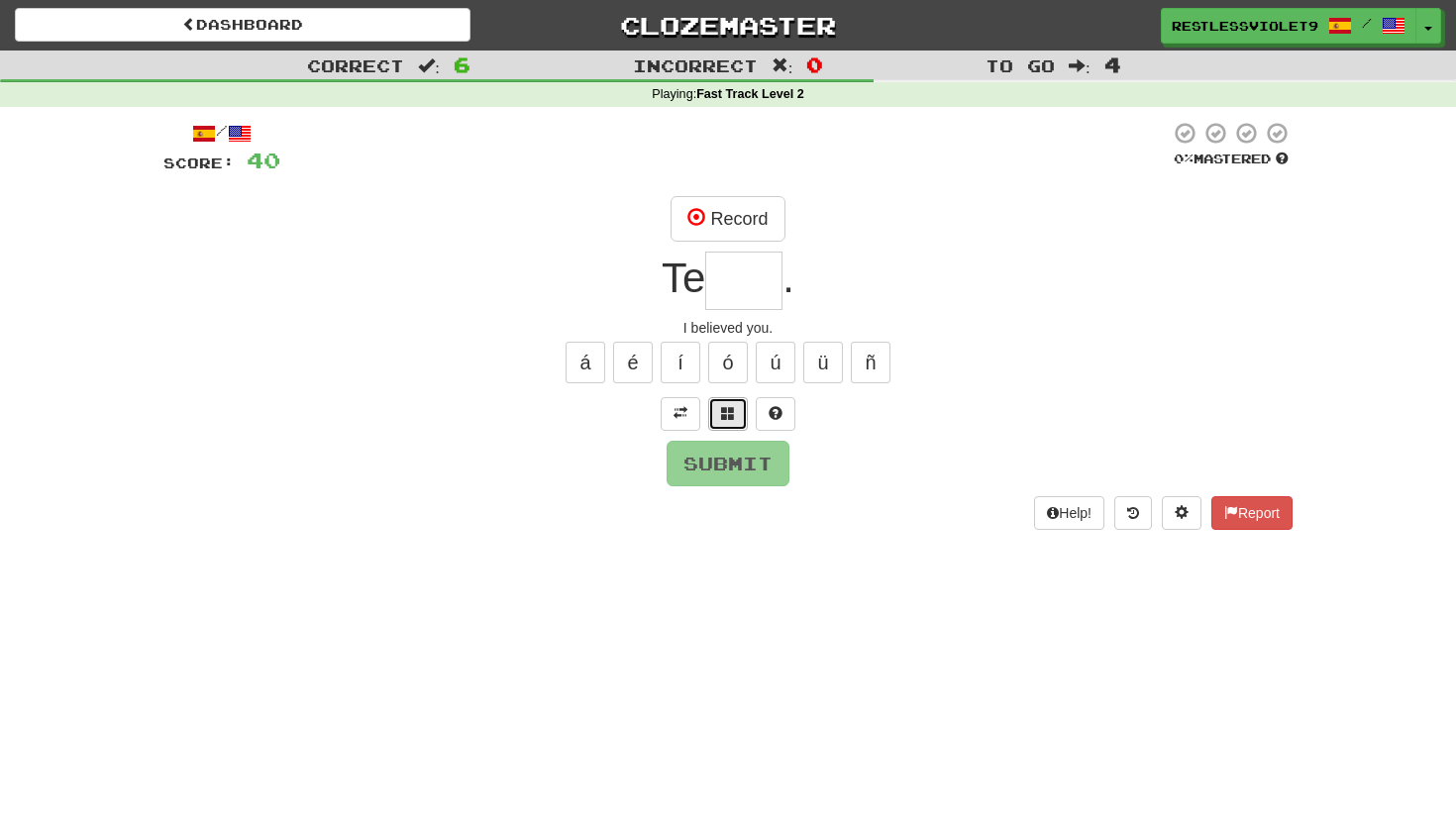 click at bounding box center (728, 414) 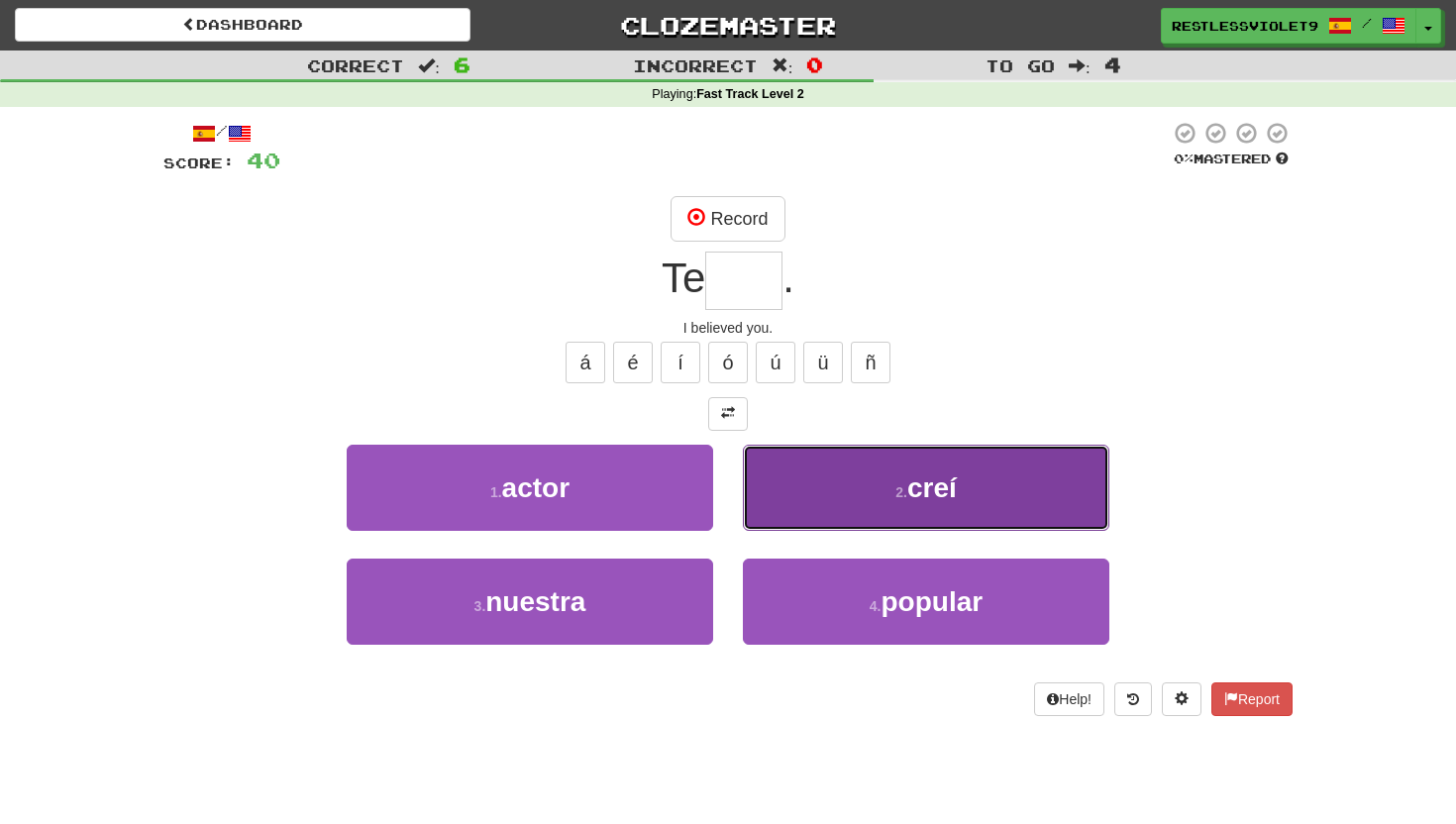 click on "creí" at bounding box center [932, 487] 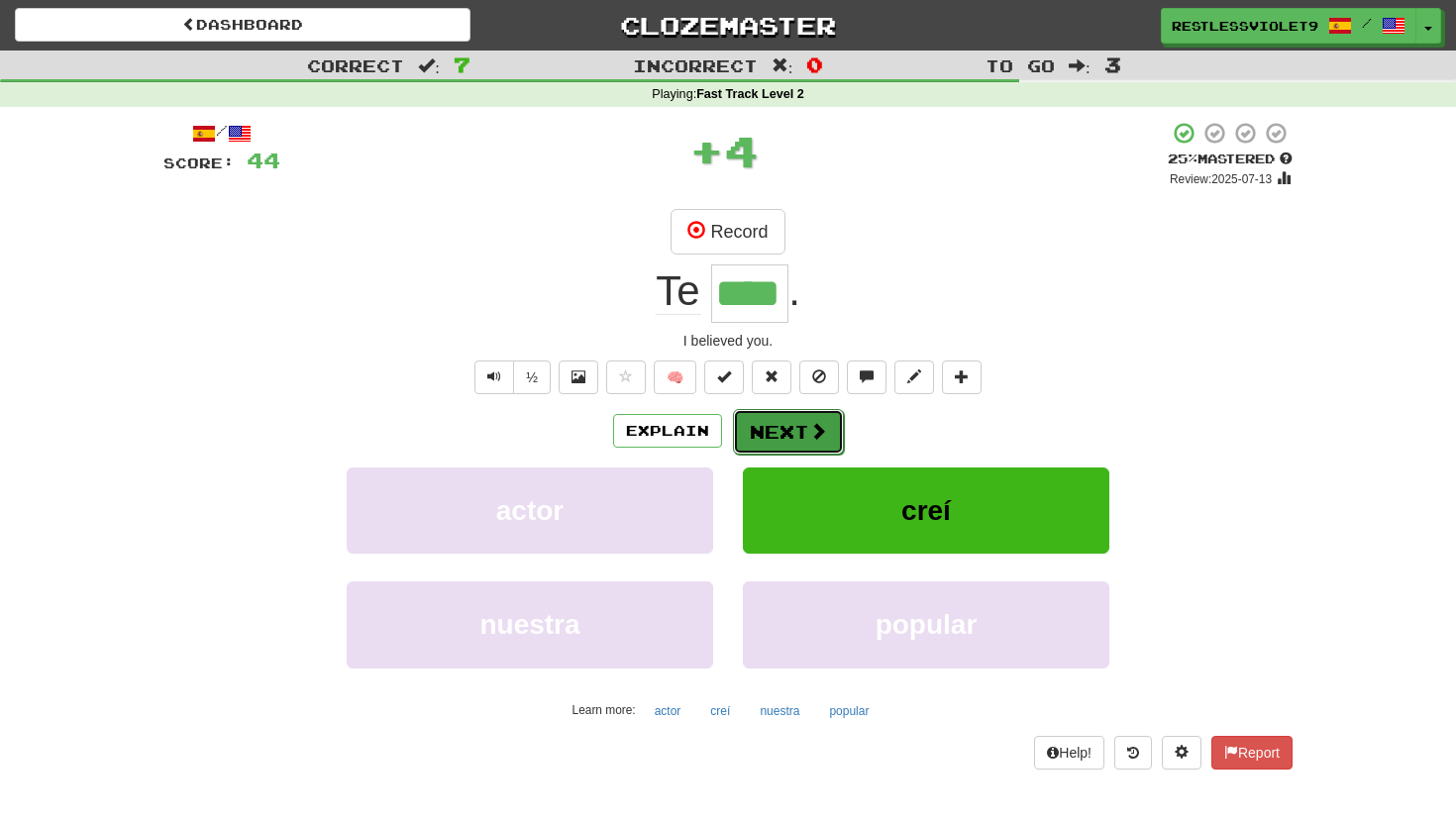 click on "Next" at bounding box center (788, 432) 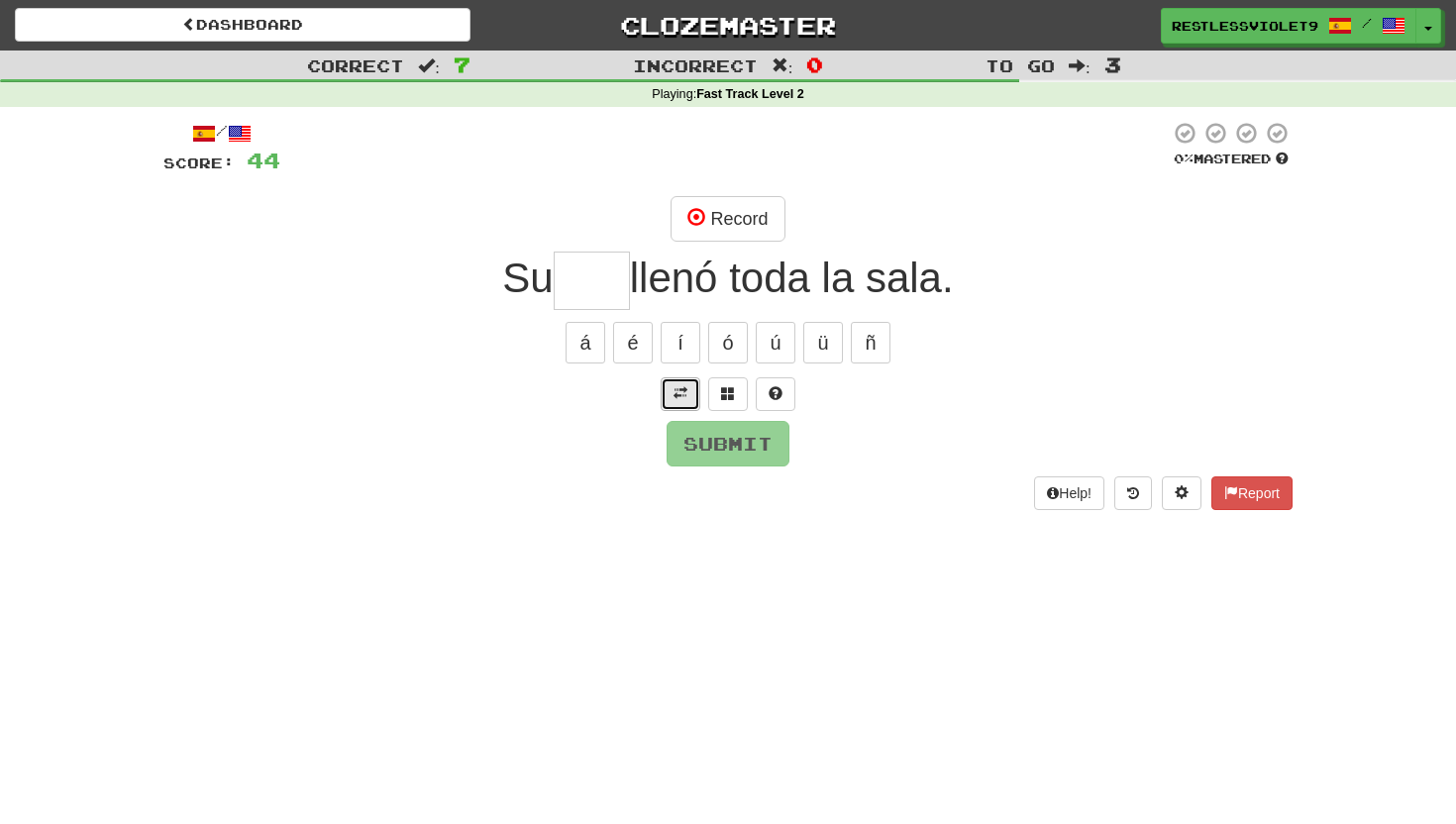 click at bounding box center [680, 393] 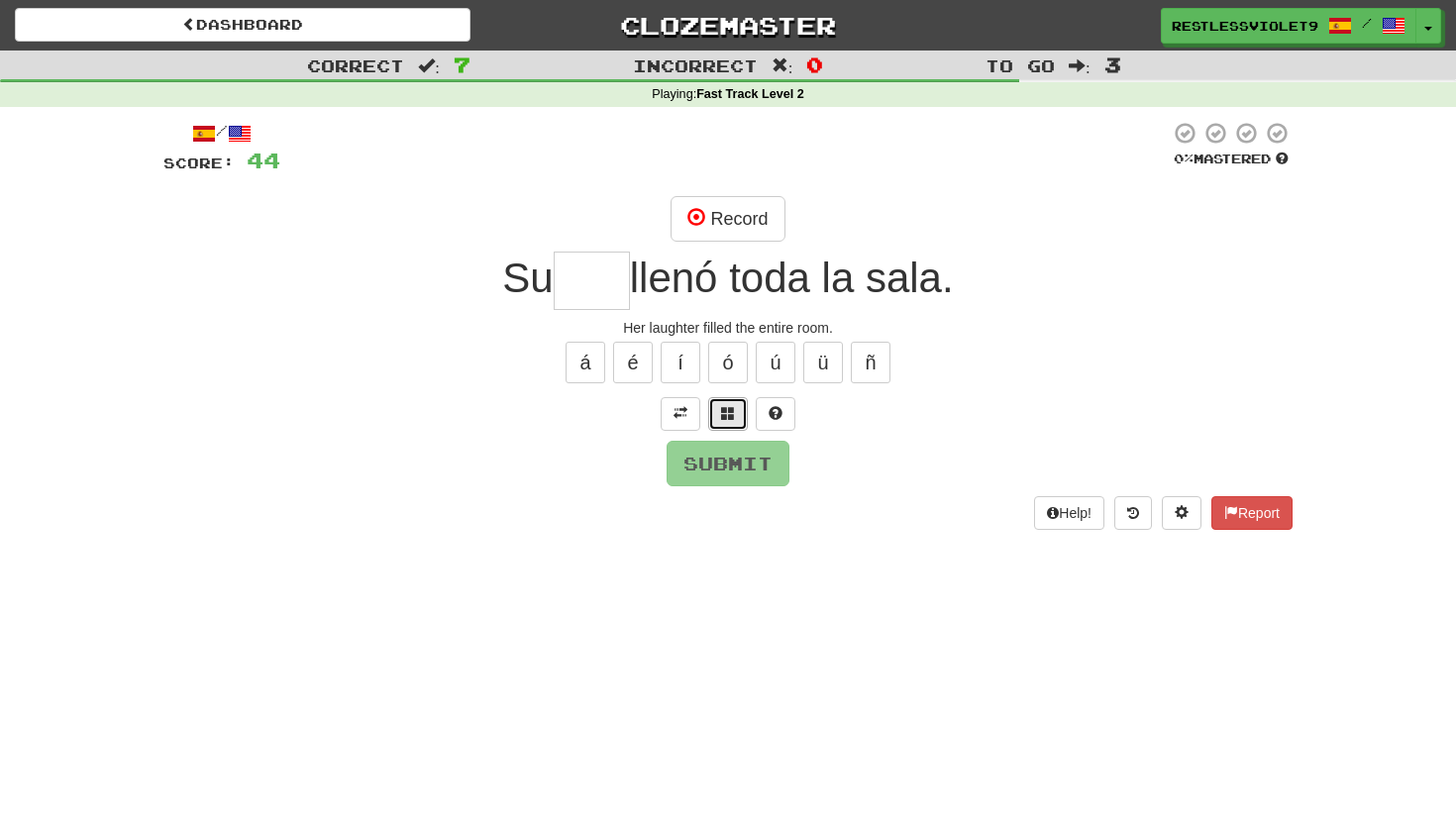 click at bounding box center (728, 413) 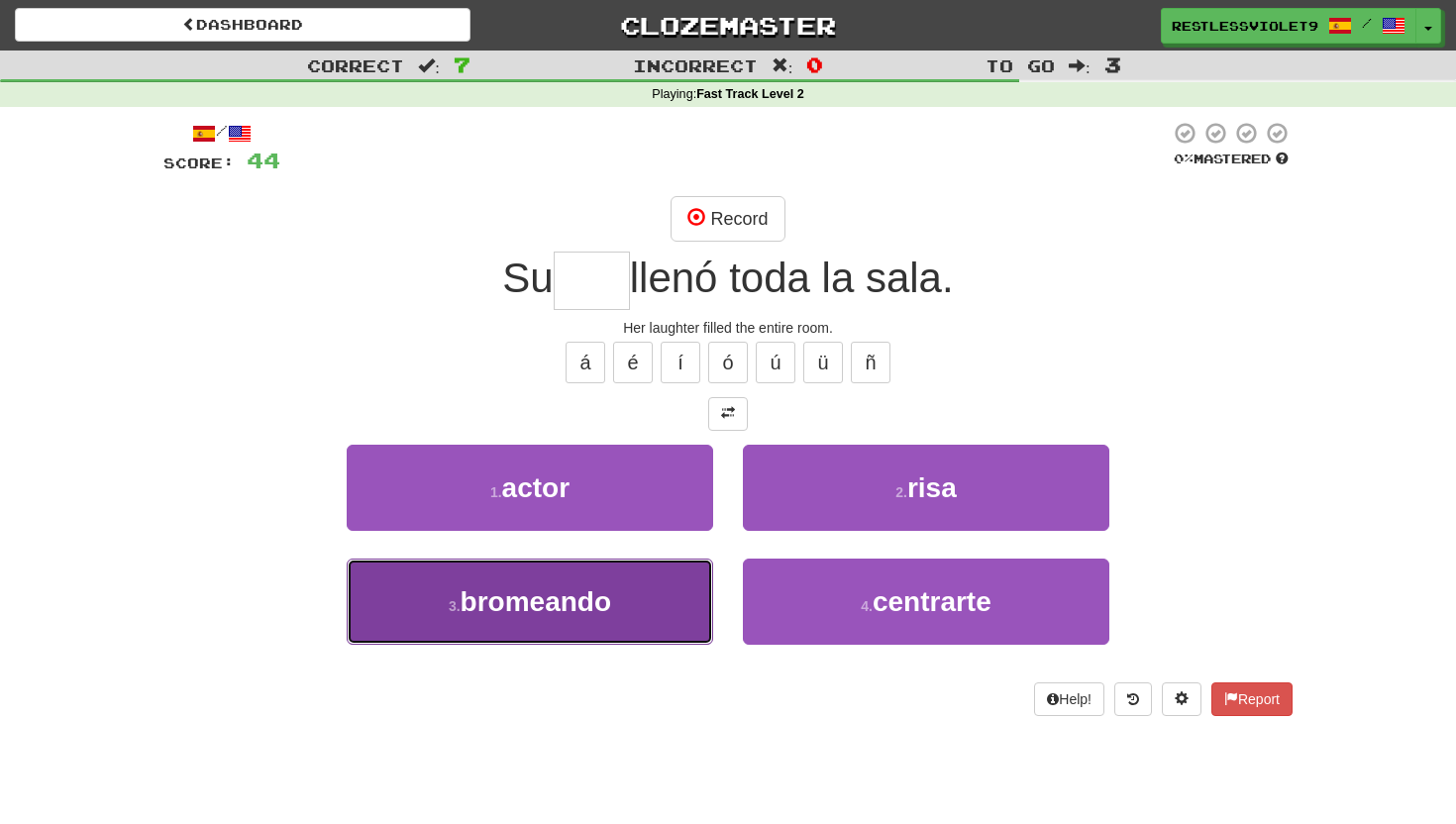 click on "bromeando" at bounding box center [536, 601] 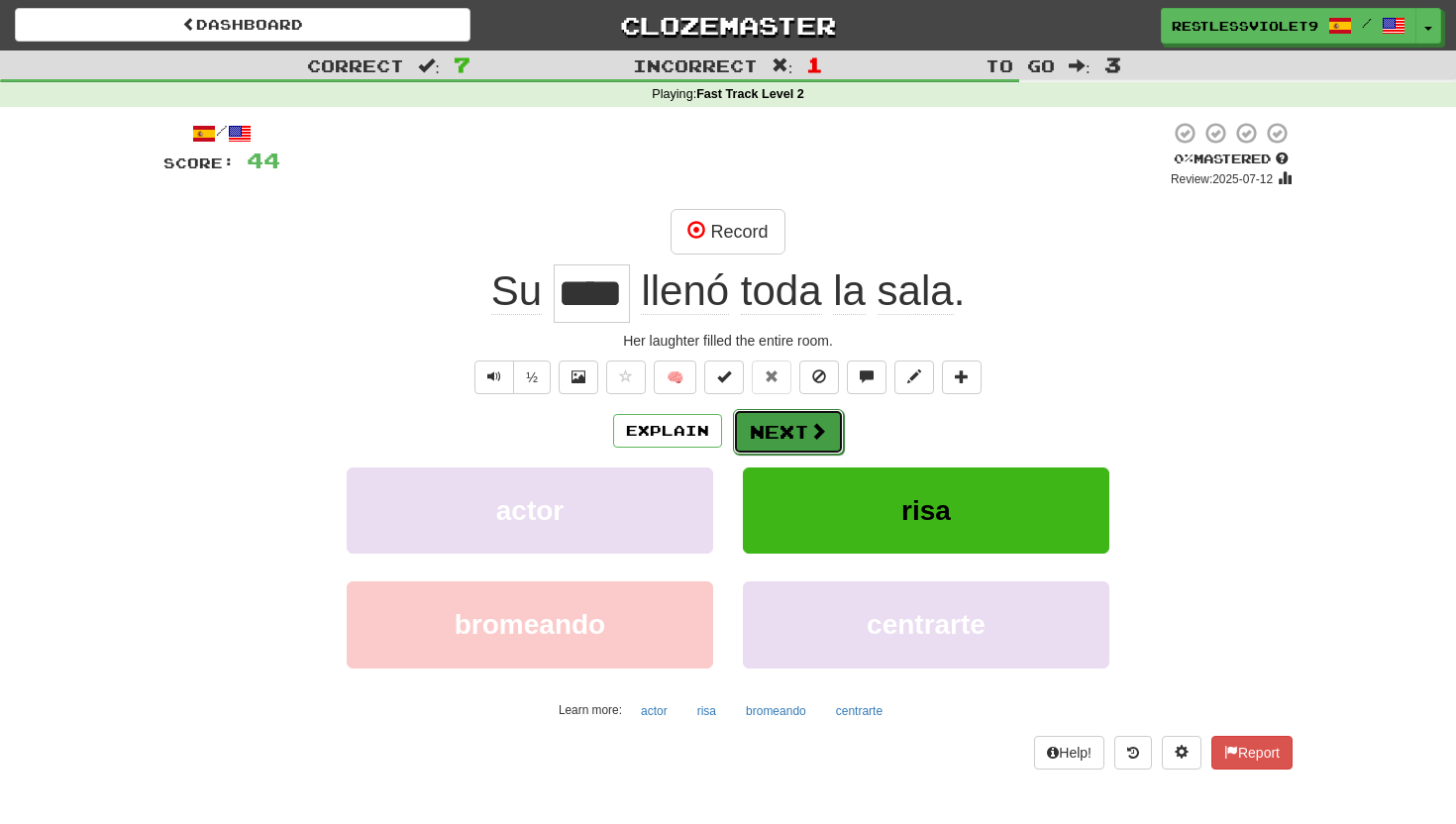 click on "Next" at bounding box center (788, 432) 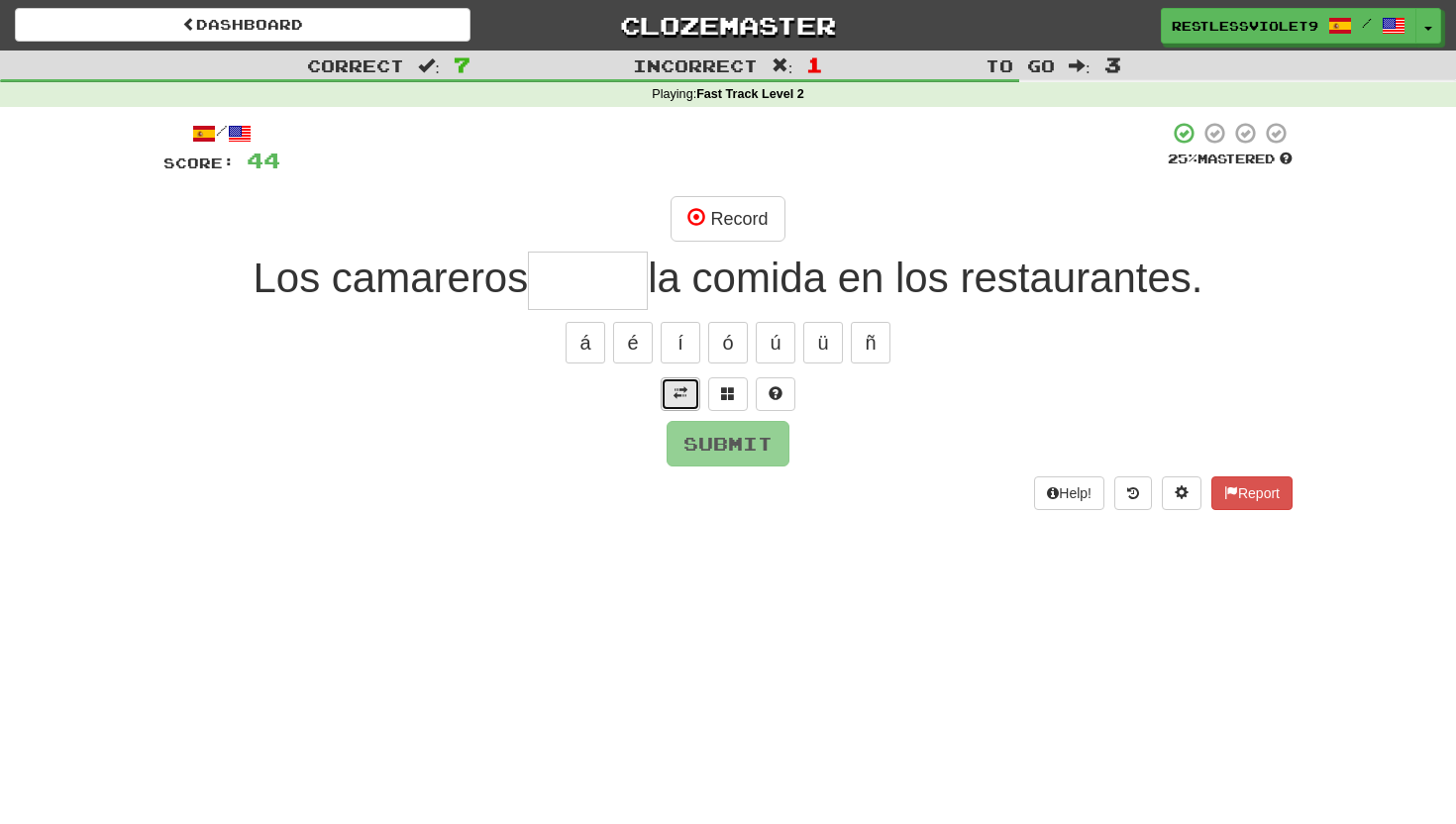 click at bounding box center (680, 394) 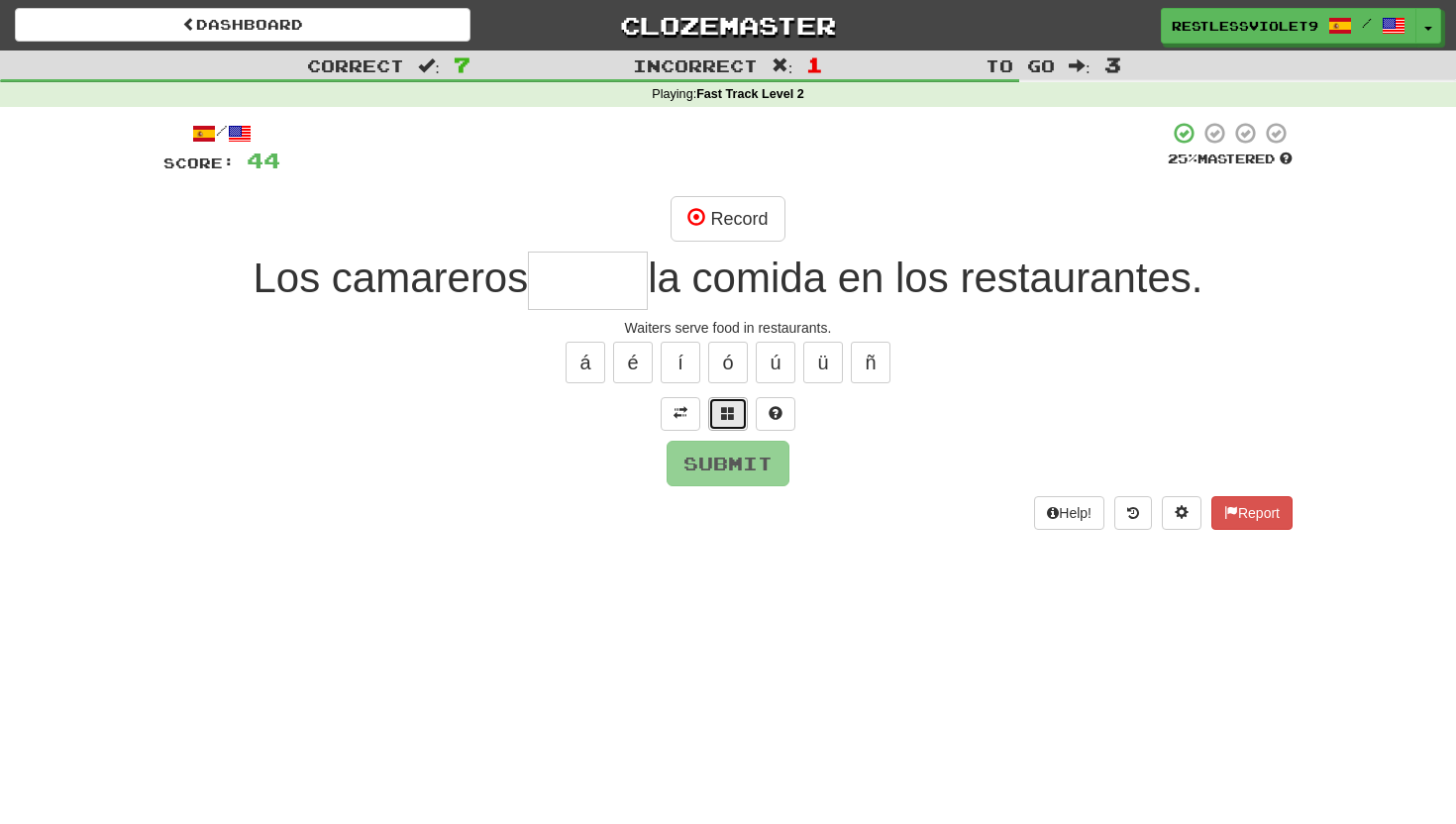 click at bounding box center [728, 413] 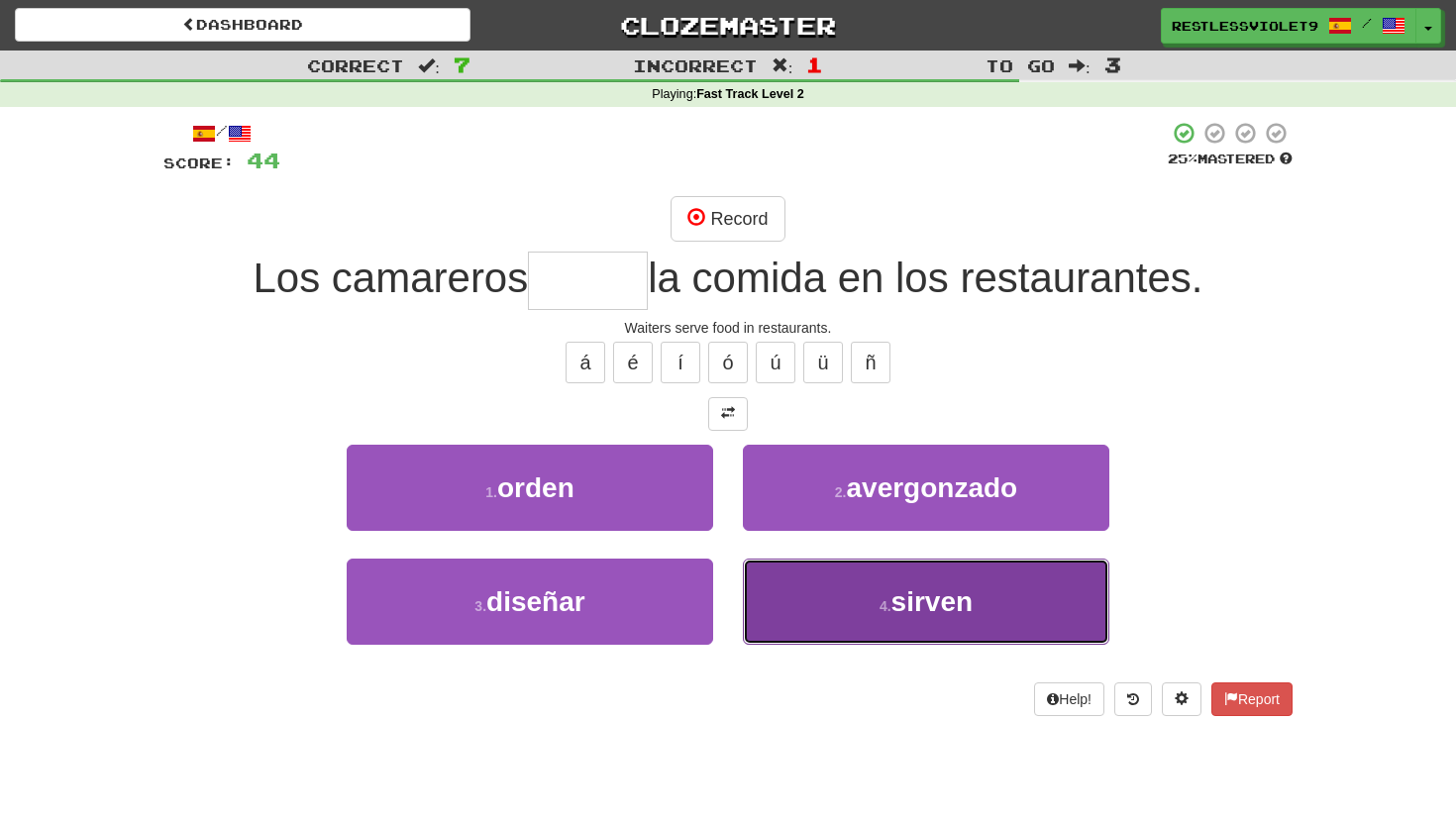 click on "sirven" at bounding box center (932, 601) 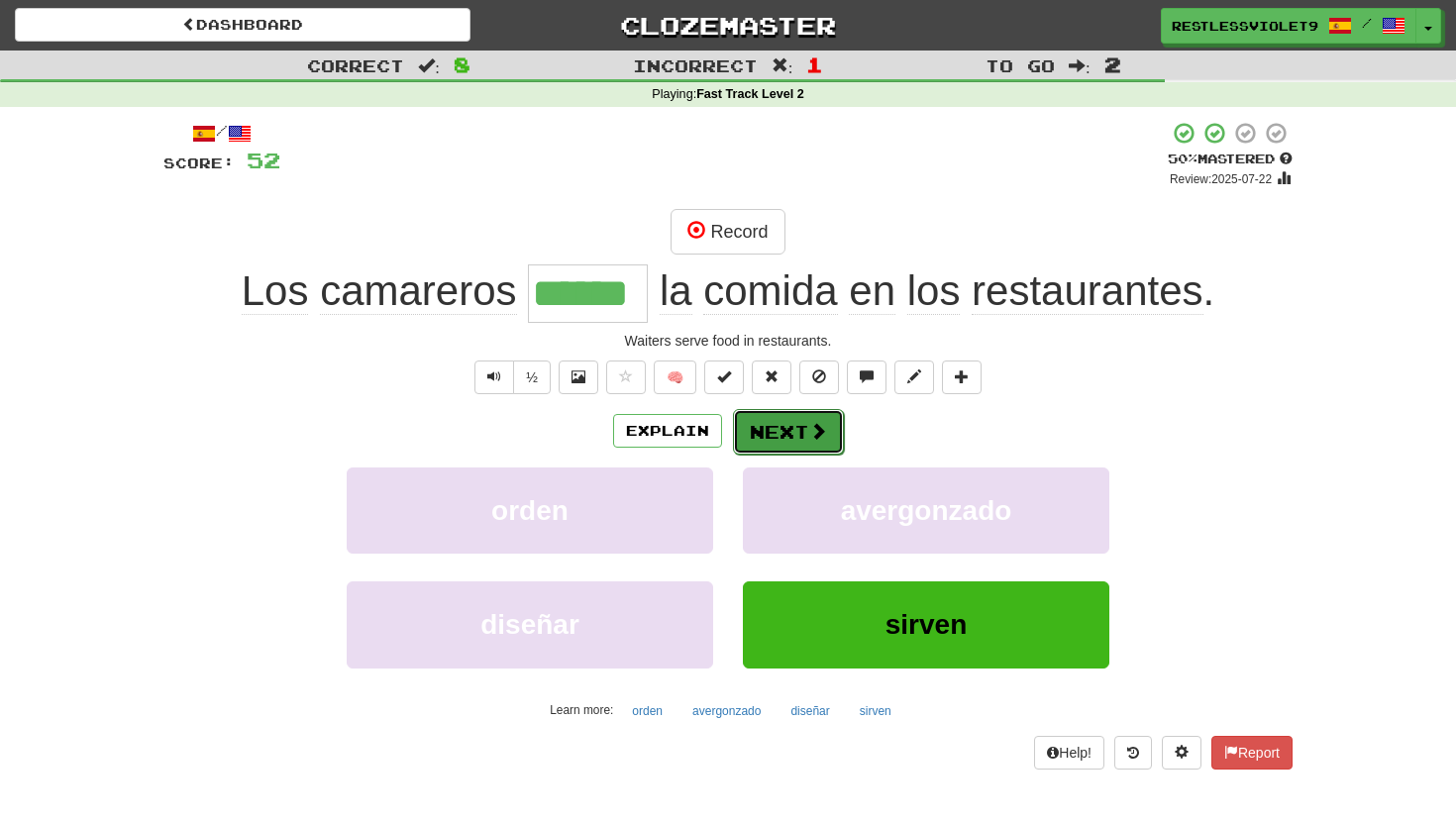 click on "Next" at bounding box center (788, 432) 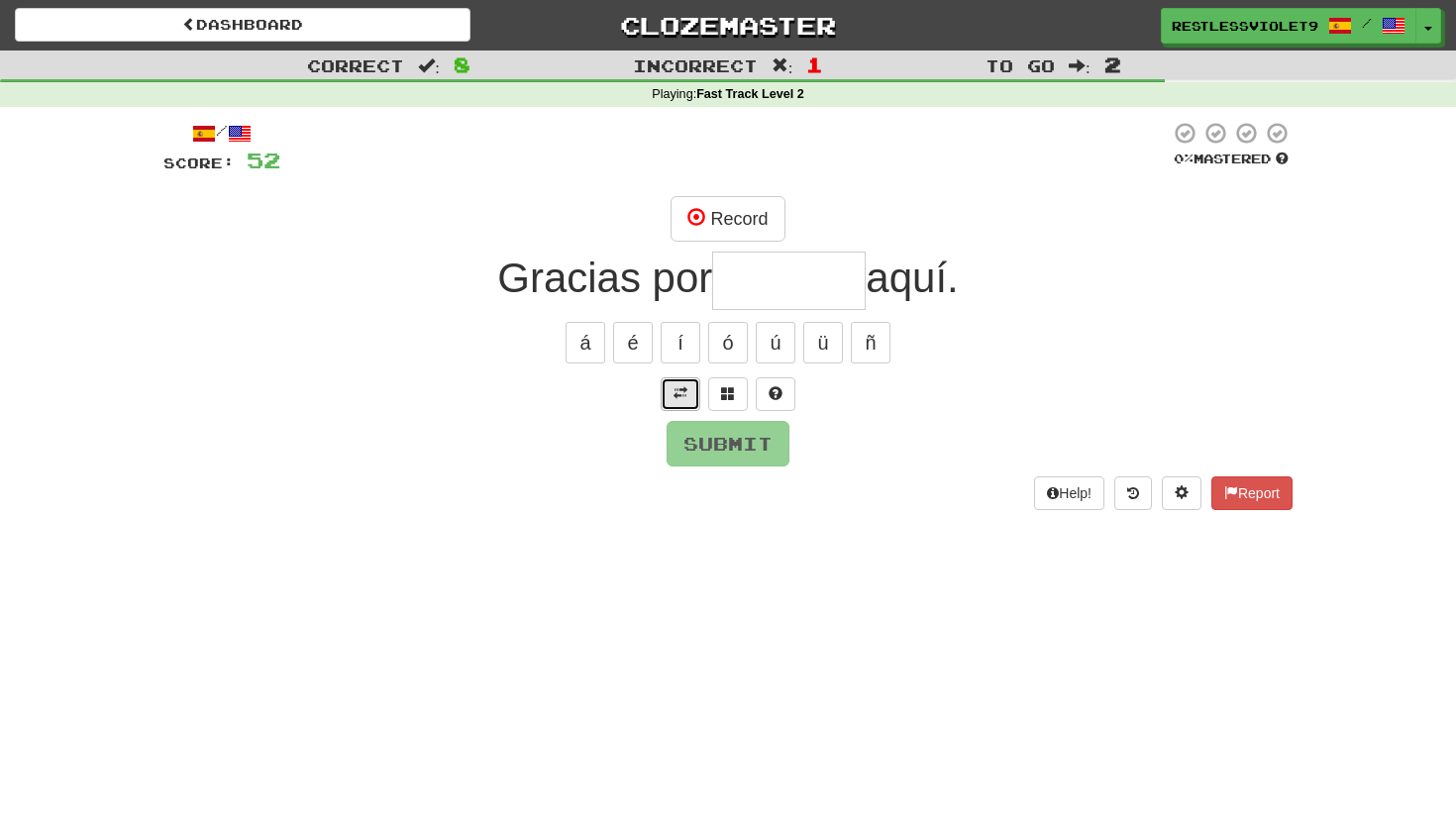 click at bounding box center (680, 393) 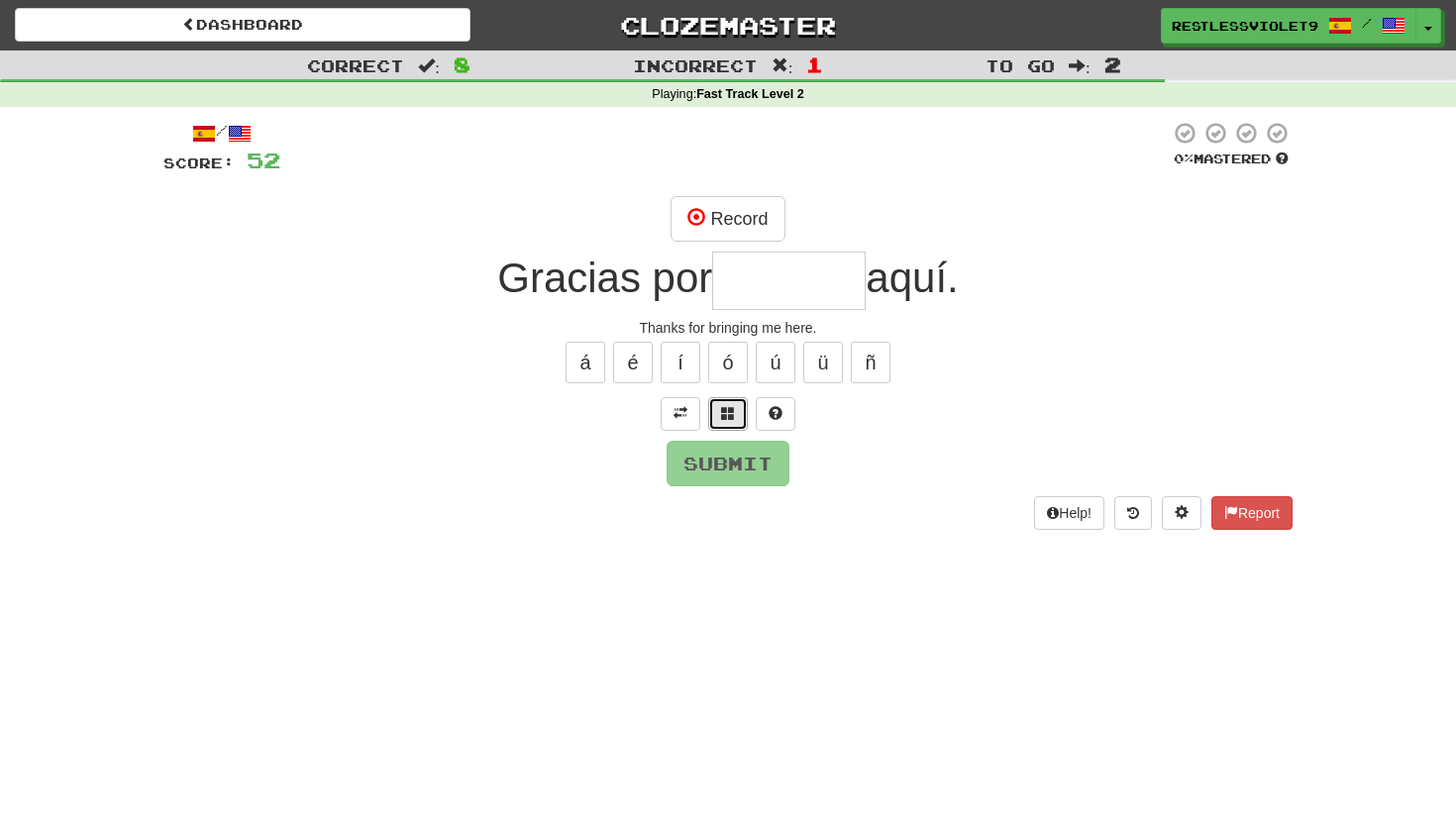click at bounding box center (728, 413) 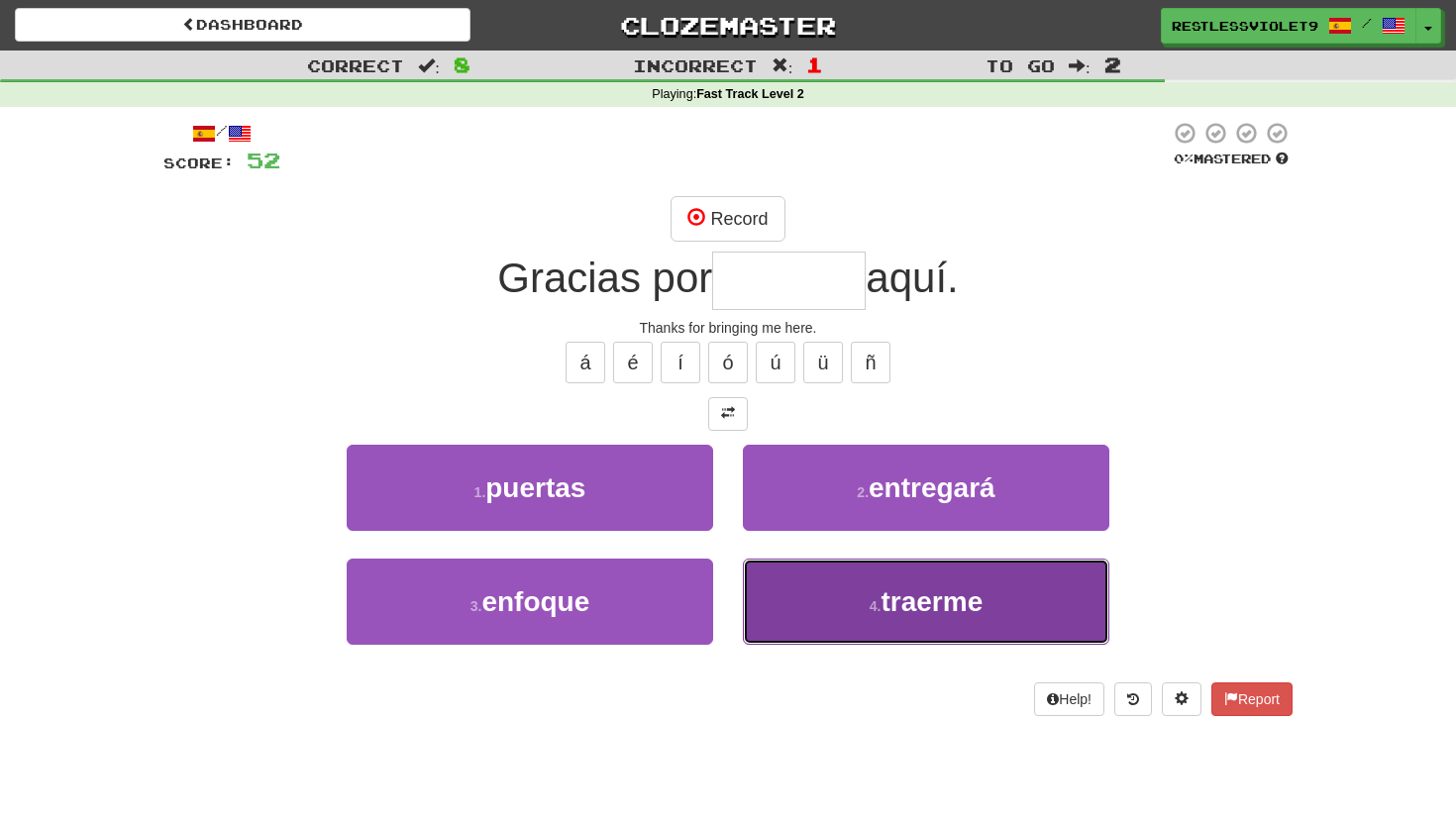 click on "traerme" at bounding box center (931, 601) 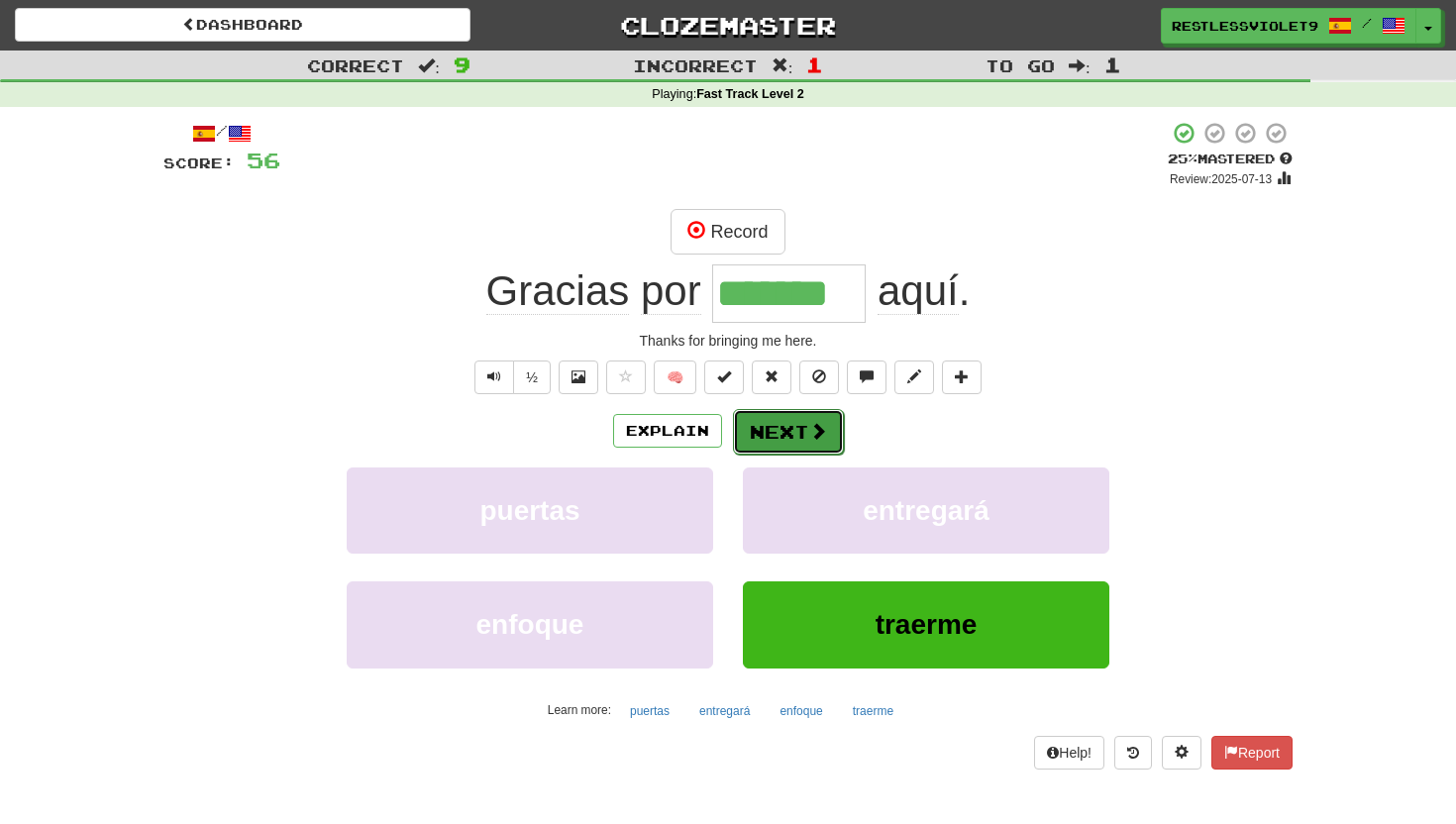 click on "Next" at bounding box center [788, 432] 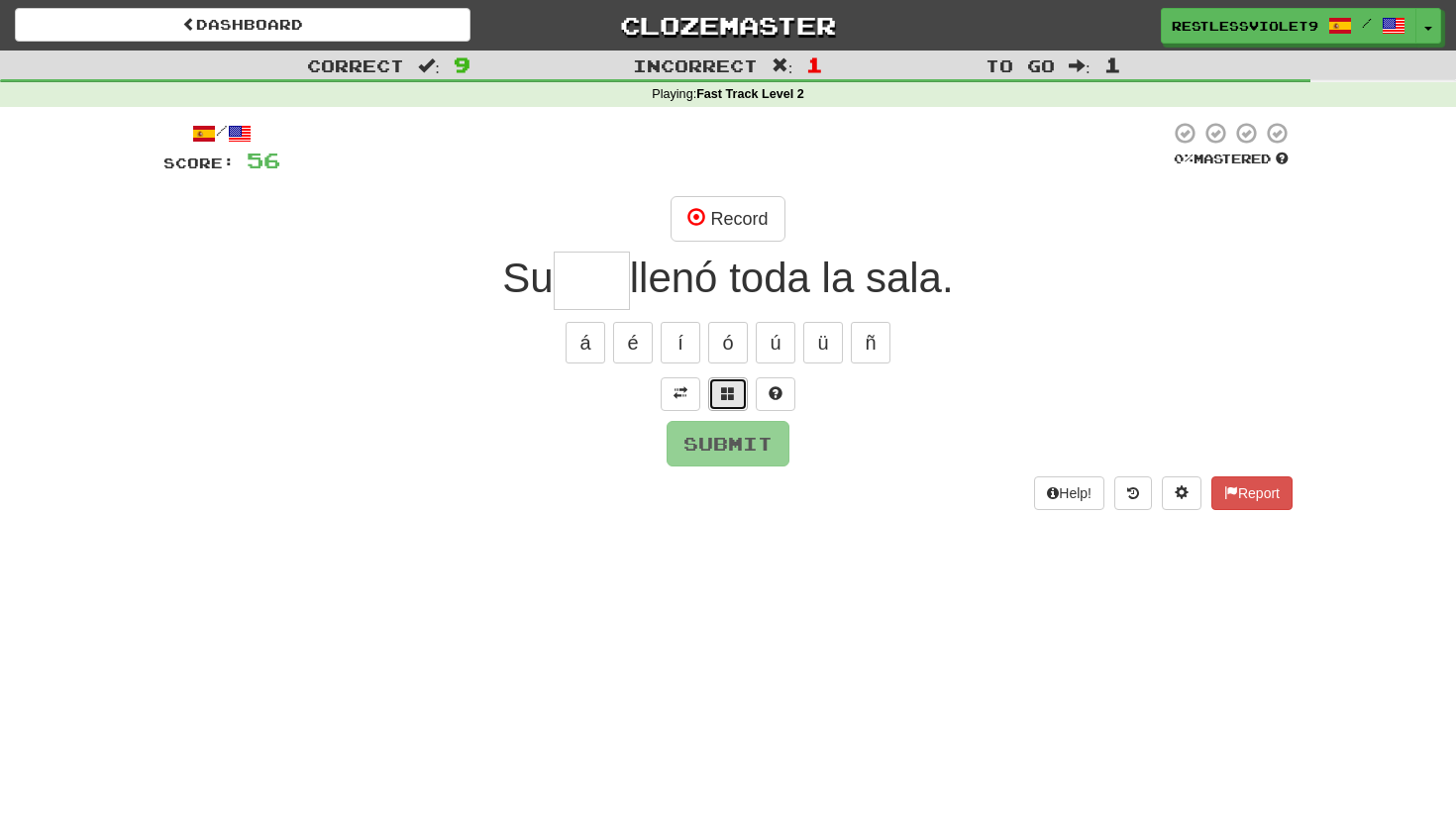 click at bounding box center (728, 393) 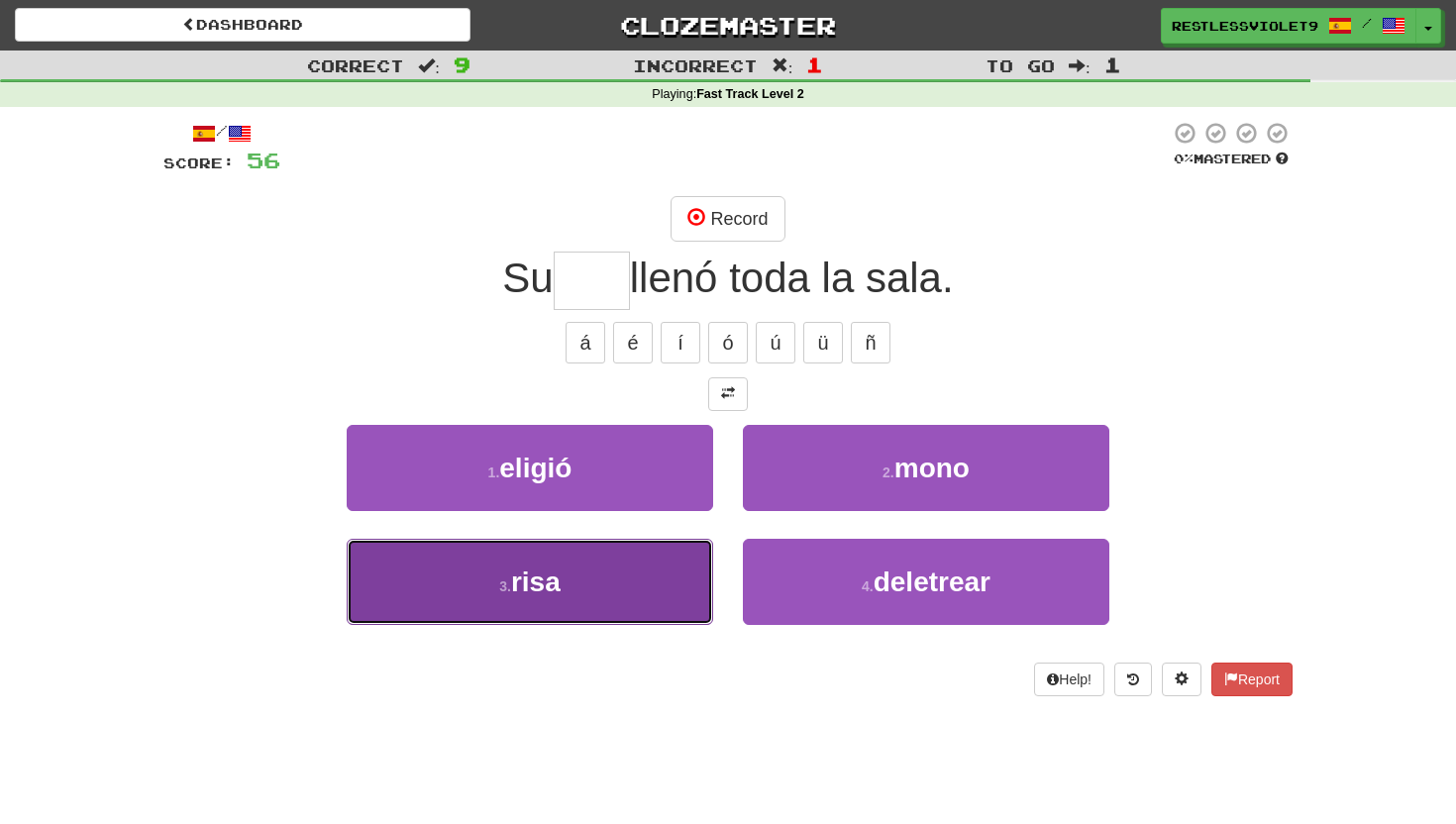 click on "3 .  risa" at bounding box center (530, 581) 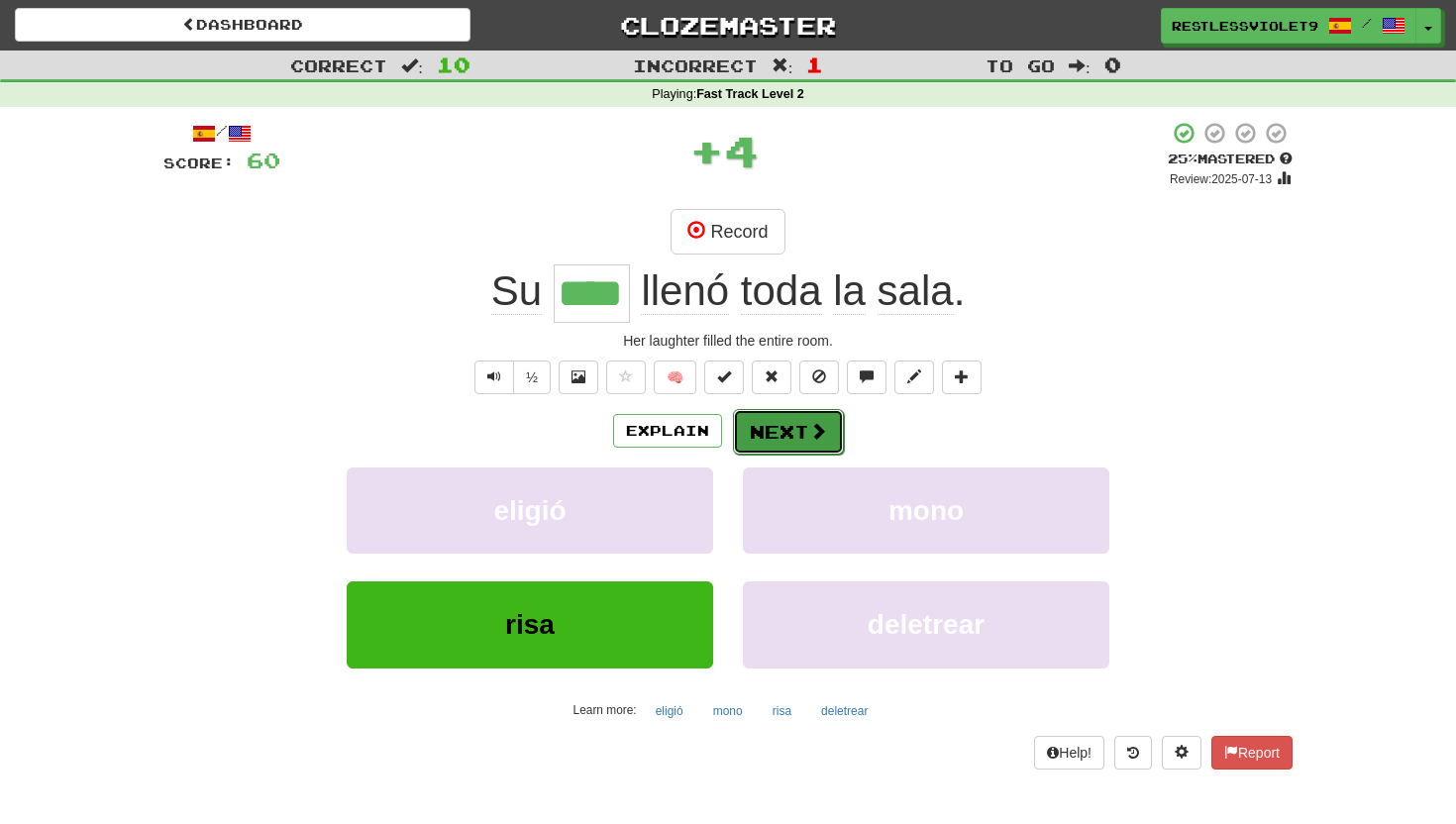 click on "Next" at bounding box center (788, 432) 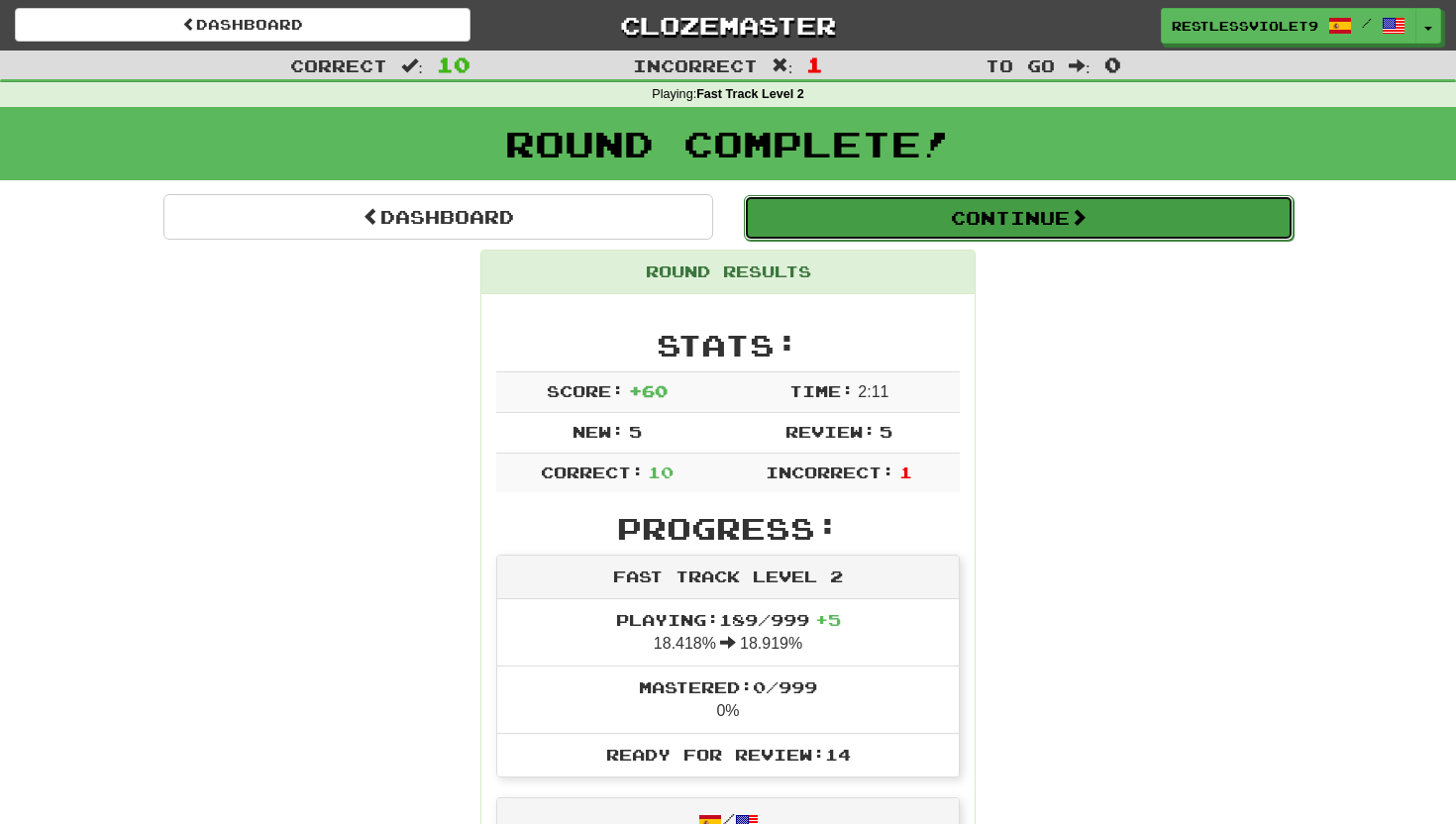 click on "Continue" at bounding box center (1018, 218) 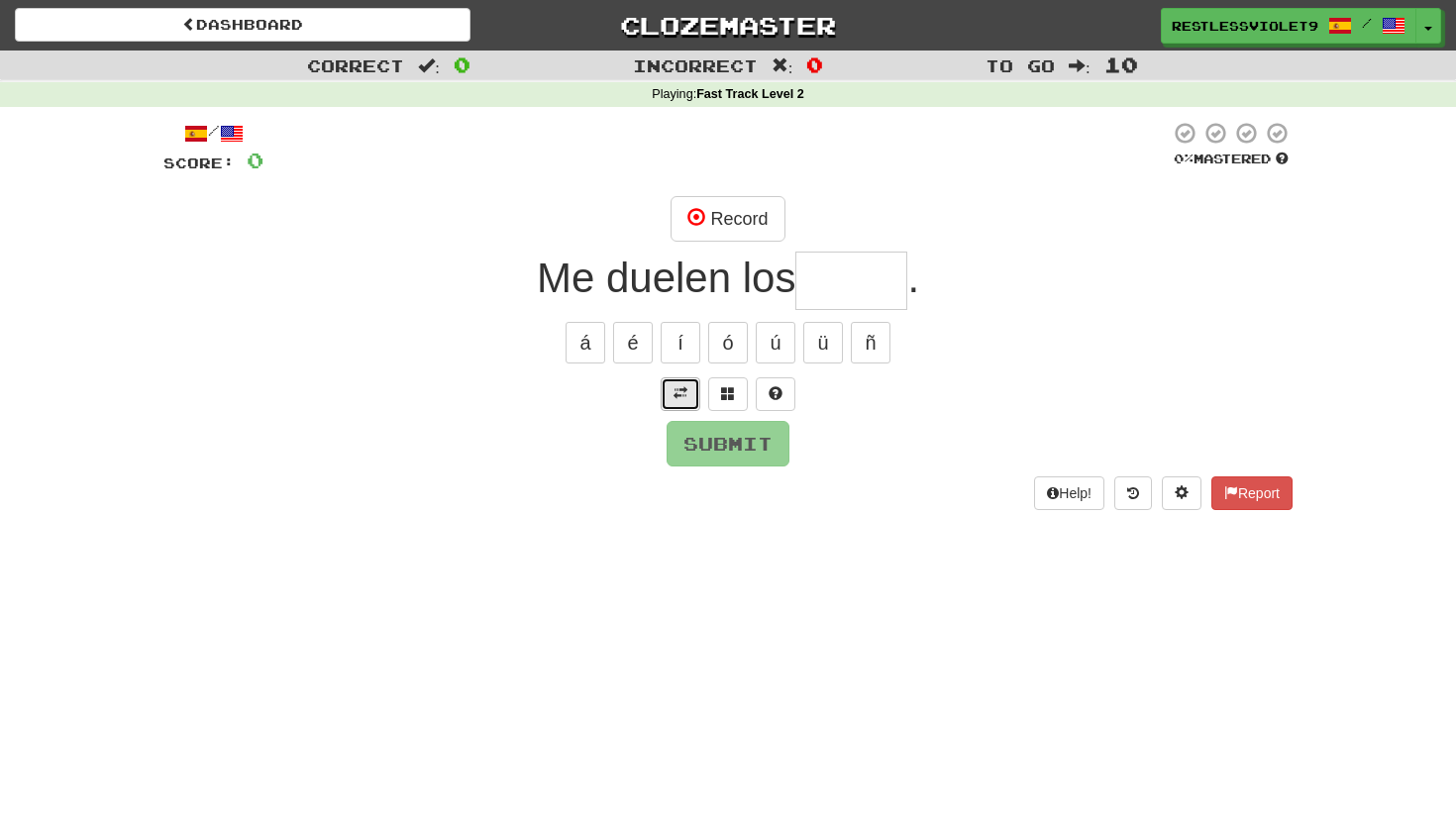 click at bounding box center [680, 393] 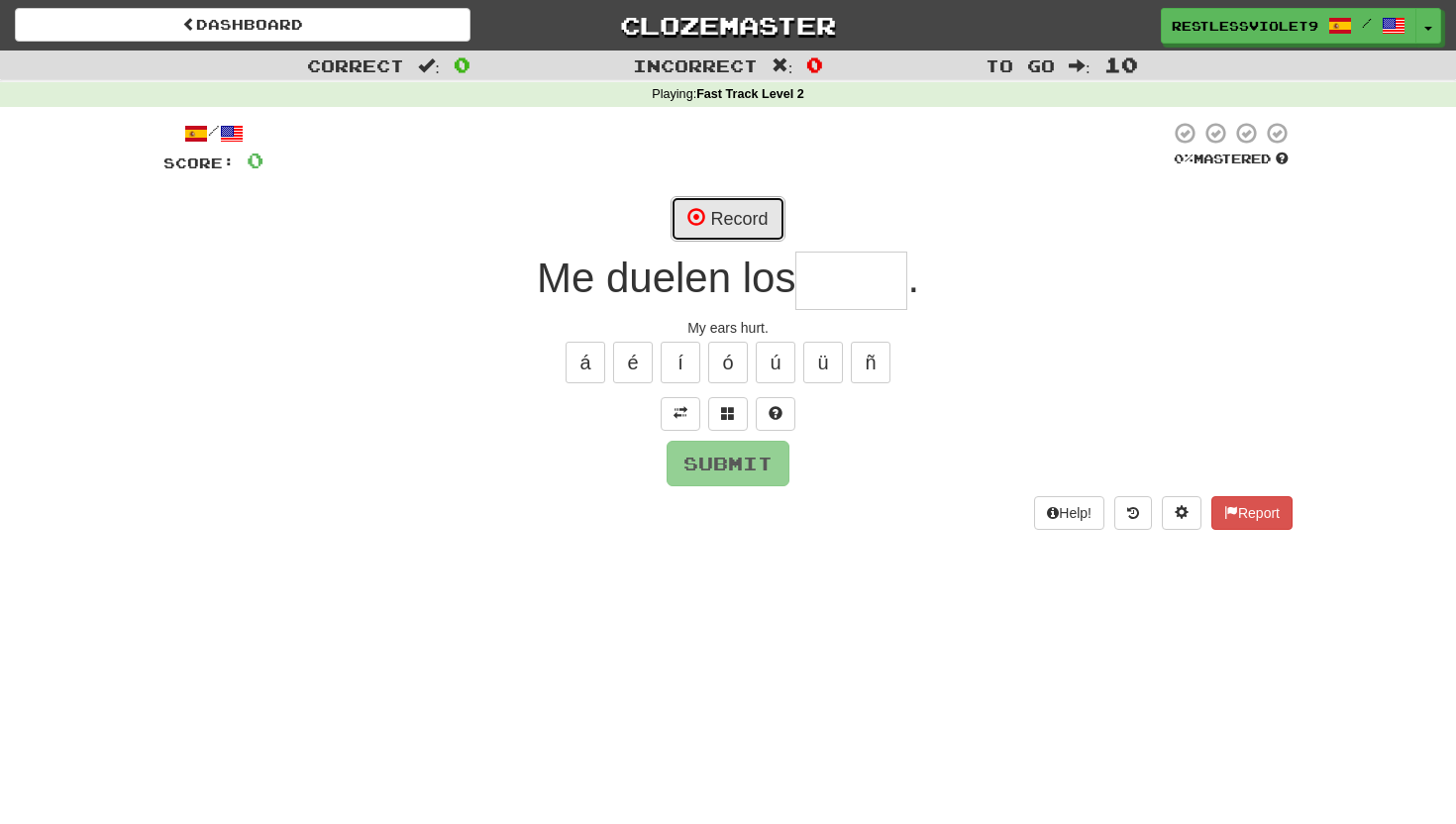 click on "Record" at bounding box center (727, 219) 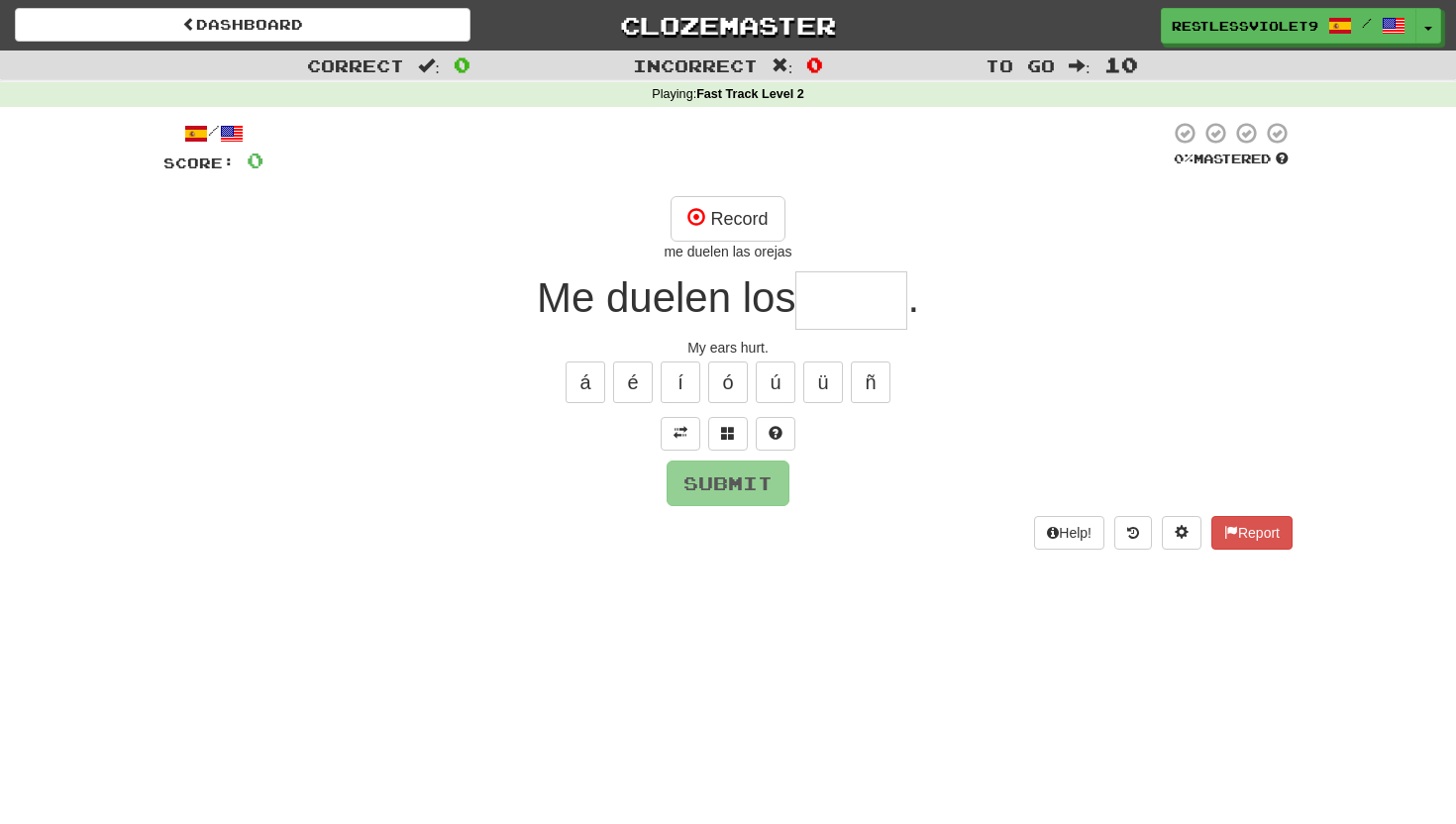 click at bounding box center [851, 300] 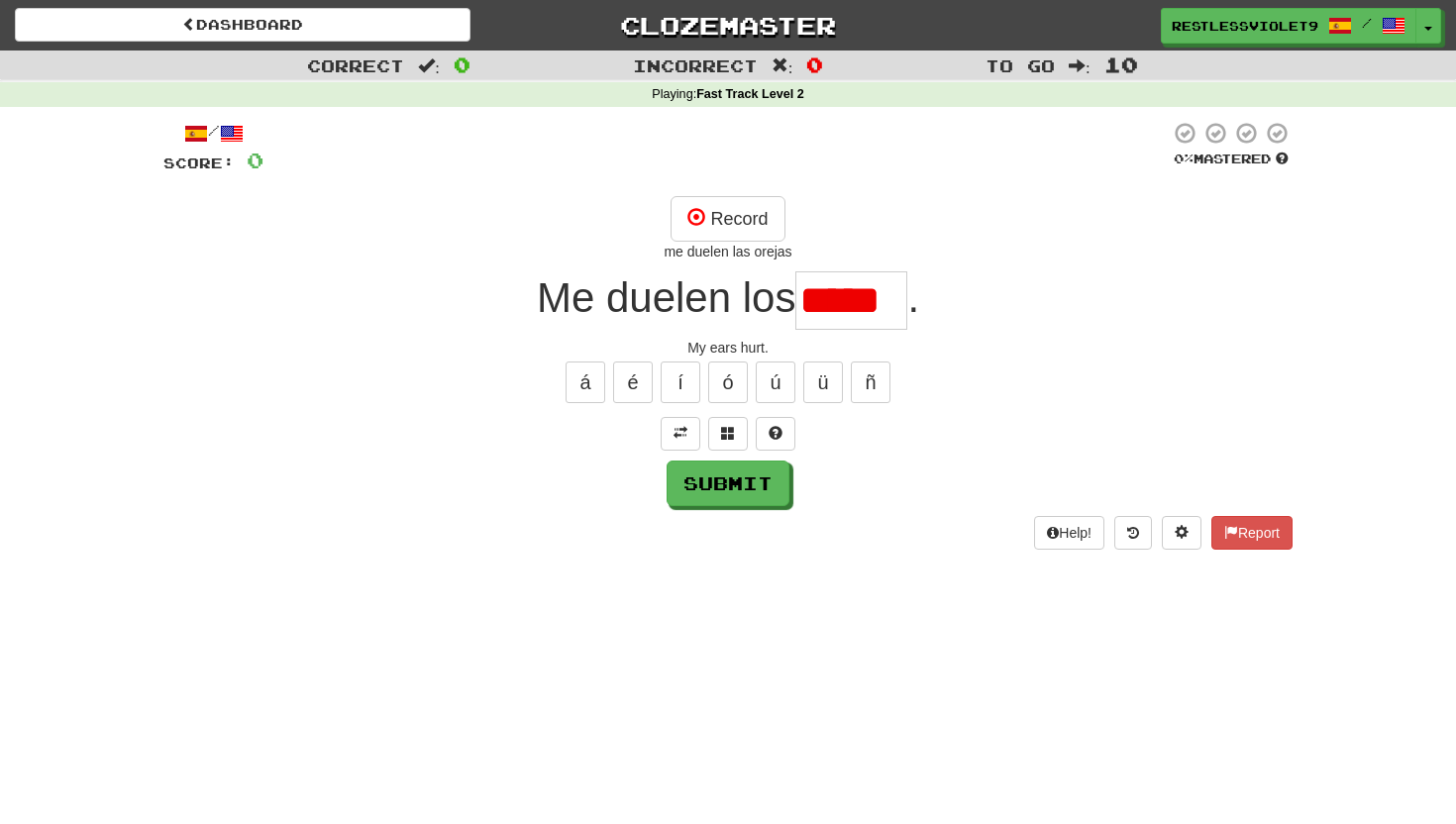 scroll, scrollTop: 0, scrollLeft: 0, axis: both 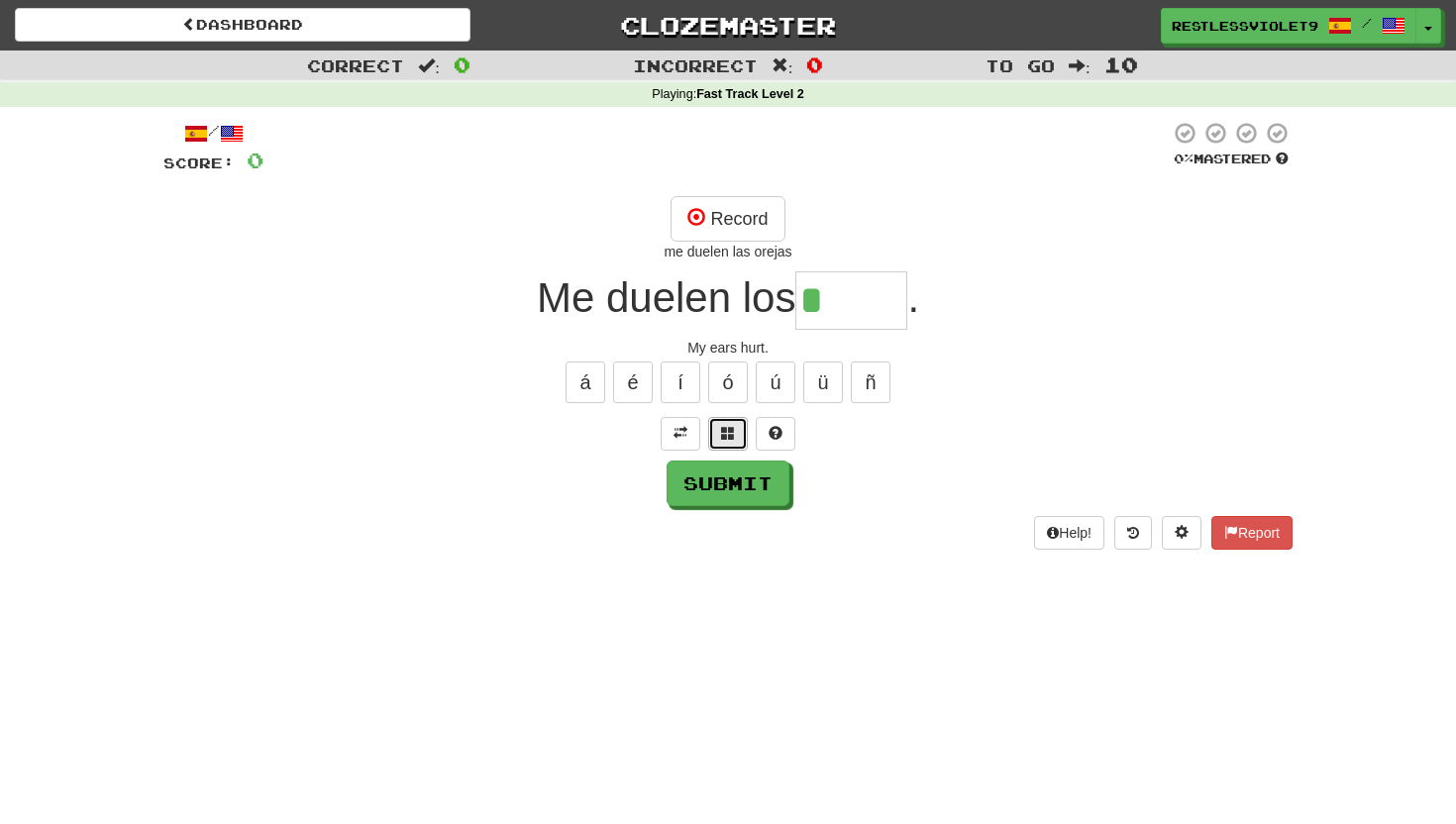 click at bounding box center [728, 433] 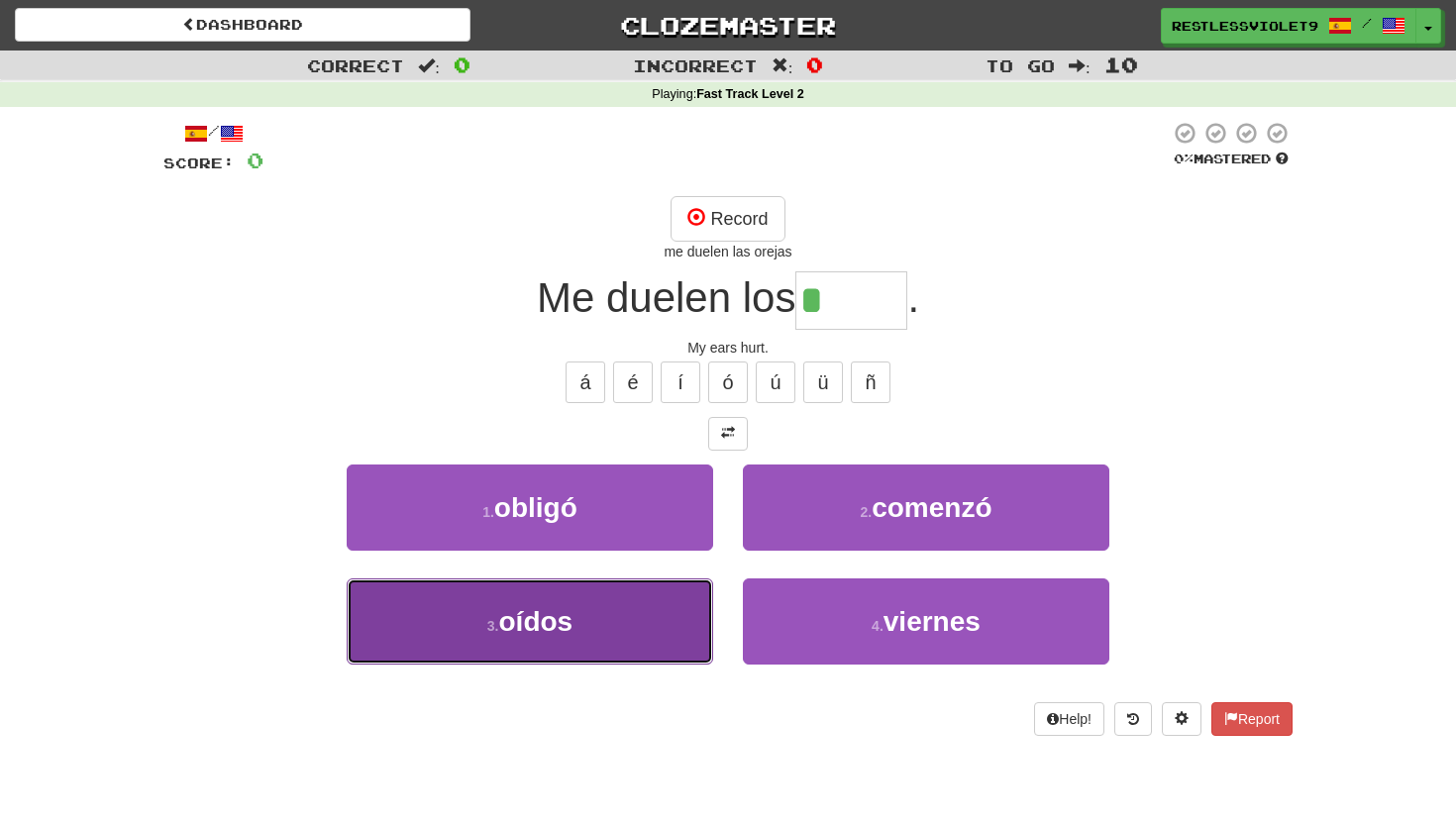 click on "oídos" at bounding box center (536, 621) 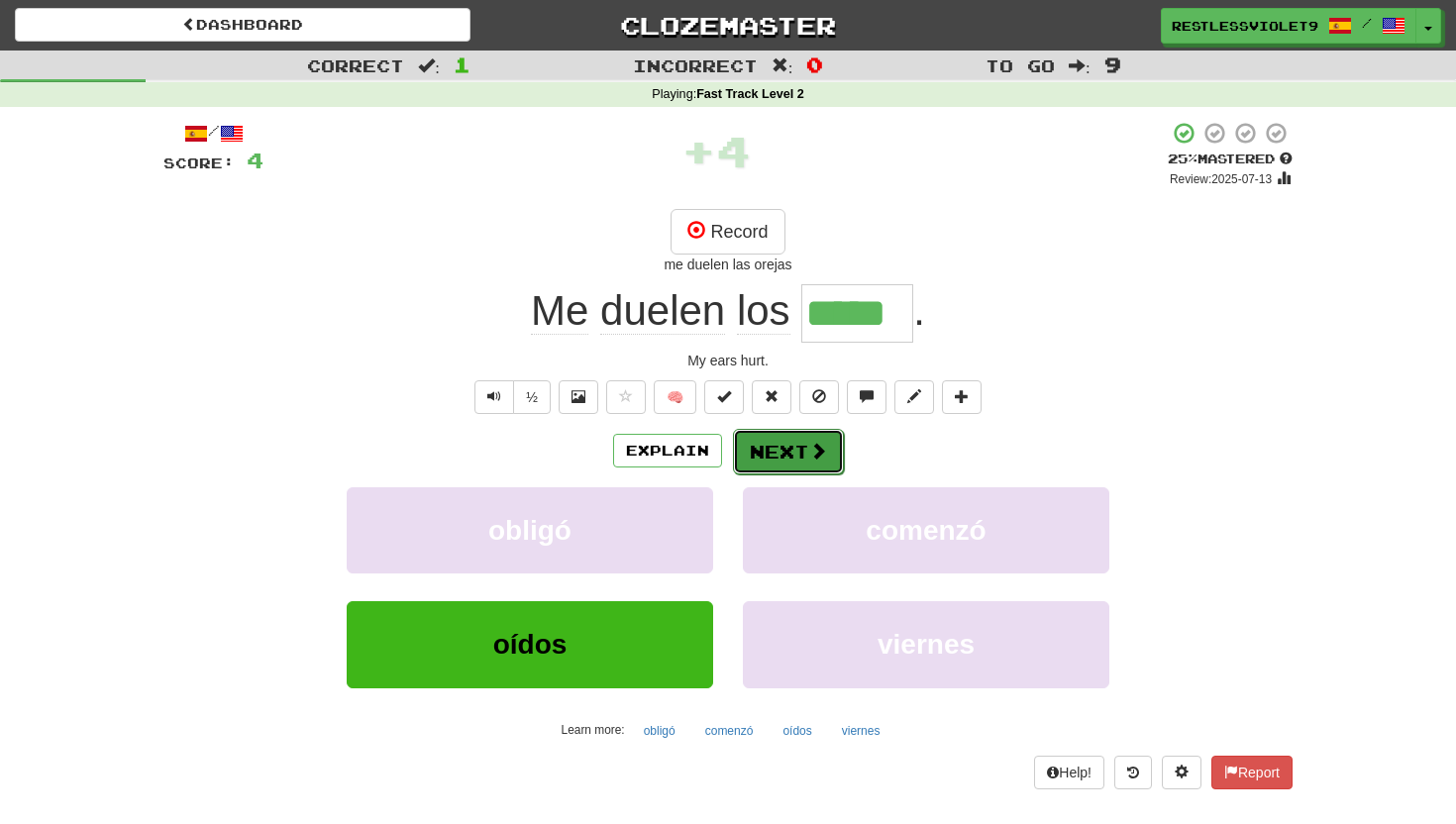 click on "Next" at bounding box center [788, 452] 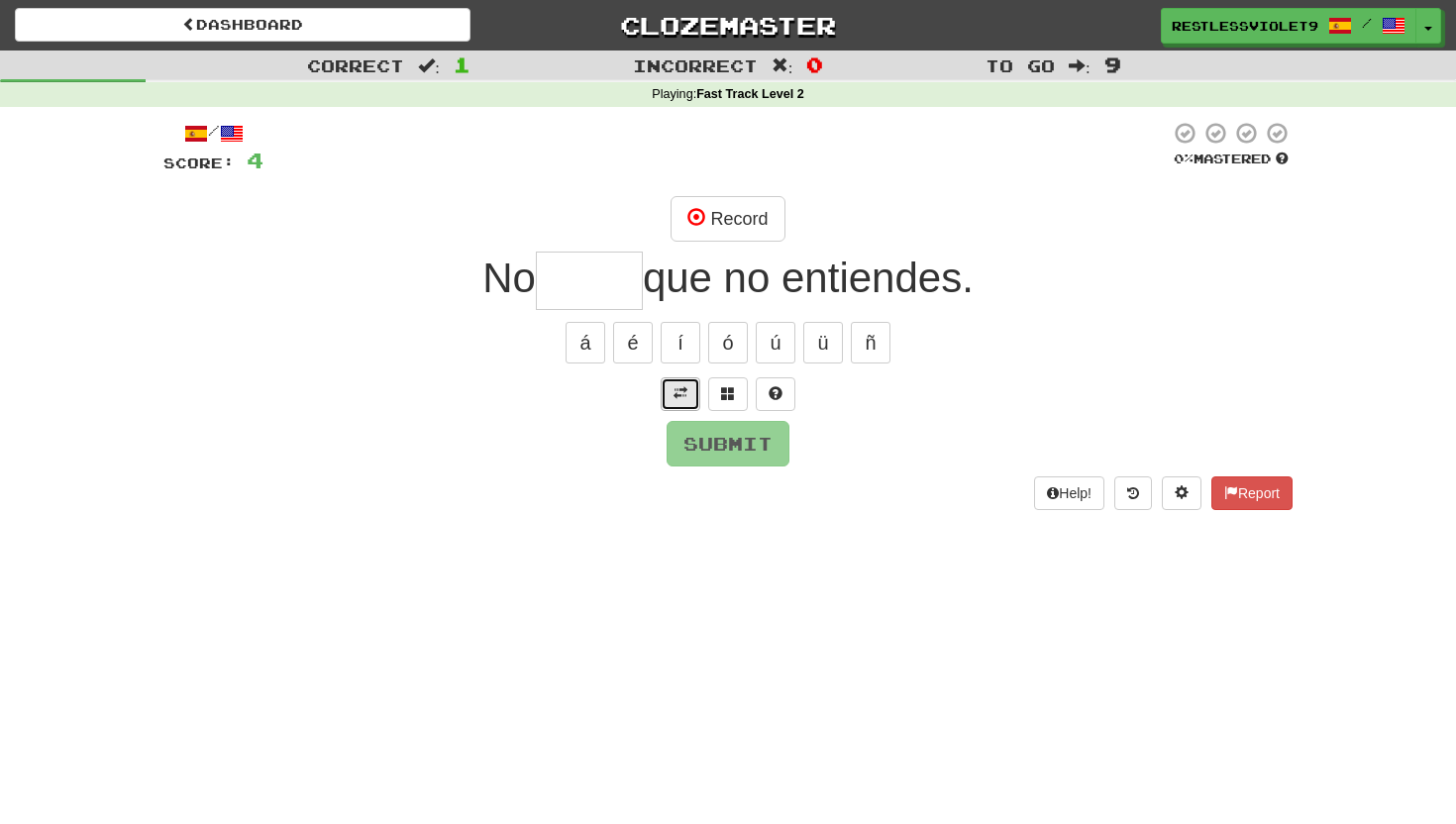 click at bounding box center (680, 393) 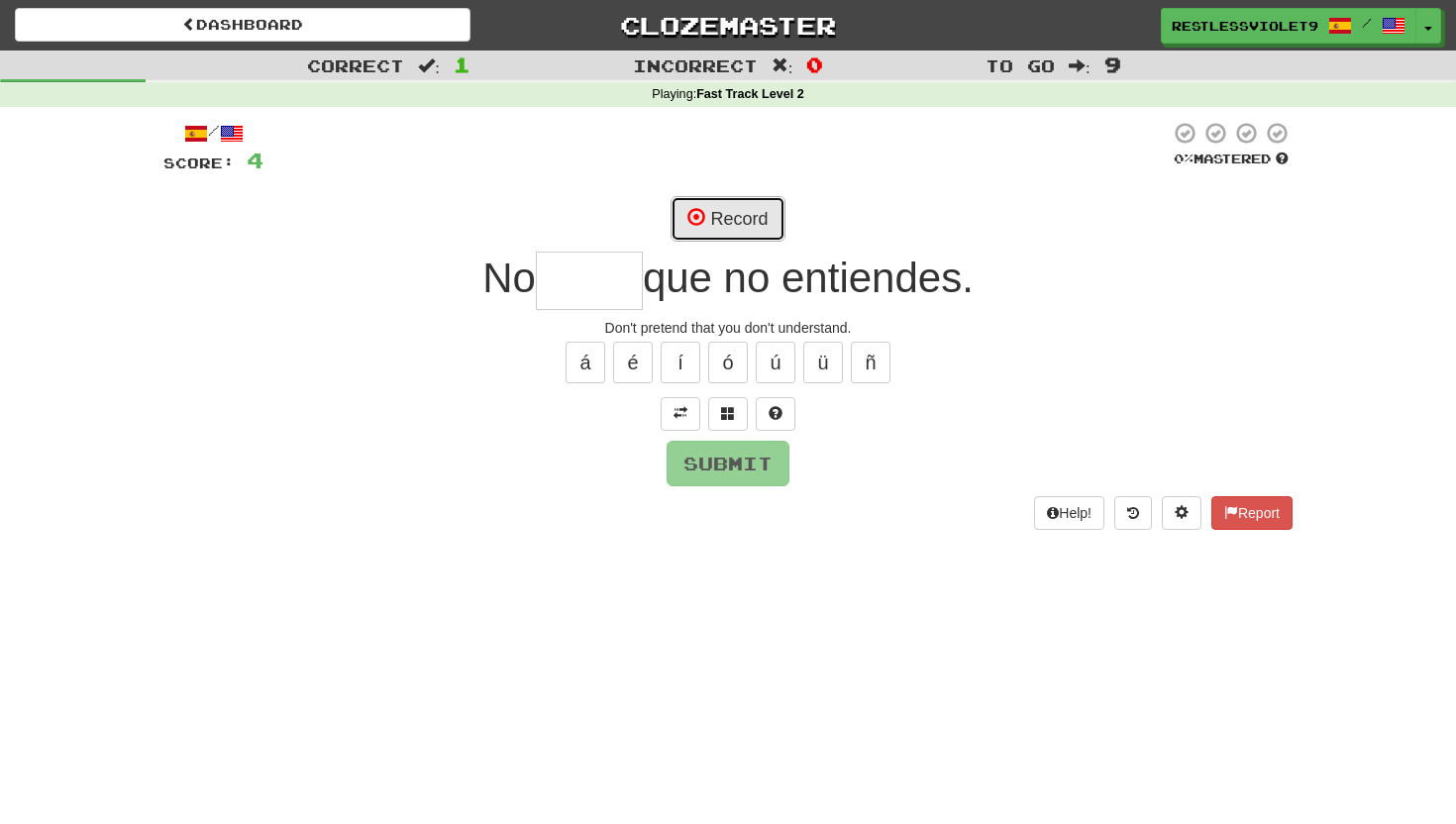 click on "Record" at bounding box center [727, 219] 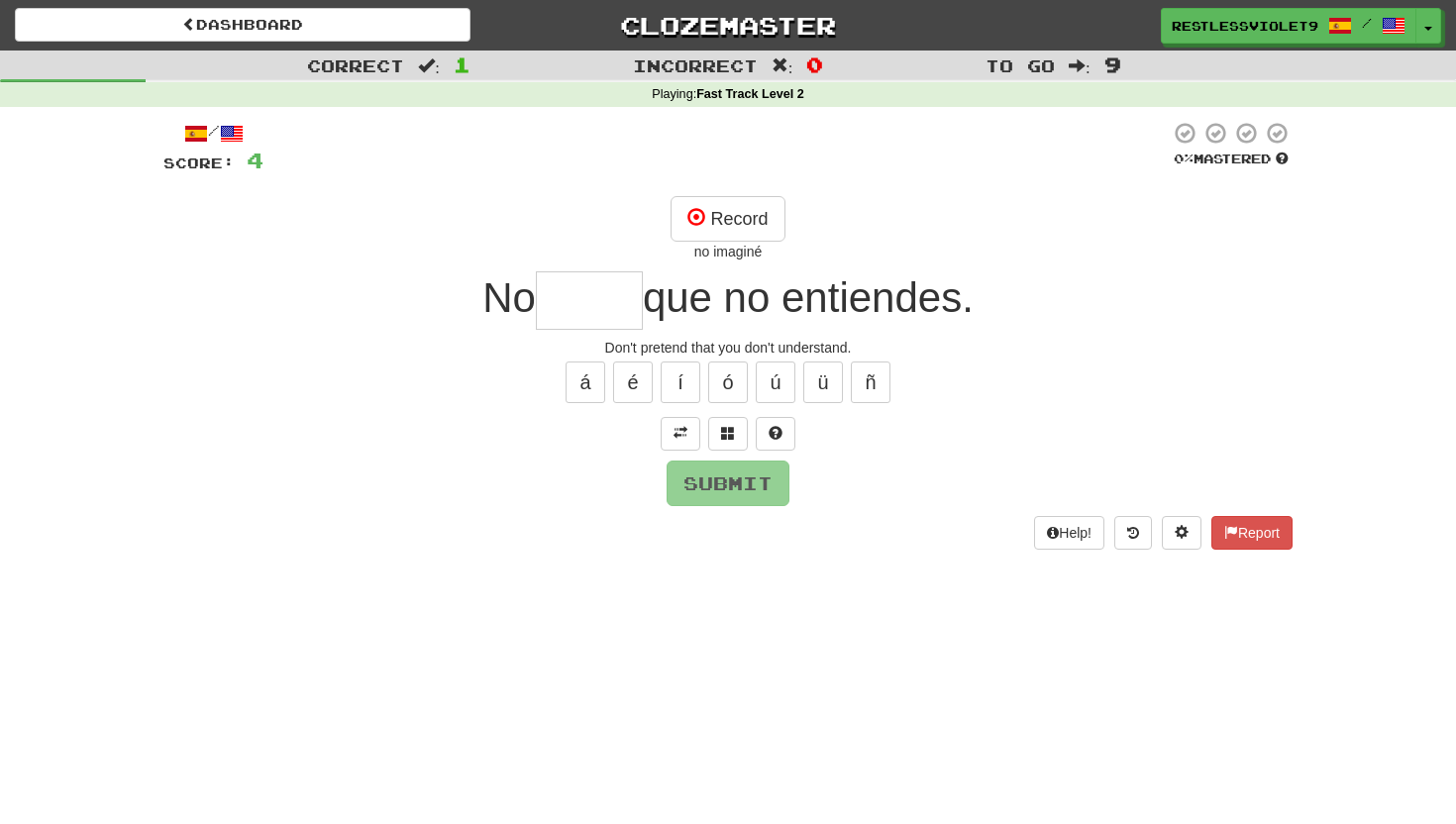 click at bounding box center (589, 300) 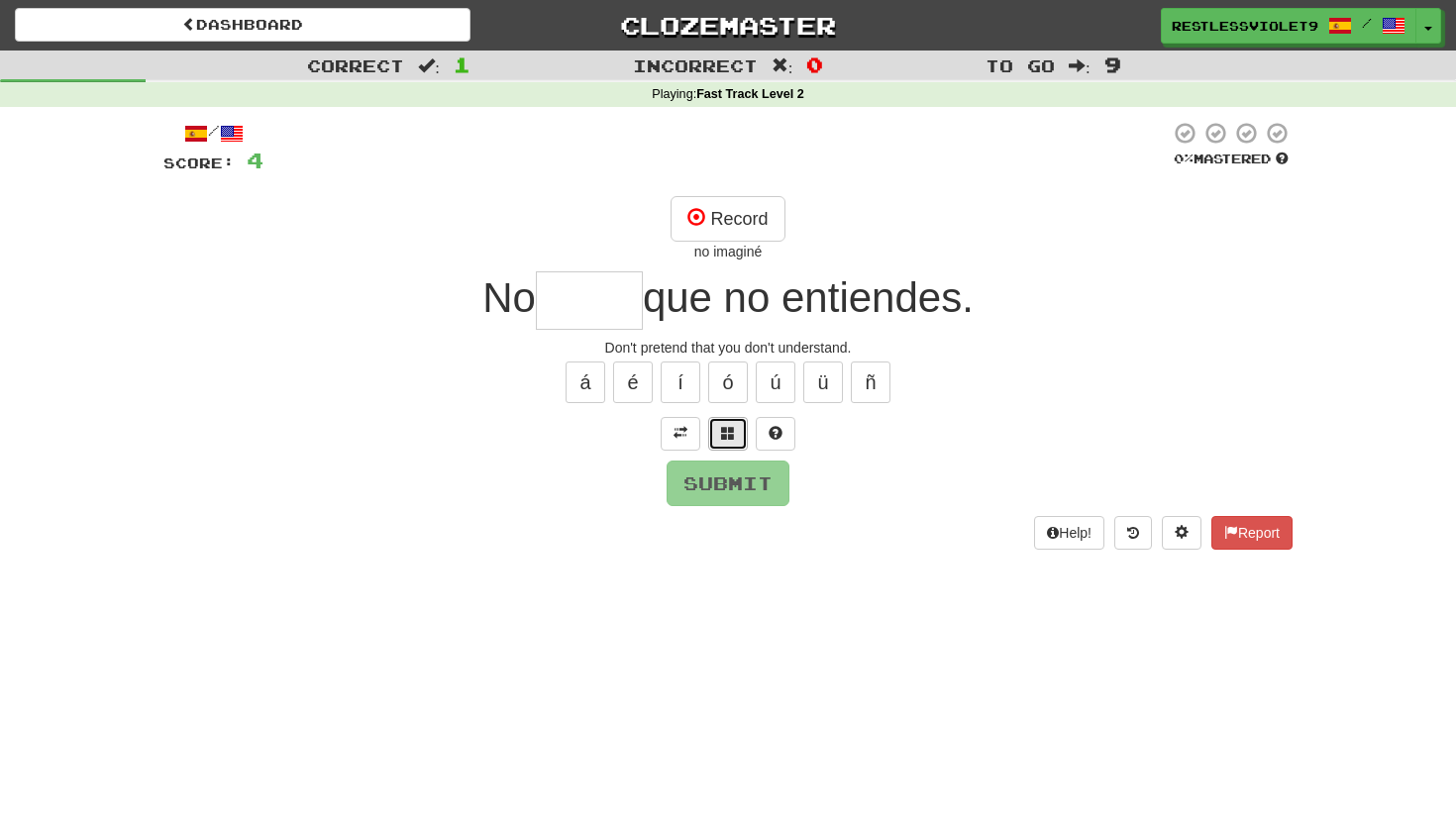 click at bounding box center (728, 433) 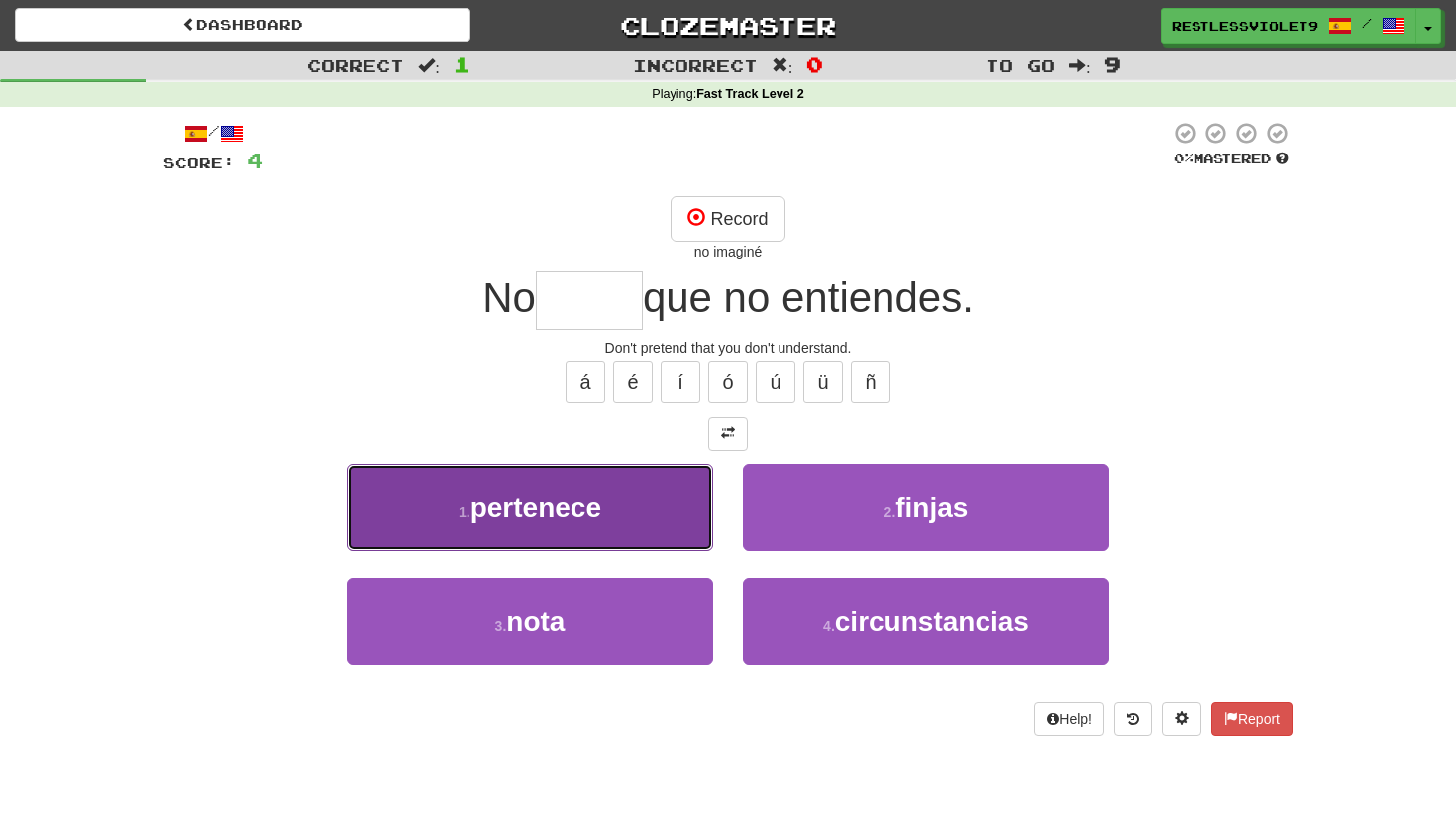 click on "pertenece" at bounding box center [536, 507] 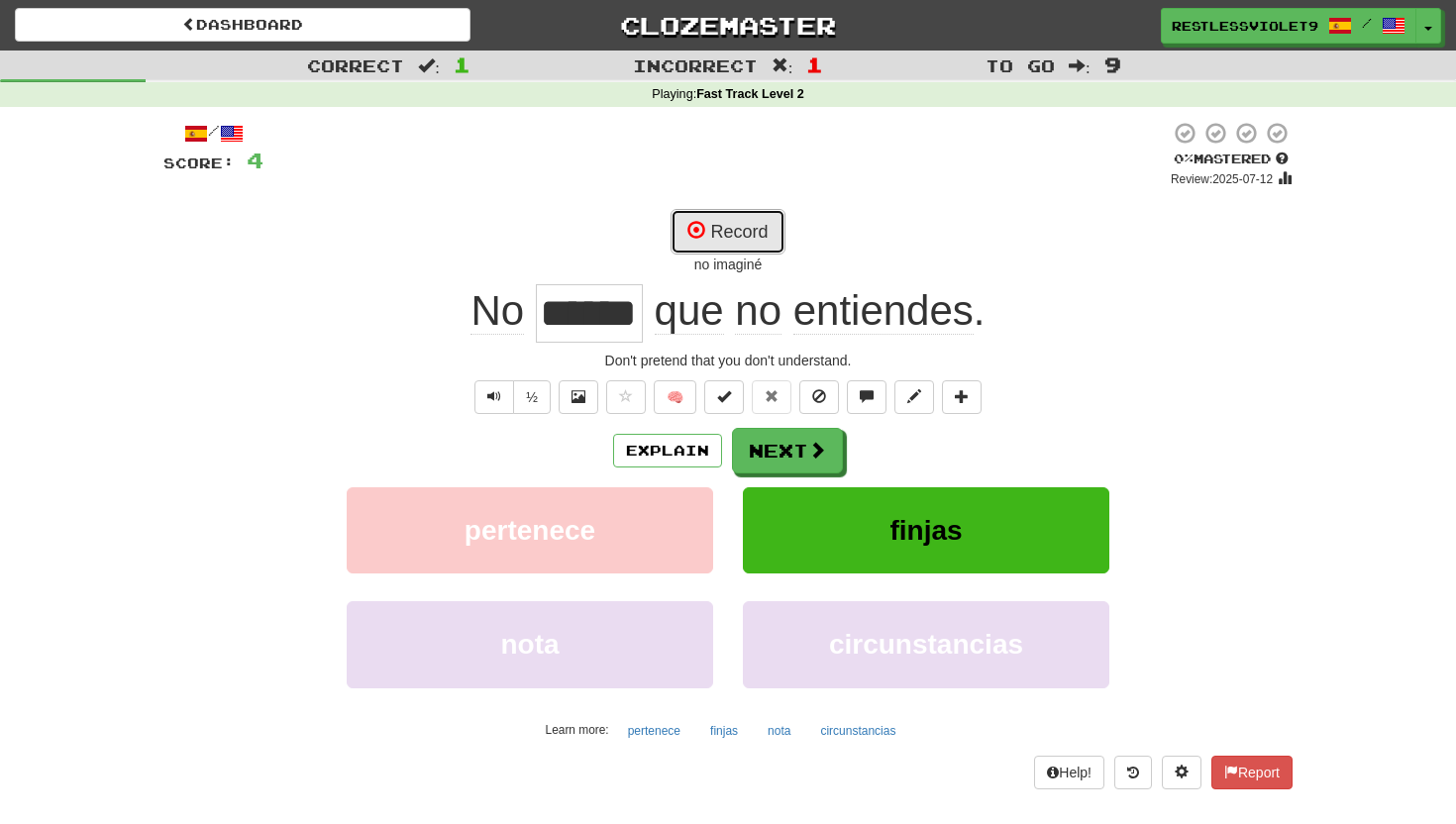click on "Record" at bounding box center [727, 232] 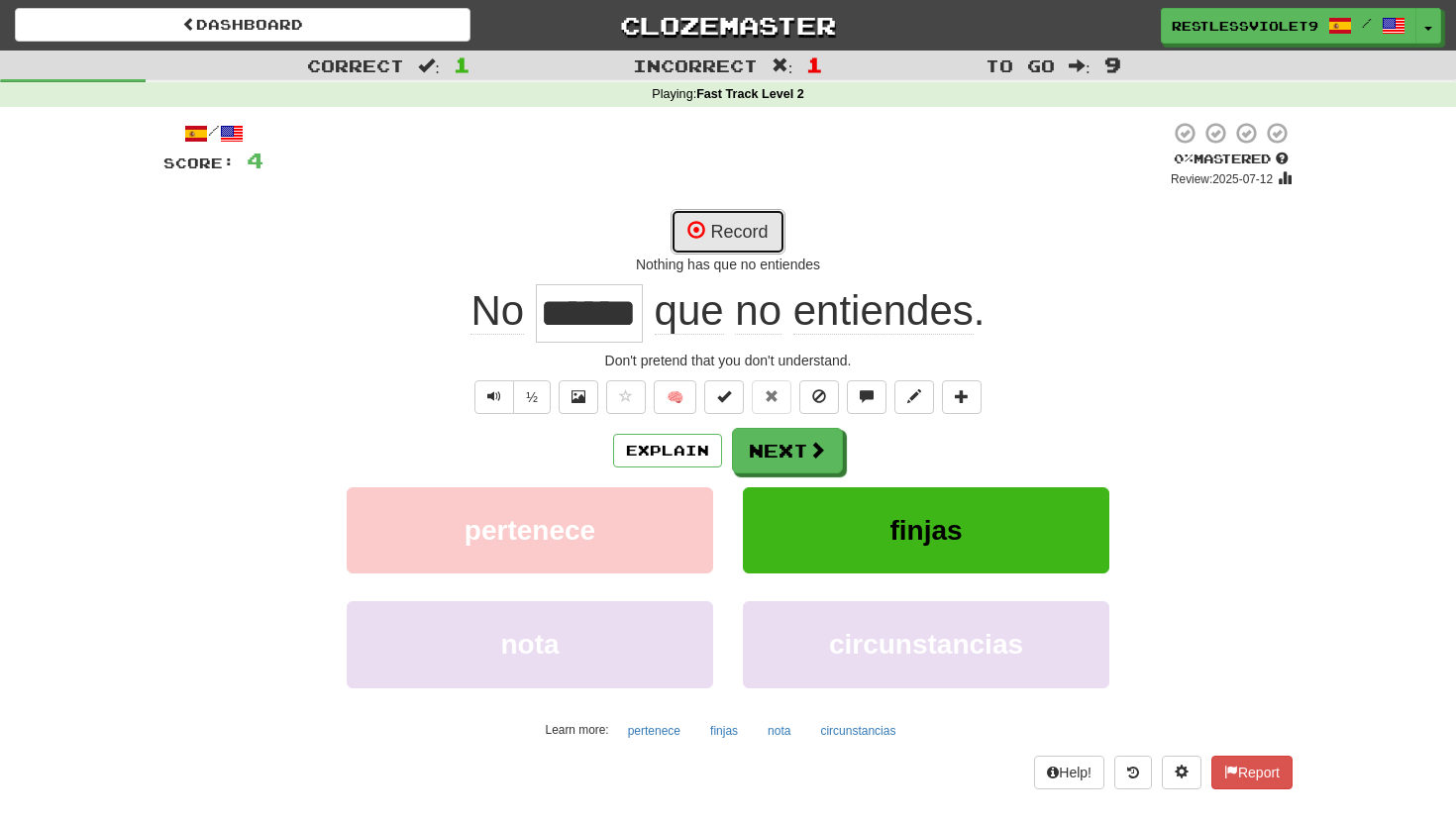 click on "Record" at bounding box center [727, 232] 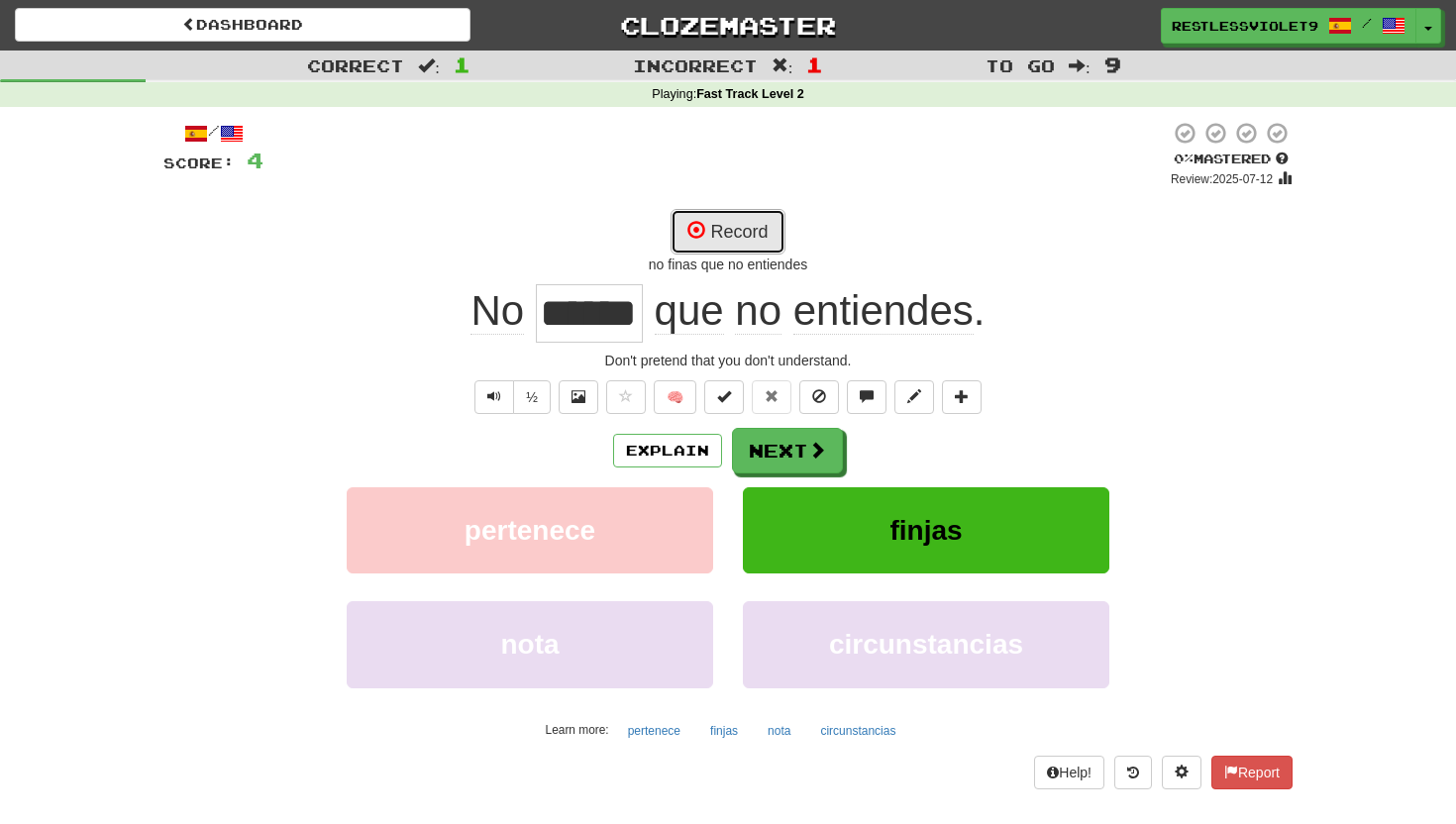 click on "Record" at bounding box center [727, 232] 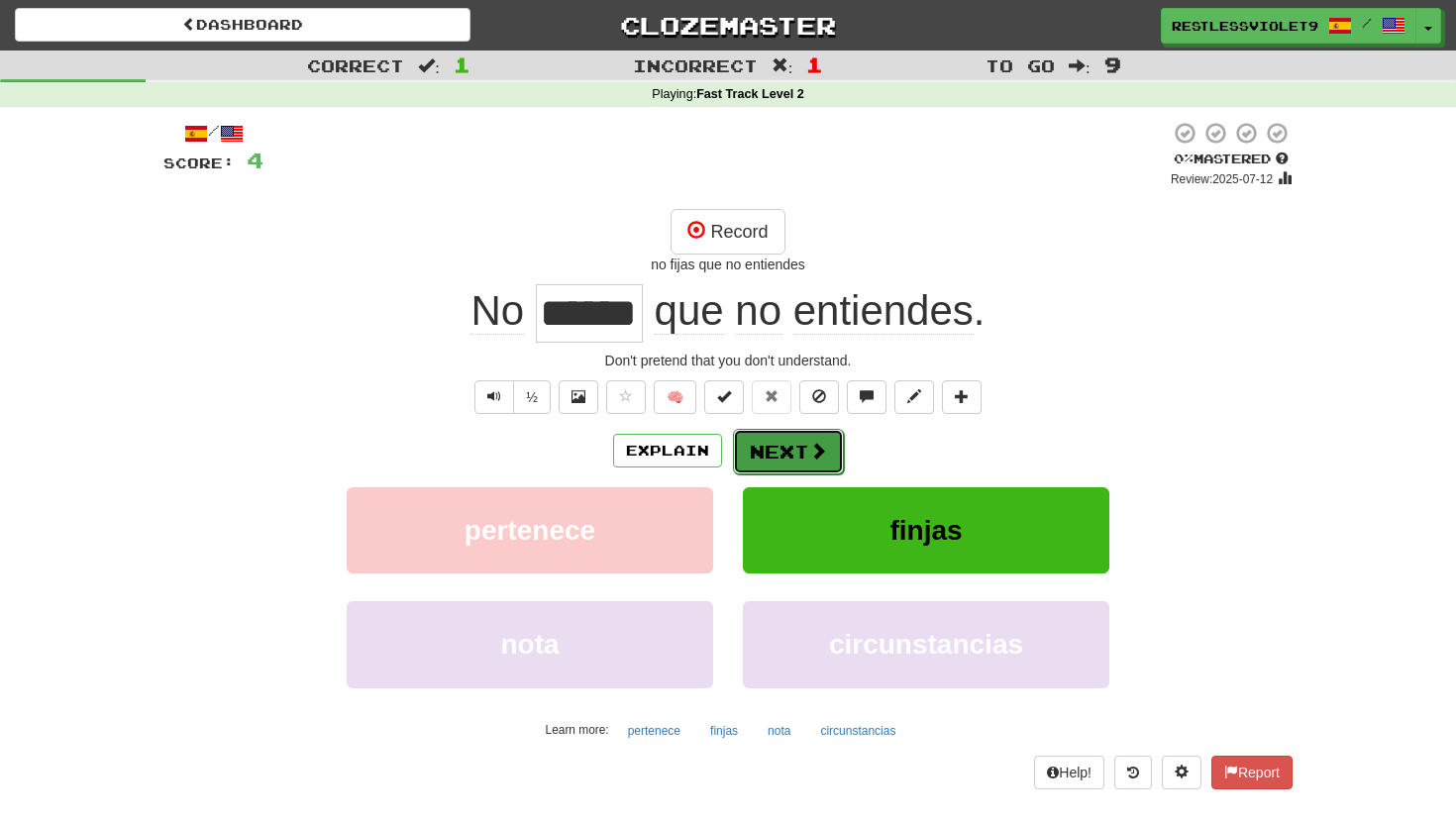 click on "Next" at bounding box center (788, 452) 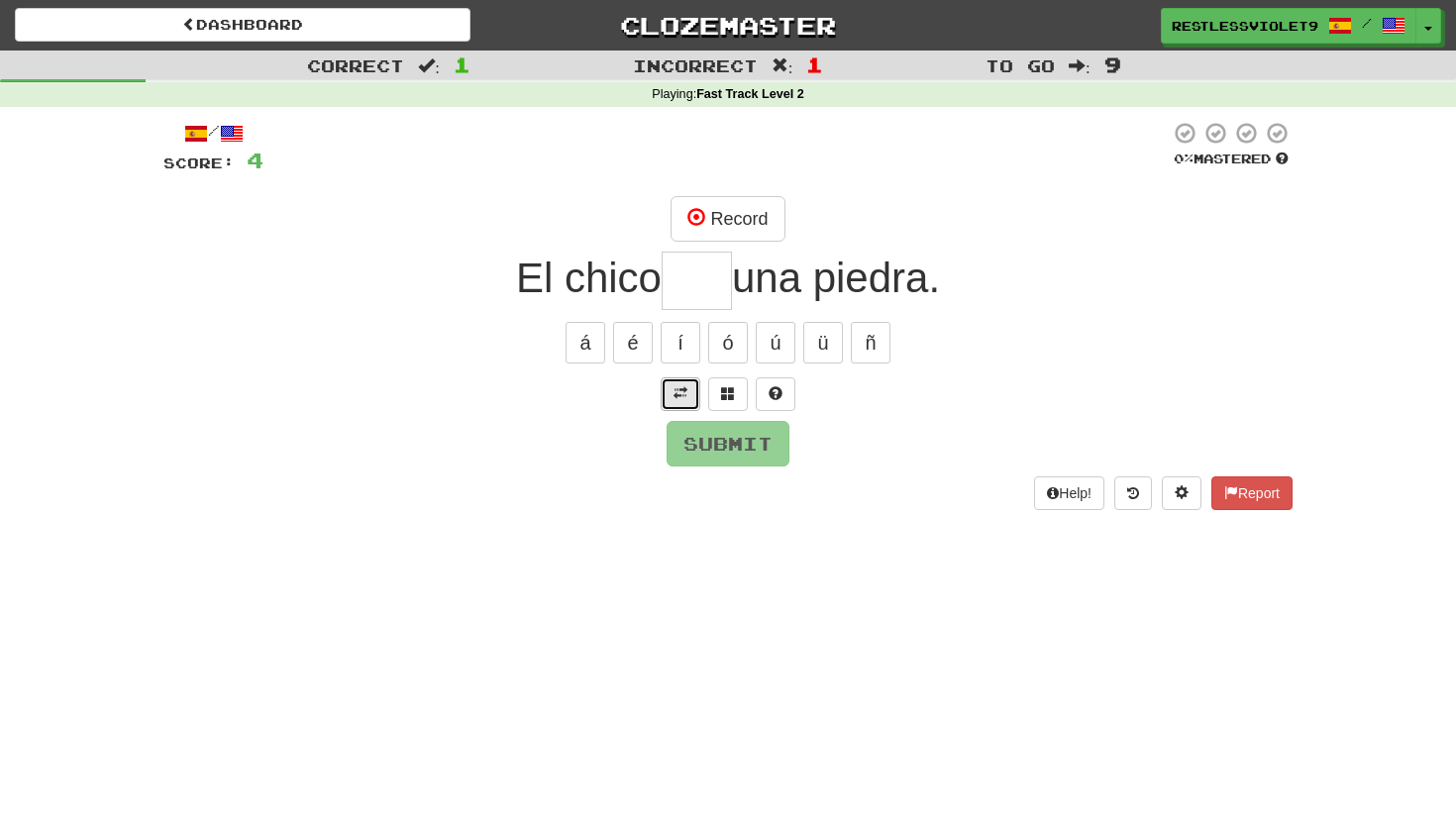 click at bounding box center (680, 394) 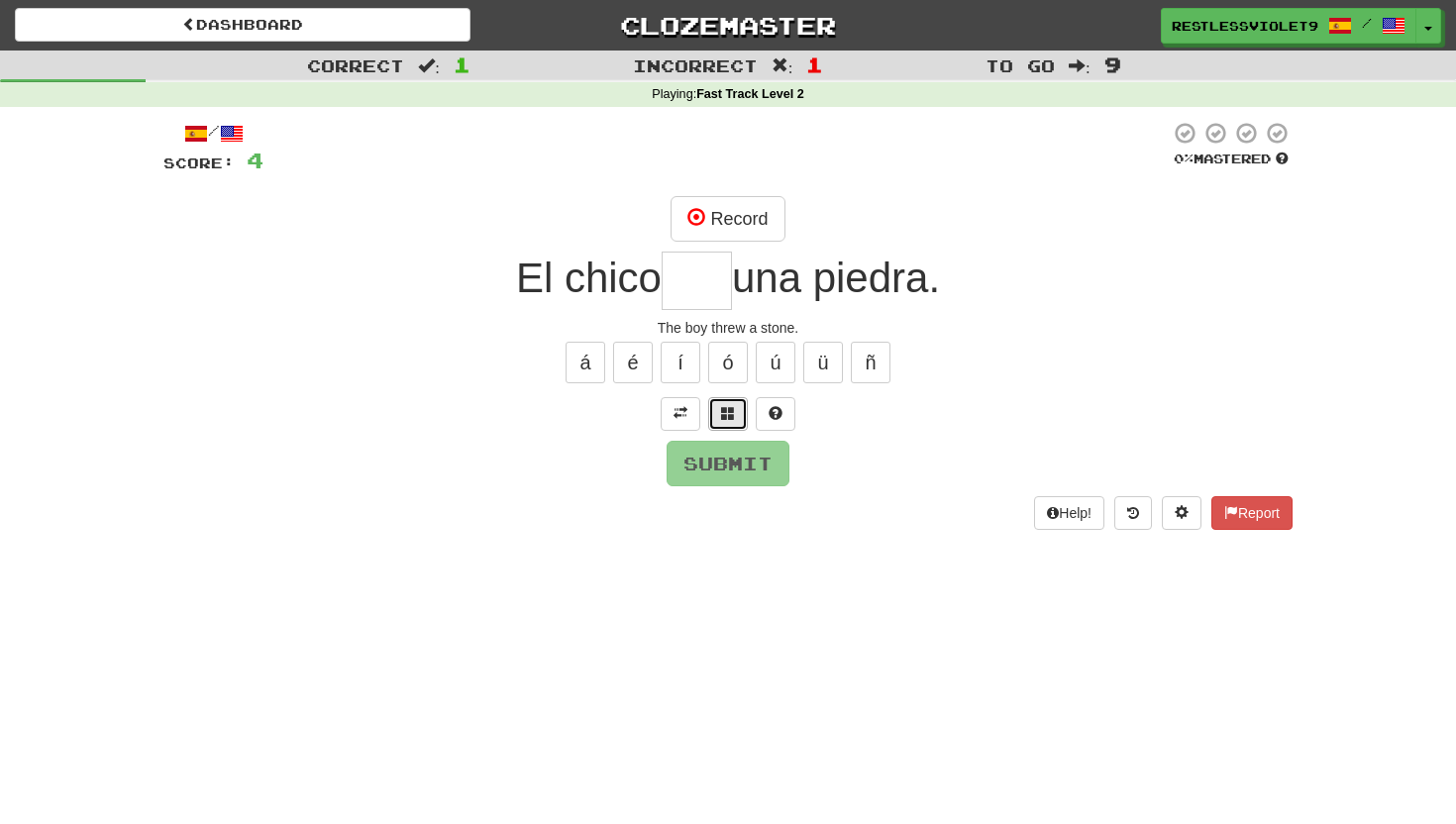 click at bounding box center [728, 414] 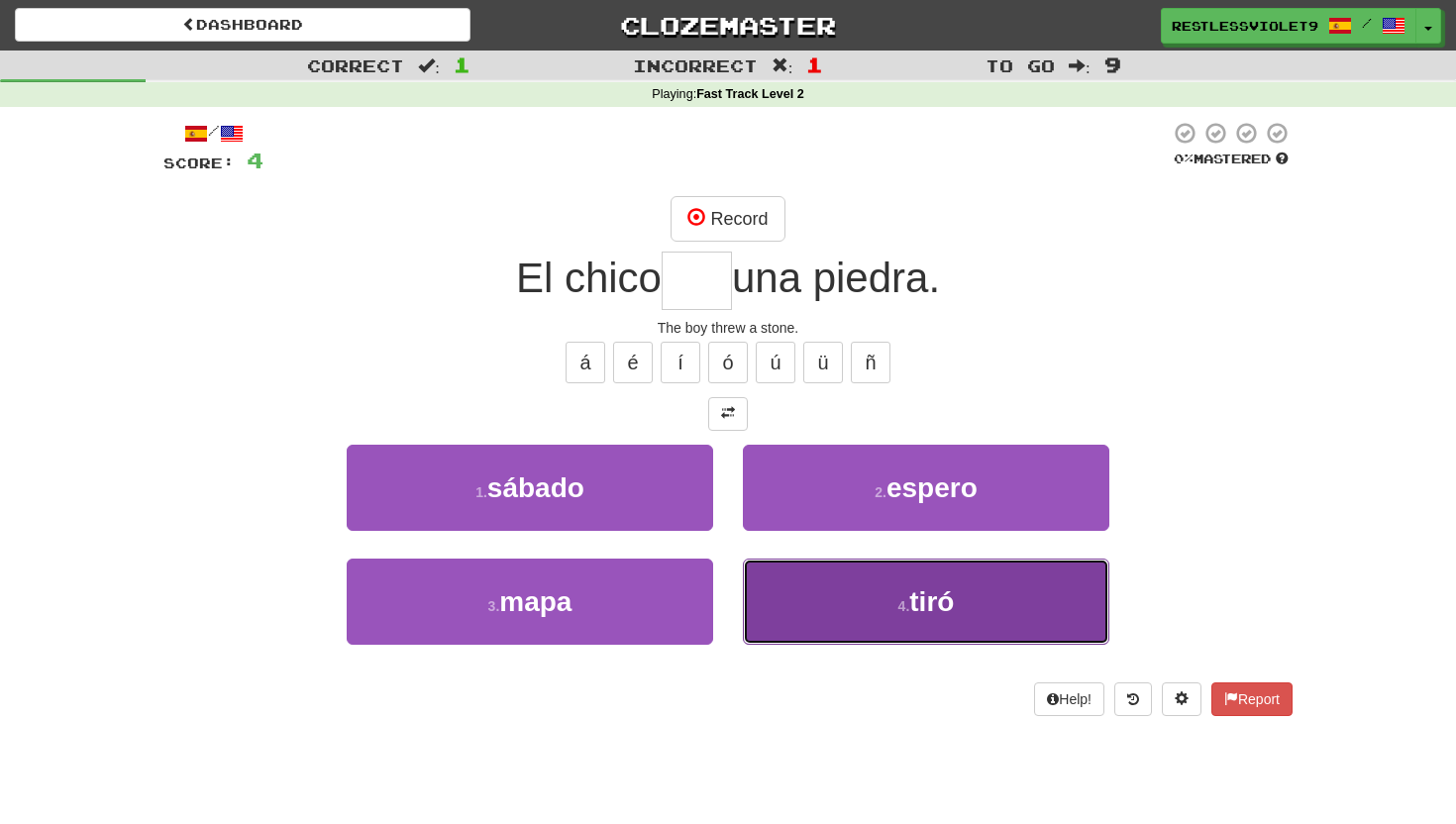 click on "tiró" at bounding box center [931, 601] 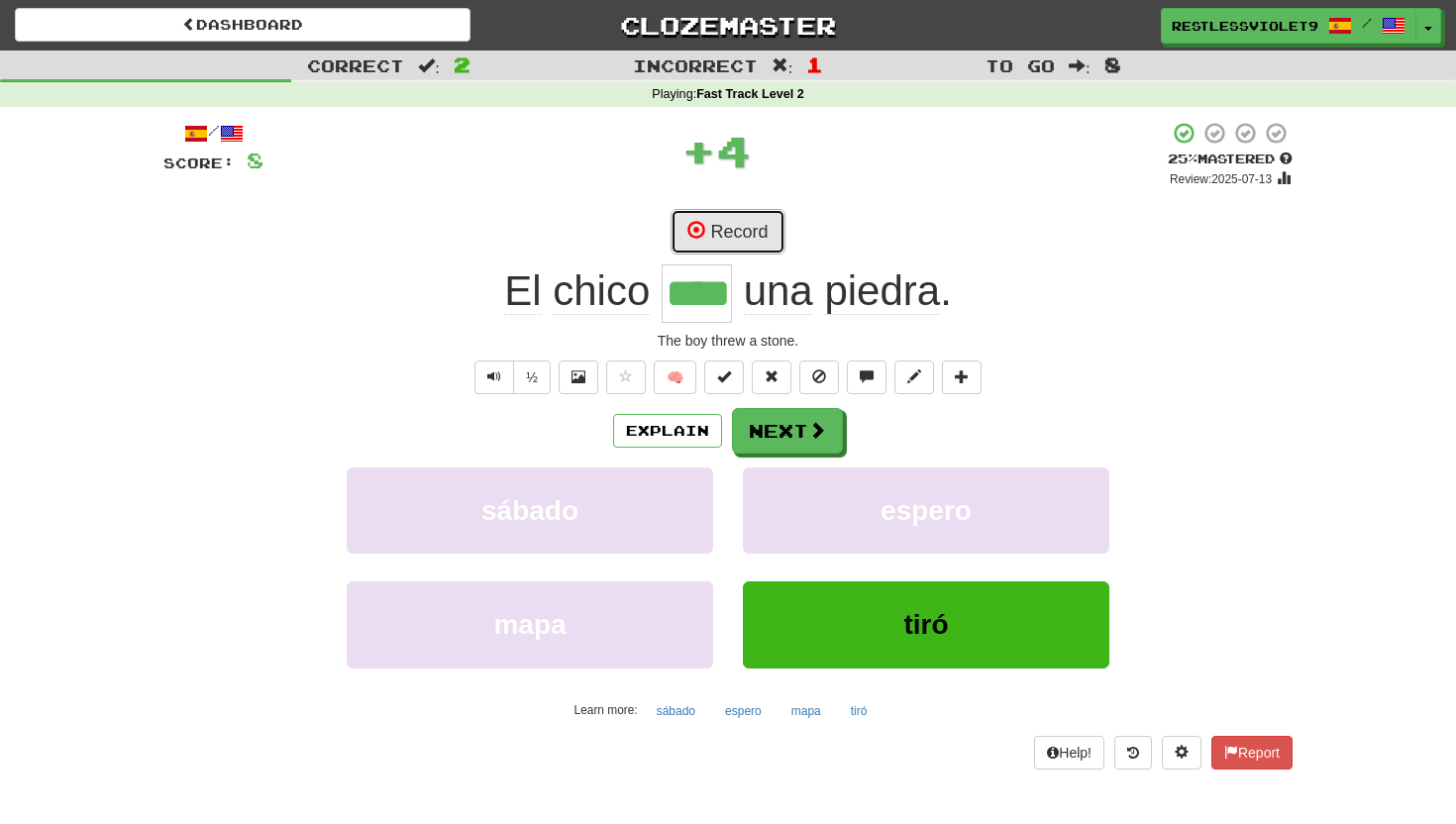 click on "Record" at bounding box center (727, 232) 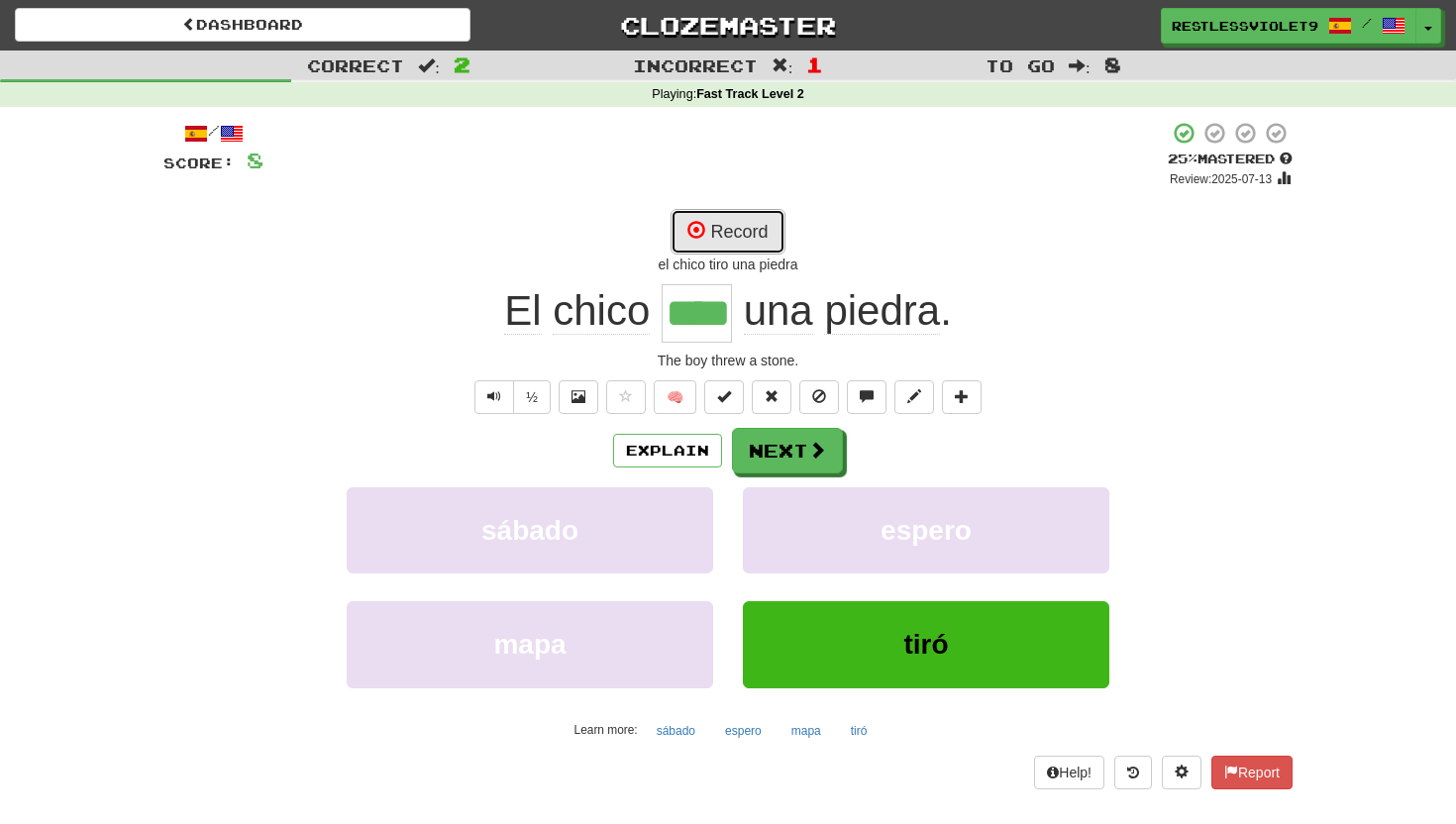 click on "Record" at bounding box center (727, 232) 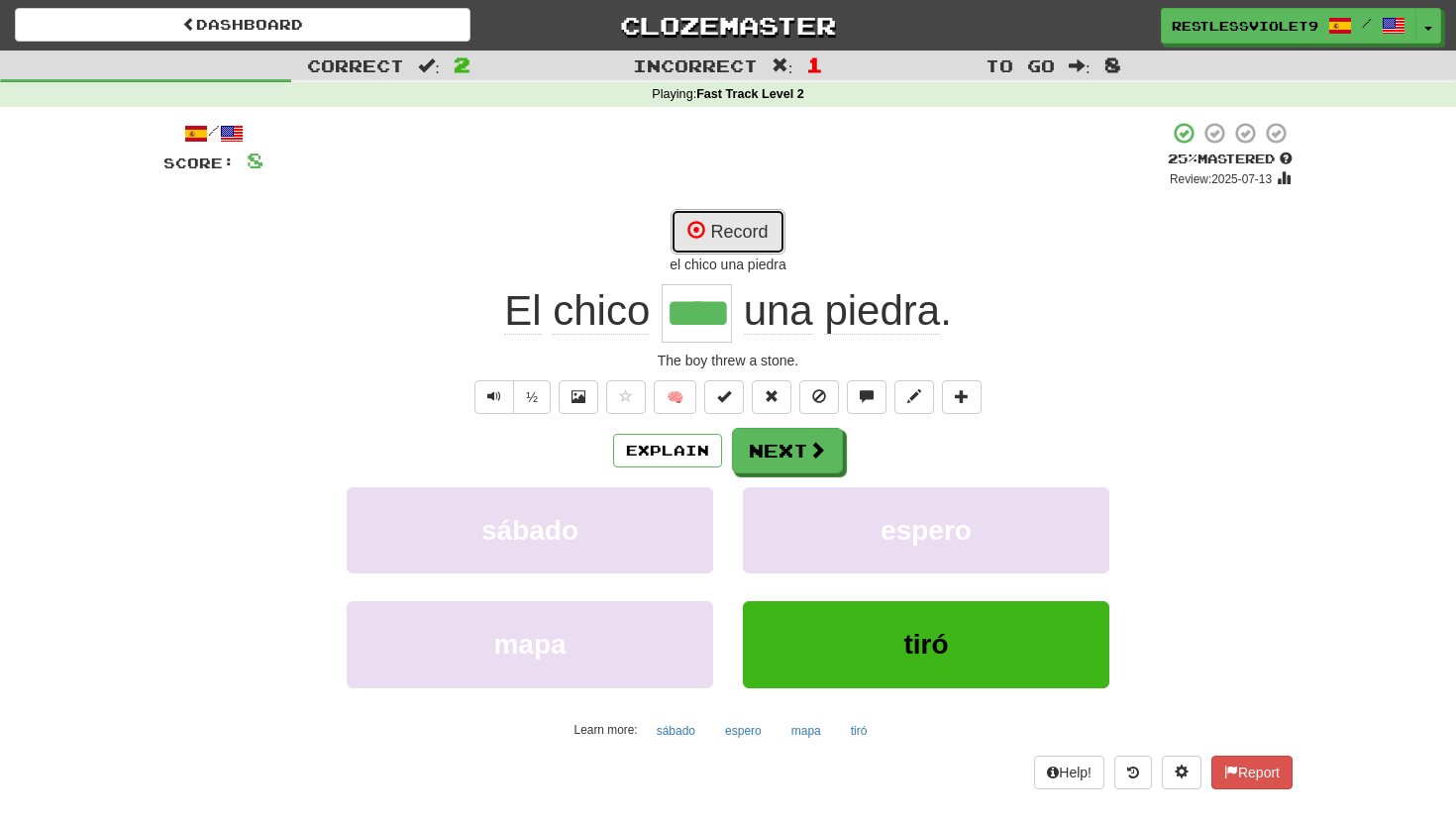 click on "Record" at bounding box center (727, 232) 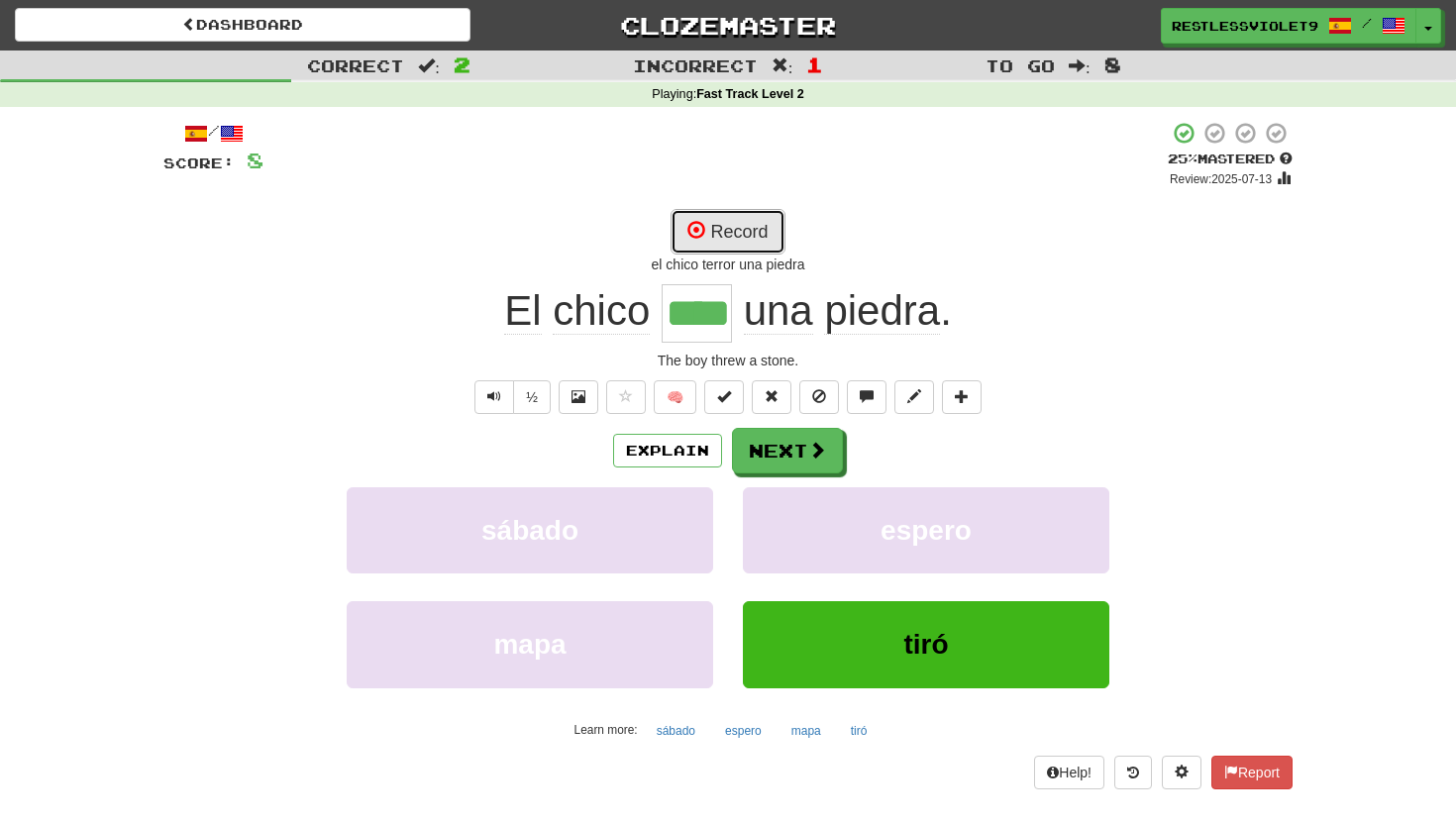 click on "Record" at bounding box center (727, 232) 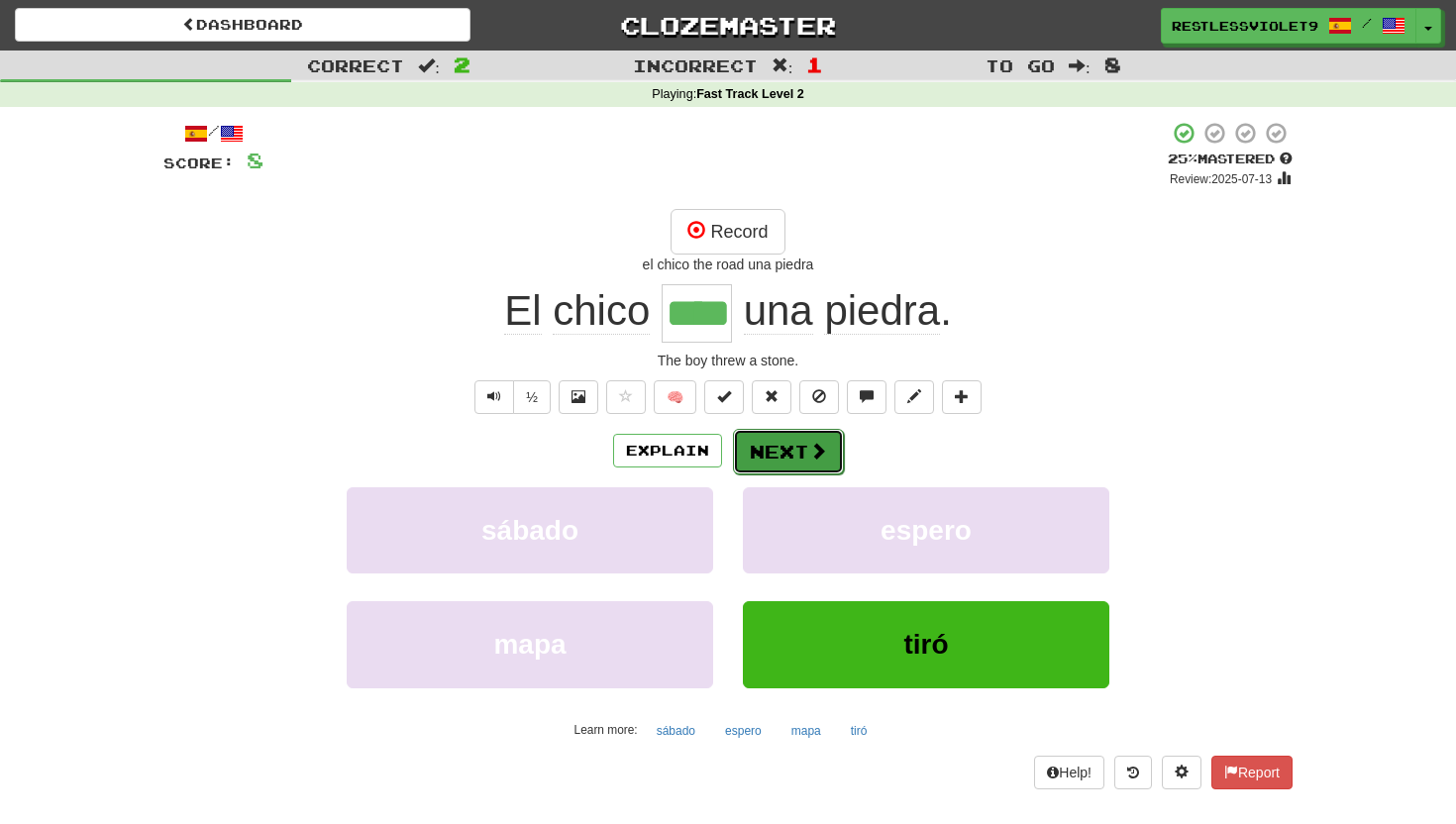 click on "Next" at bounding box center [788, 452] 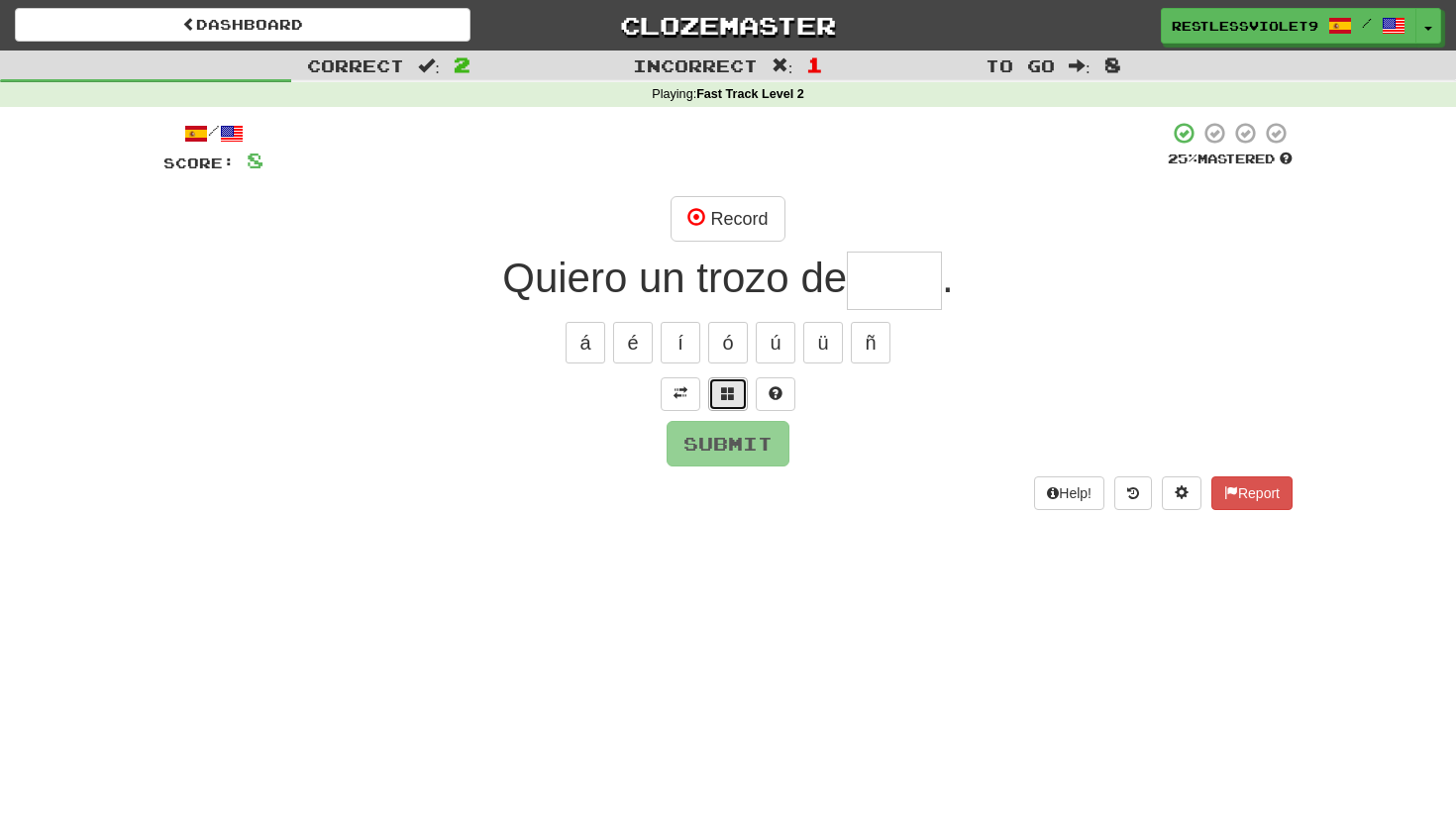 click at bounding box center [728, 393] 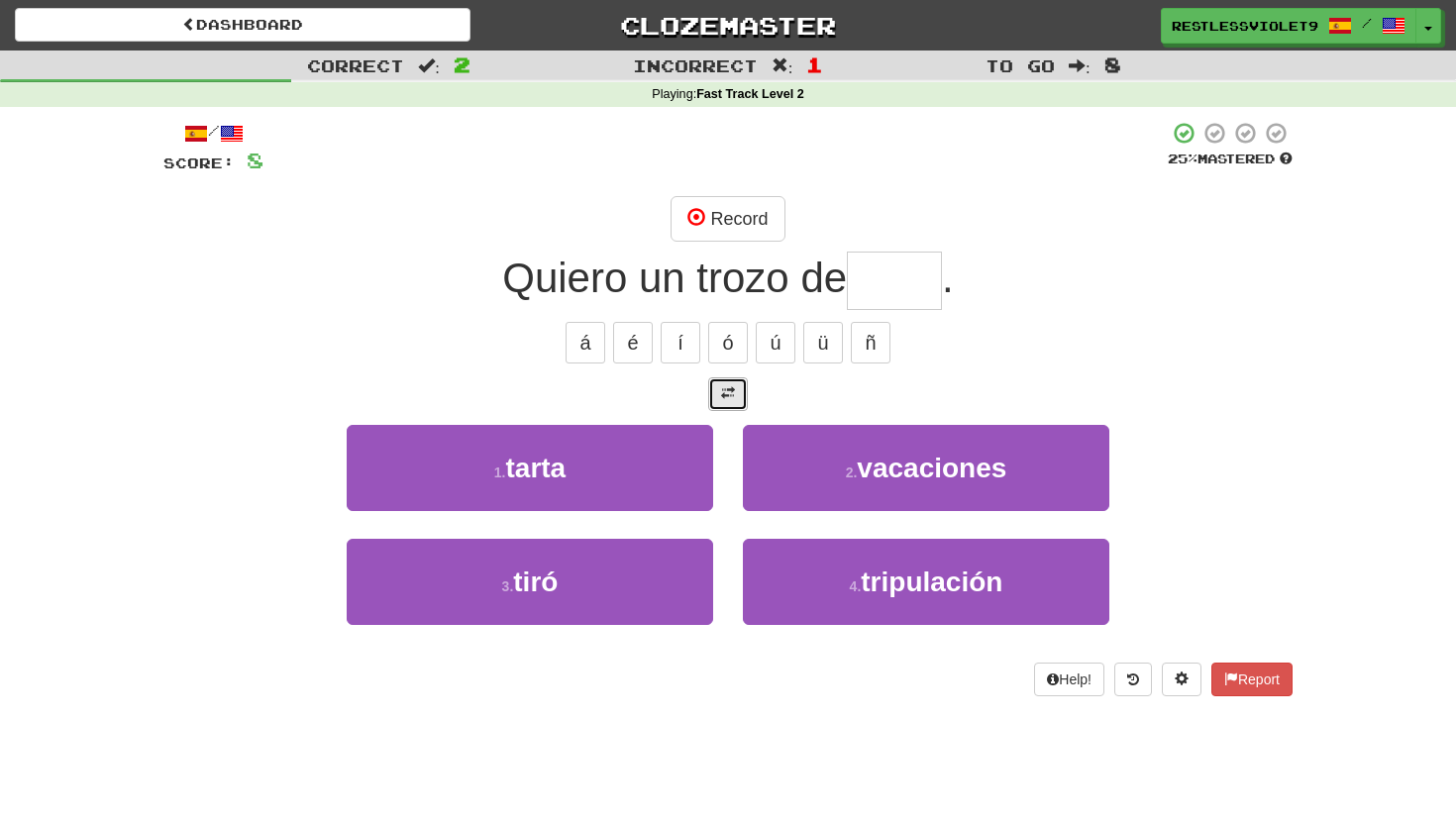 click at bounding box center [728, 393] 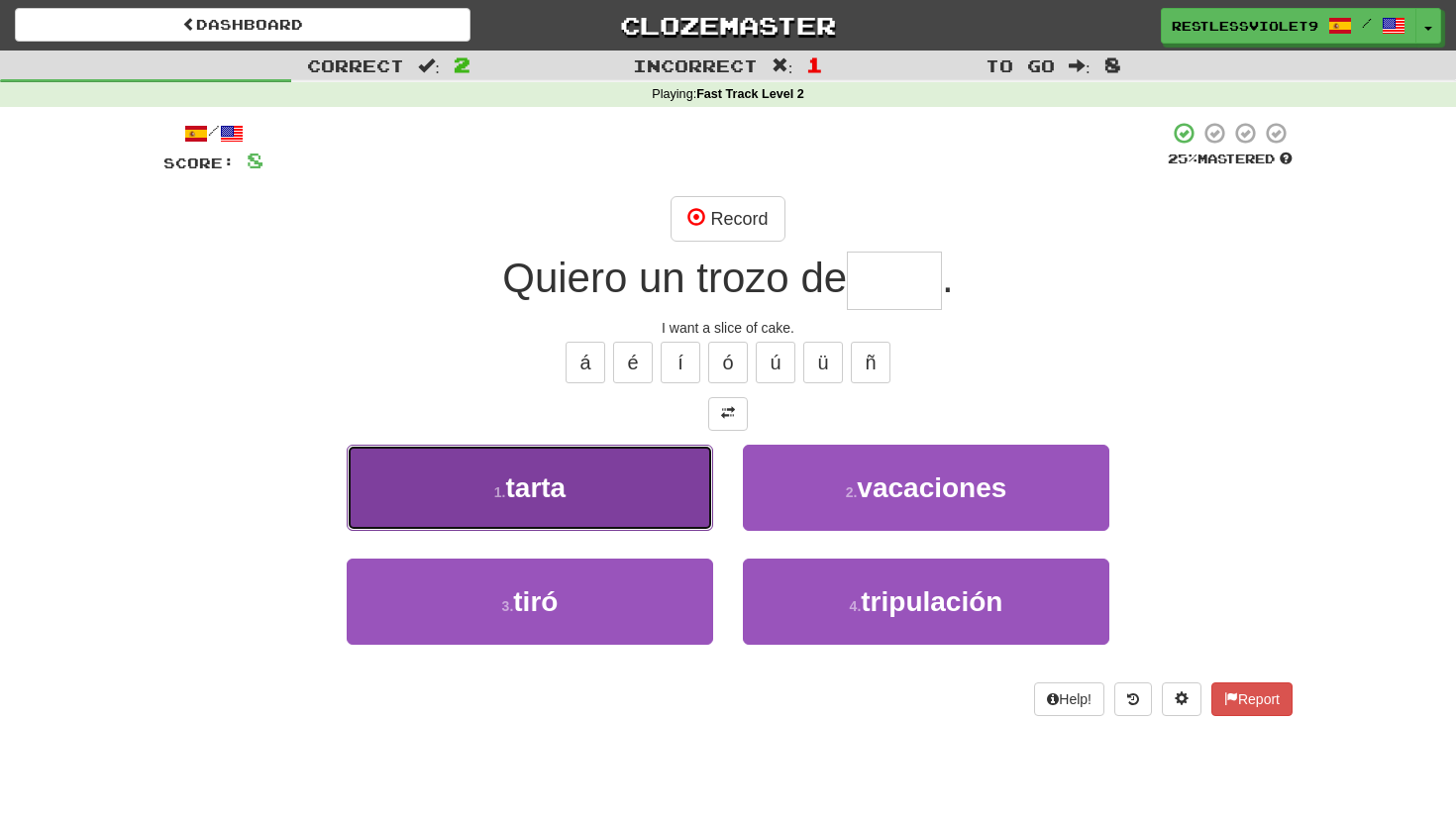 click on "1 .  tarta" at bounding box center (530, 487) 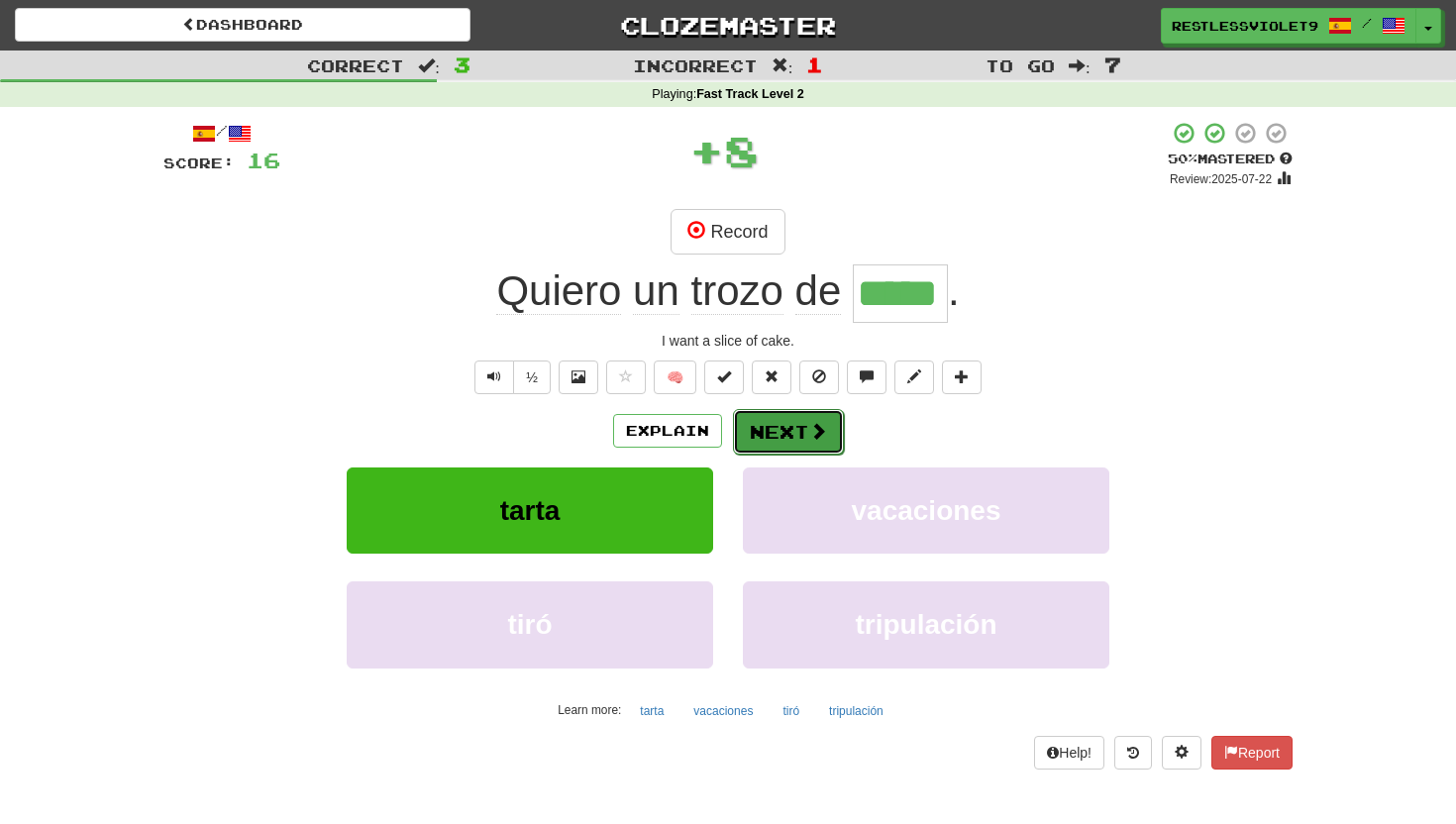 click on "Next" at bounding box center [788, 432] 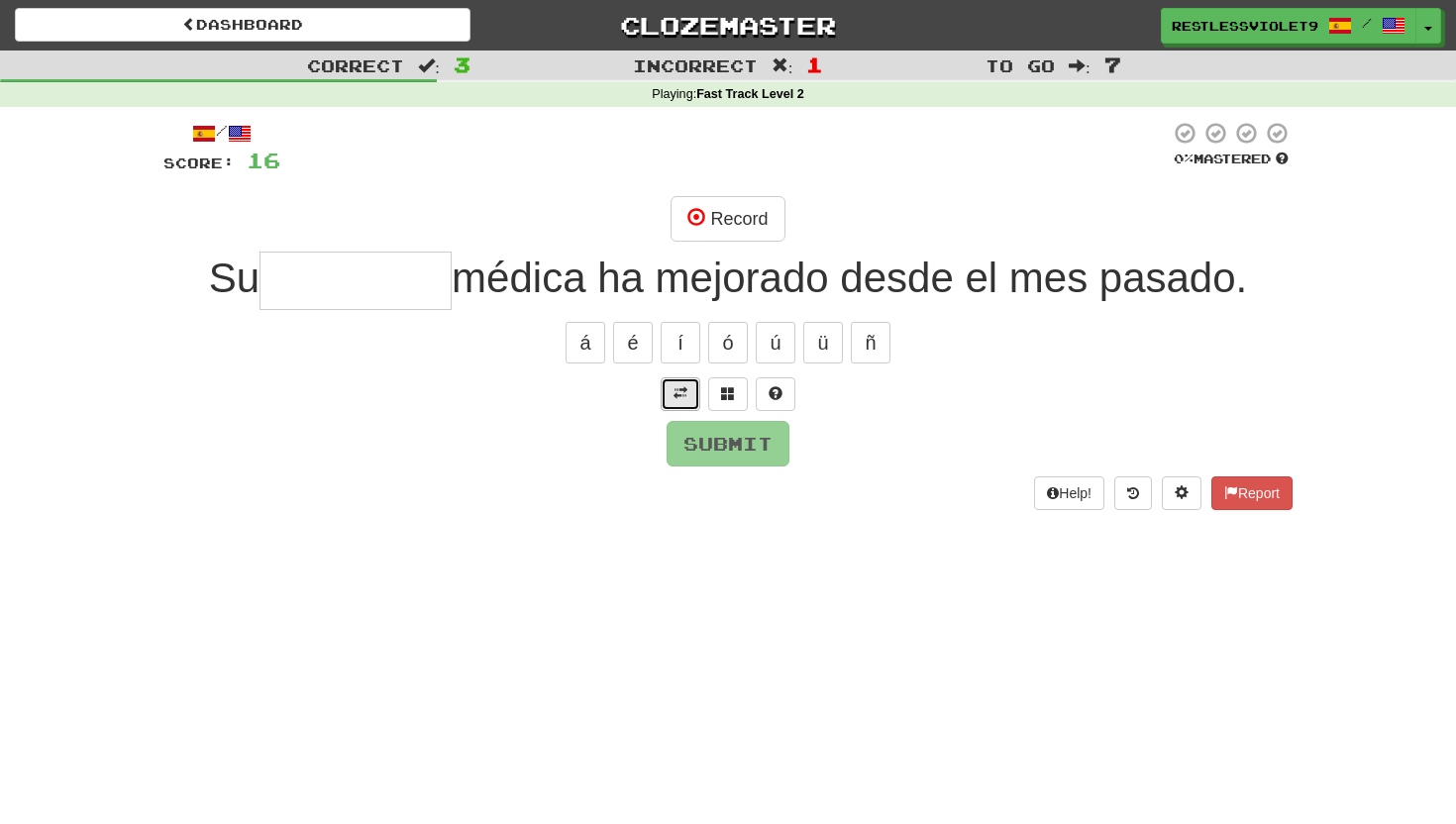 click at bounding box center [680, 393] 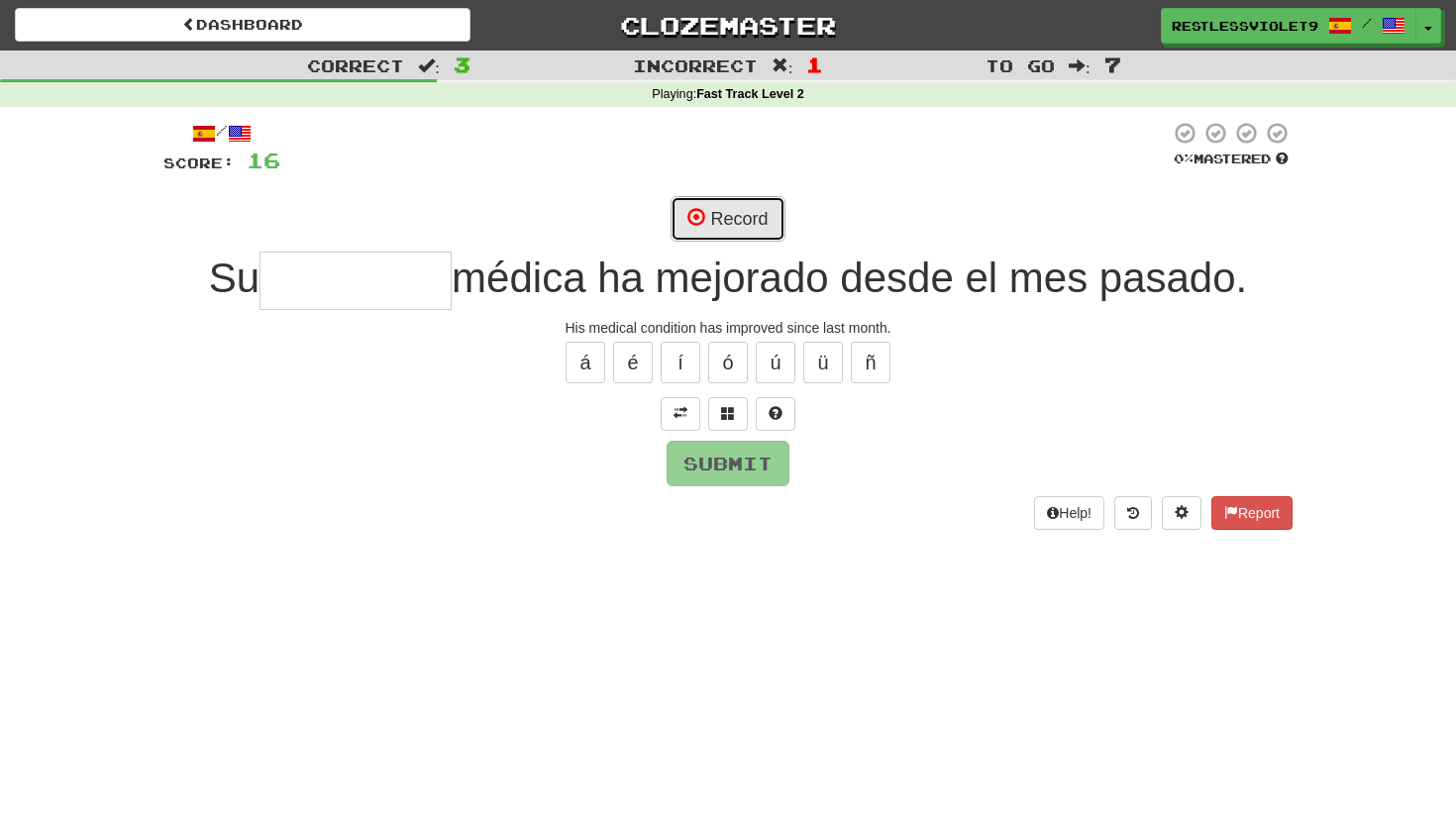 click on "Record" at bounding box center [727, 219] 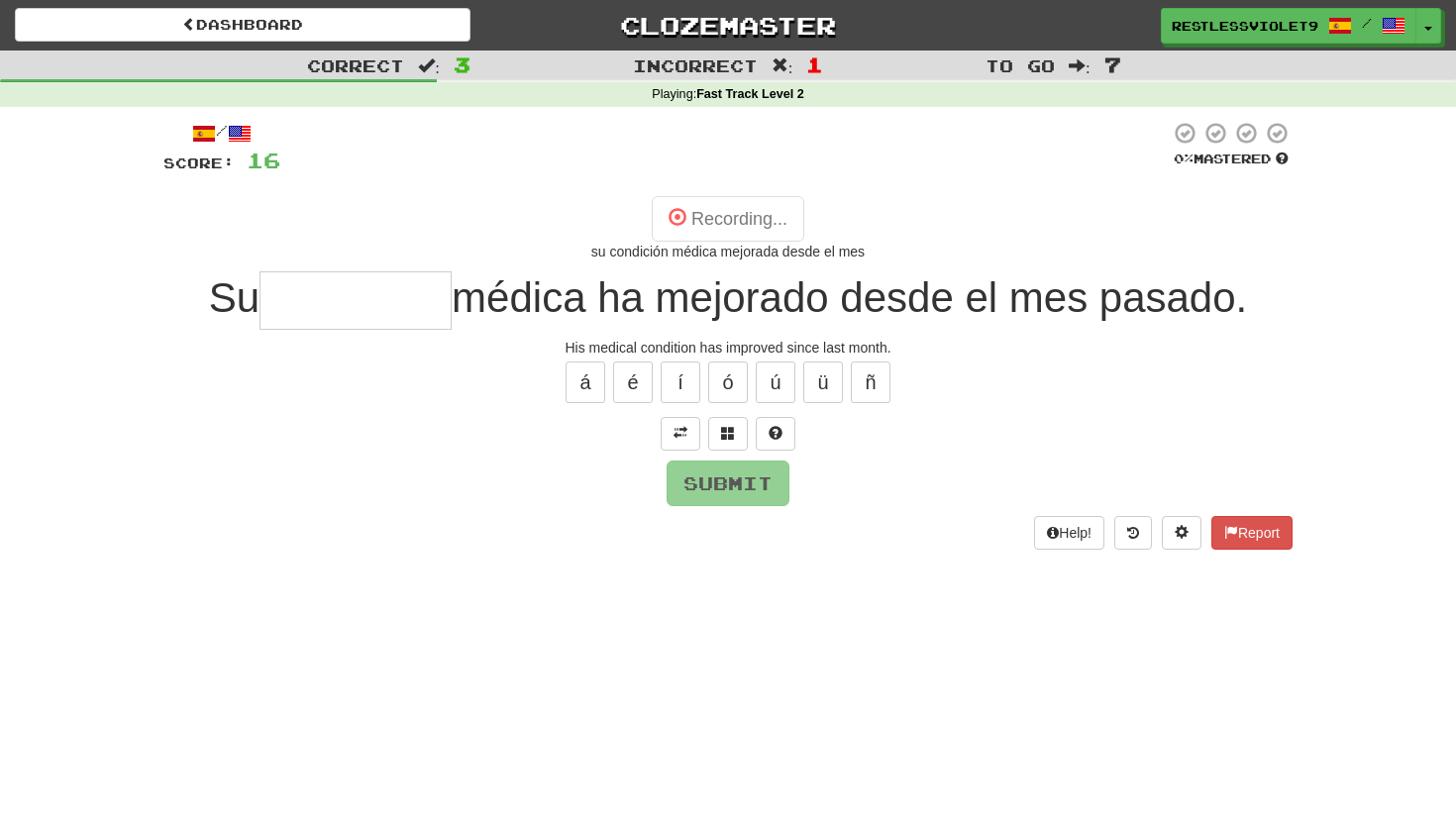 type on "*********" 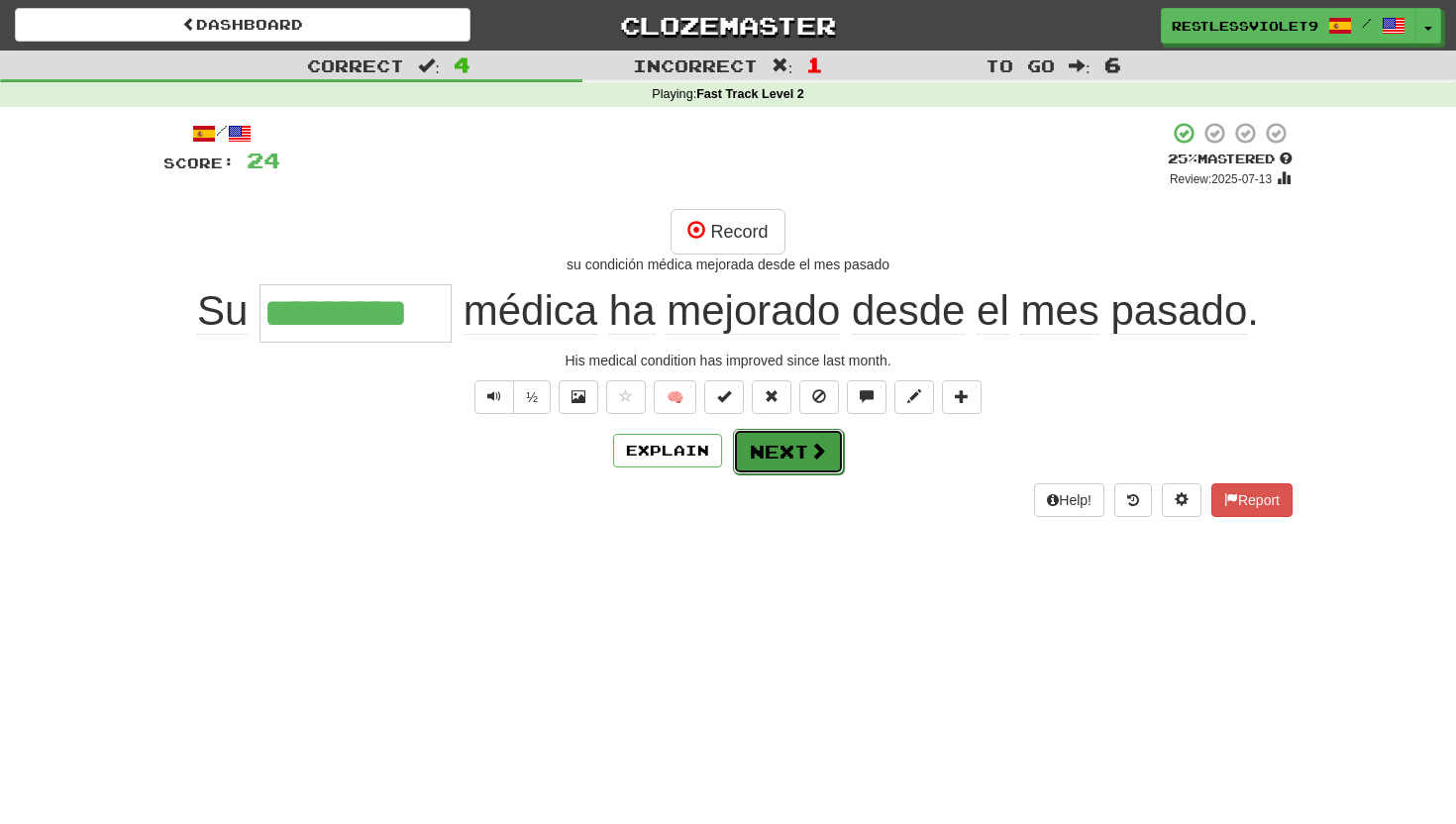 click on "Next" at bounding box center (788, 452) 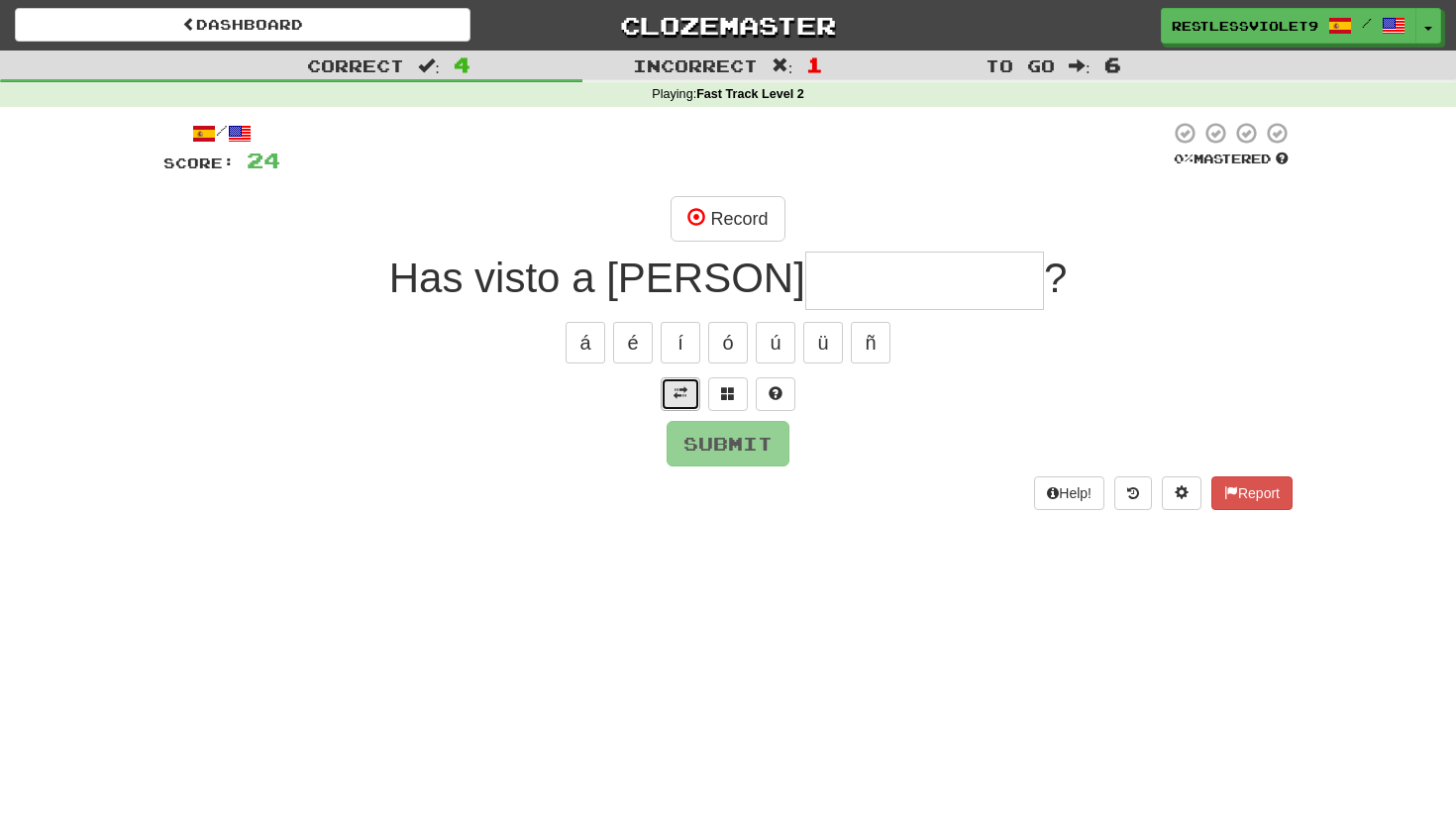 click at bounding box center (680, 393) 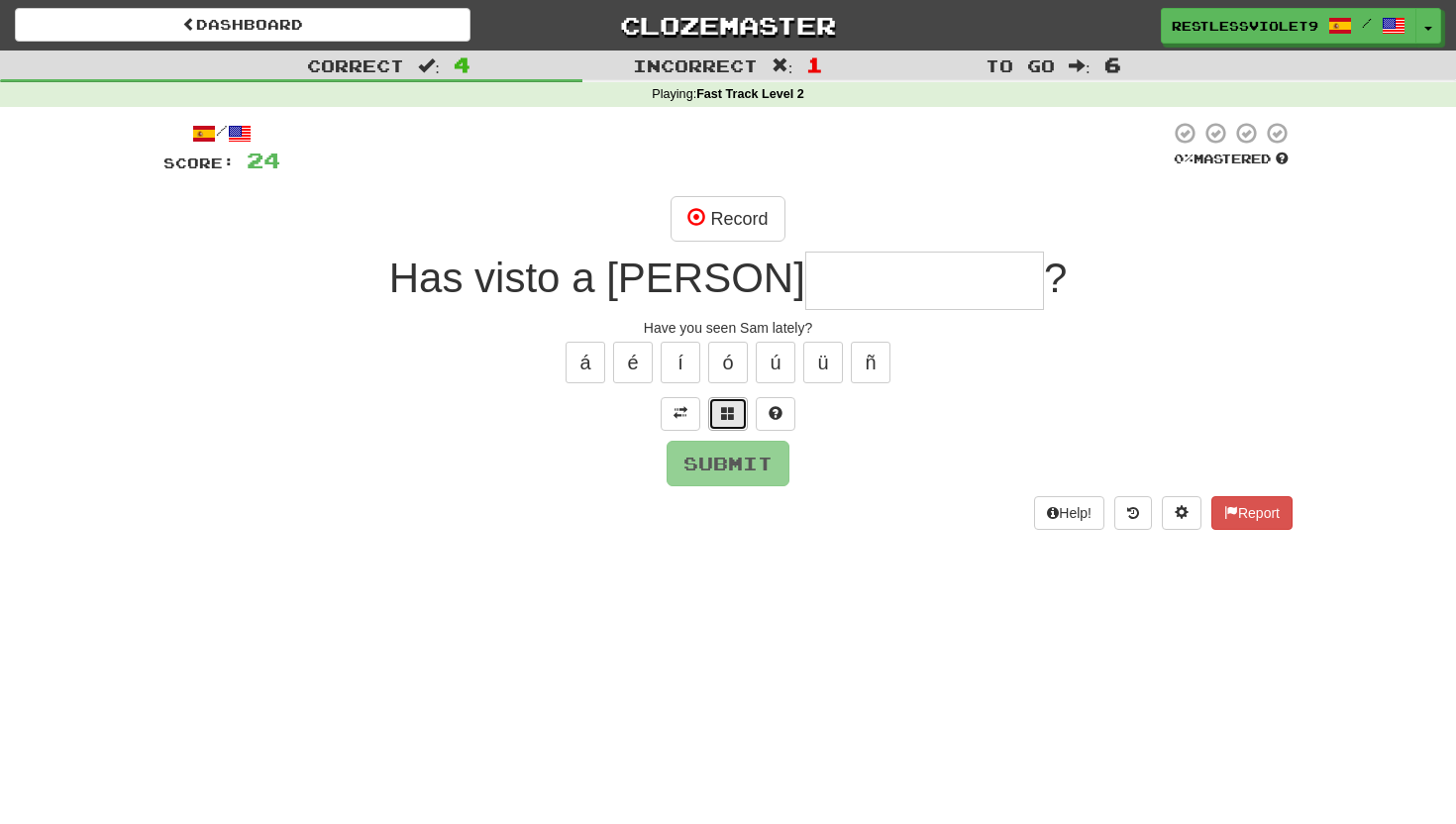 click at bounding box center [728, 413] 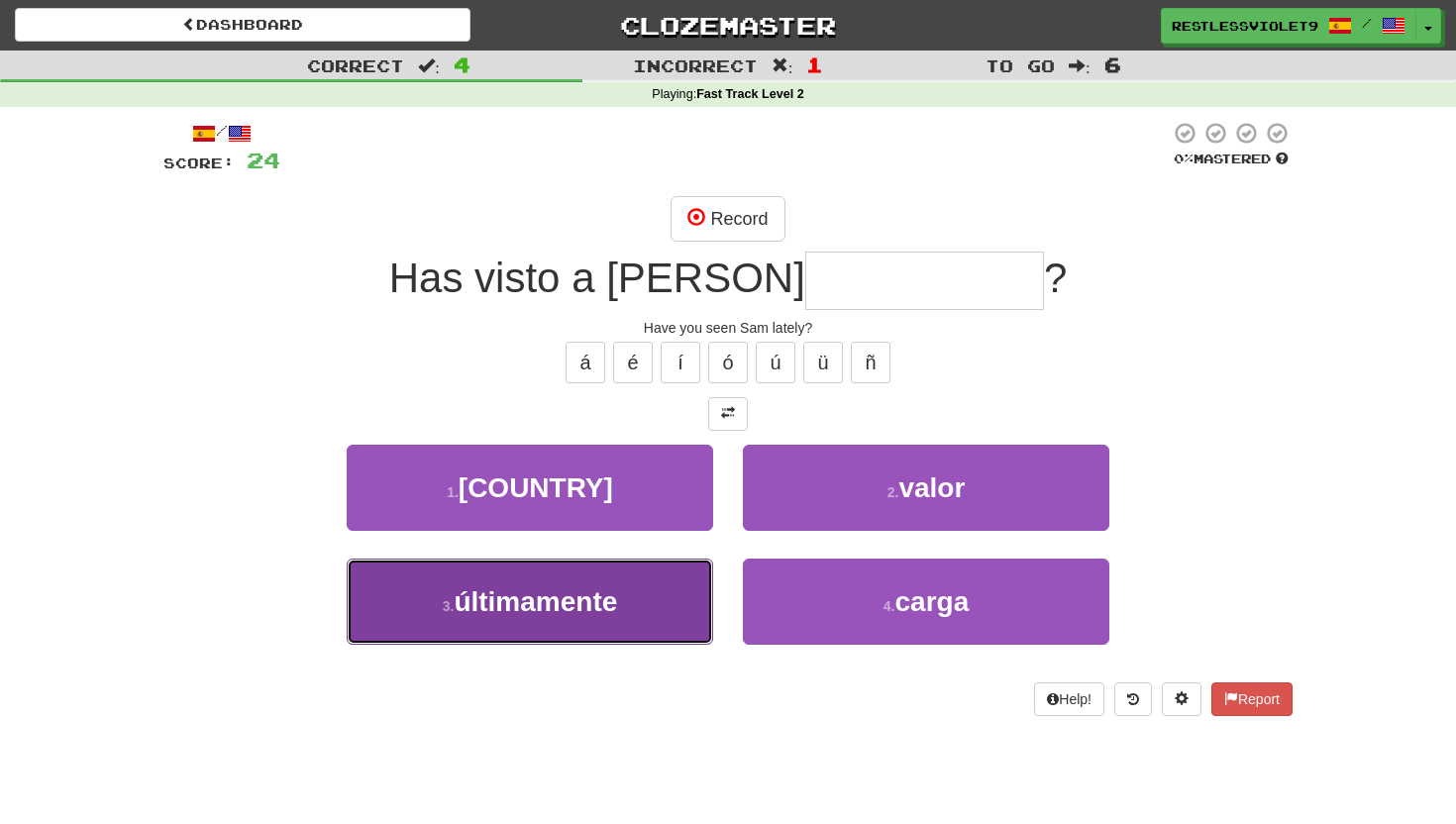 click on "3 .  últimamente" at bounding box center (530, 601) 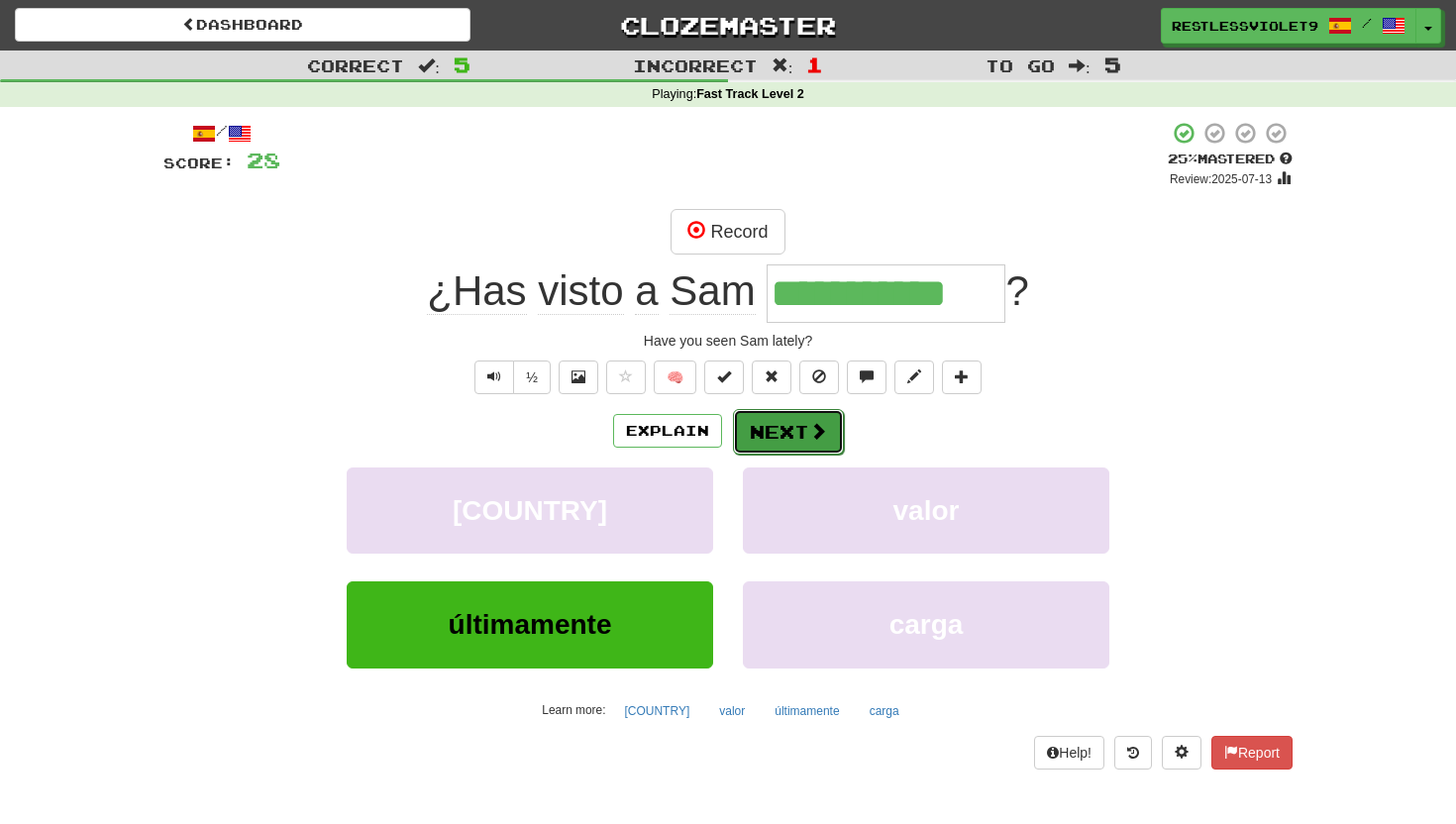 click on "Next" at bounding box center (788, 432) 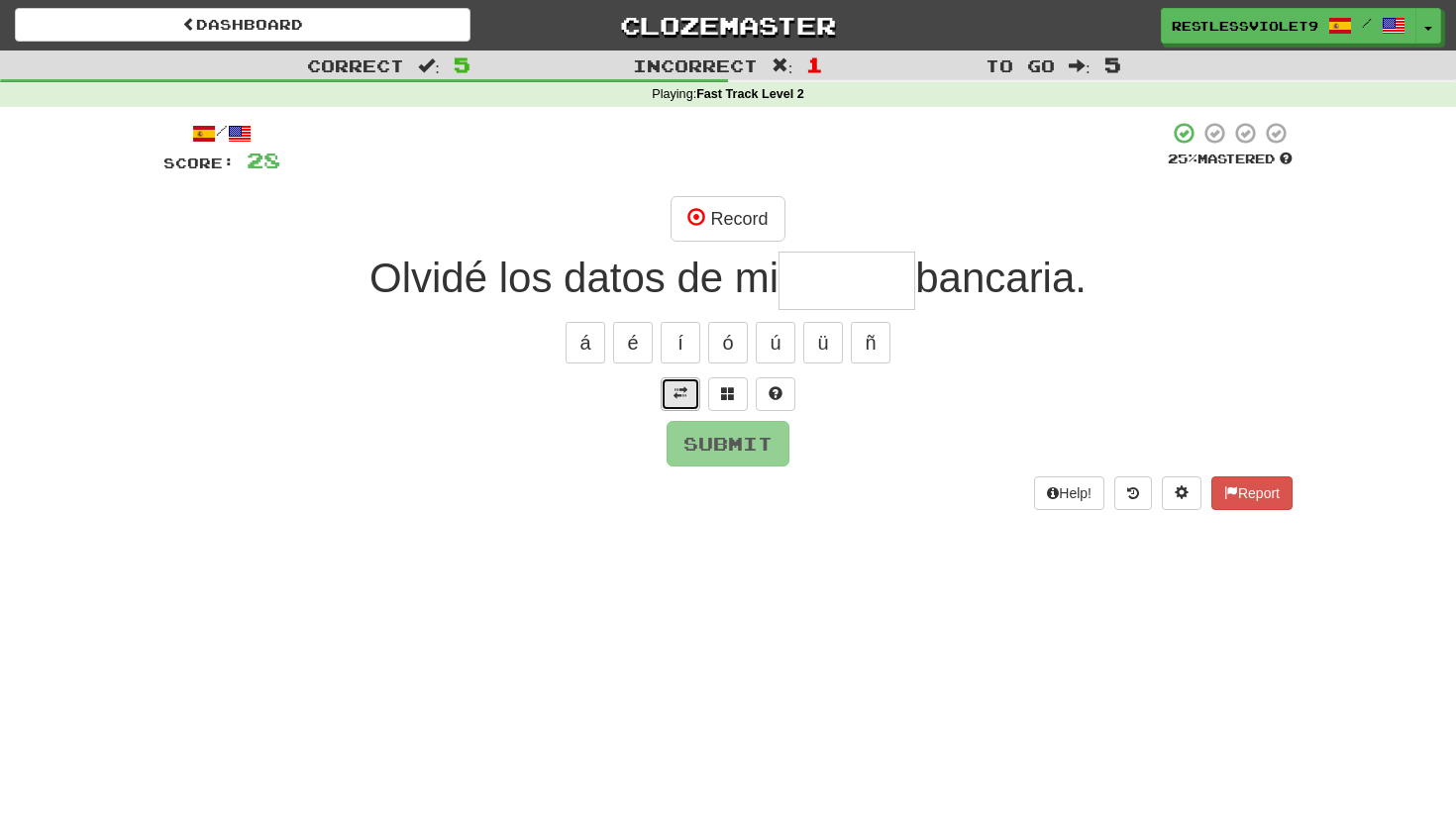 click at bounding box center [680, 393] 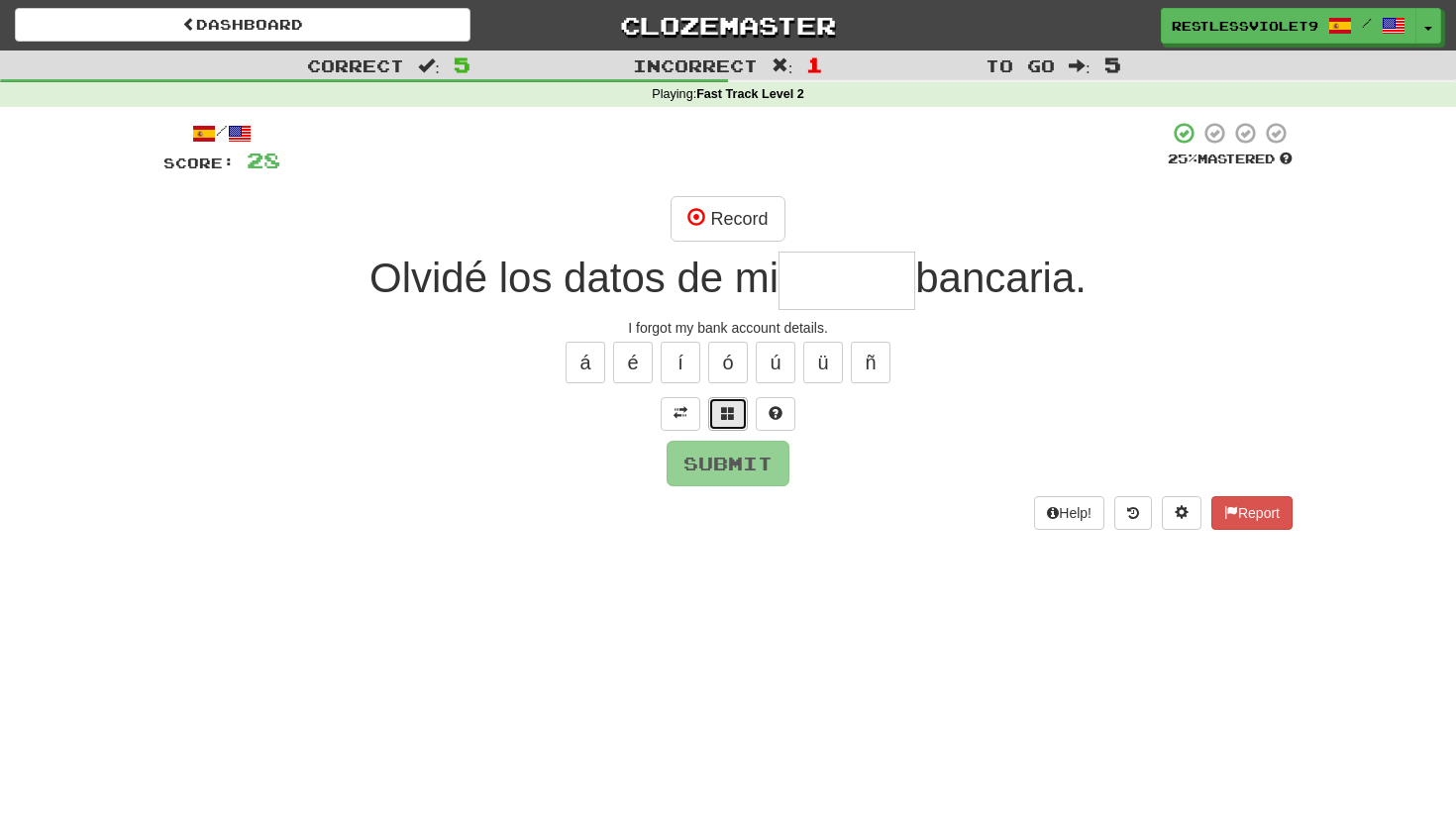 click at bounding box center [728, 413] 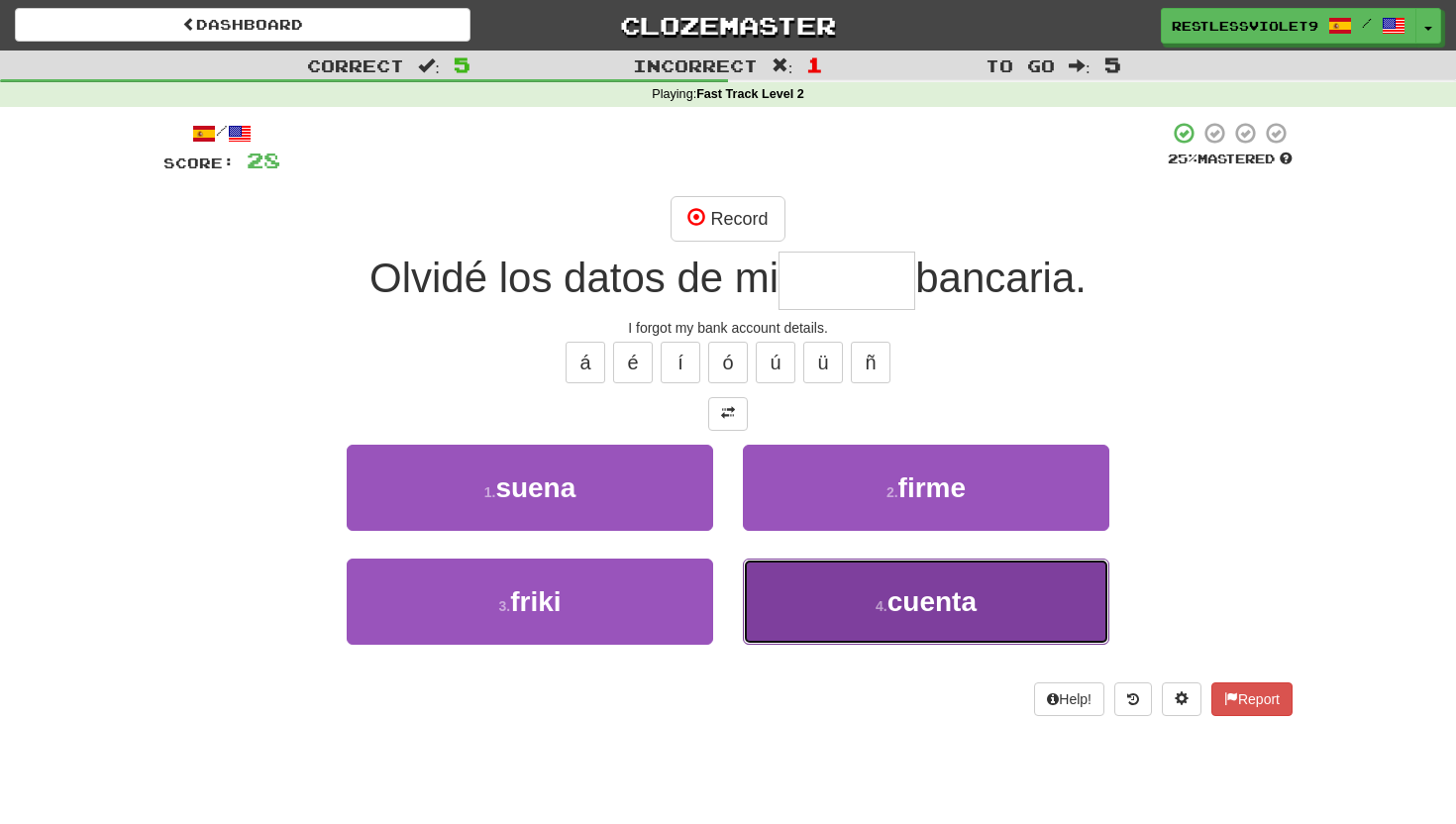 click on "cuenta" at bounding box center (932, 601) 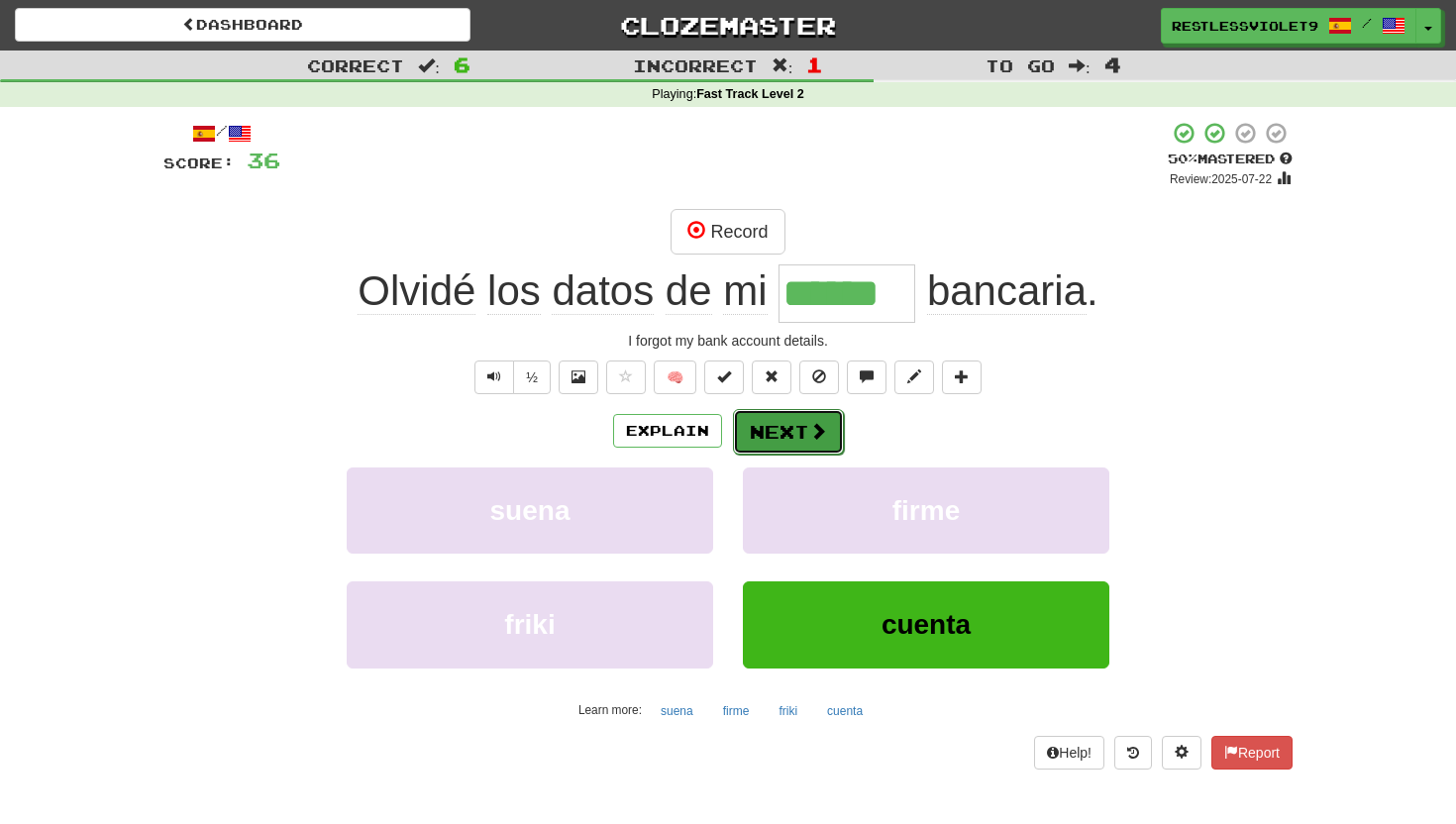 click at bounding box center [818, 431] 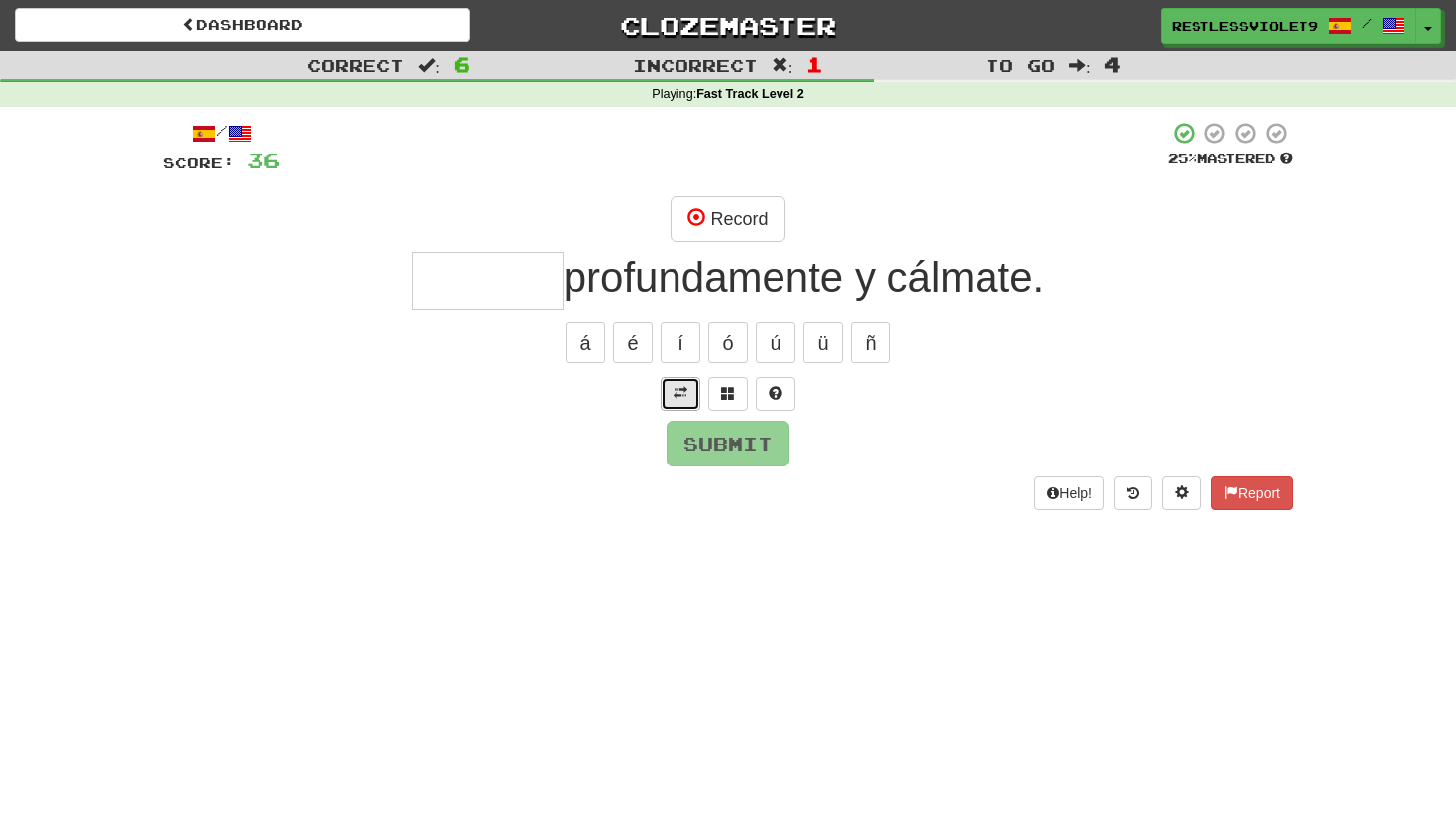 click at bounding box center (680, 393) 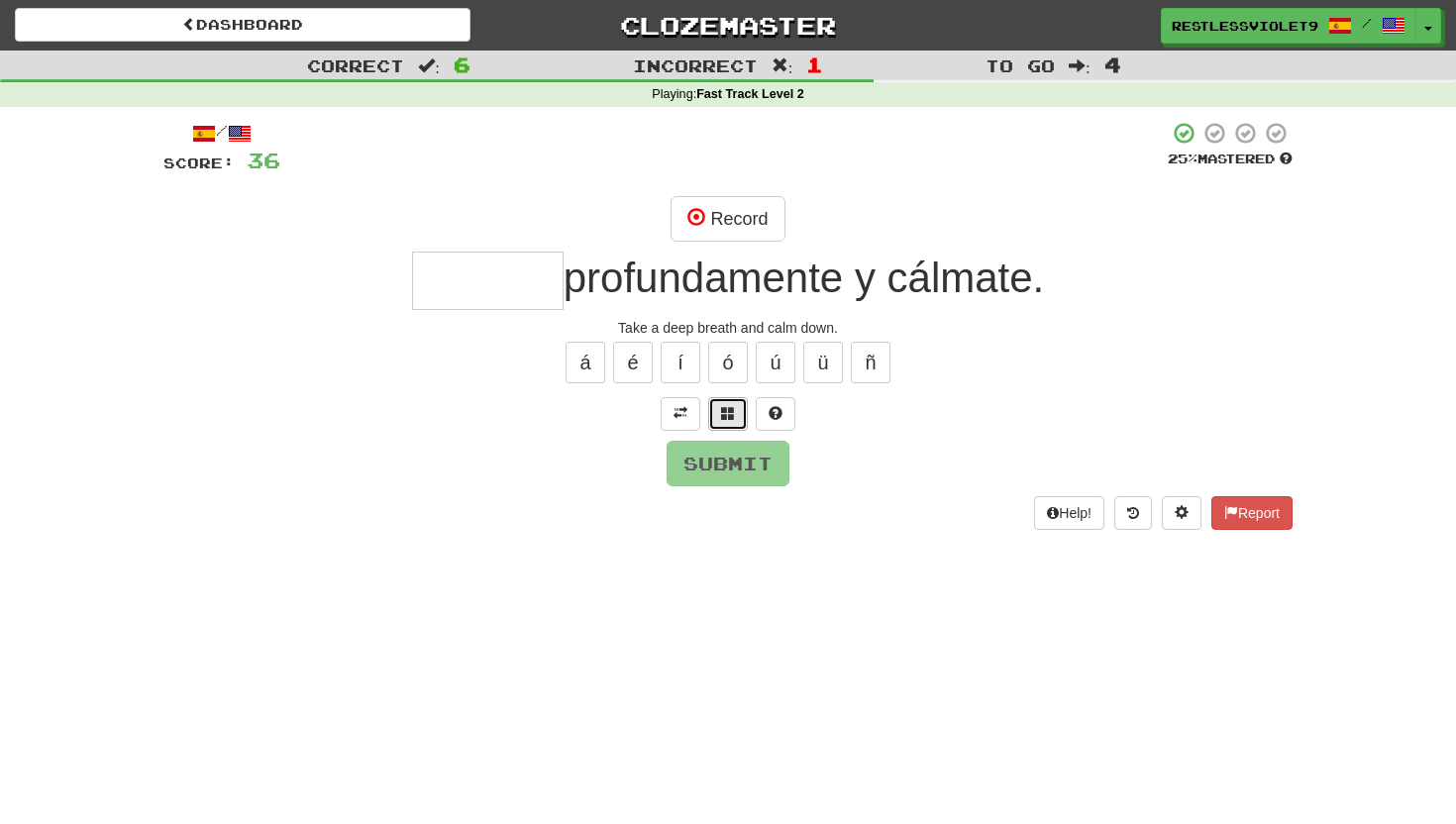 click at bounding box center [728, 414] 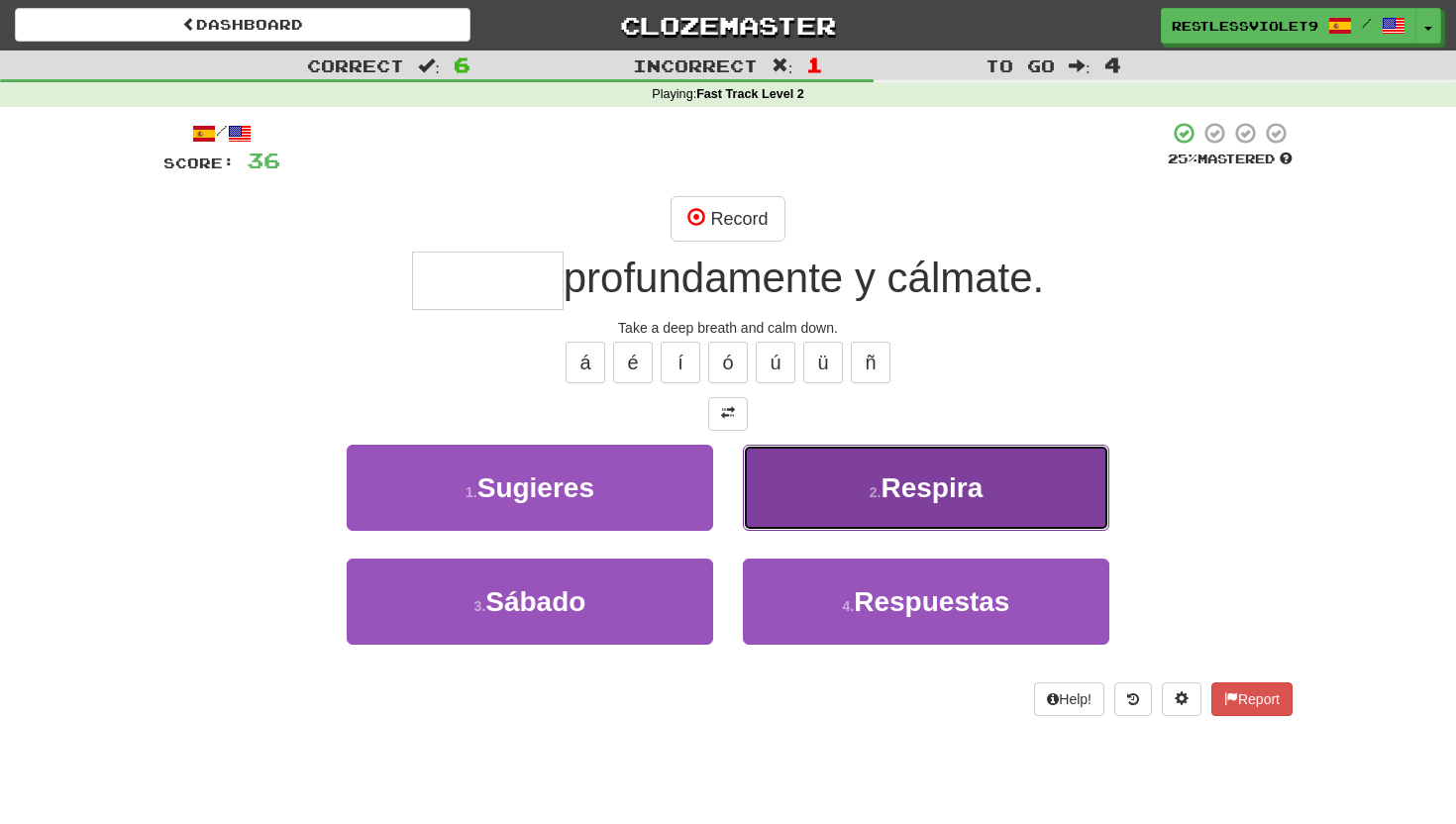 click on "2 .  Respira" at bounding box center (926, 487) 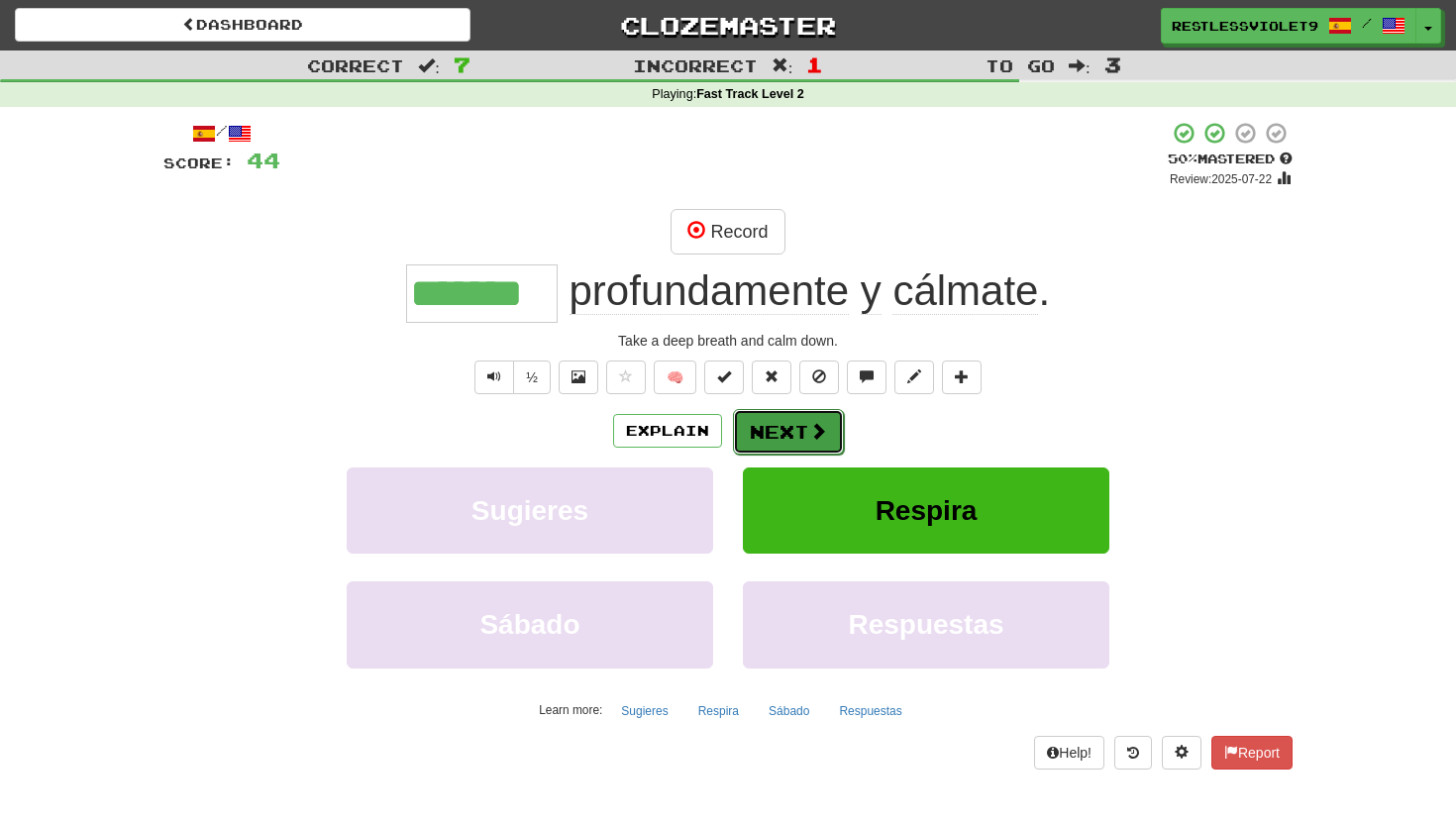 click on "Next" at bounding box center [788, 432] 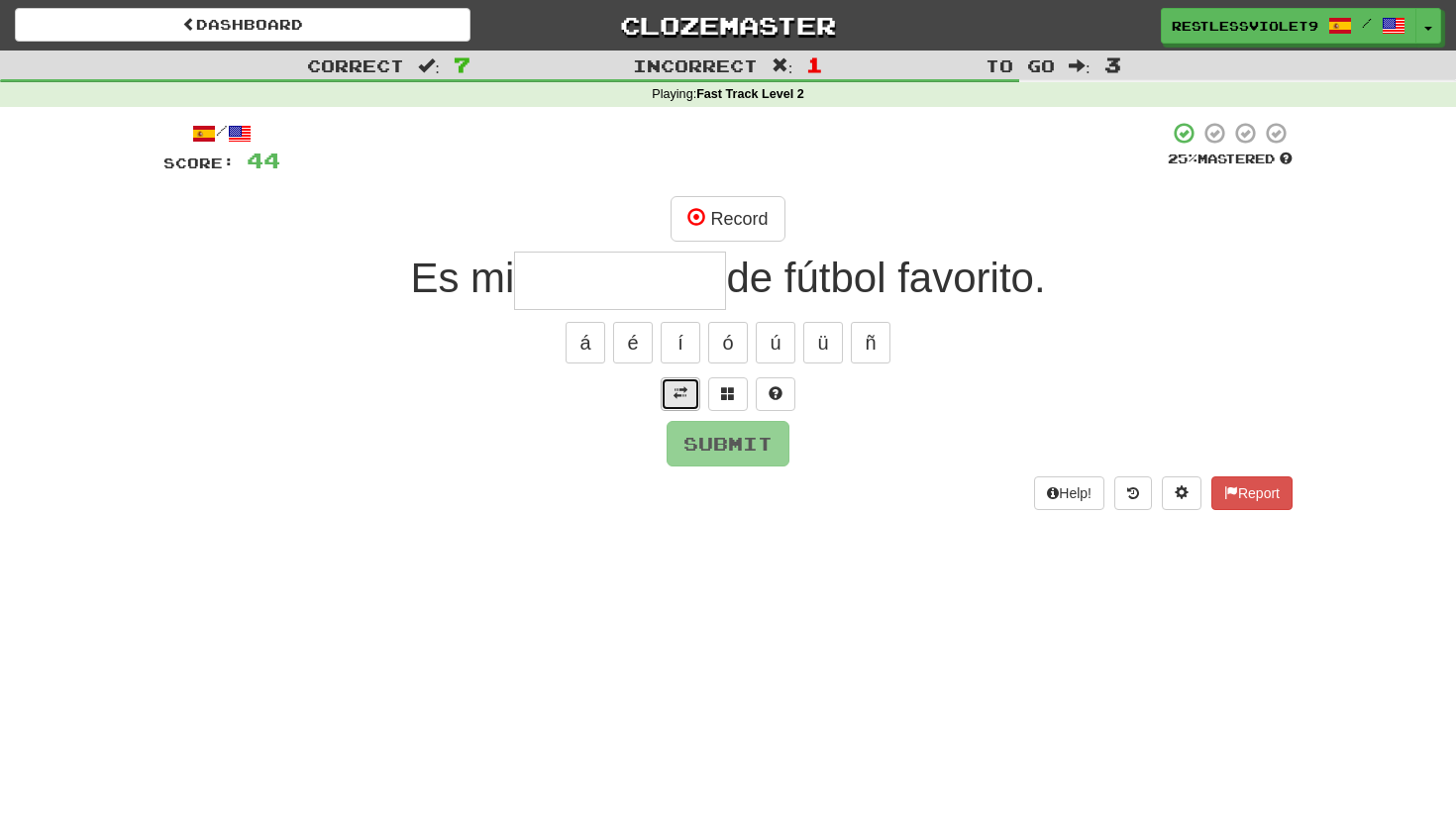 click at bounding box center (680, 393) 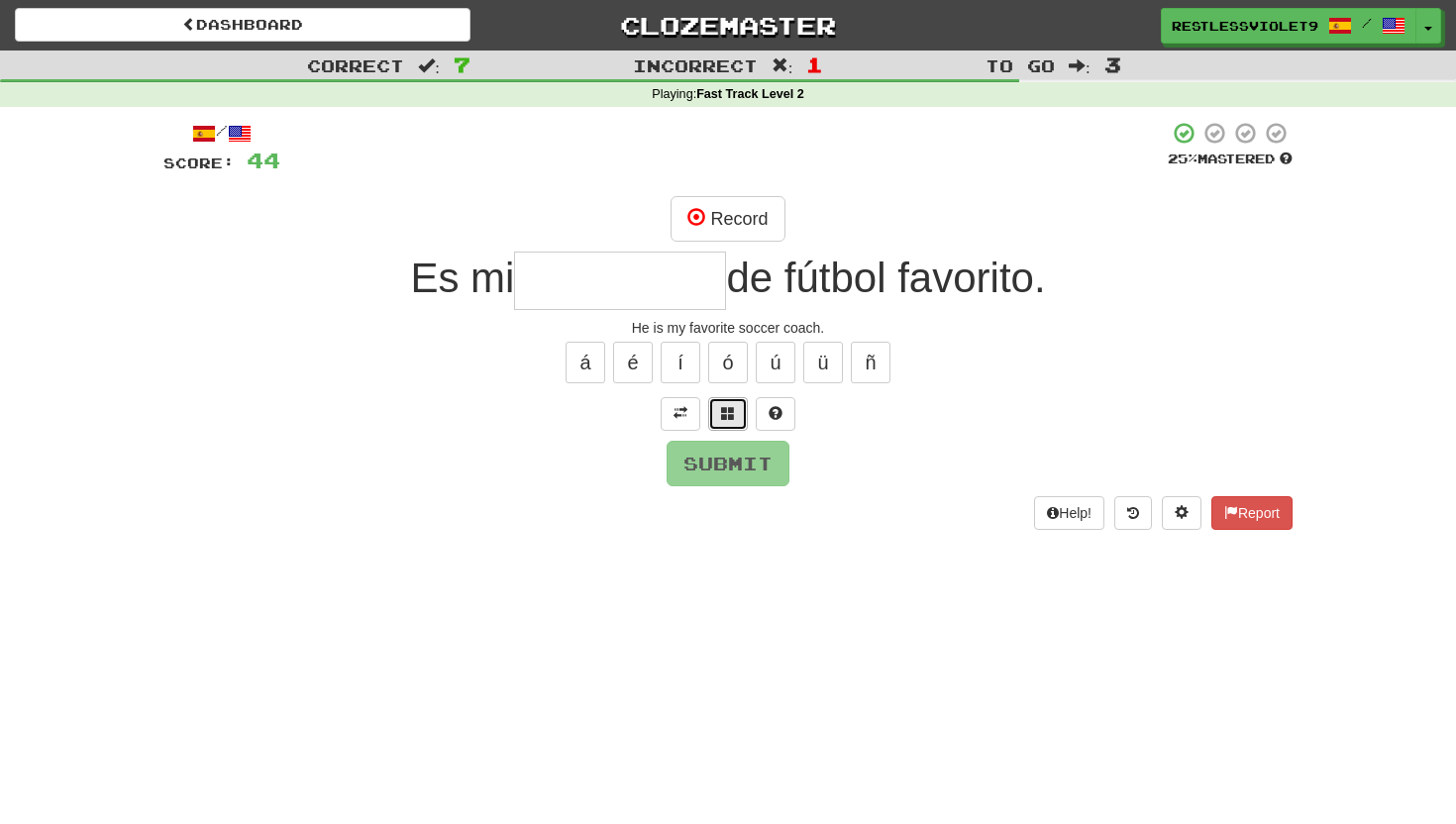 click at bounding box center [728, 413] 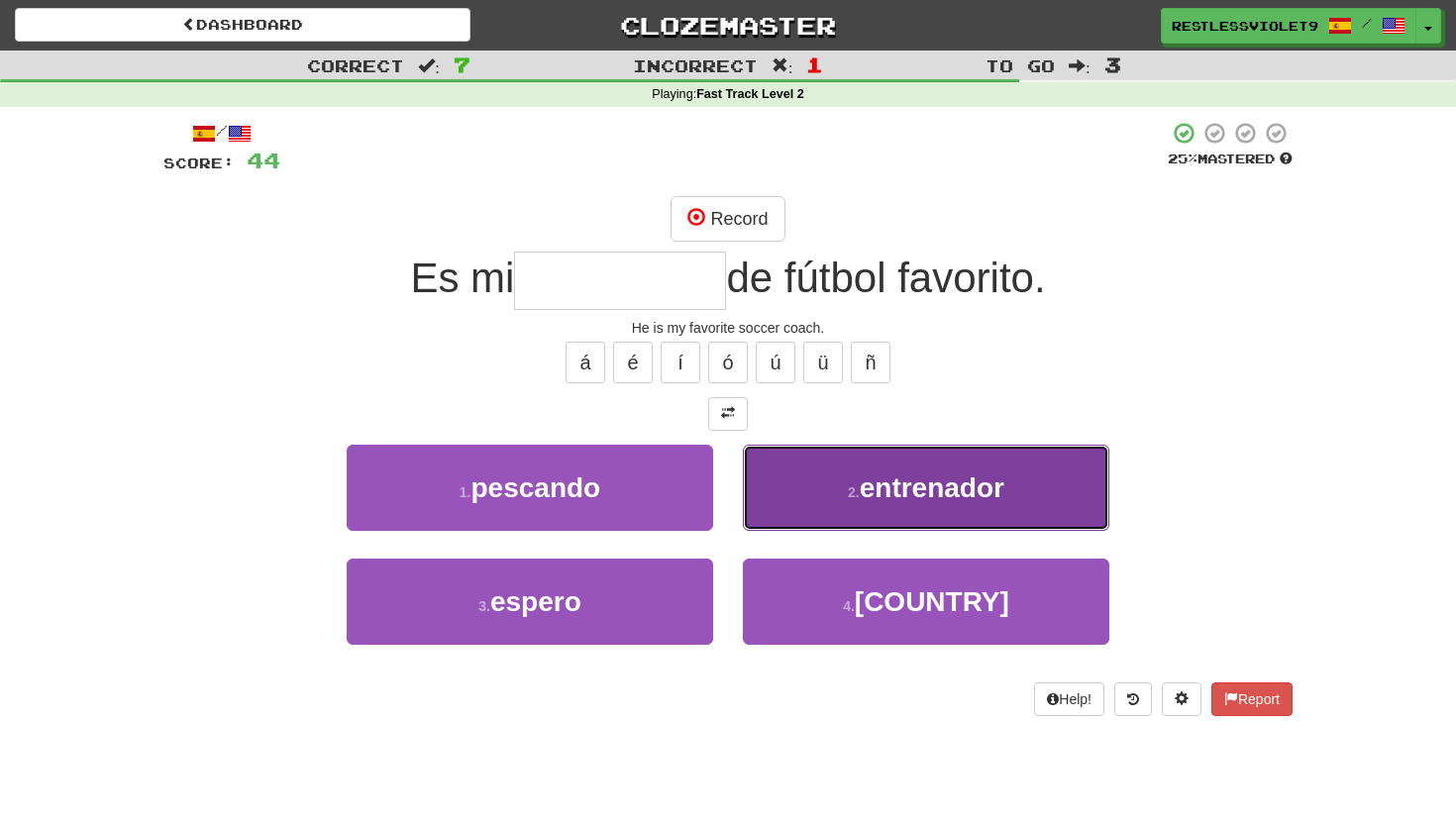 click on "entrenador" at bounding box center (932, 487) 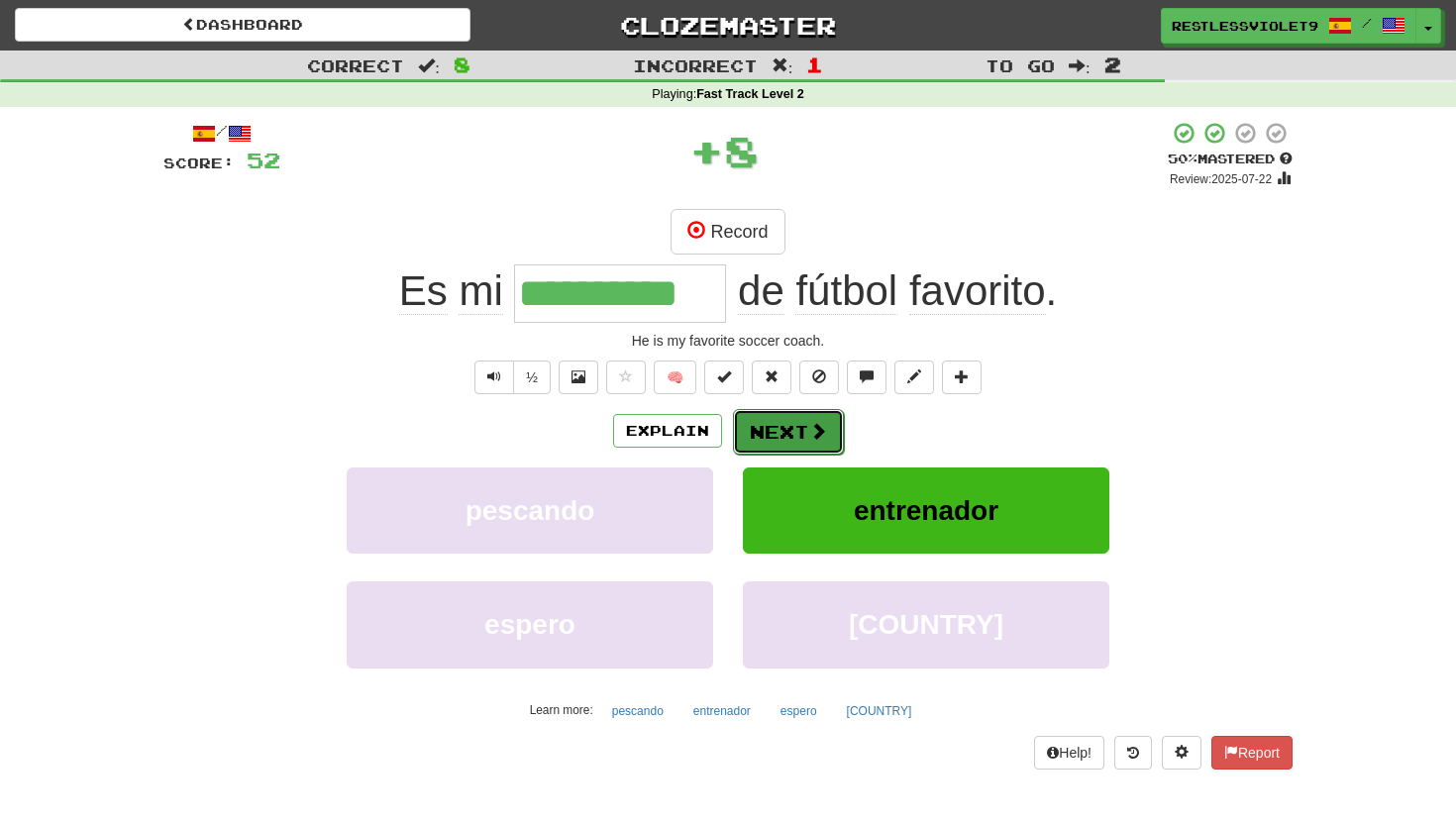 click on "Next" at bounding box center [788, 432] 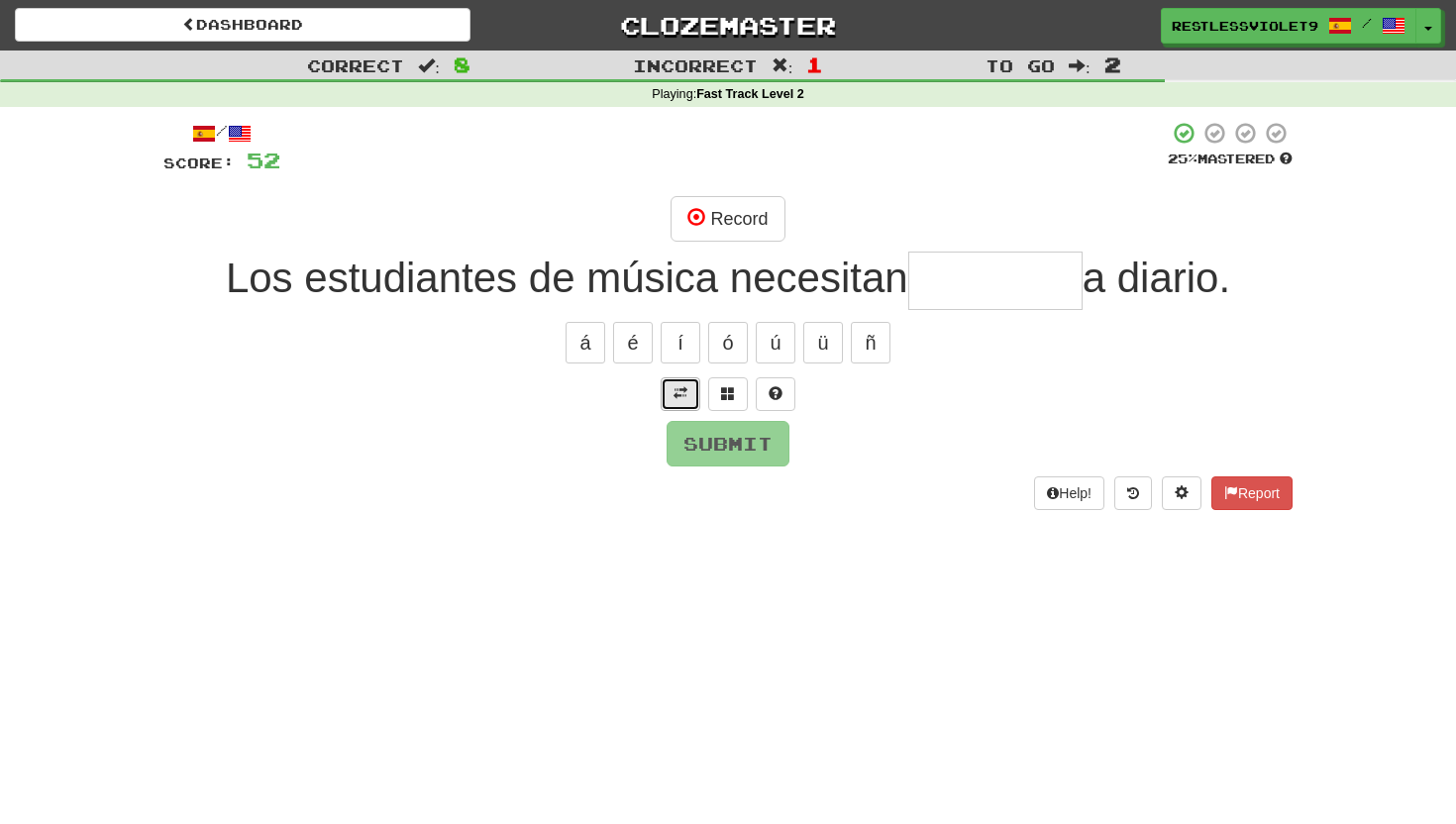 click at bounding box center [680, 393] 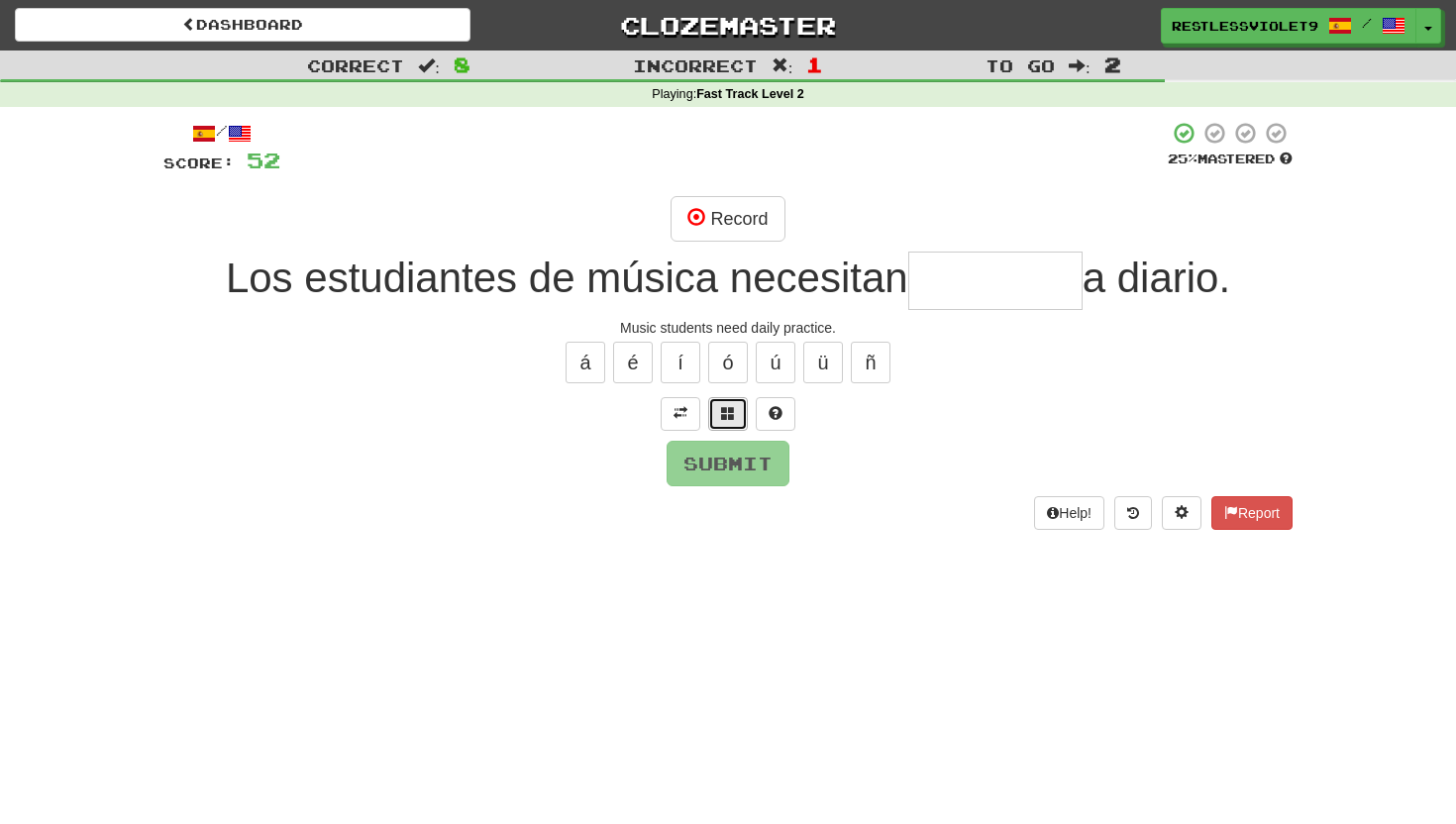 click at bounding box center (728, 414) 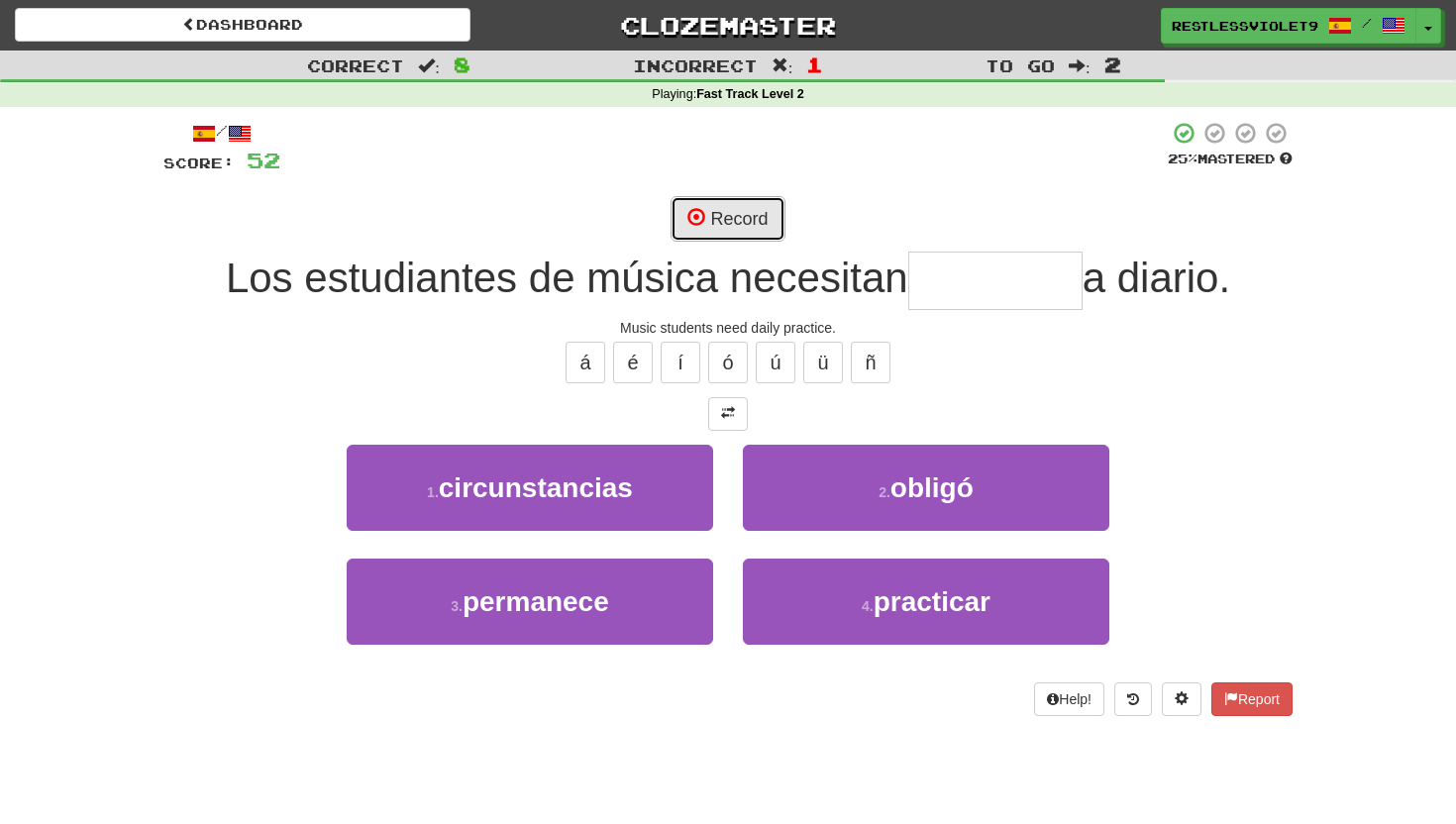 click on "Record" at bounding box center (727, 219) 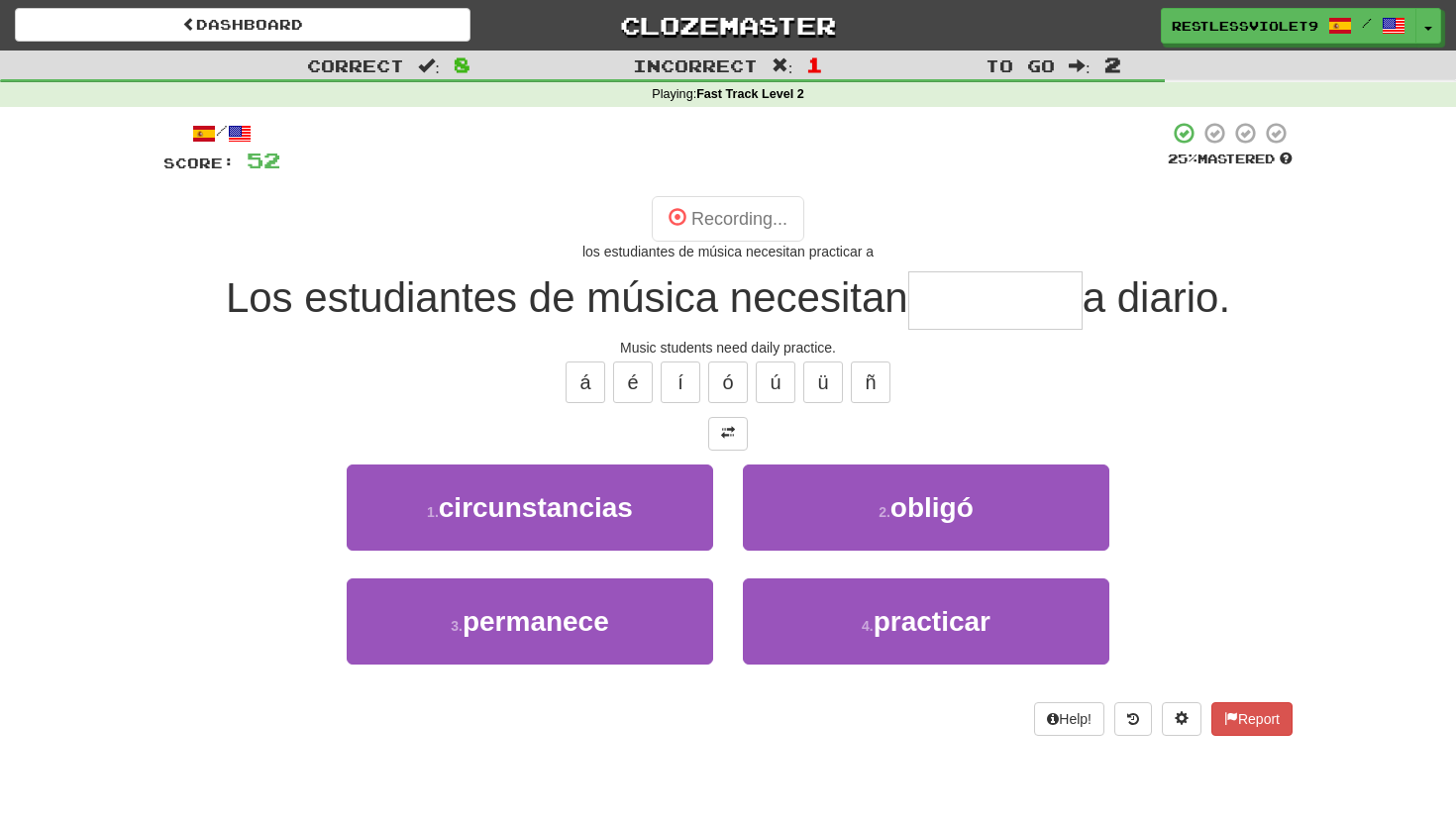 type on "*********" 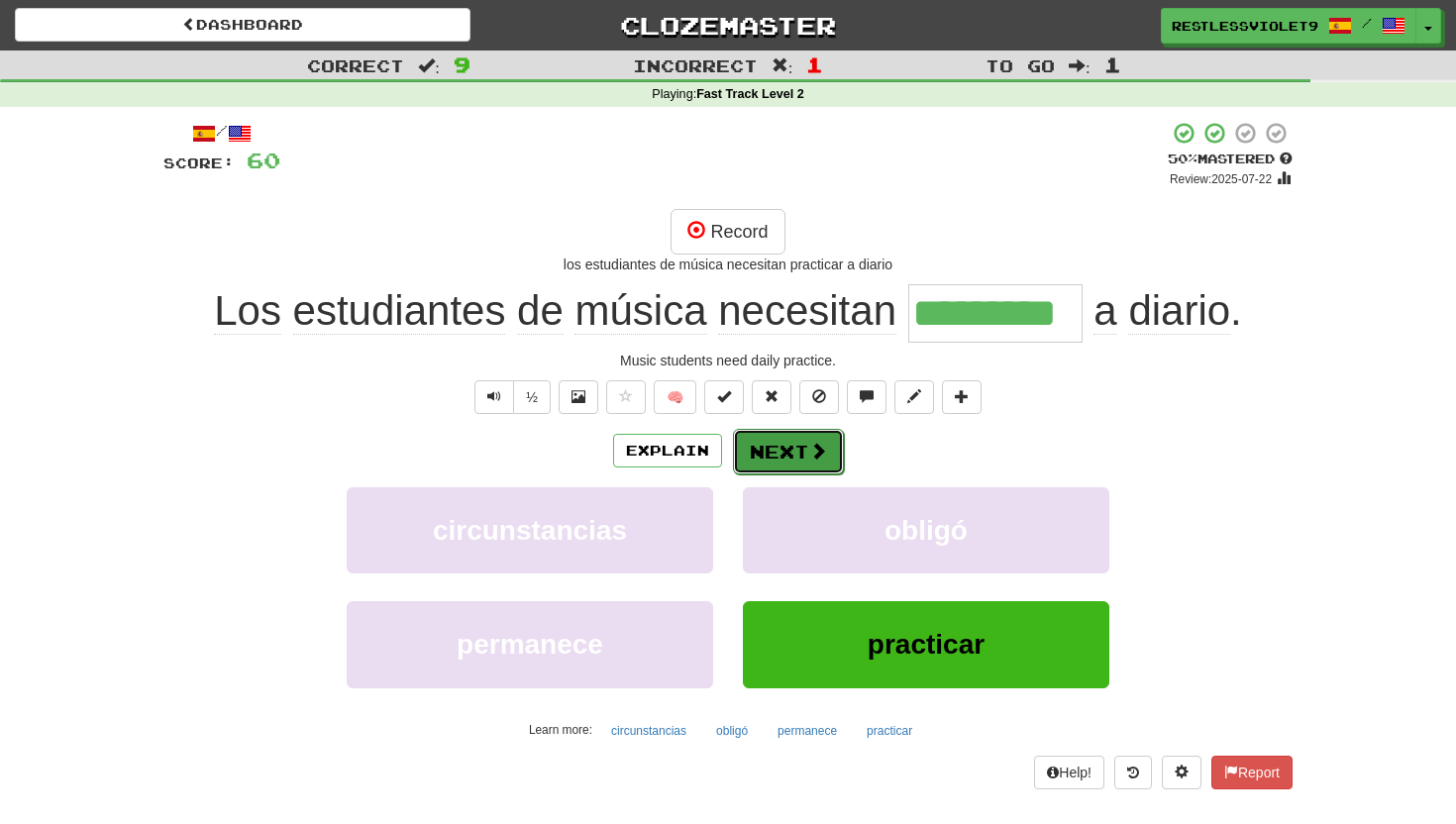 click on "Next" at bounding box center (788, 452) 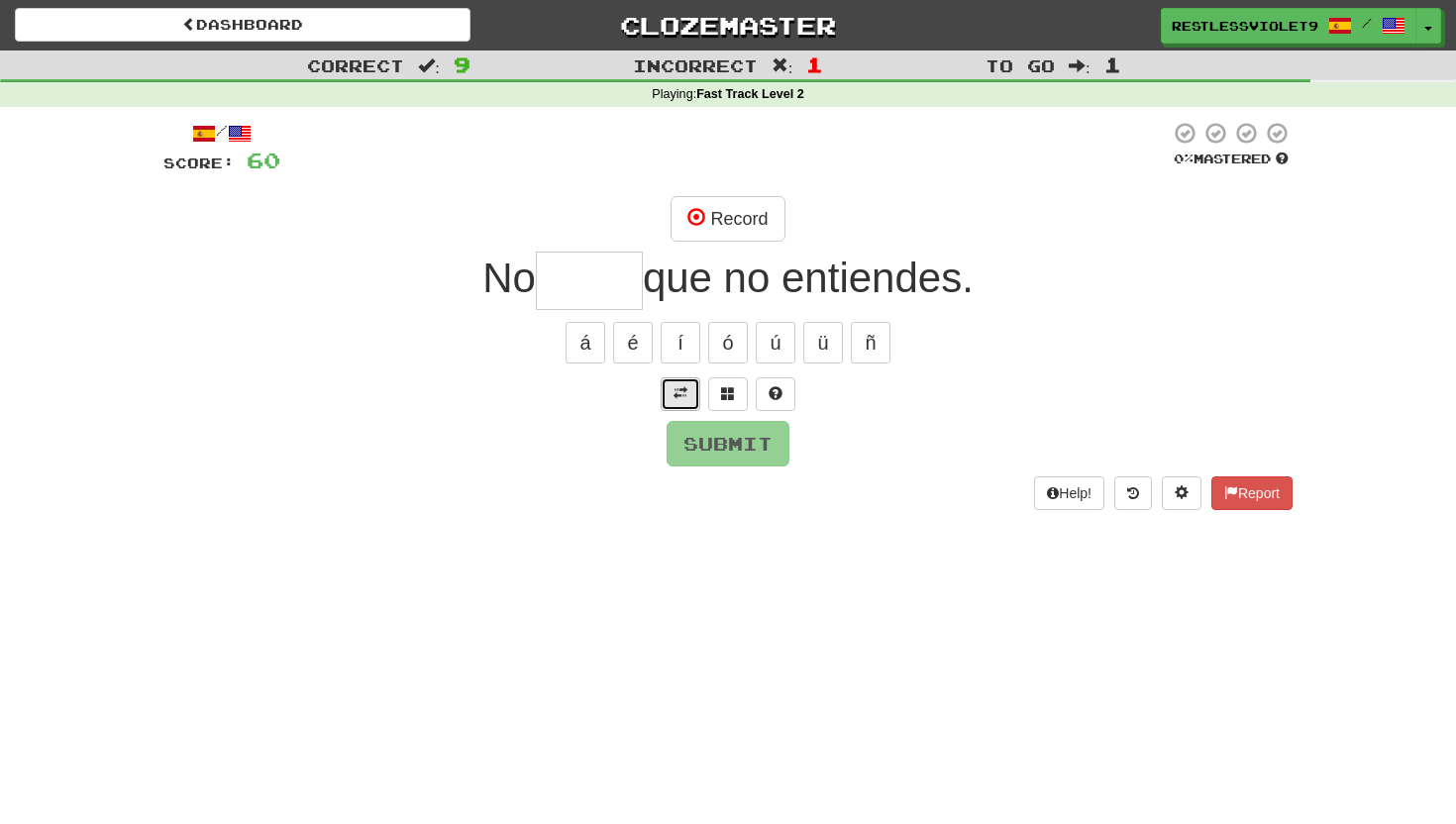 click at bounding box center (680, 393) 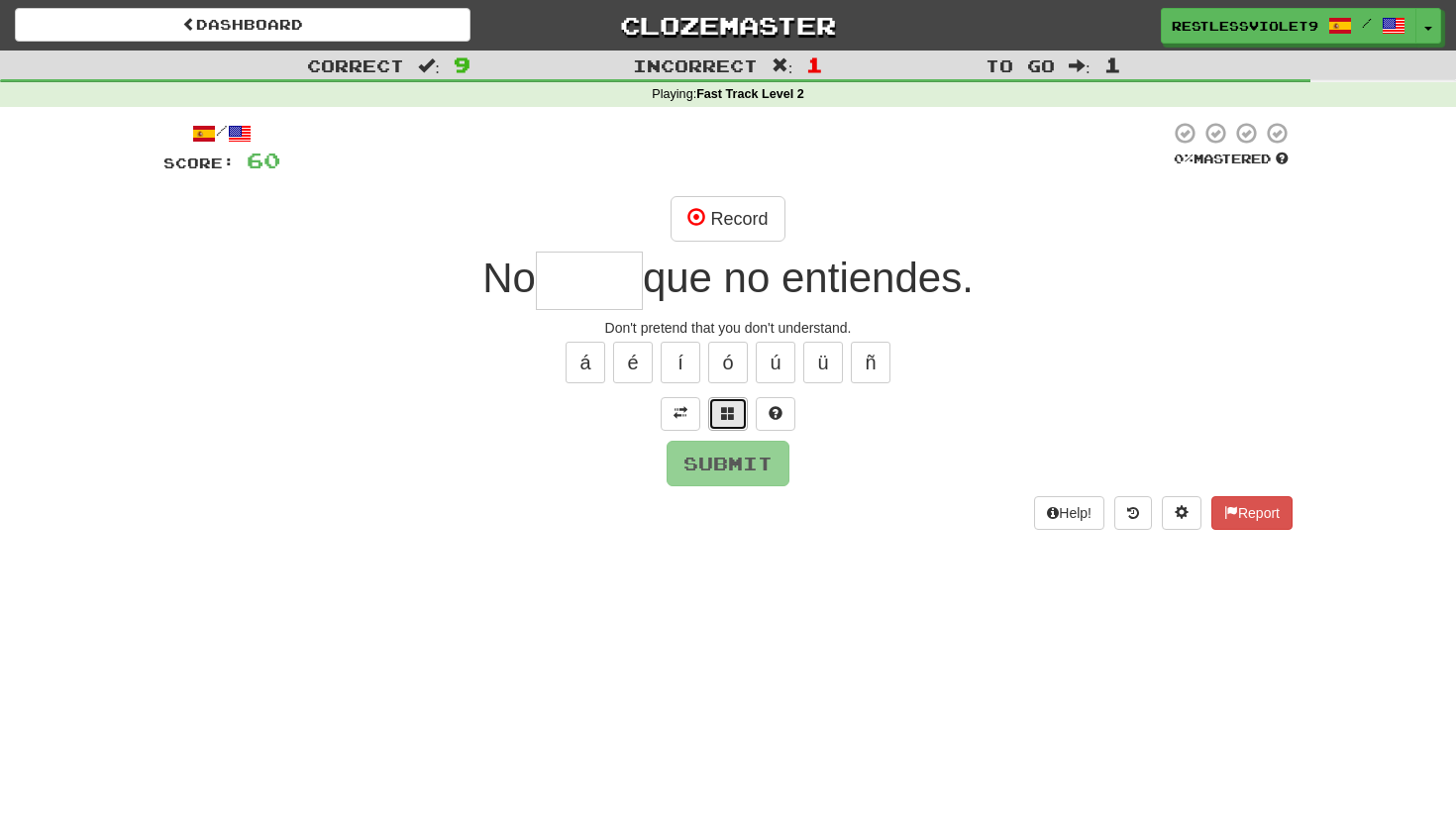 click at bounding box center (728, 414) 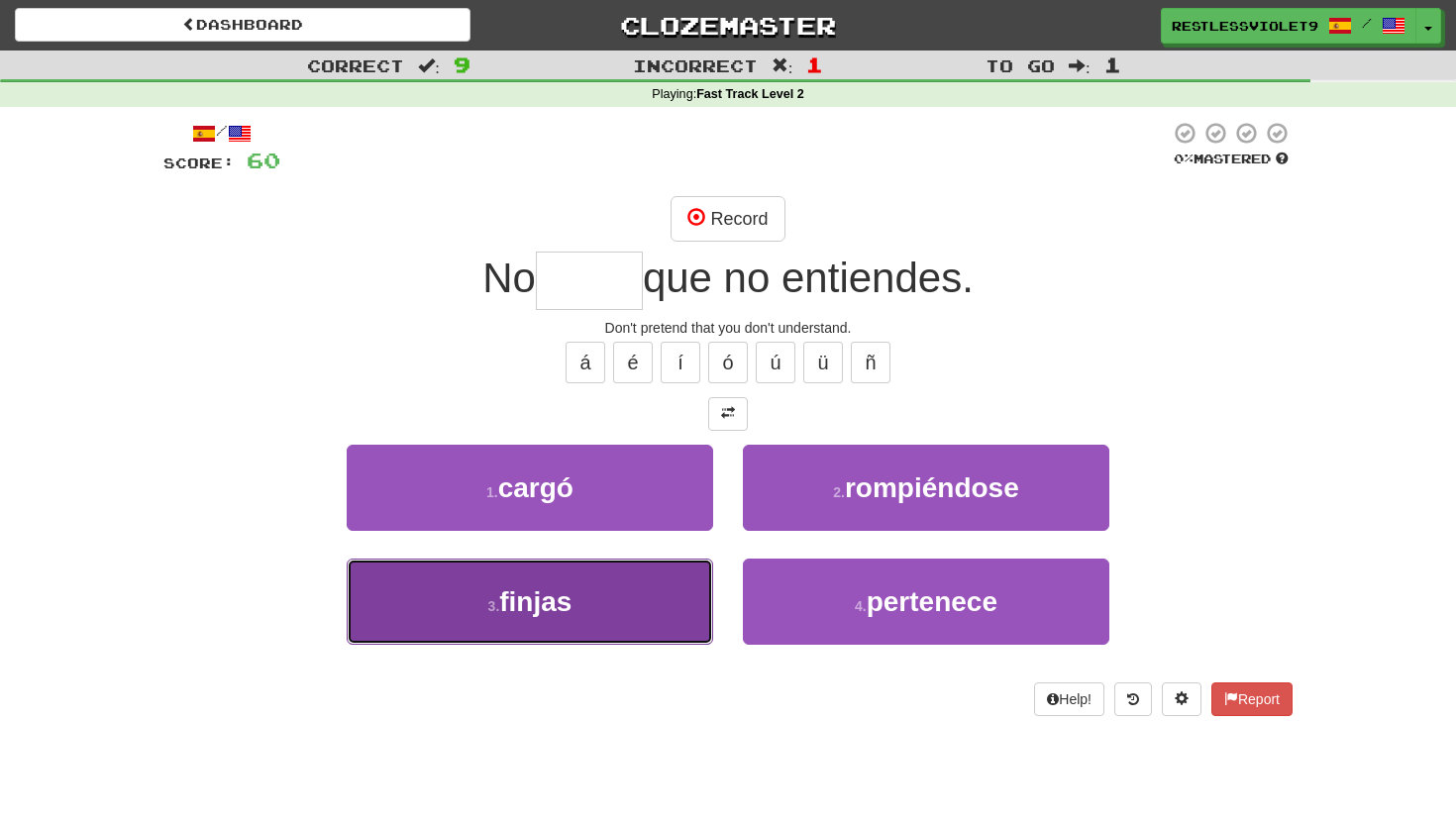 click on "3 .  finjas" at bounding box center [530, 601] 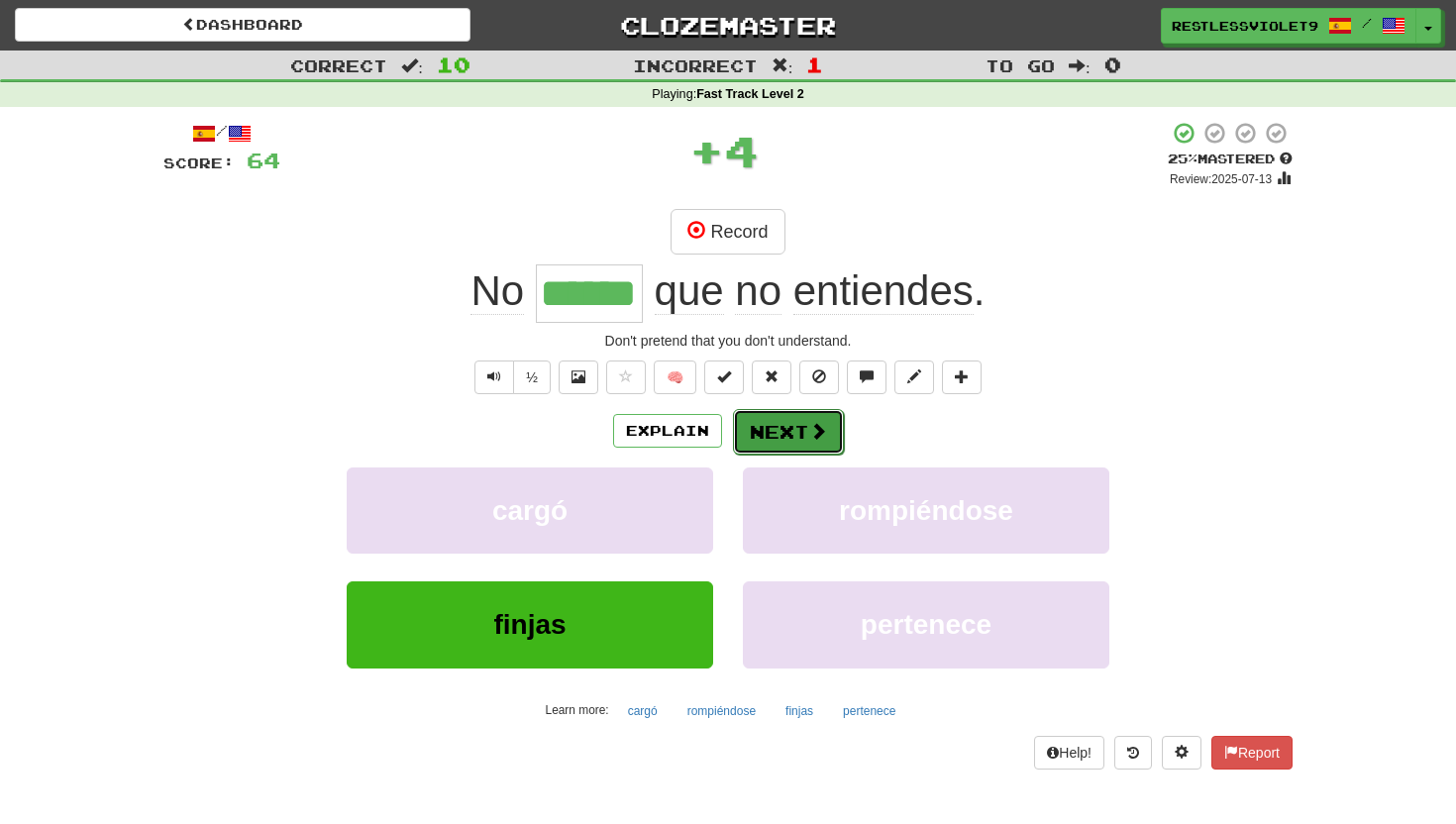 click on "Next" at bounding box center [788, 432] 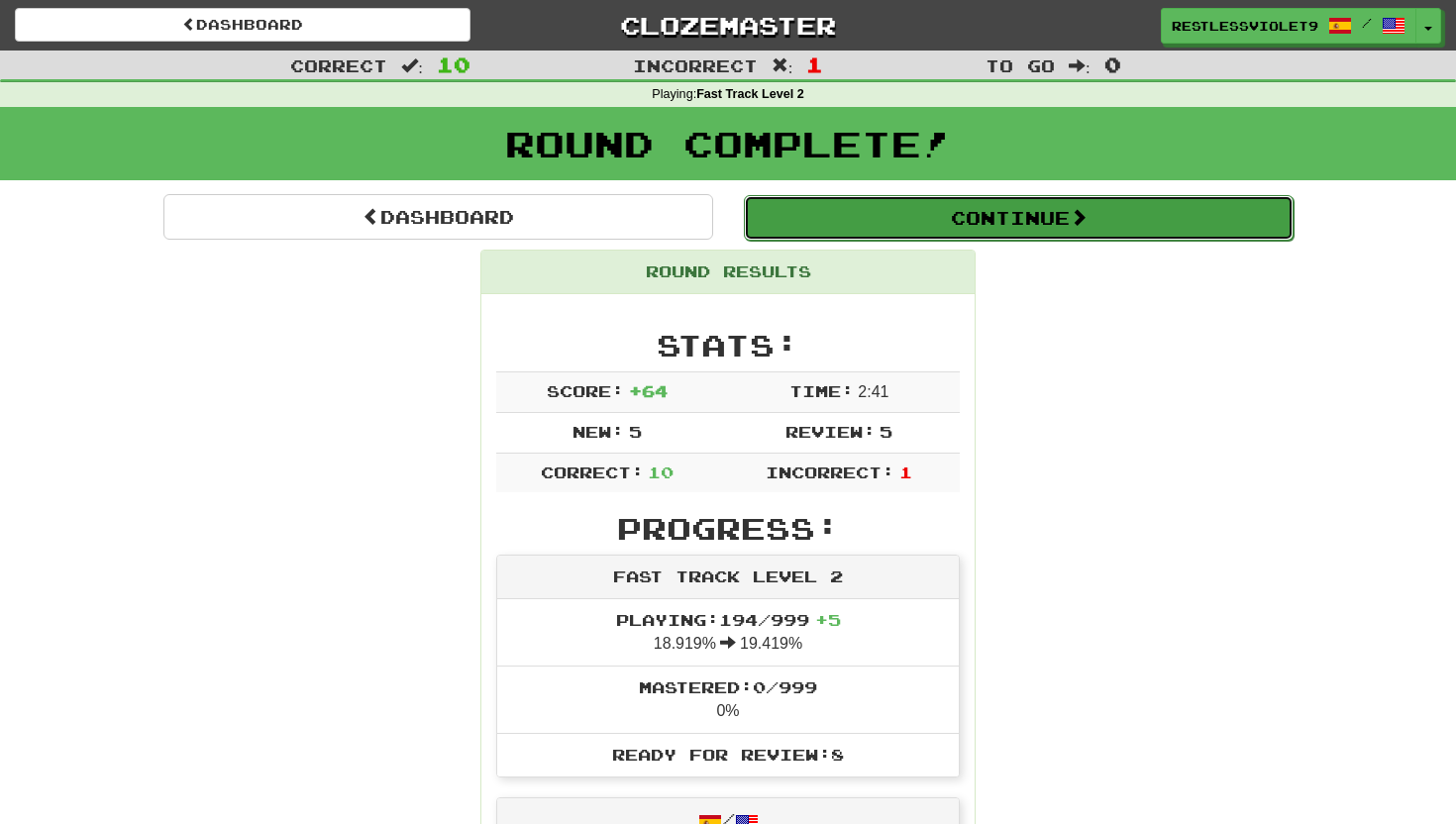 click on "Continue" at bounding box center (1018, 218) 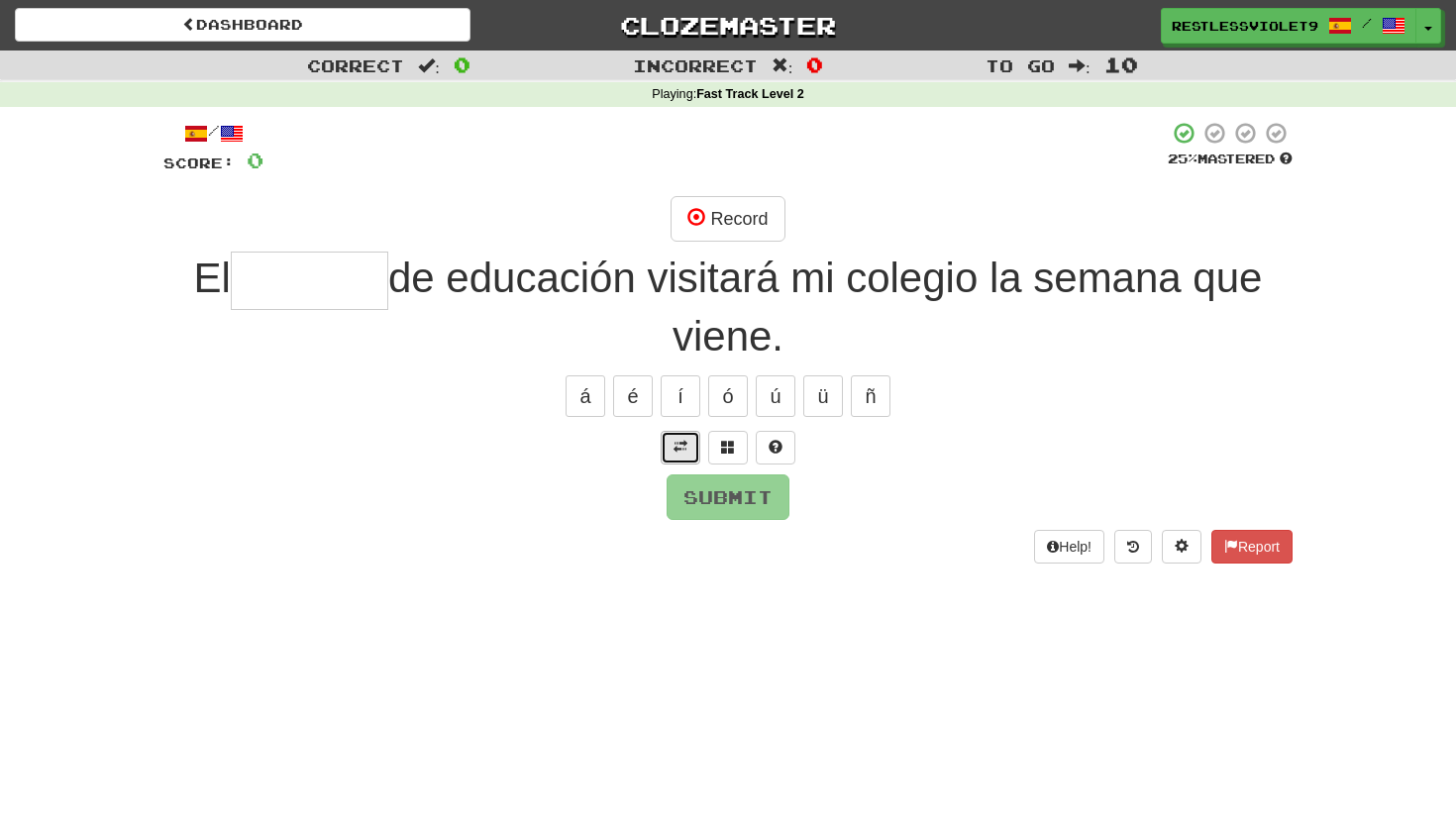 click at bounding box center [680, 447] 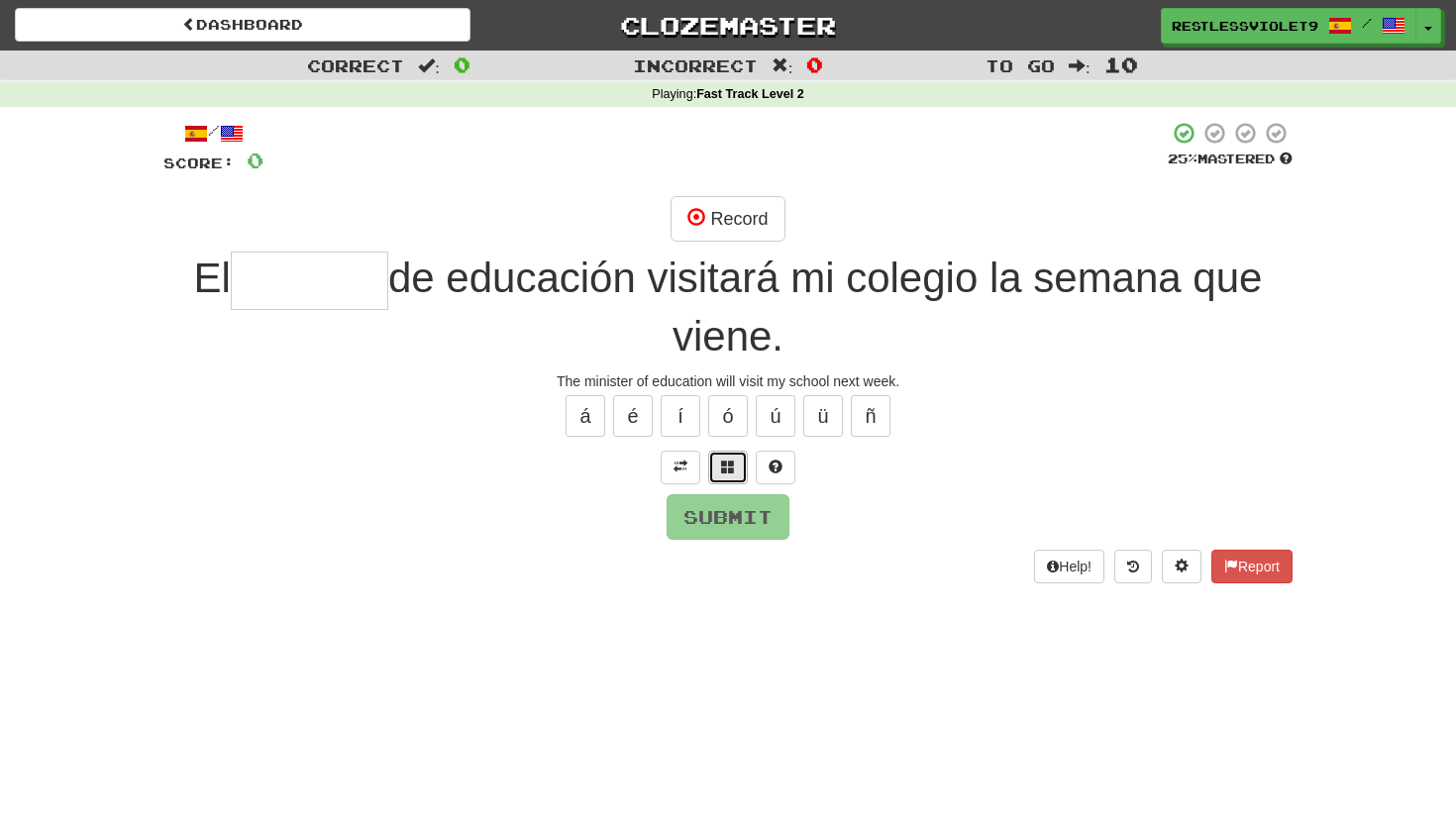 click at bounding box center (728, 467) 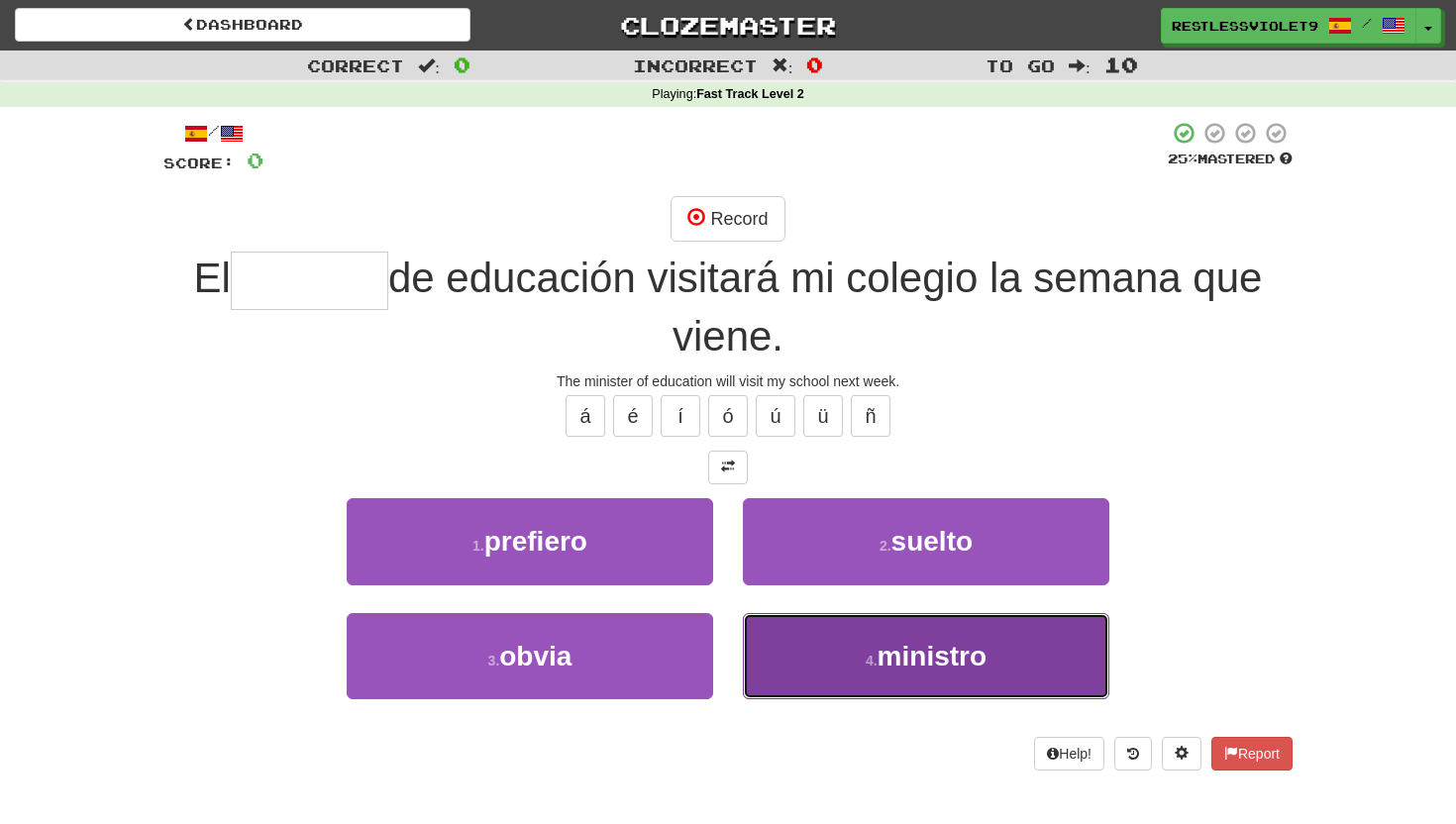 click on "ministro" at bounding box center [932, 656] 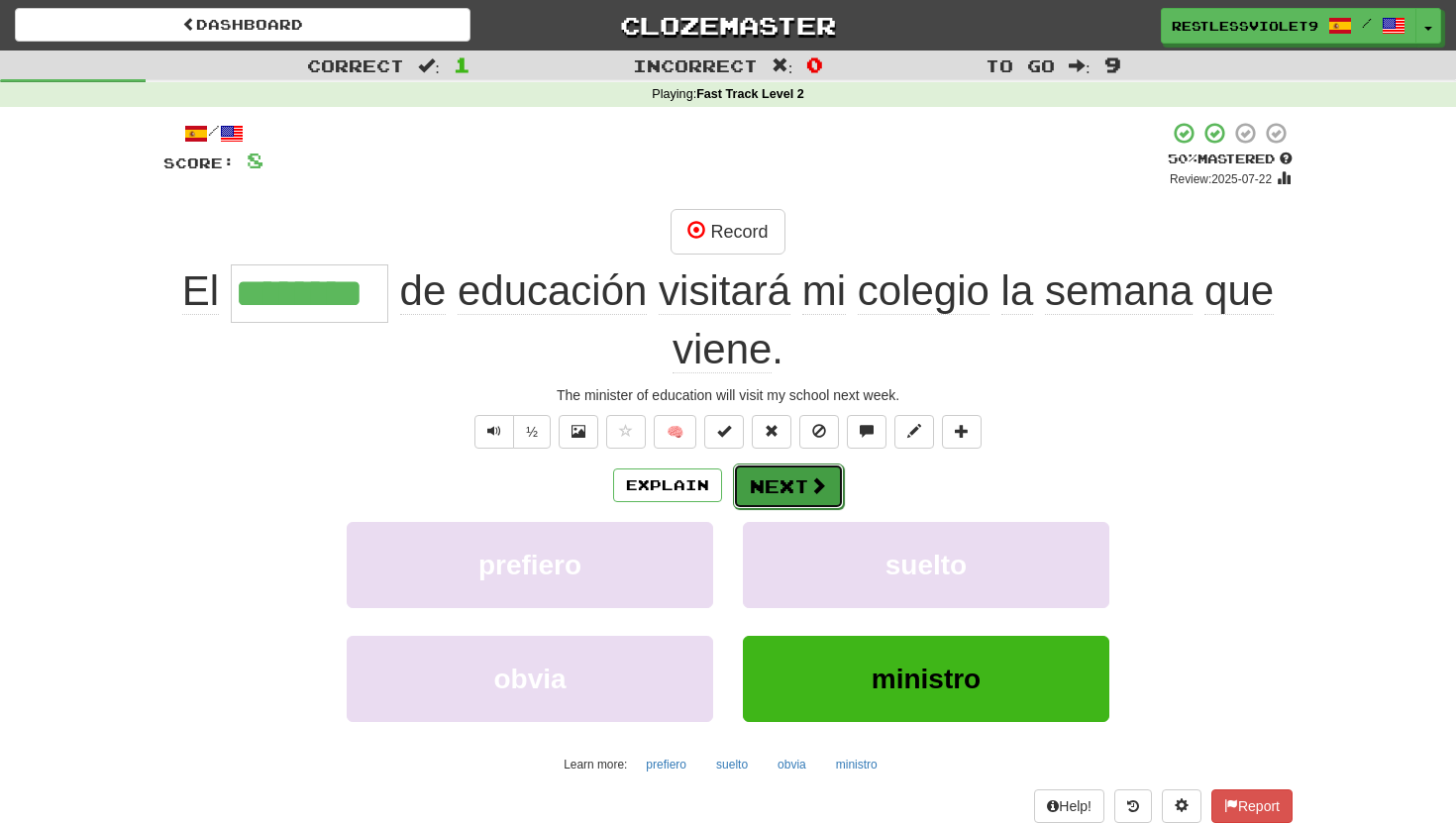 click on "Next" at bounding box center [788, 486] 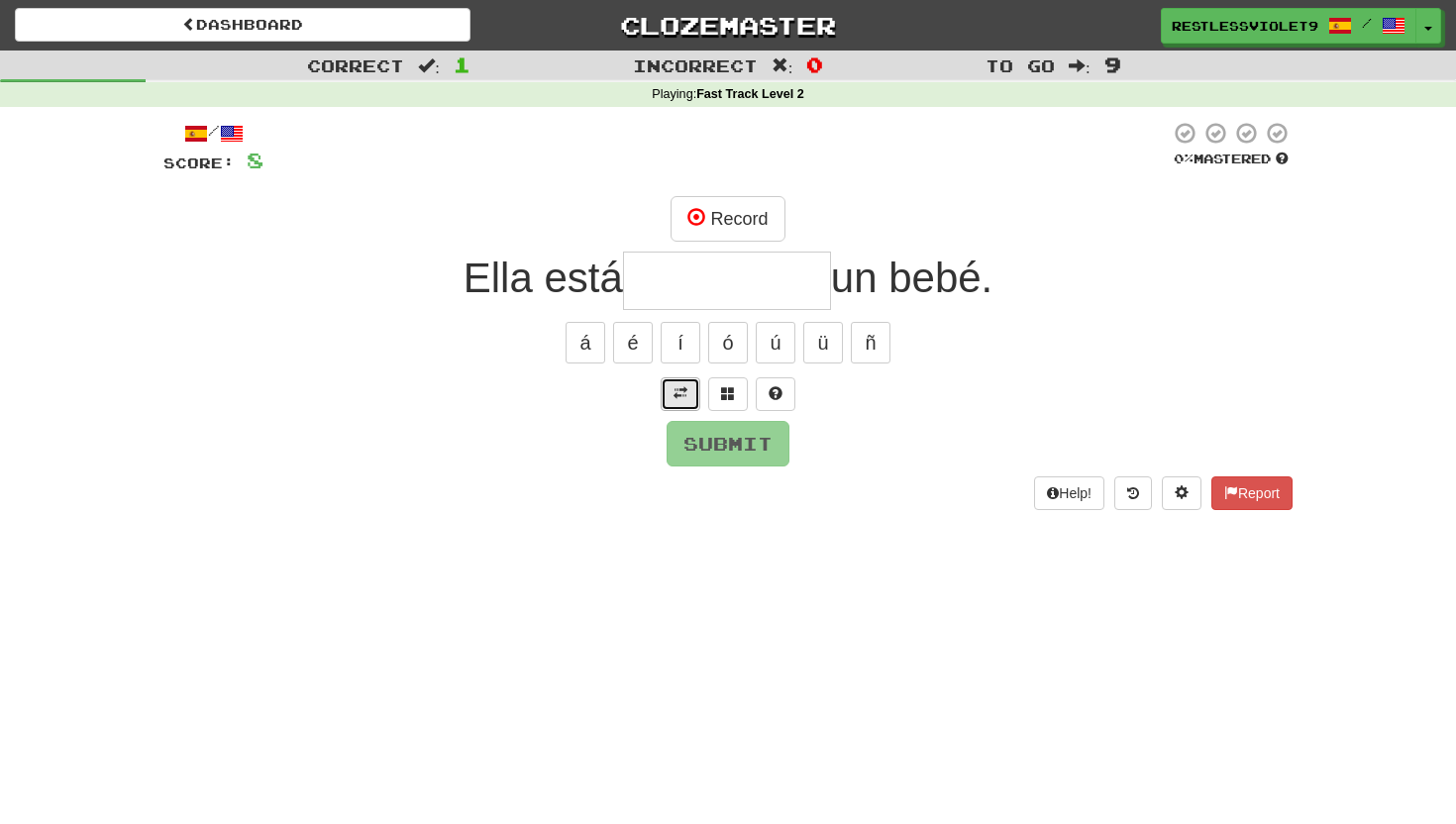 click at bounding box center [680, 394] 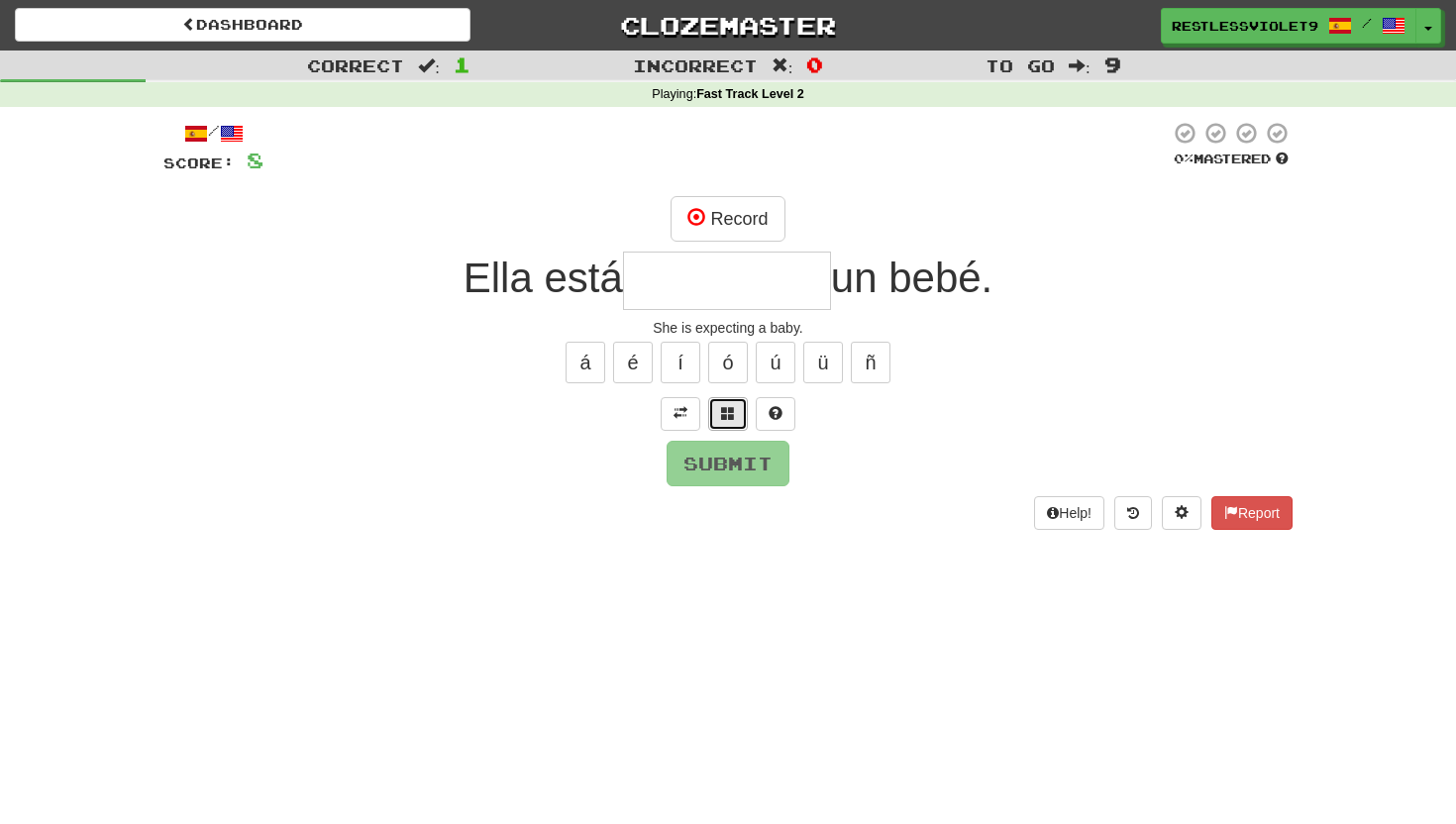 click at bounding box center (728, 413) 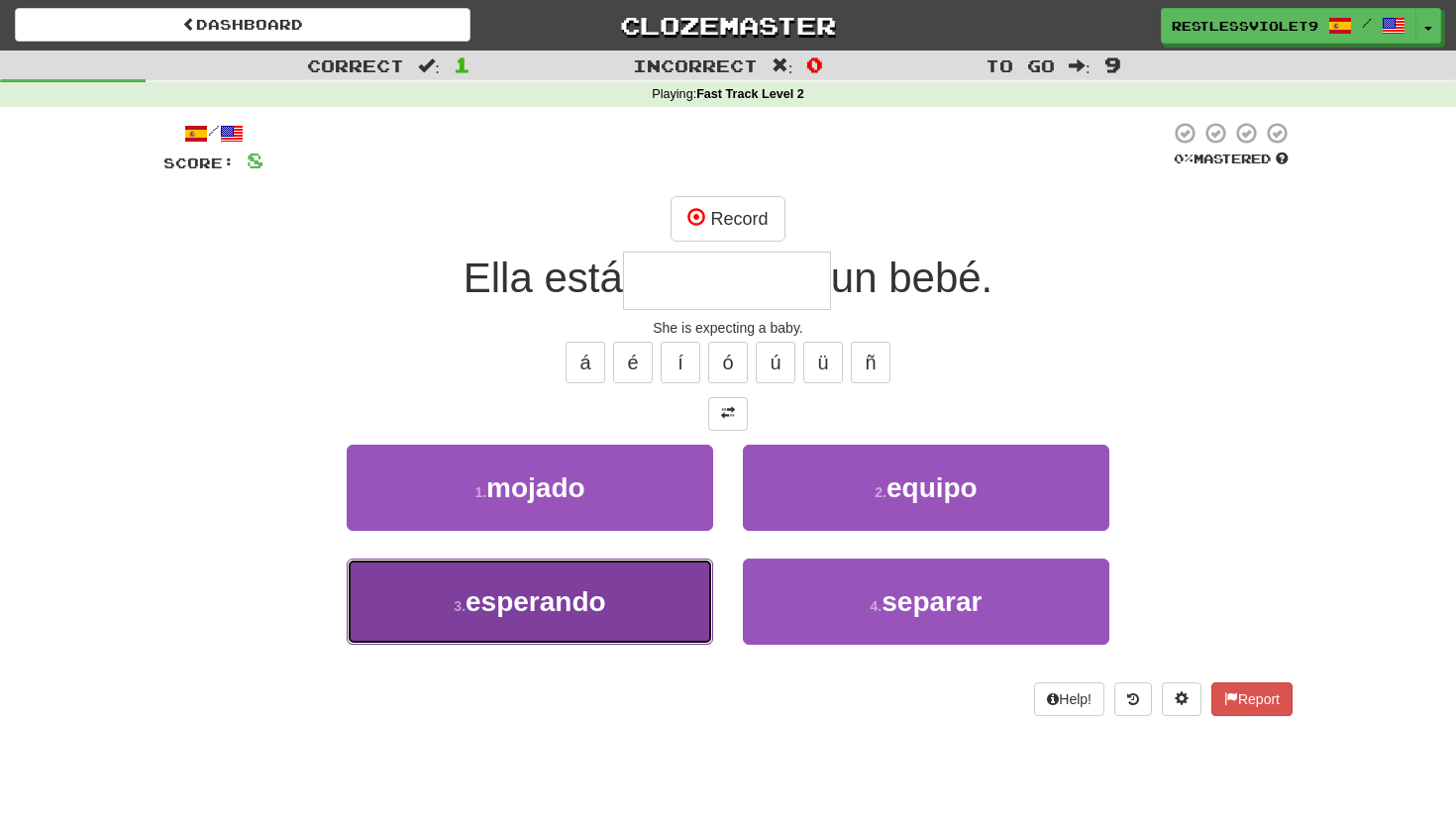 click on "esperando" at bounding box center [536, 601] 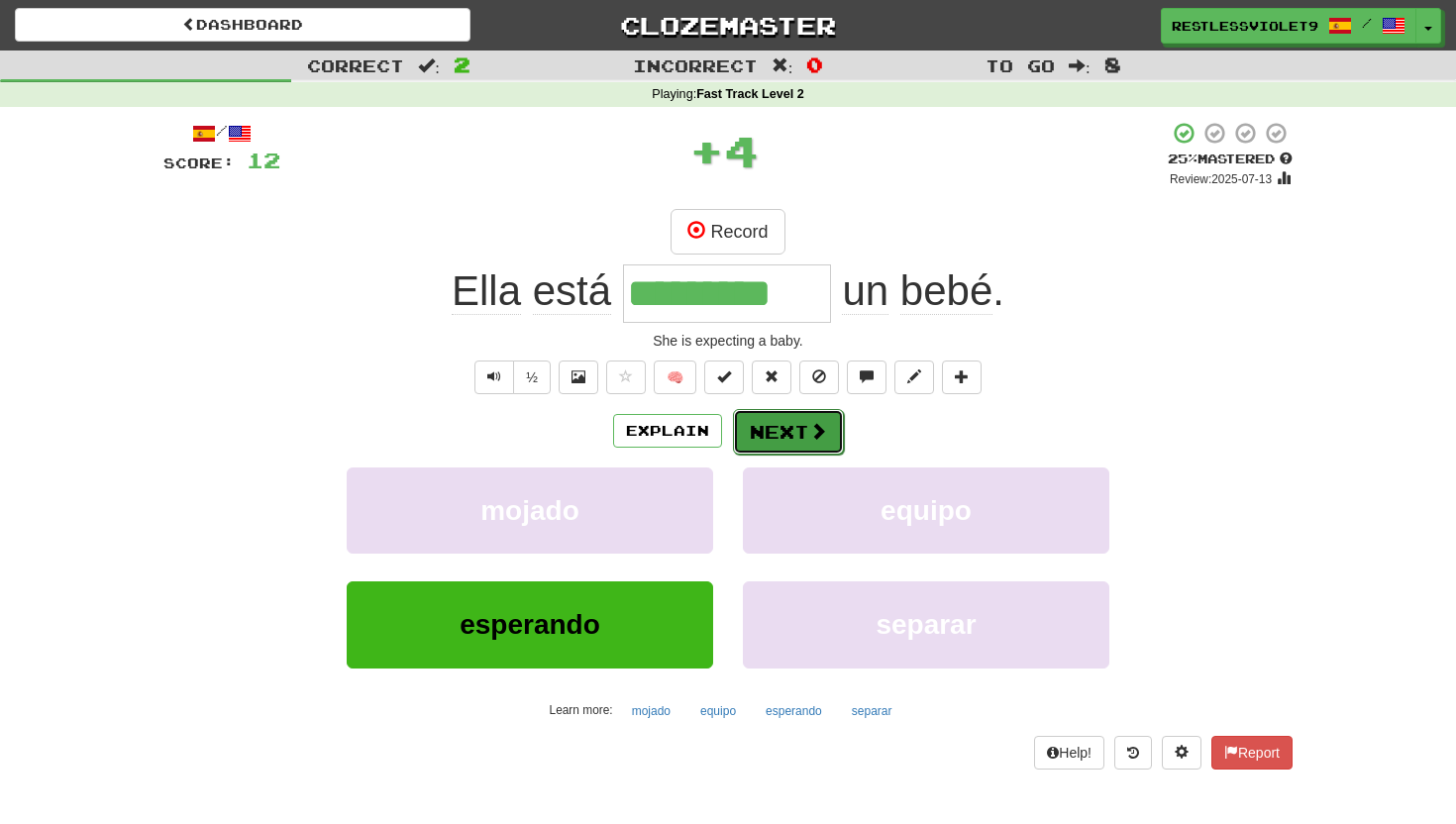 click on "Next" at bounding box center [788, 432] 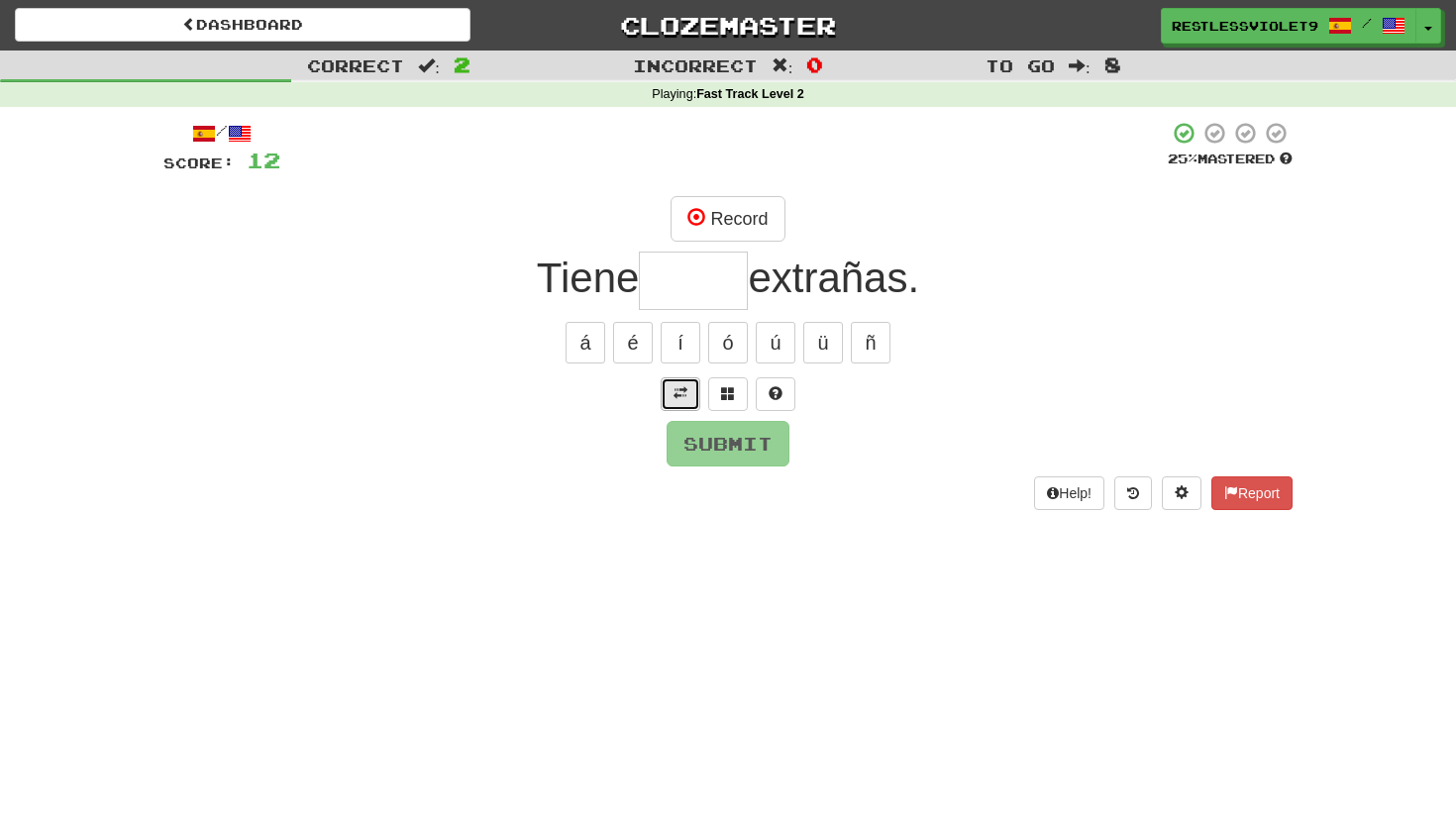 click at bounding box center [680, 393] 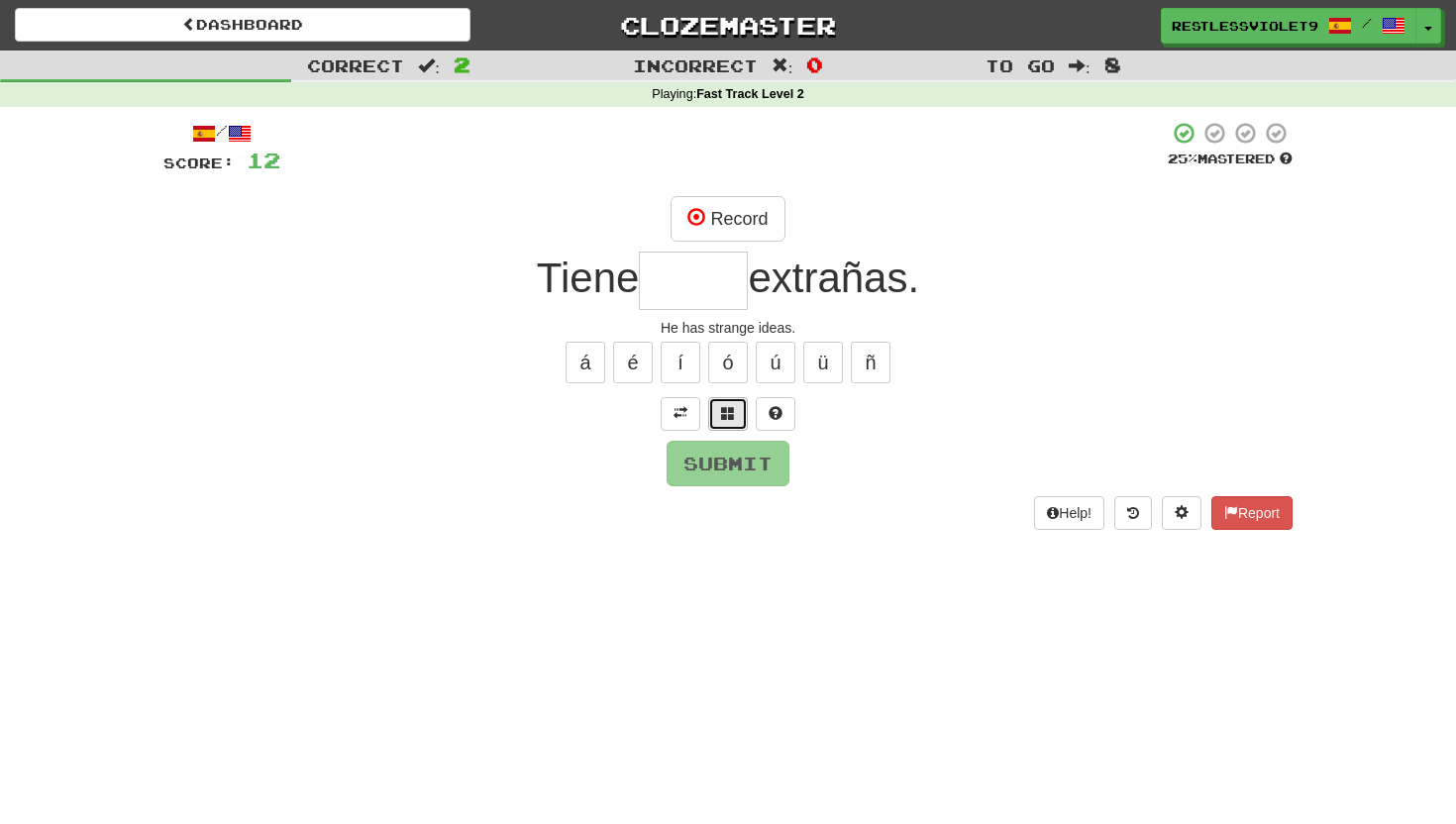click at bounding box center [728, 413] 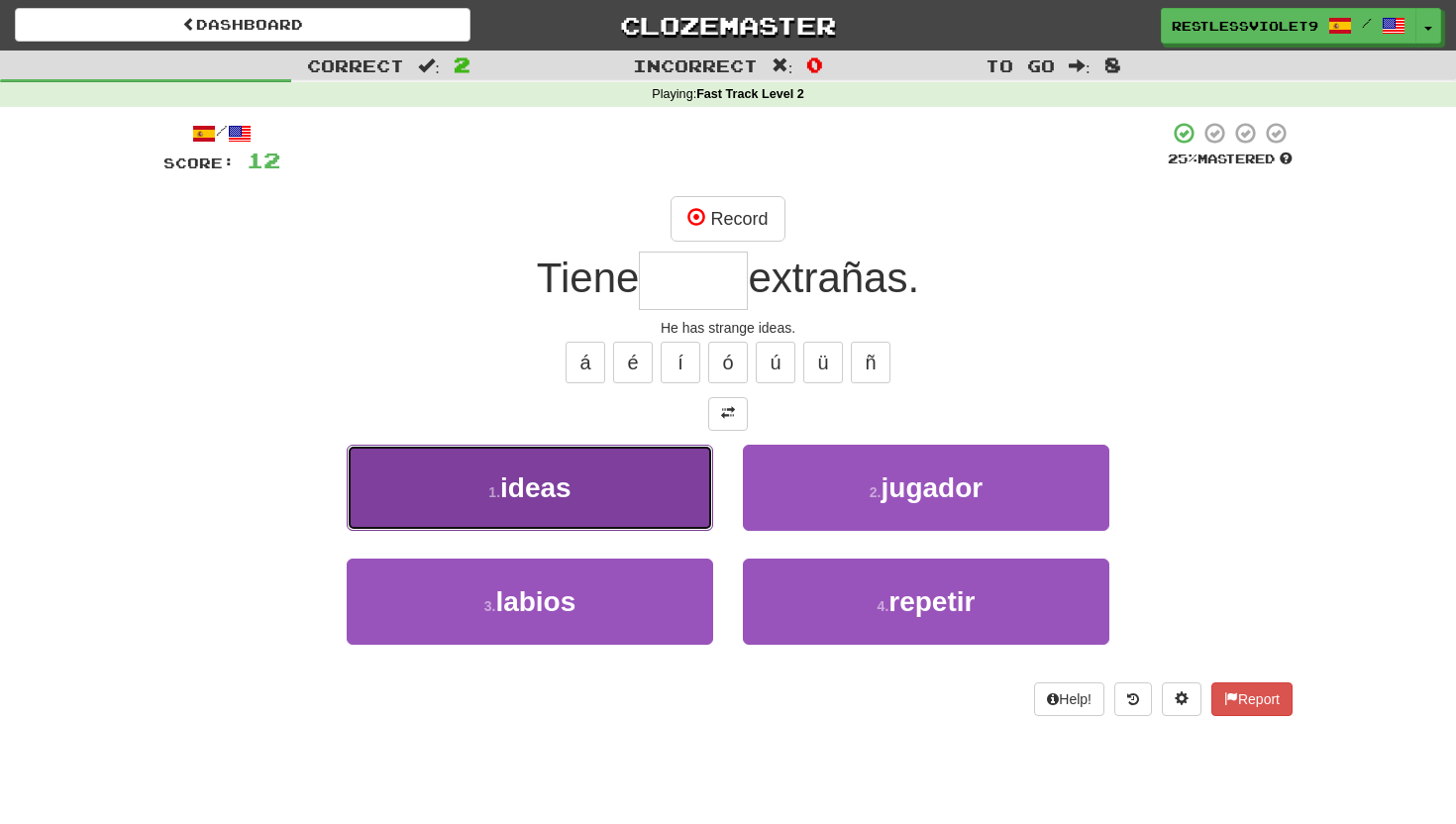 click on "1 .  ideas" at bounding box center (530, 487) 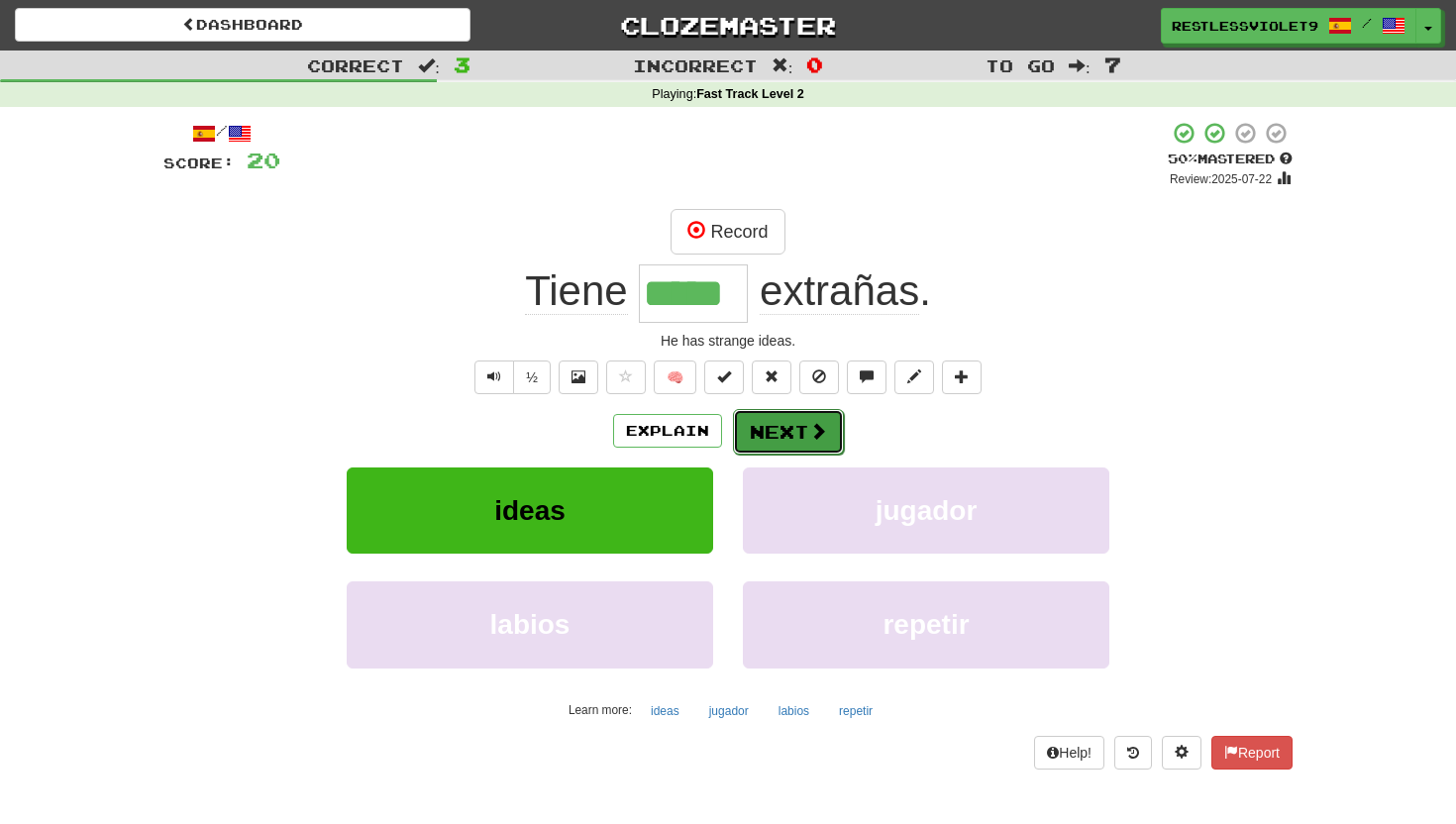 click on "Next" at bounding box center (788, 432) 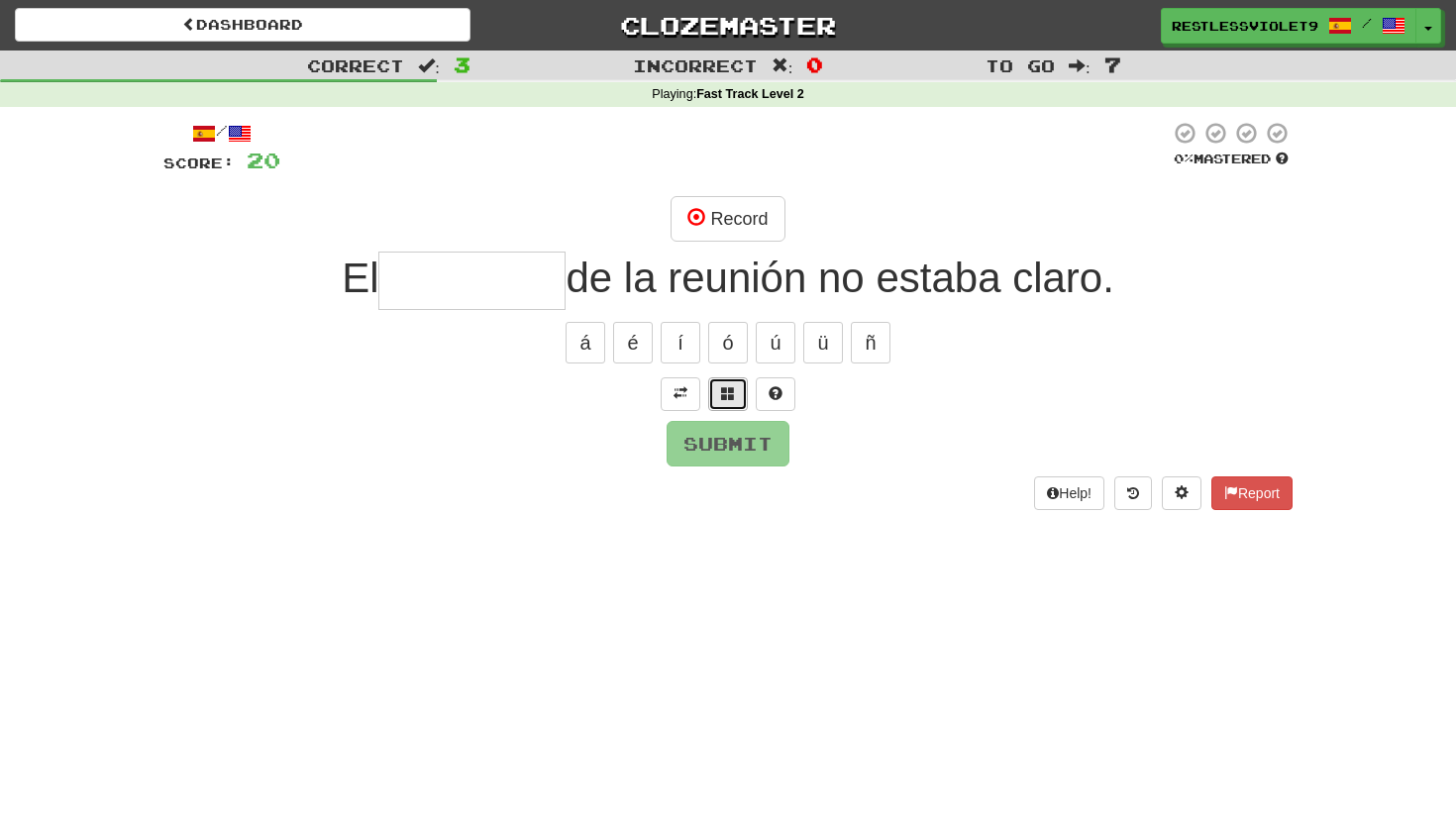 click at bounding box center (728, 393) 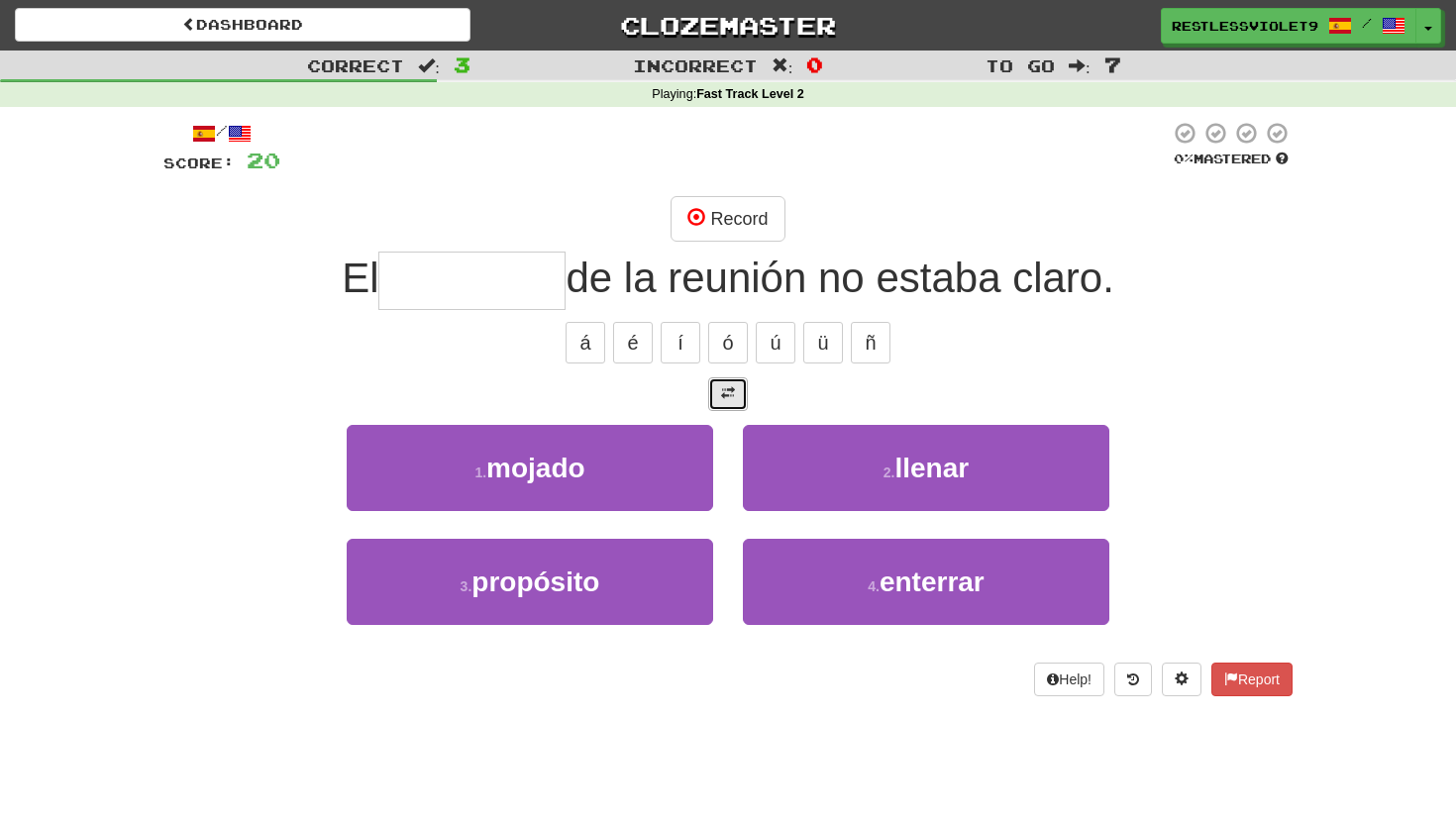 click at bounding box center [728, 393] 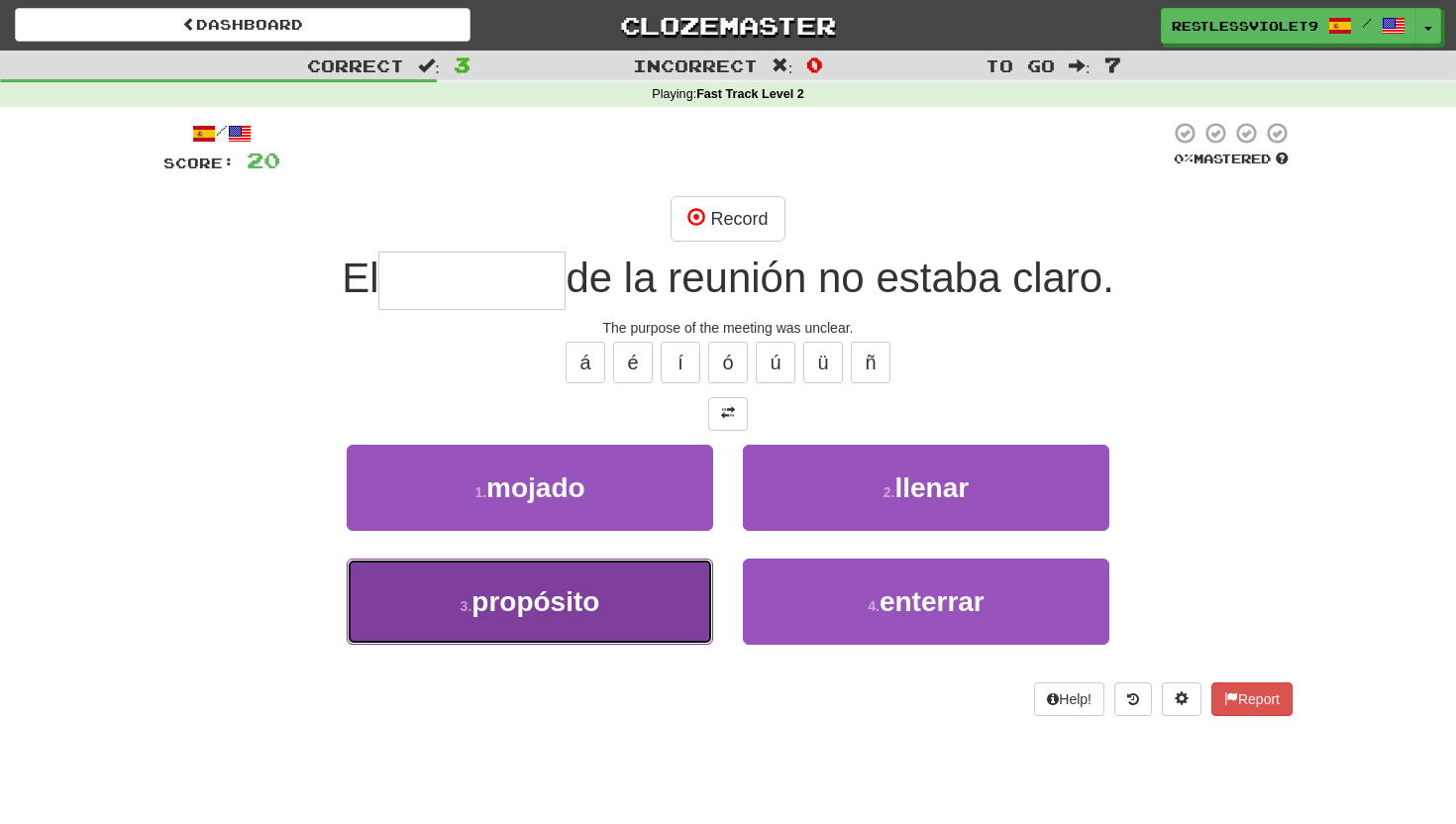 click on "propósito" at bounding box center [535, 601] 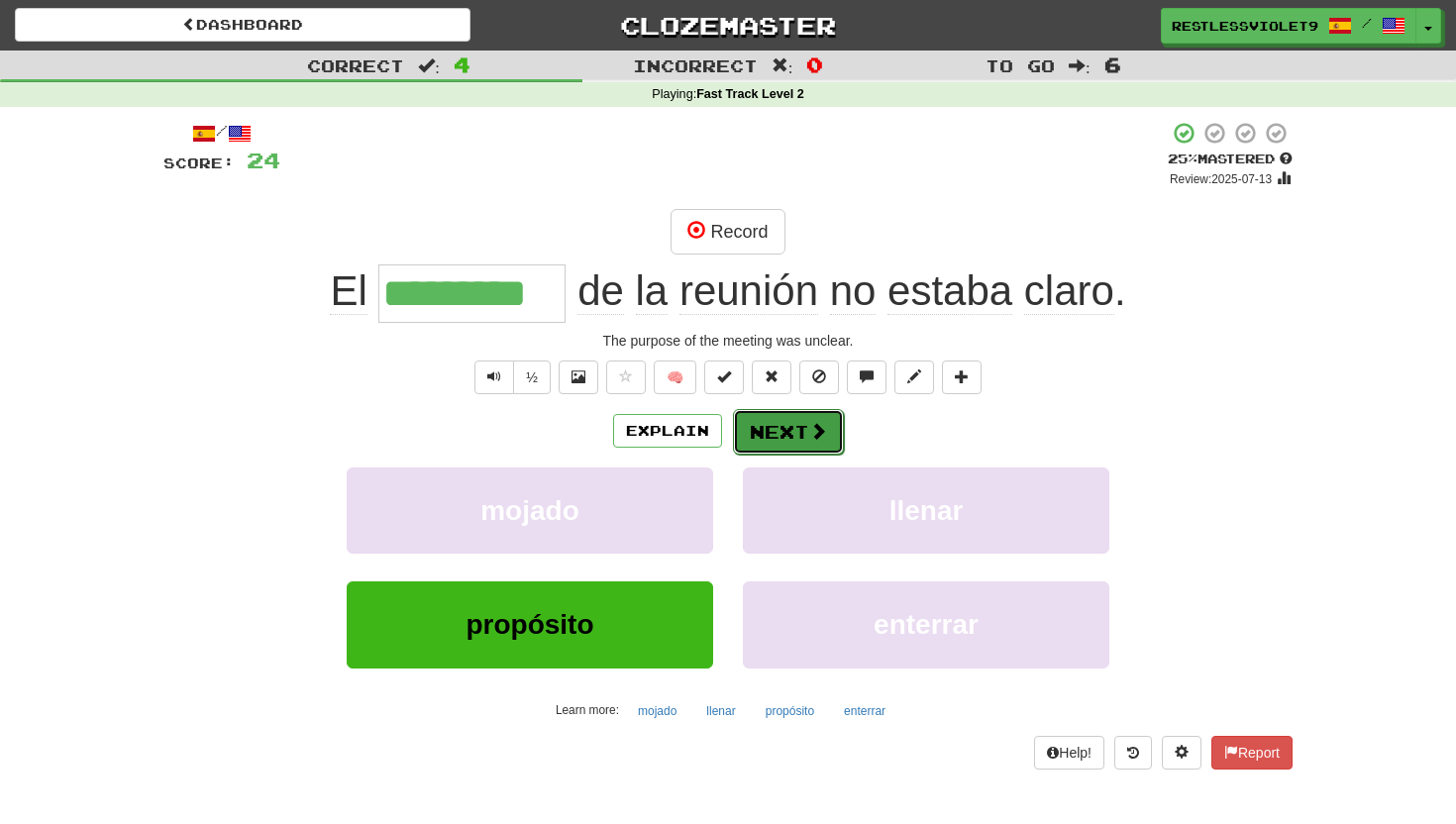 click on "Next" at bounding box center [788, 432] 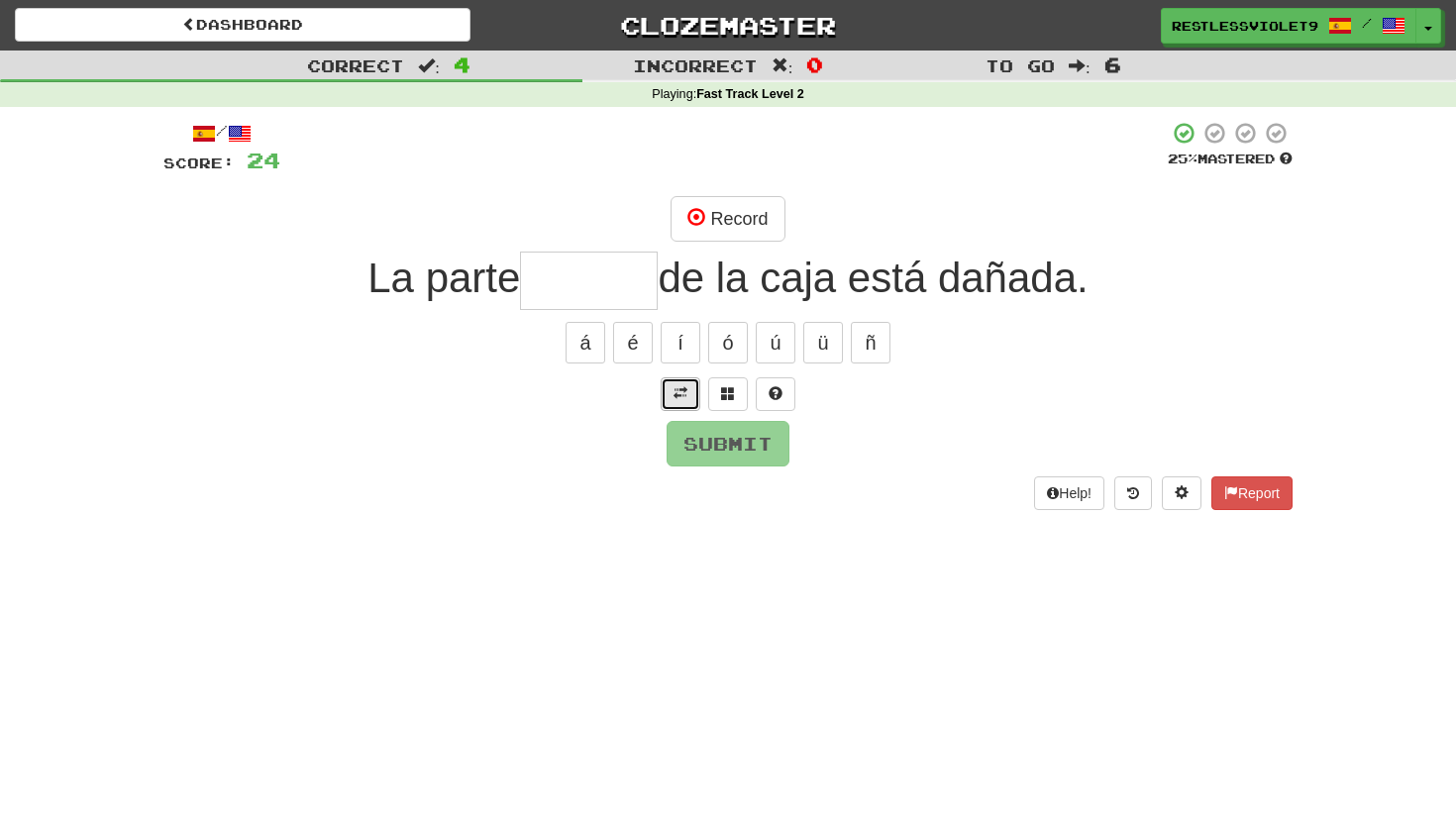click at bounding box center (680, 393) 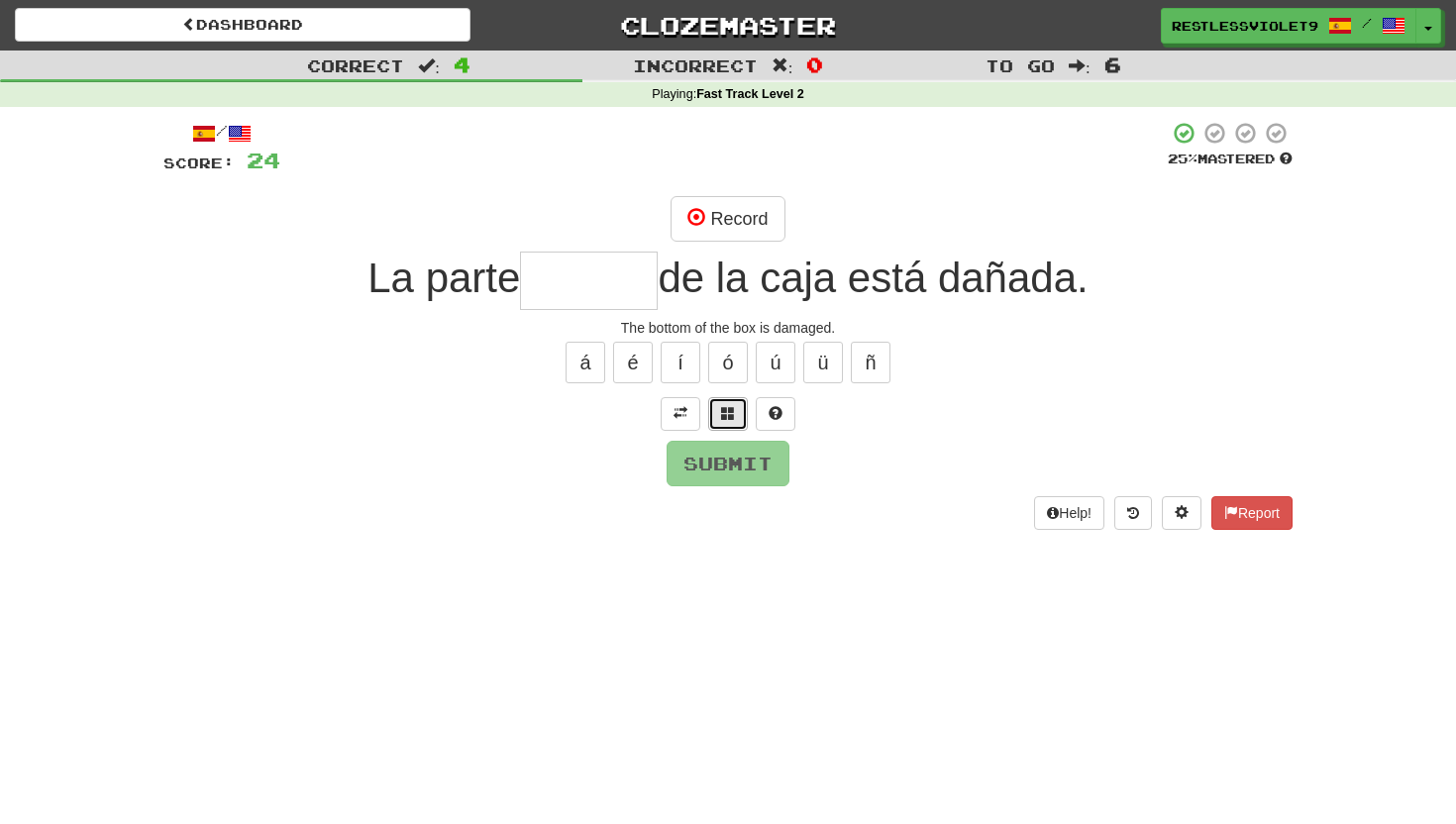 click at bounding box center [728, 413] 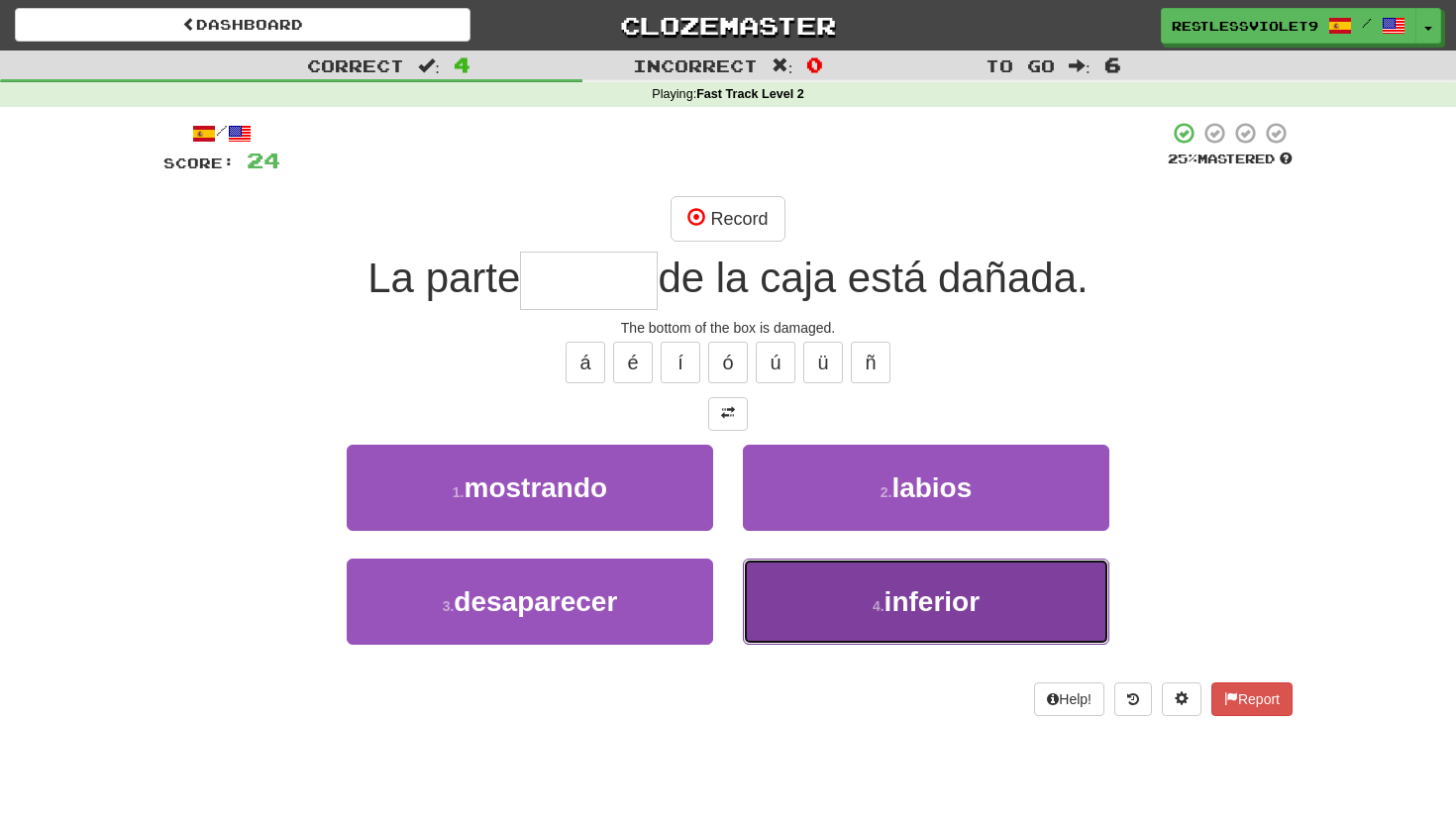 click on "4 .  inferior" at bounding box center (926, 601) 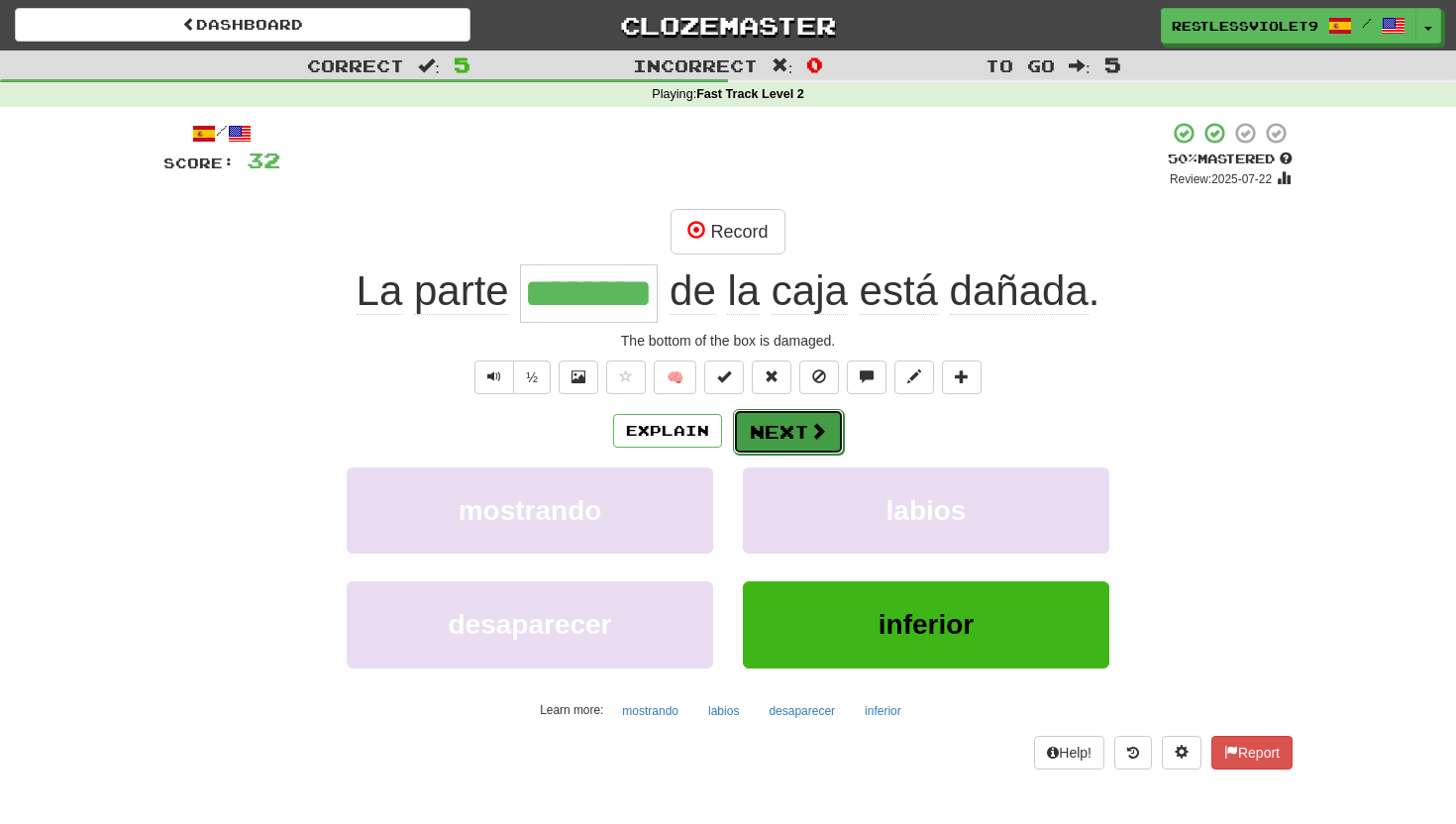 click on "Next" at bounding box center (788, 432) 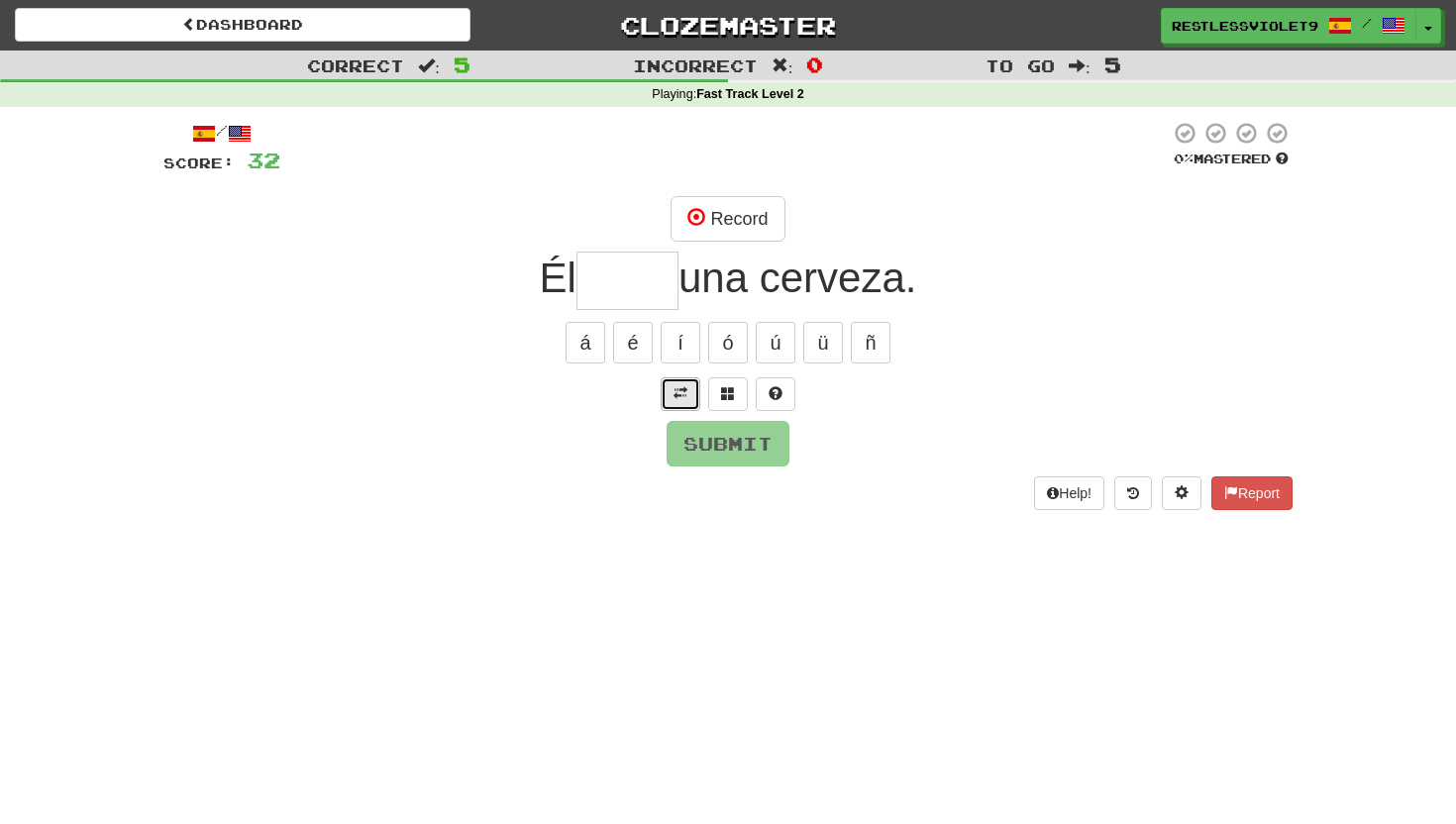 click at bounding box center (680, 393) 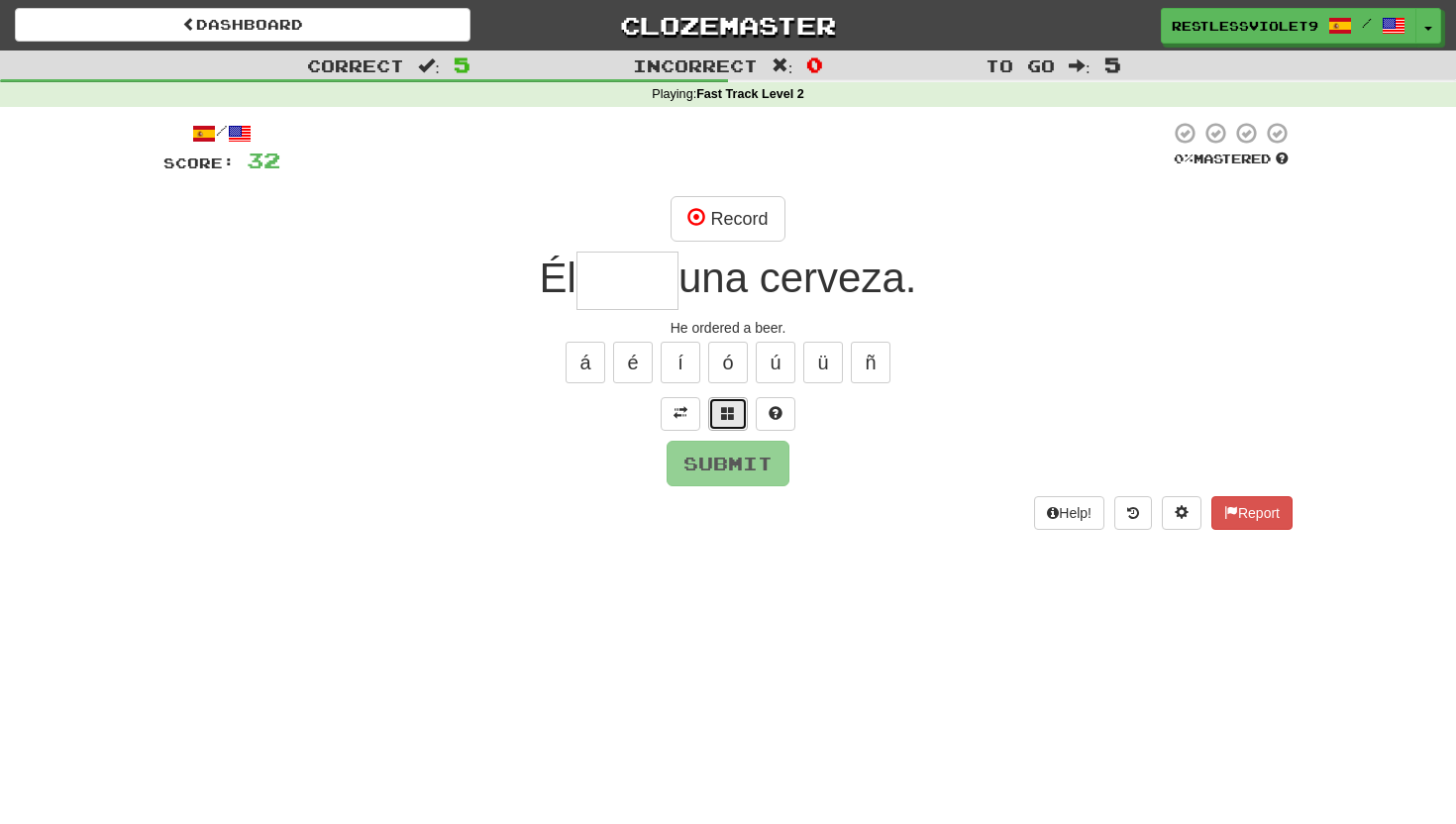 click at bounding box center (728, 413) 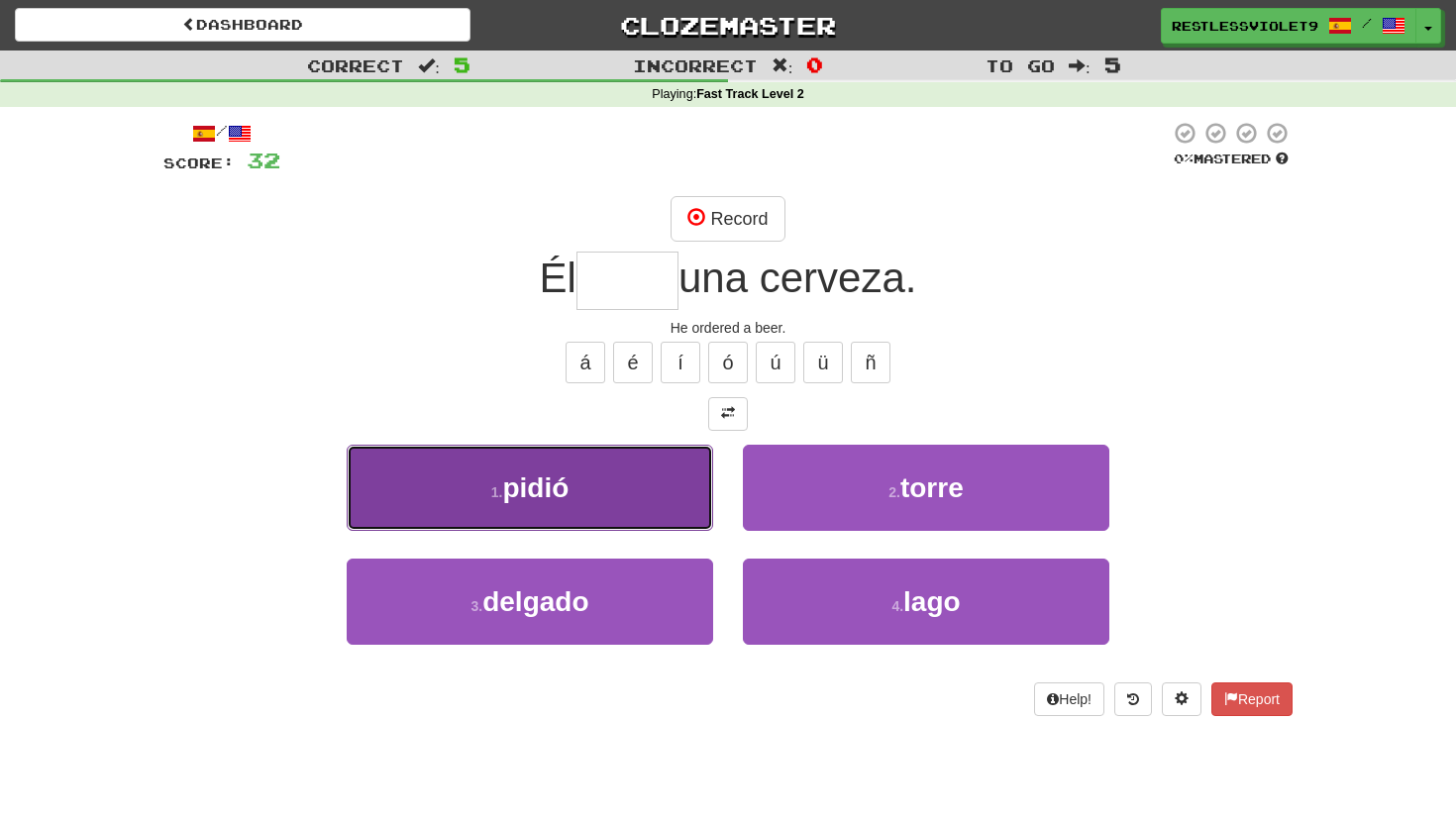 click on "1 .  pidió" at bounding box center [530, 487] 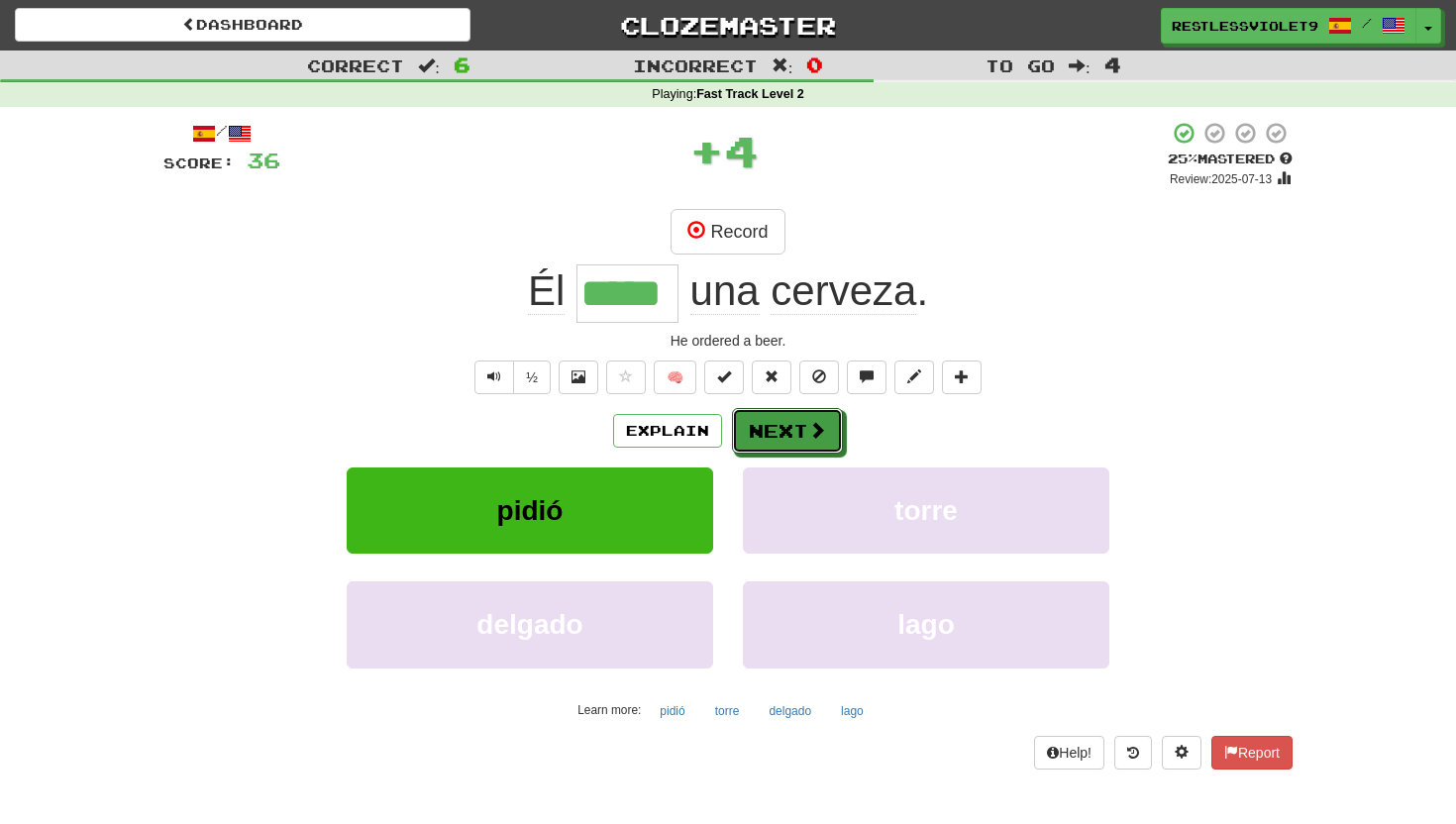 click at bounding box center (817, 430) 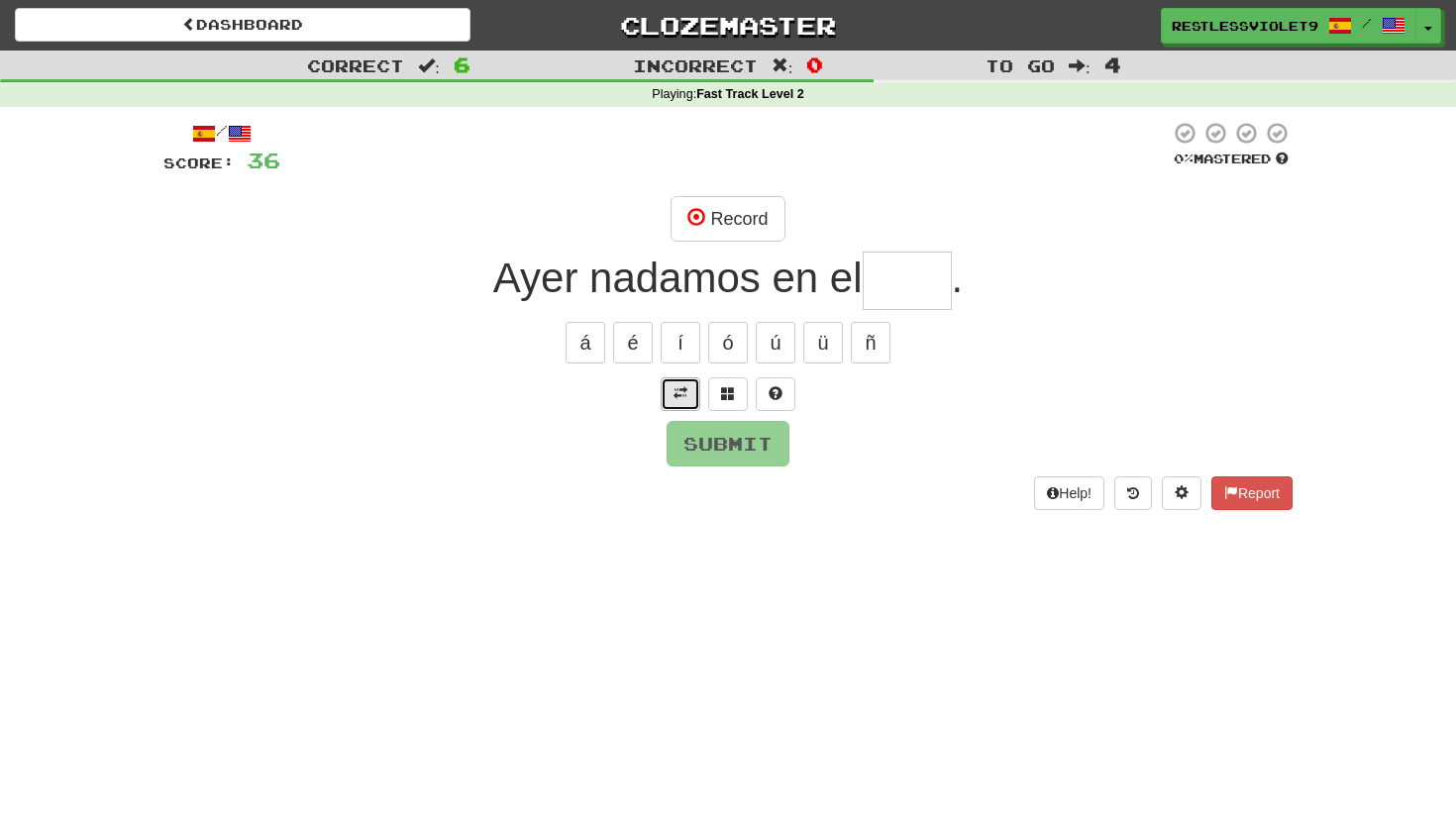 click at bounding box center (680, 393) 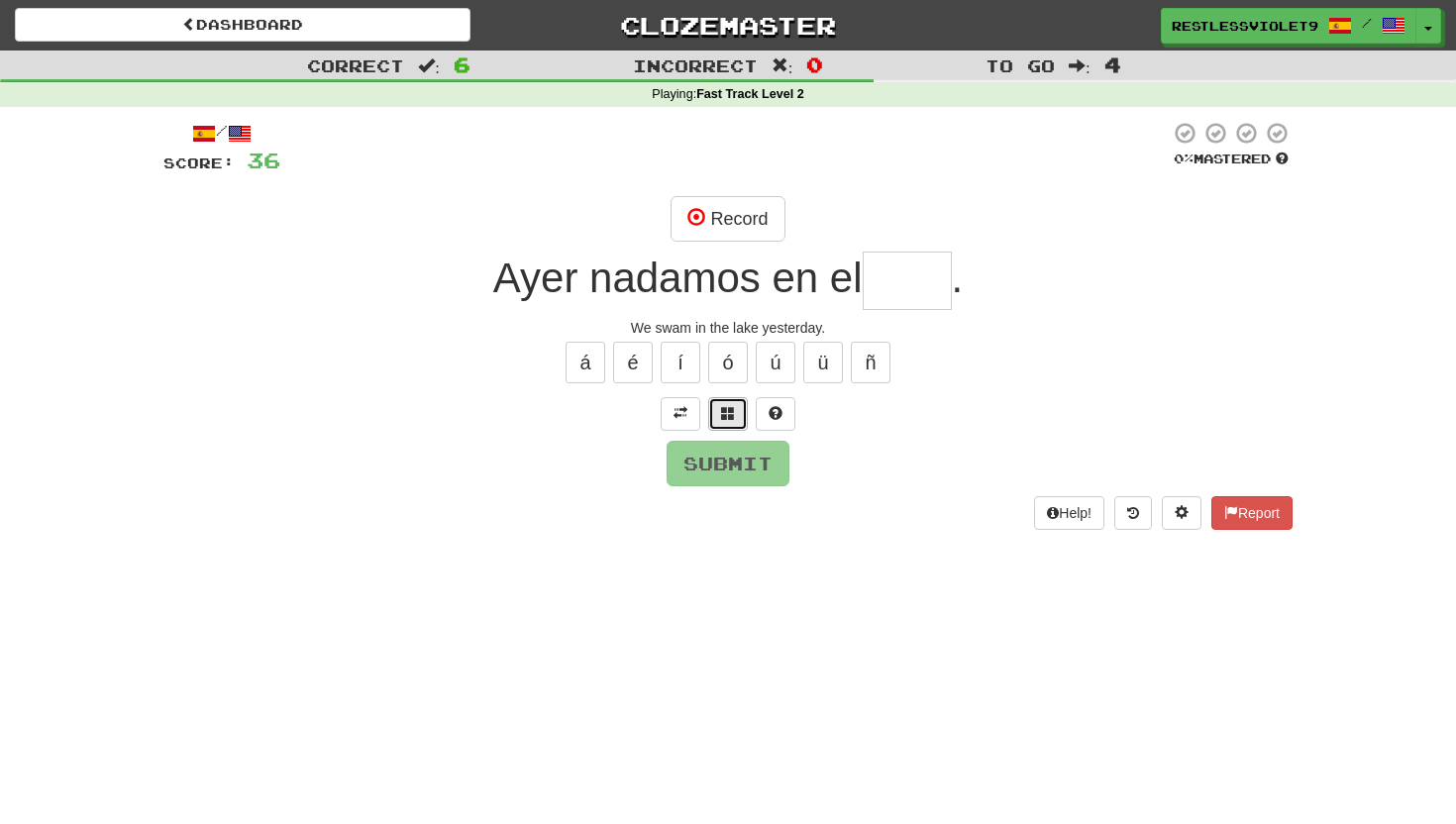 click at bounding box center [728, 413] 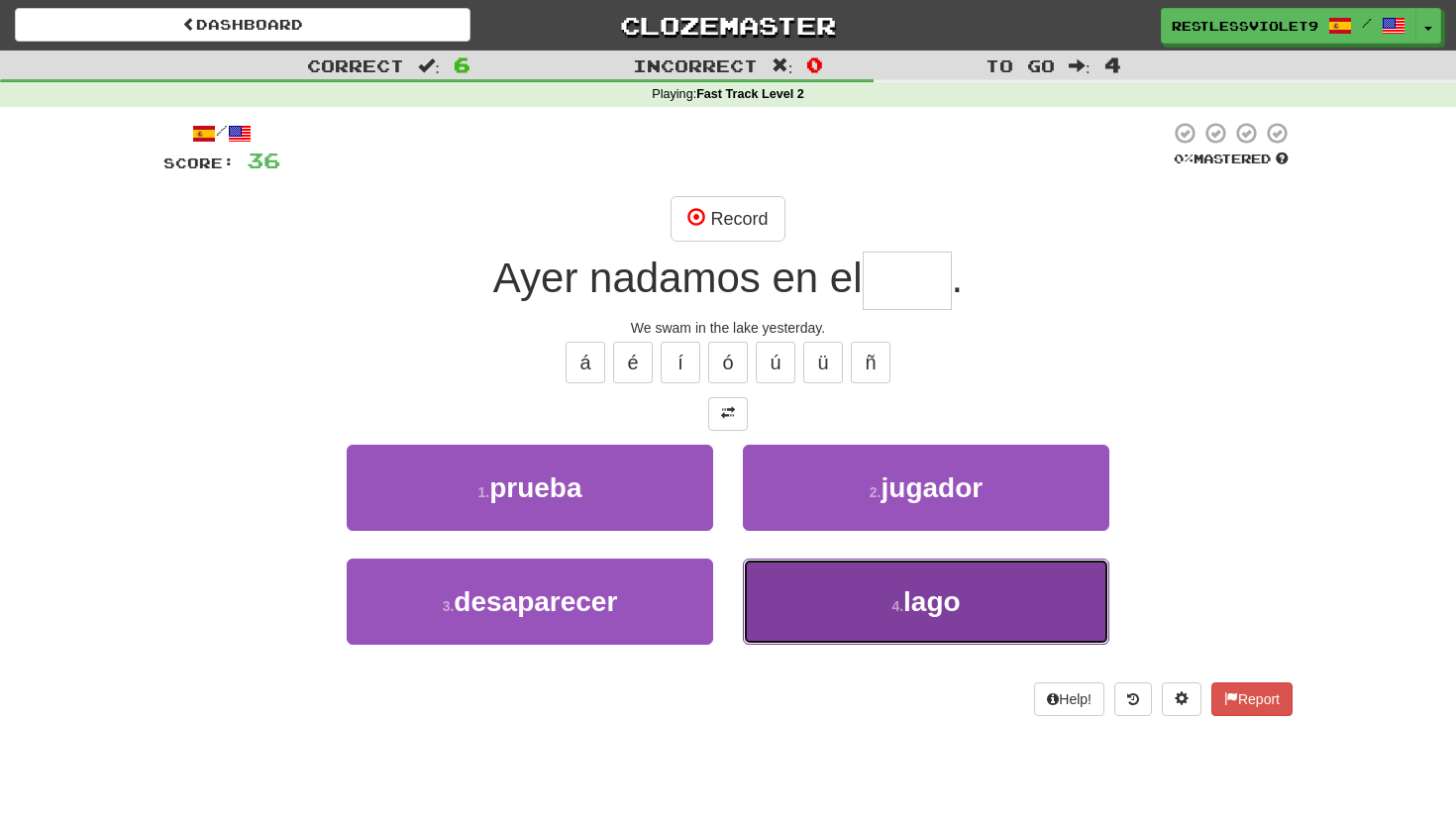 click on "lago" at bounding box center (932, 601) 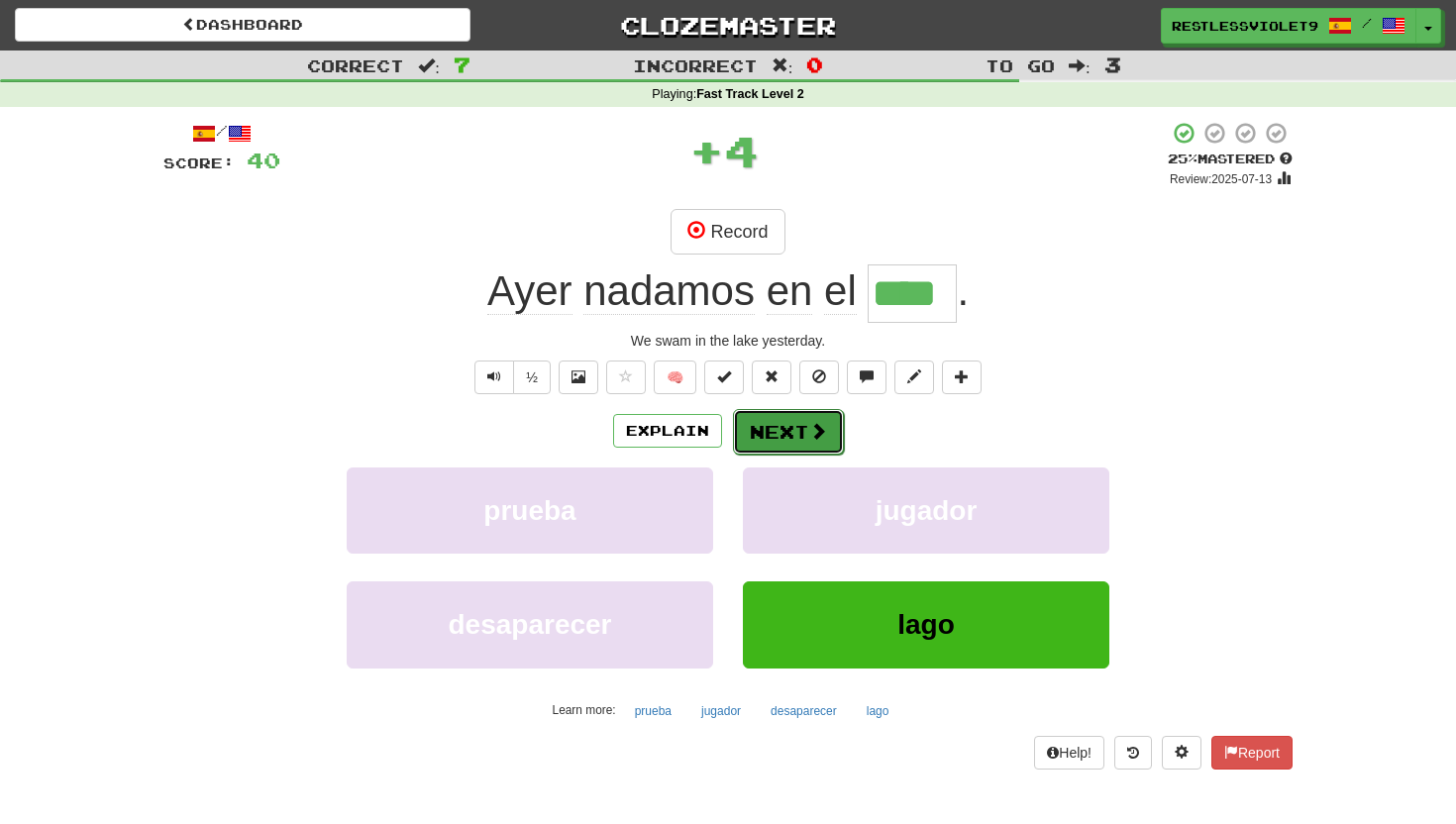 click on "Next" at bounding box center [788, 432] 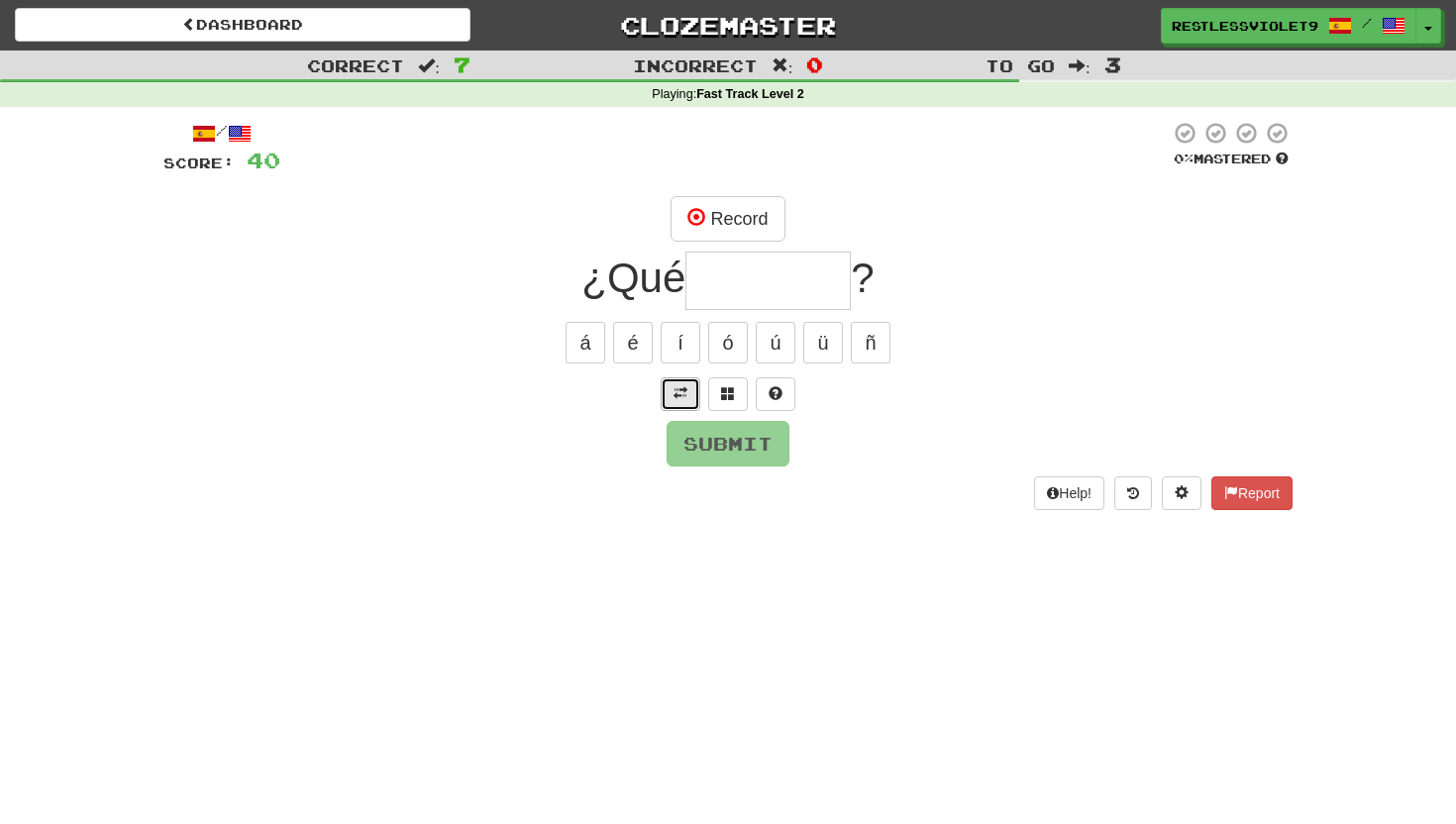 click at bounding box center (680, 393) 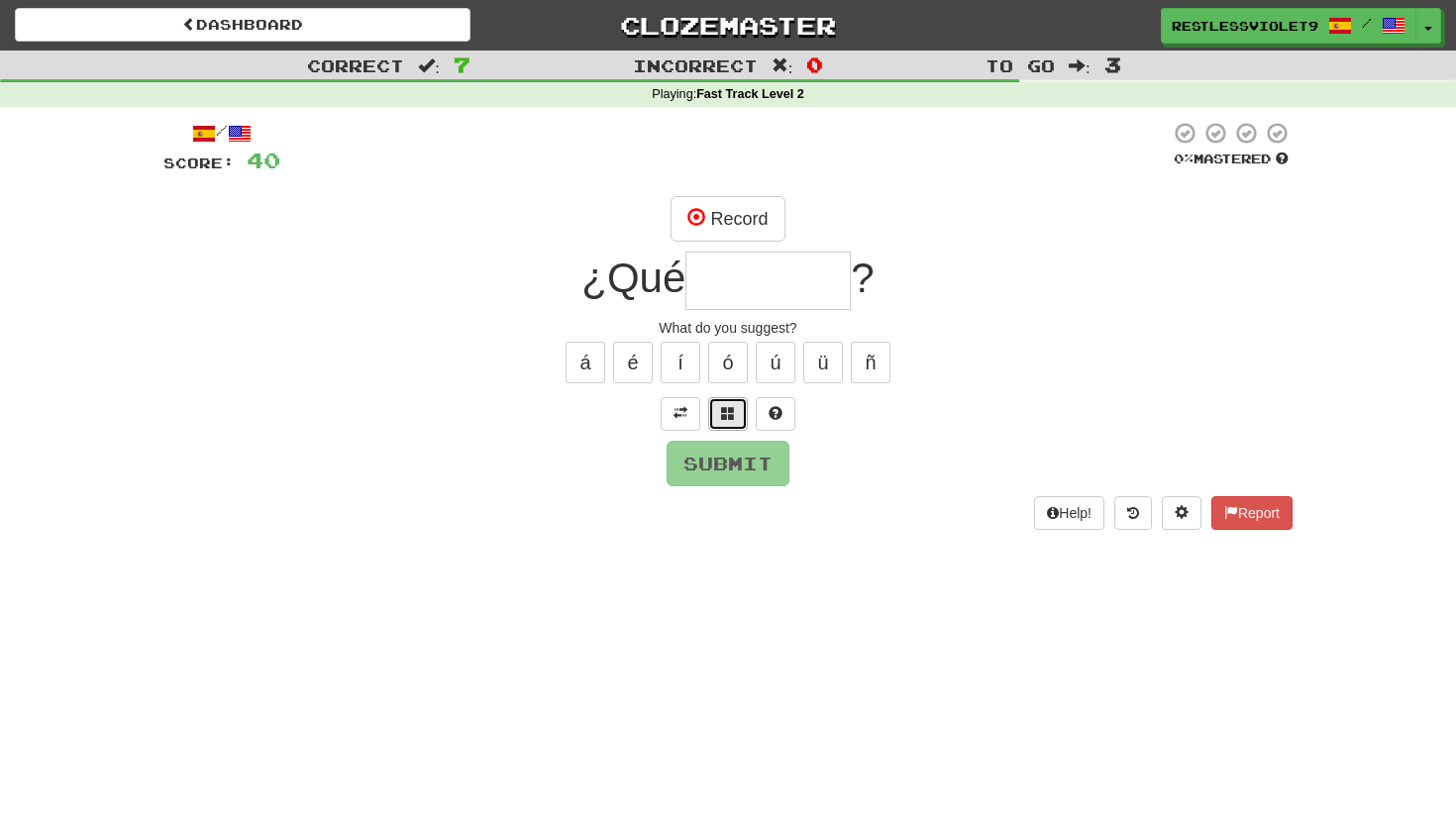click at bounding box center [728, 413] 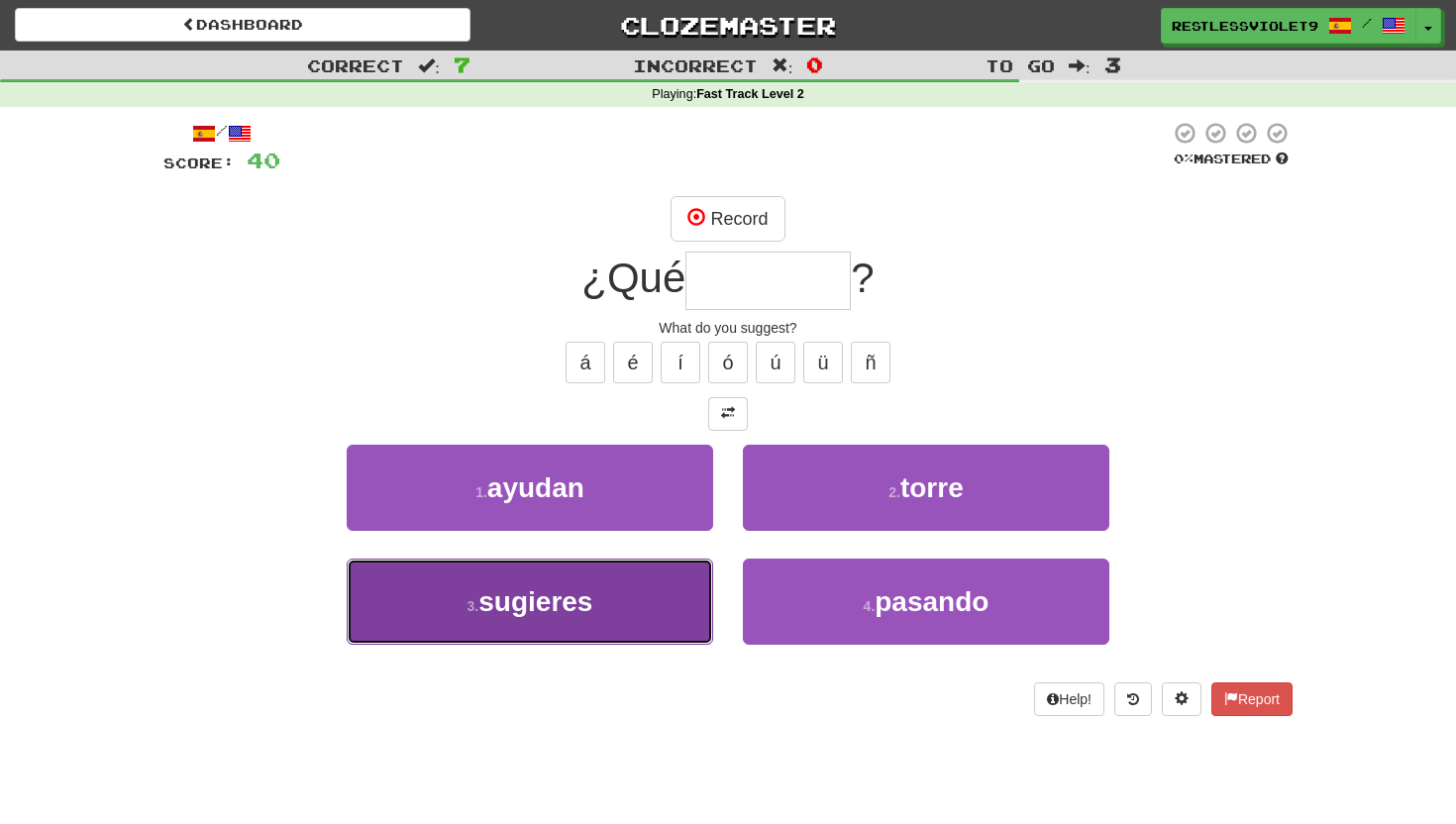 click on "3 .  sugieres" at bounding box center [530, 601] 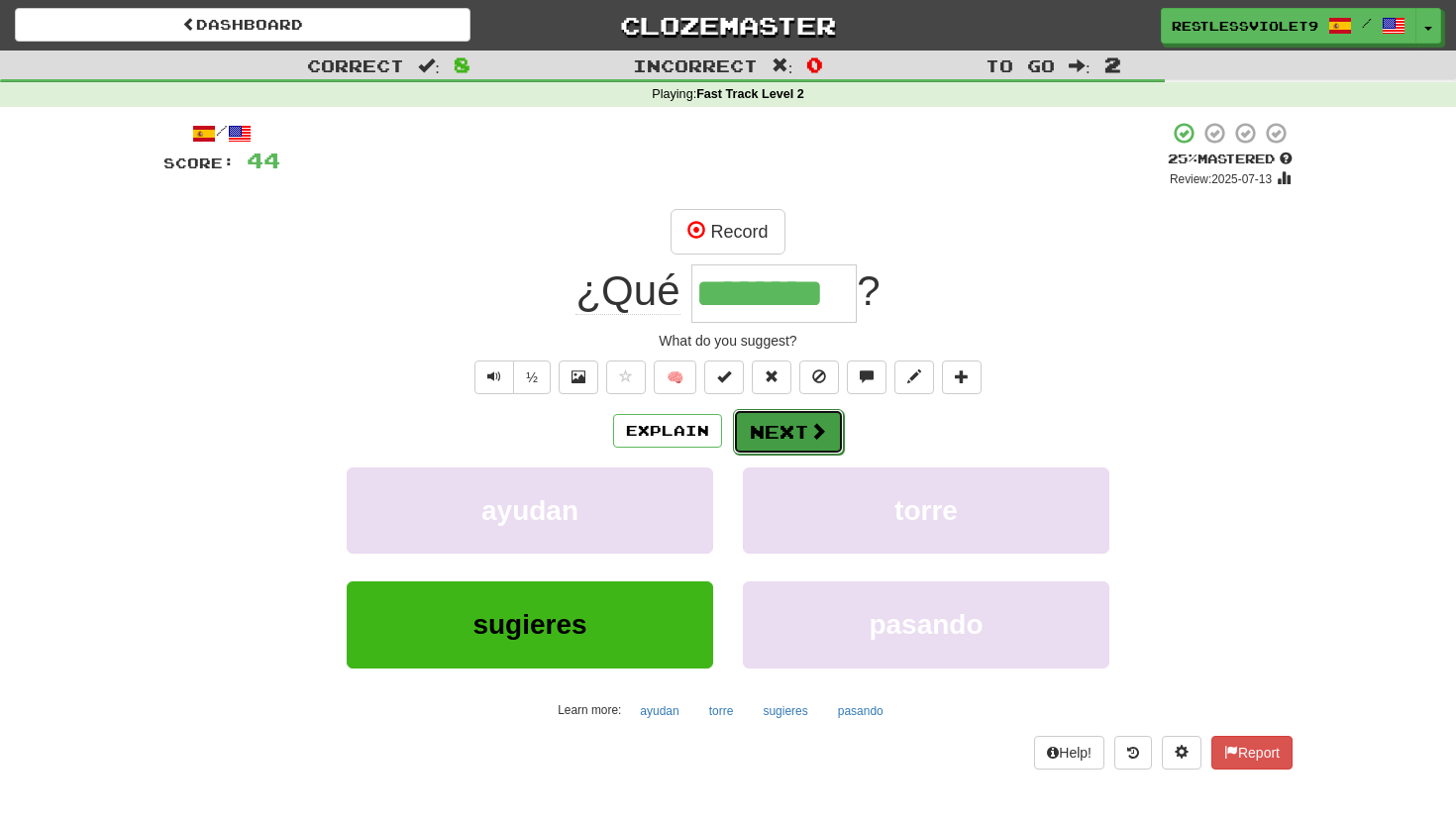 click on "Next" at bounding box center [788, 432] 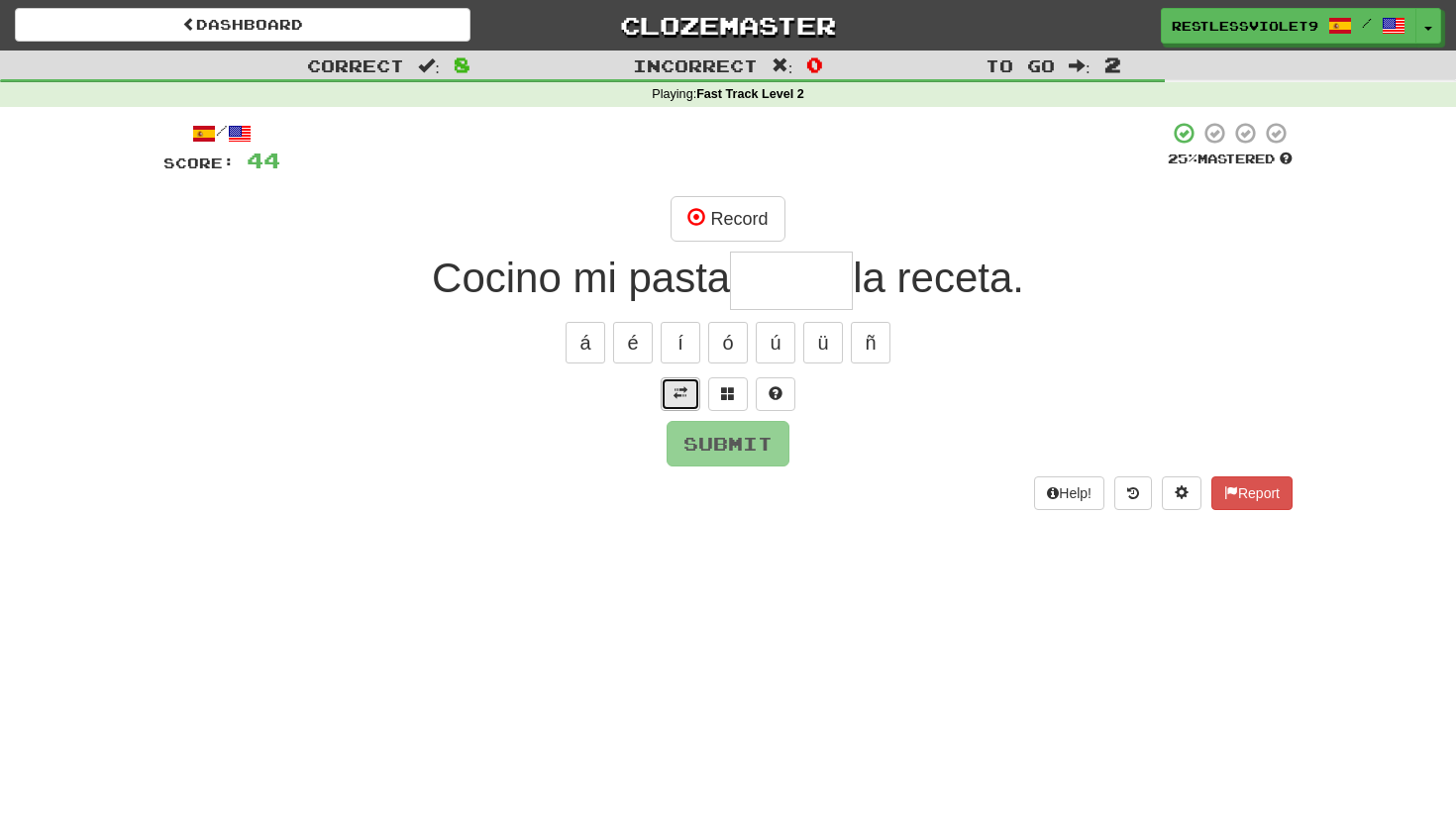 click at bounding box center [680, 393] 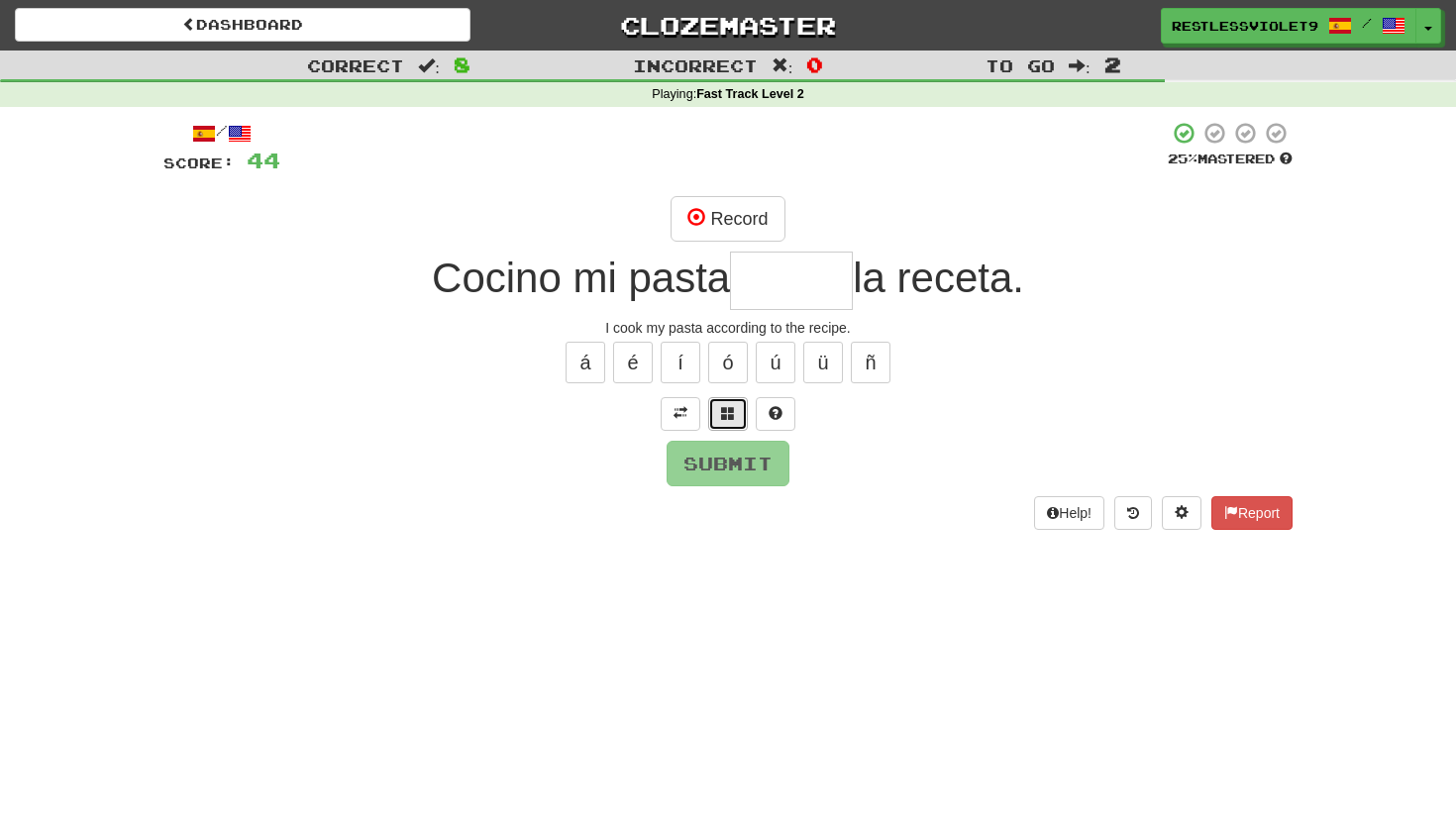 click at bounding box center [728, 413] 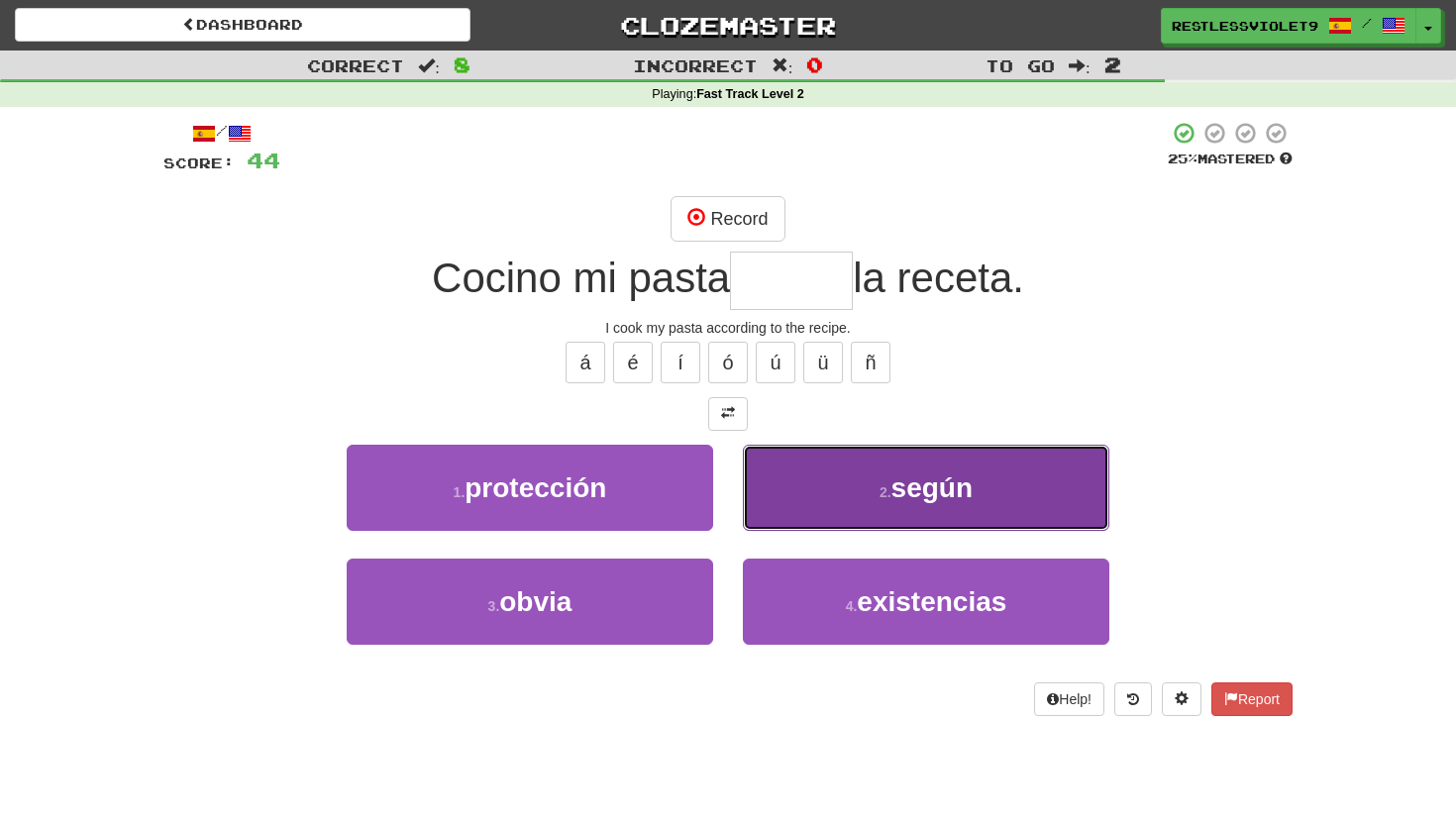 click on "según" at bounding box center (932, 487) 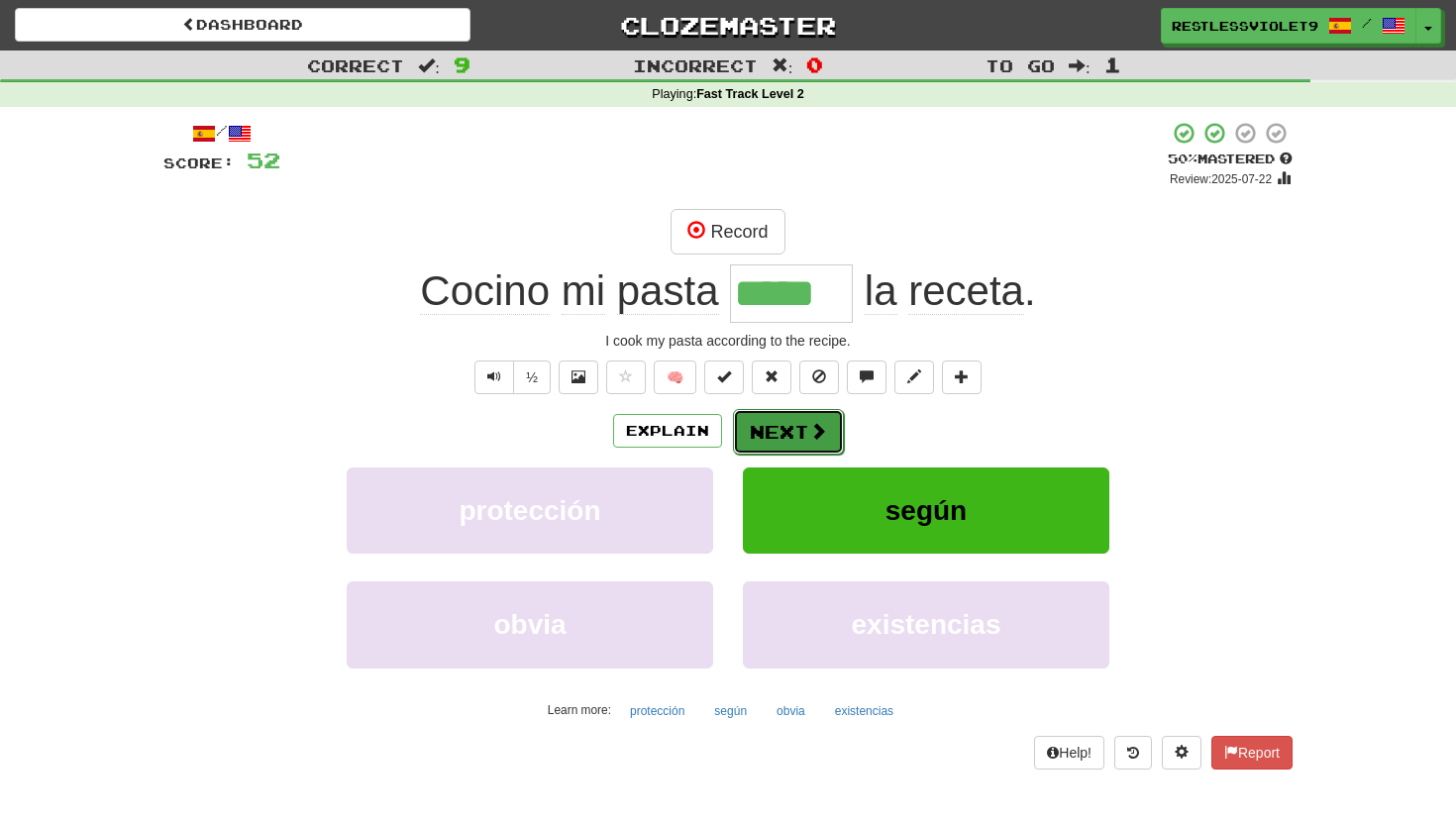 click on "Next" at bounding box center (788, 432) 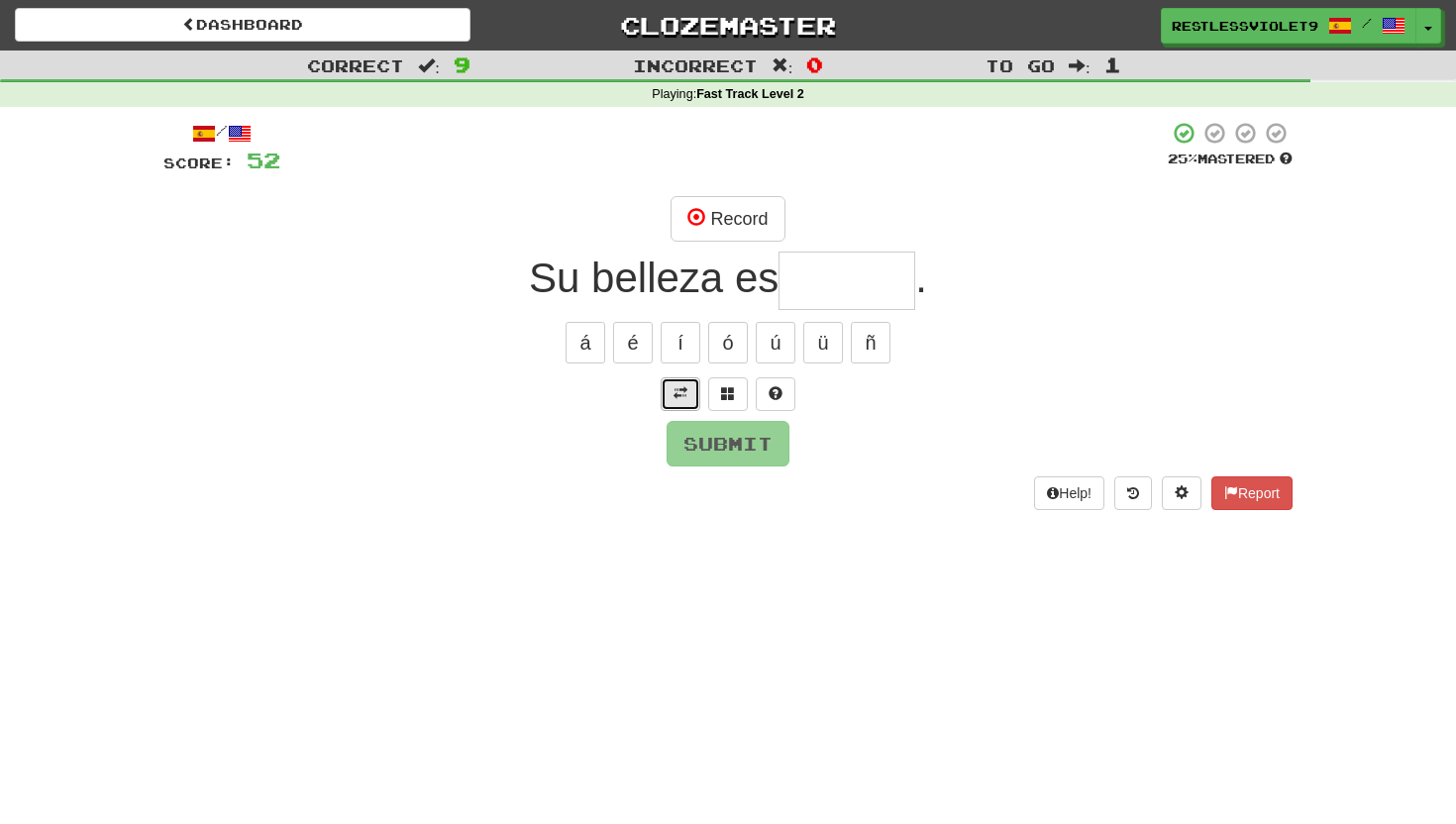 click at bounding box center [680, 393] 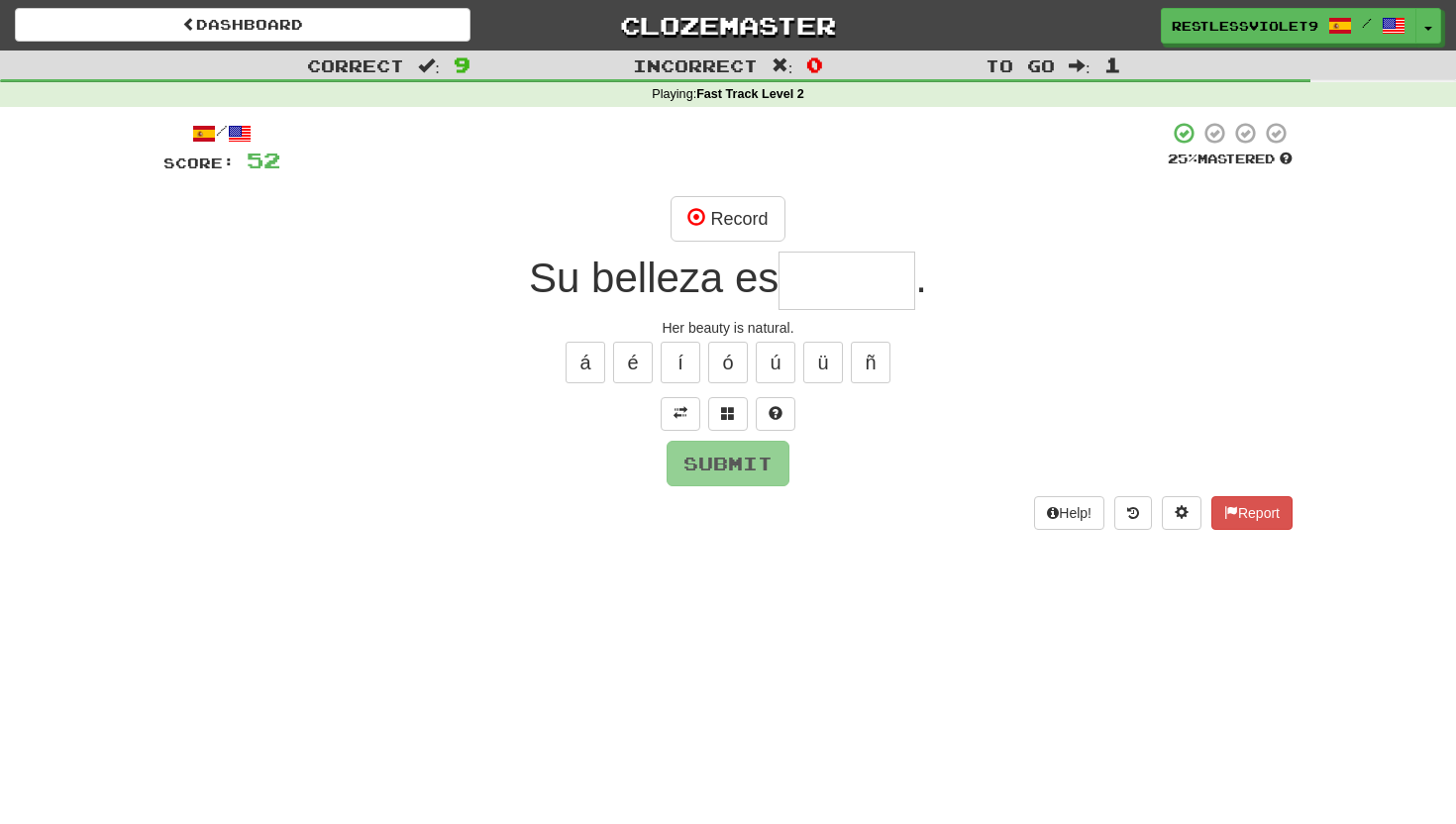 click at bounding box center [847, 280] 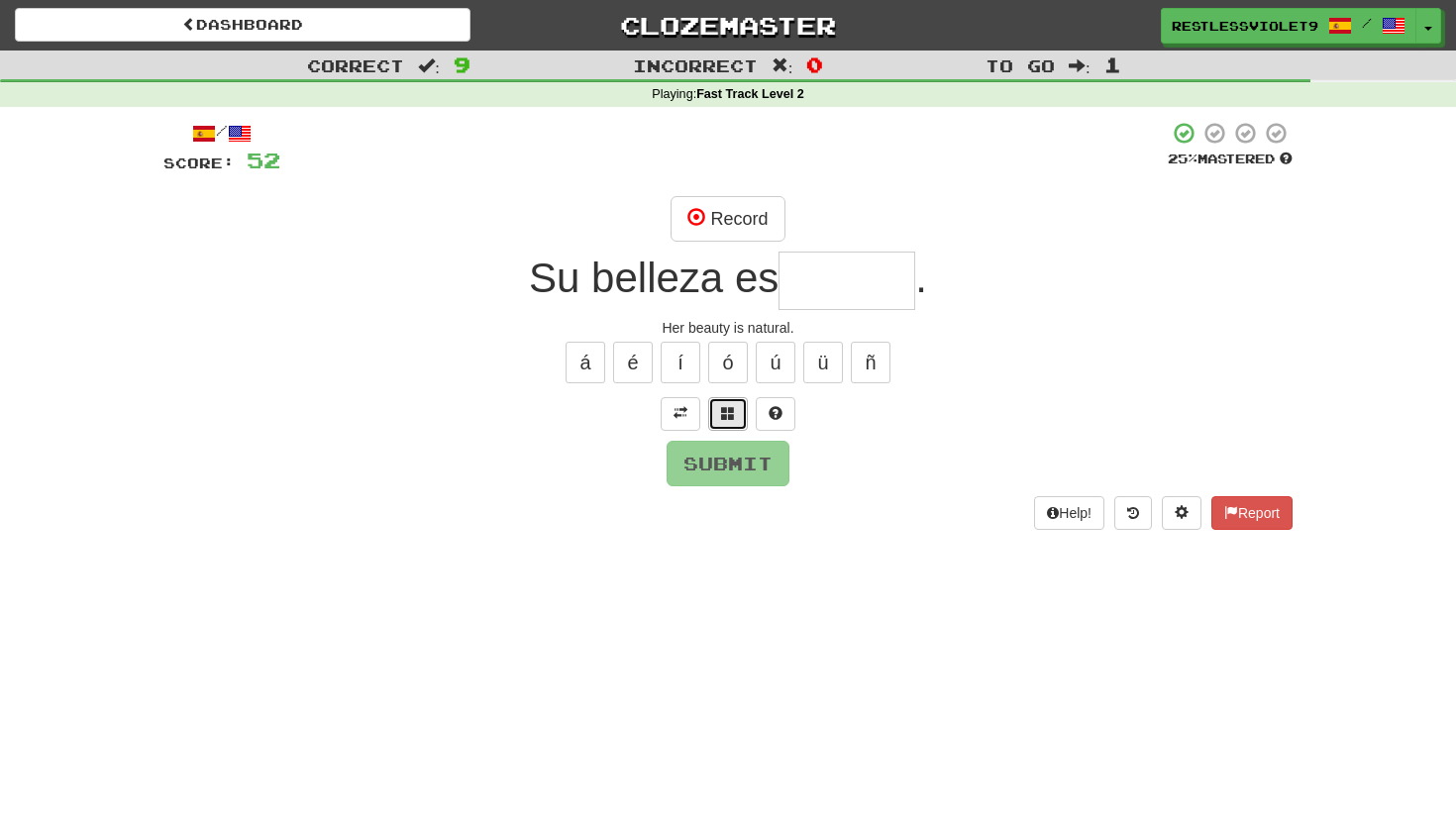 click at bounding box center (728, 414) 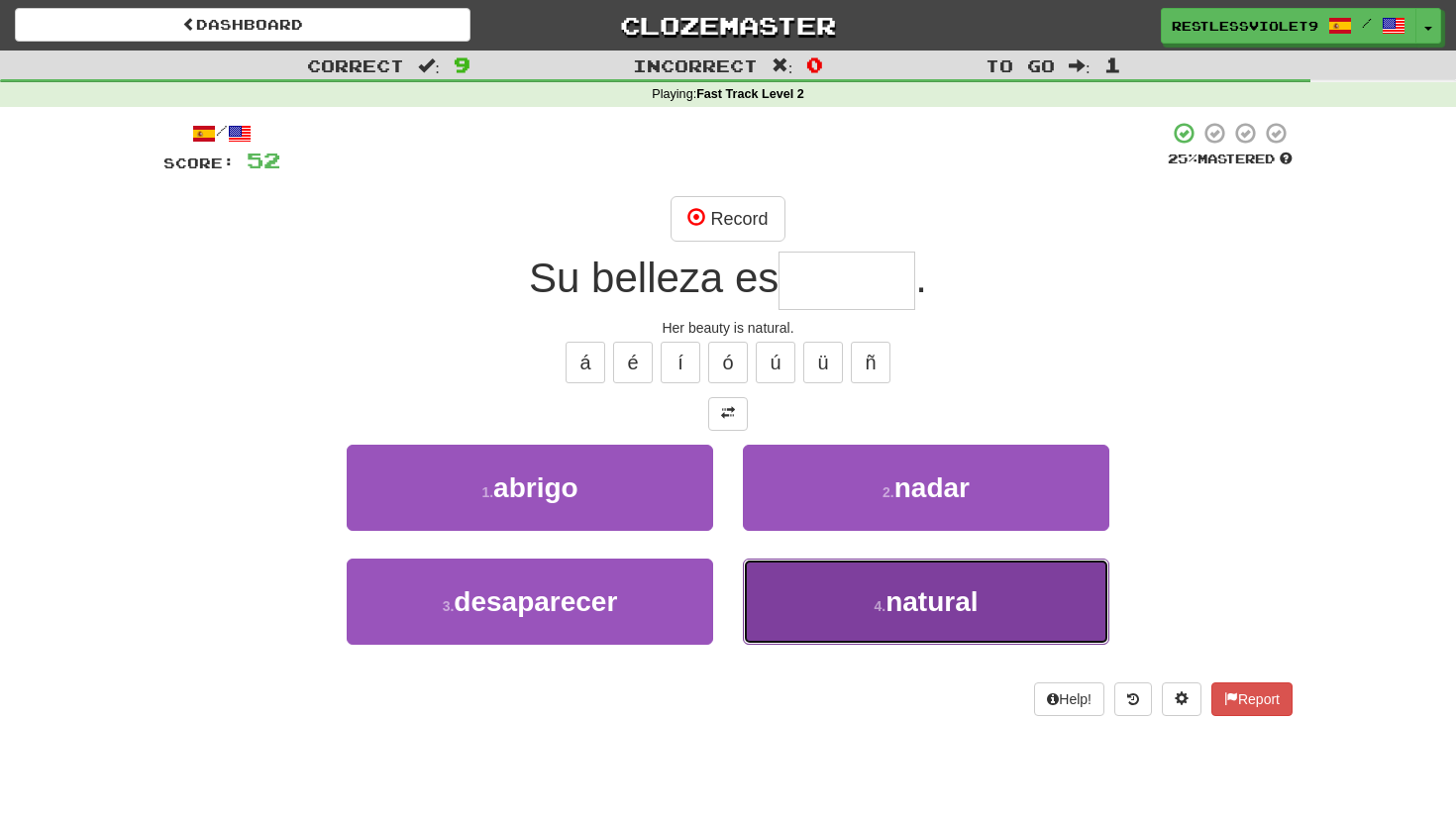 click on "natural" at bounding box center [931, 601] 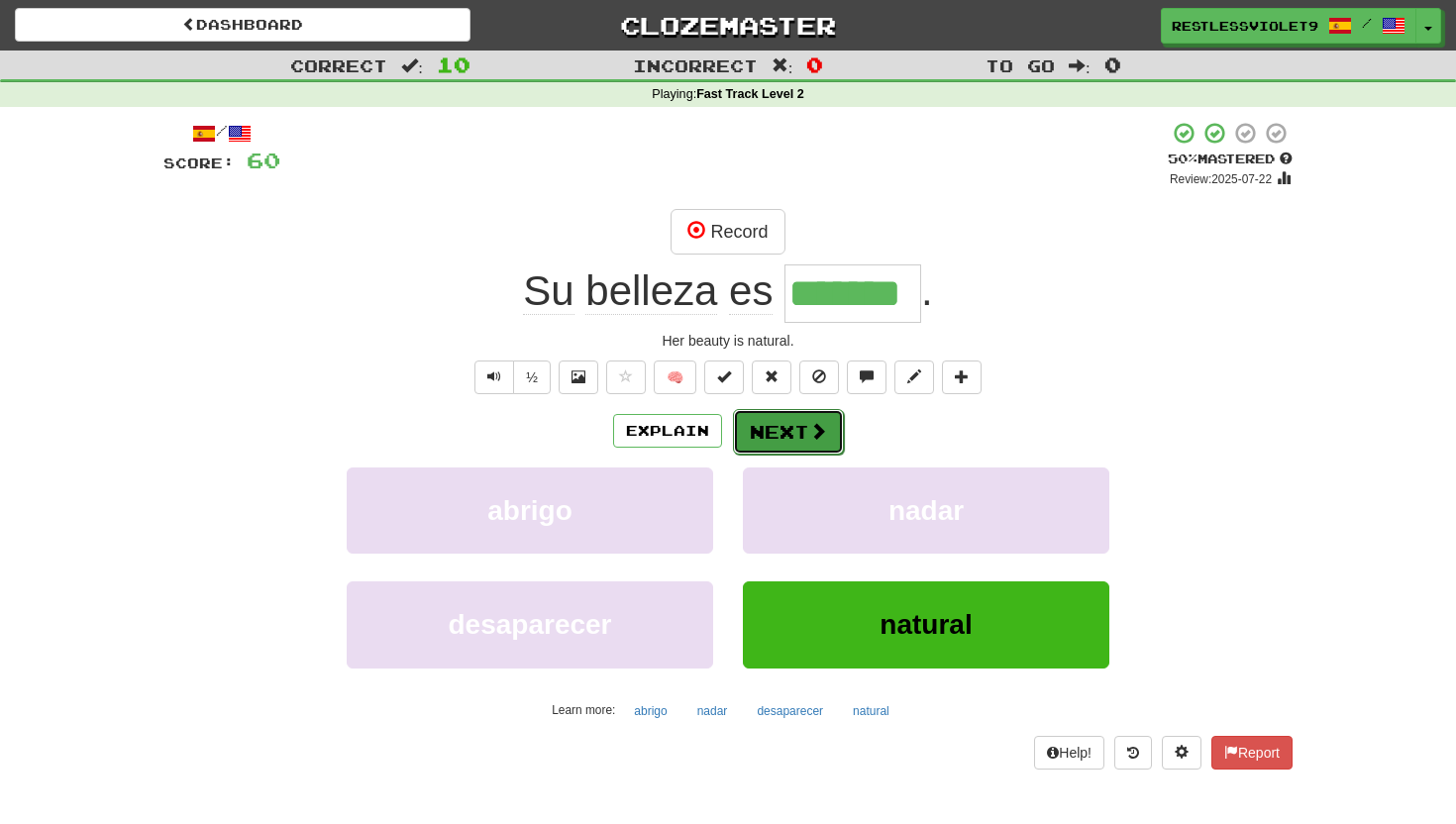 click on "Next" at bounding box center [788, 432] 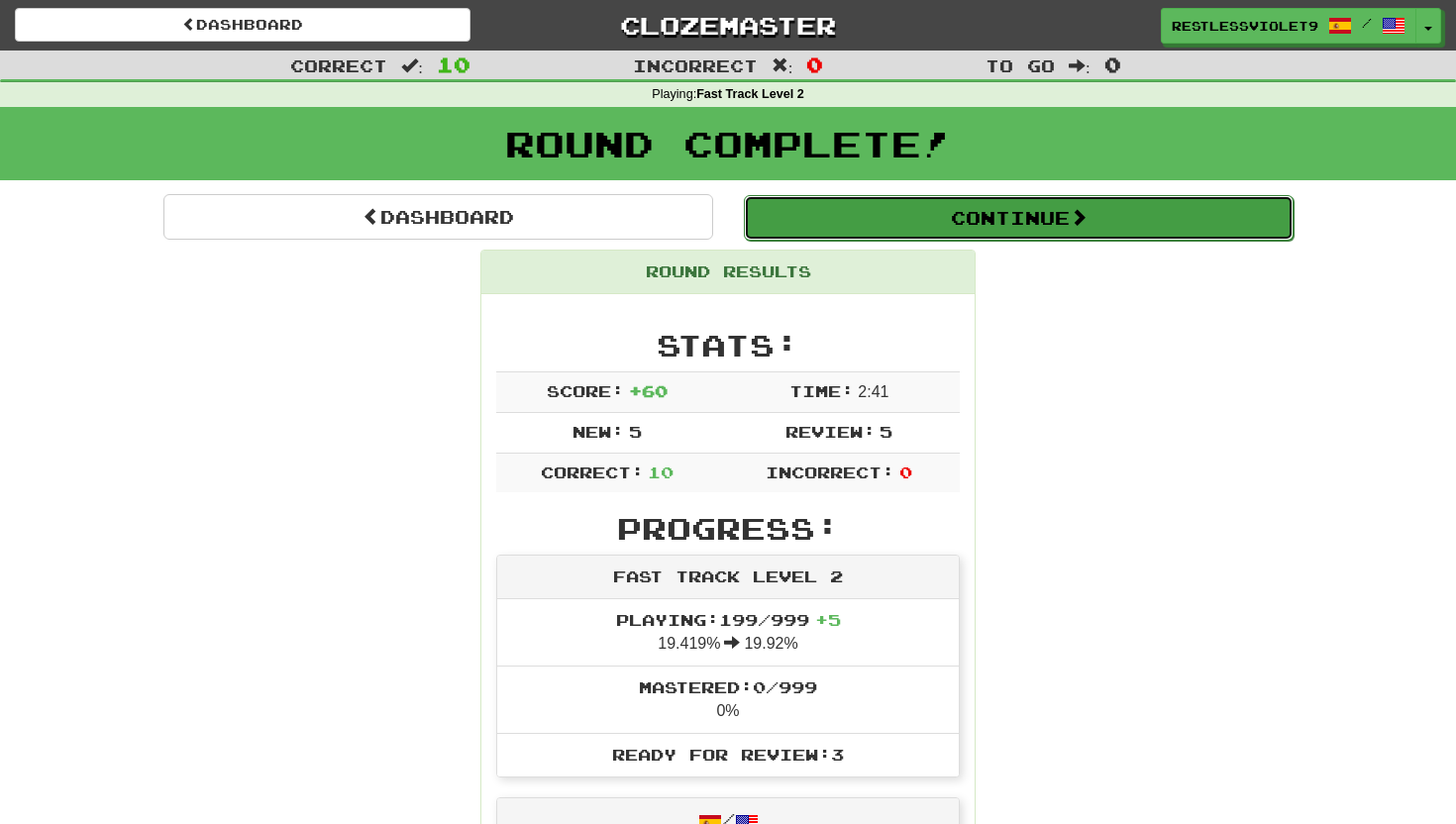 click on "Continue" at bounding box center (1018, 218) 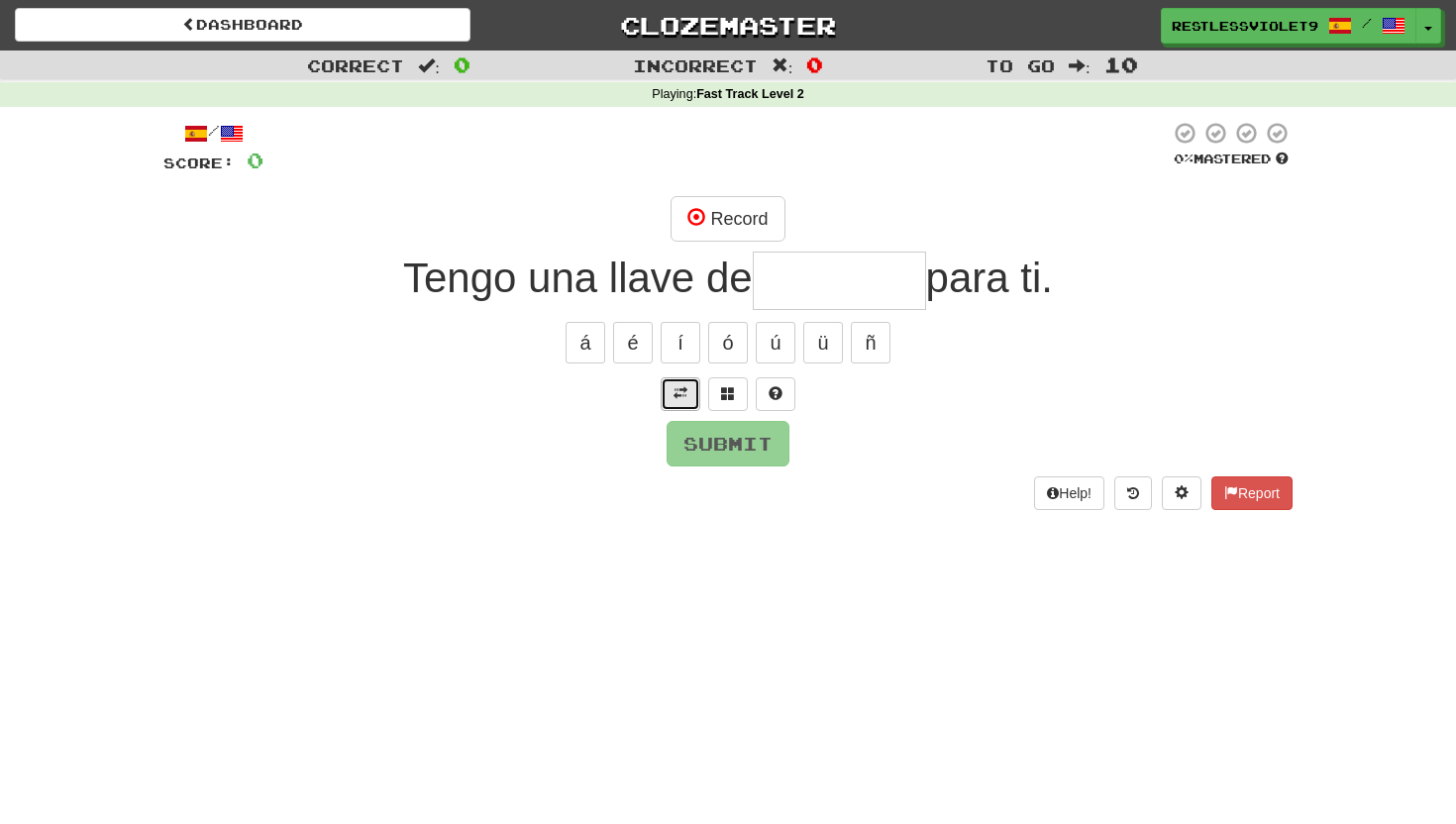 click at bounding box center [680, 393] 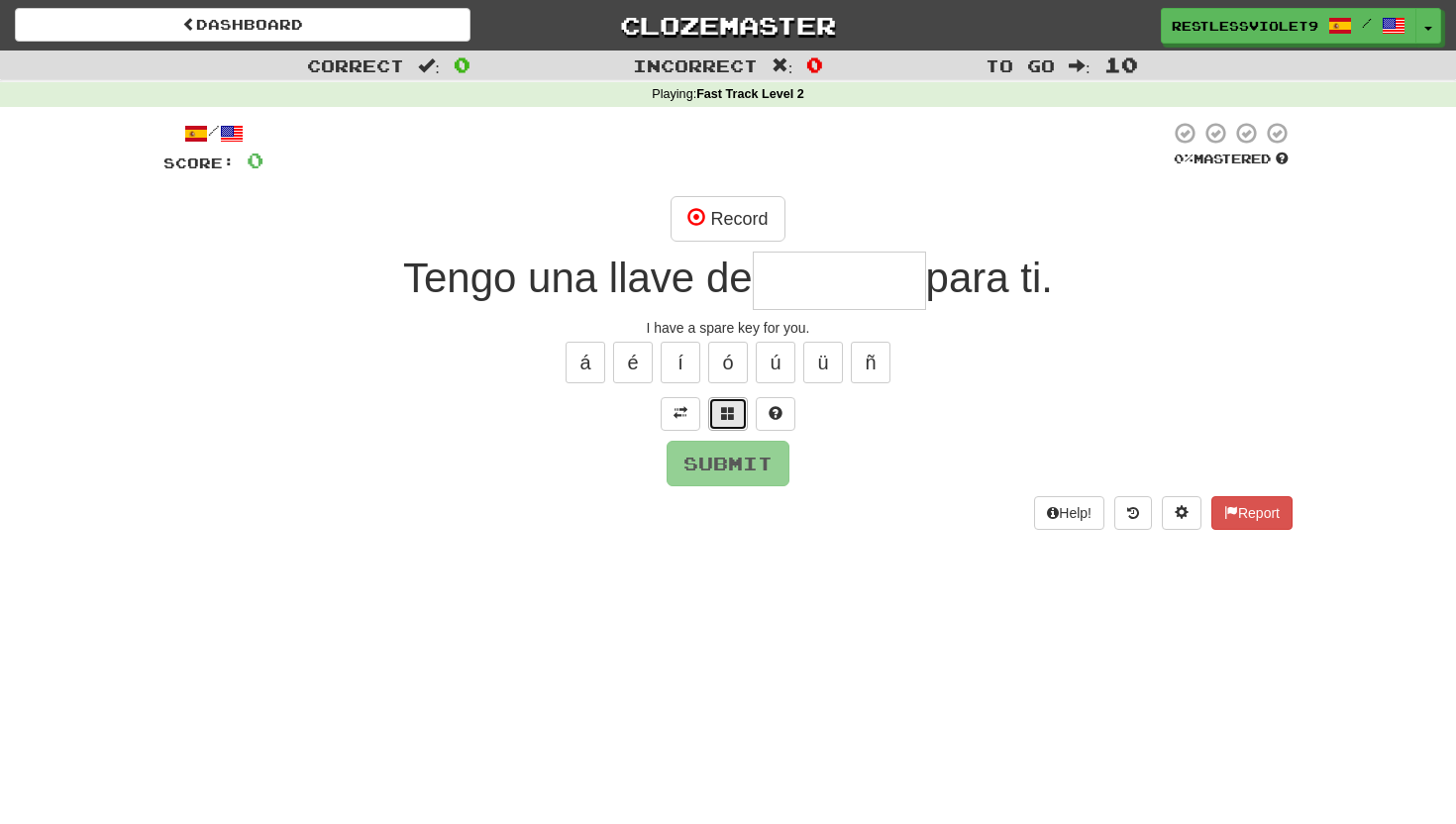click at bounding box center [728, 413] 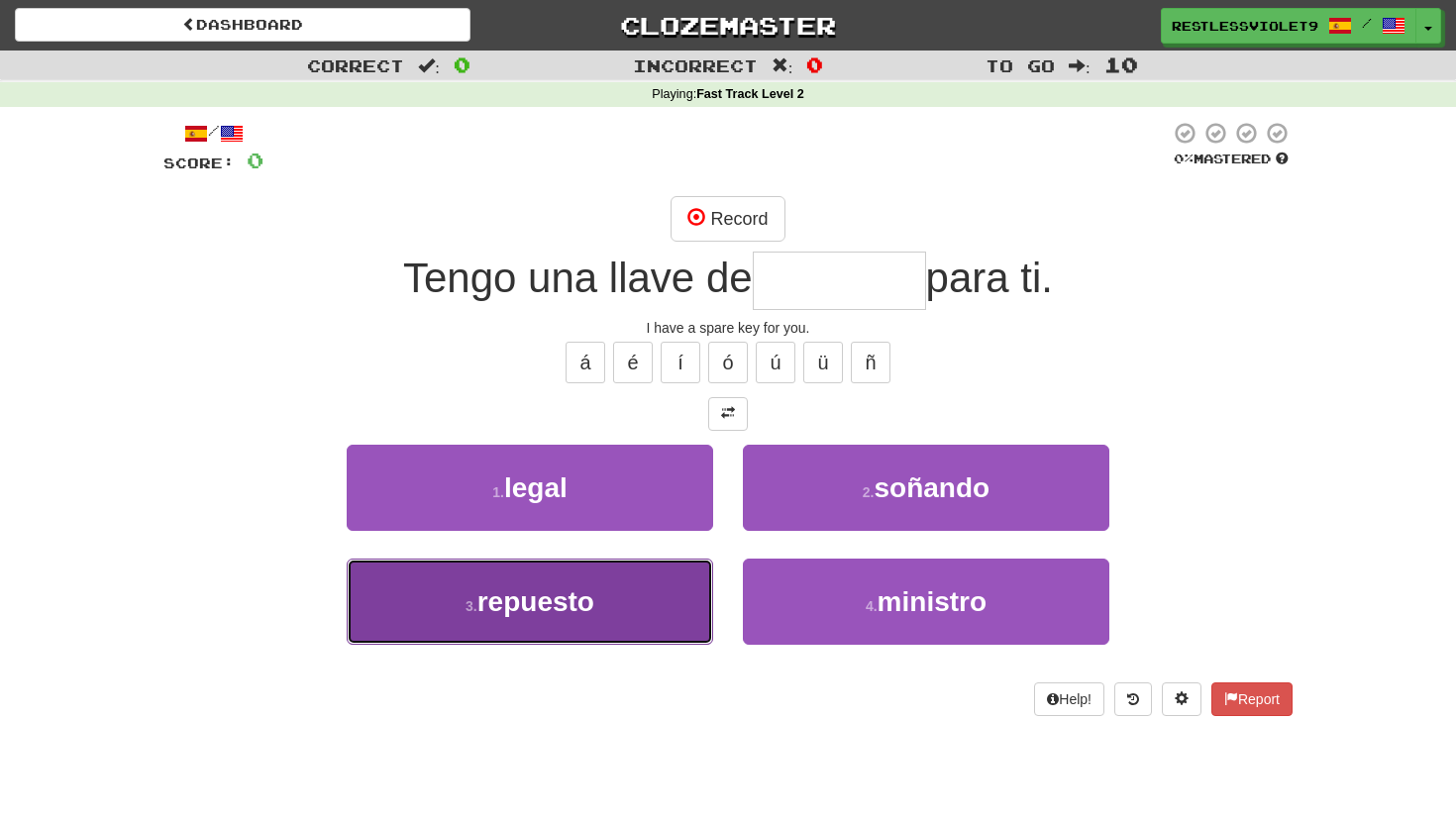click on "3 .  repuesto" at bounding box center (530, 601) 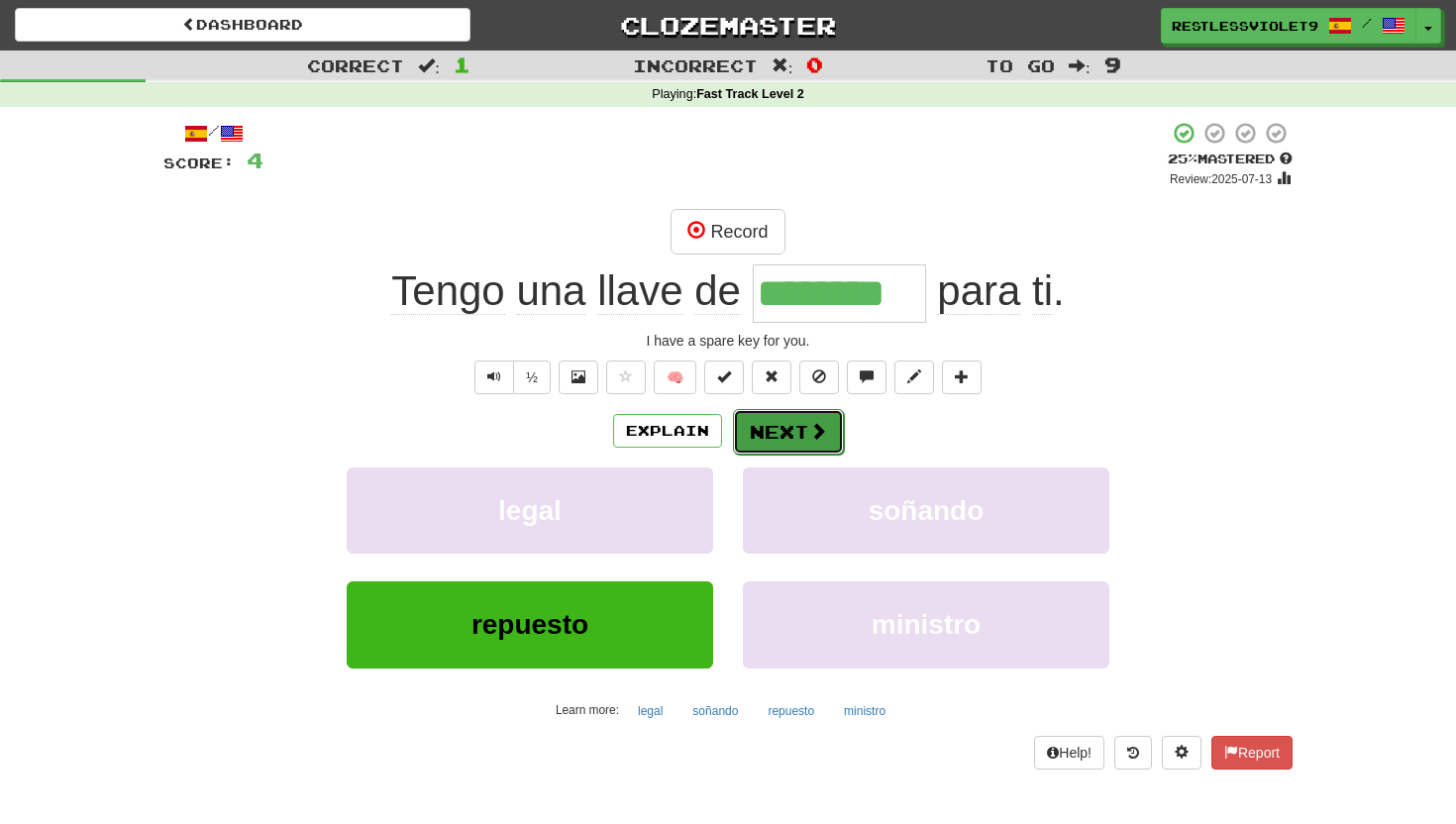 click on "Next" at bounding box center (788, 432) 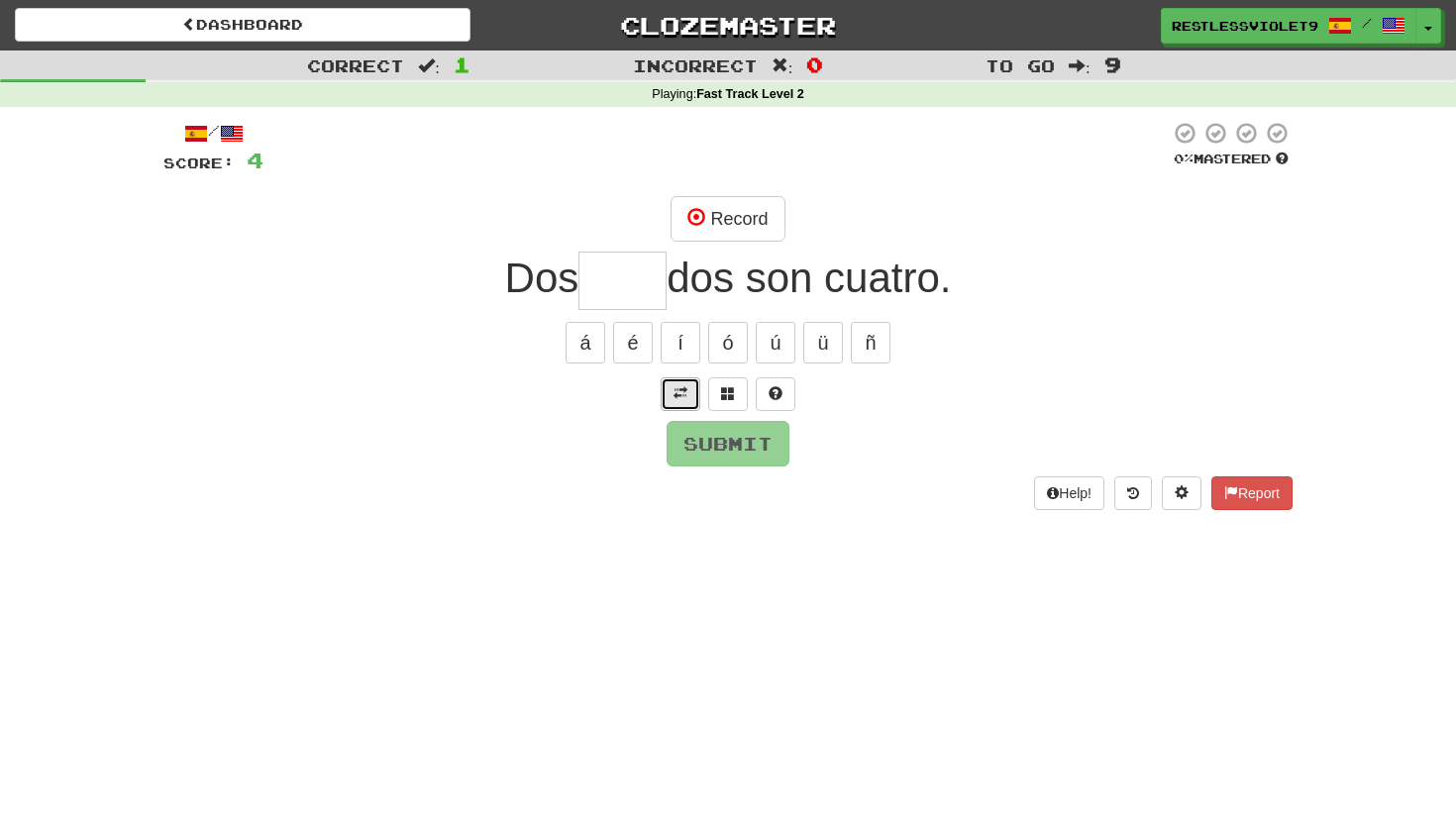 click at bounding box center (680, 393) 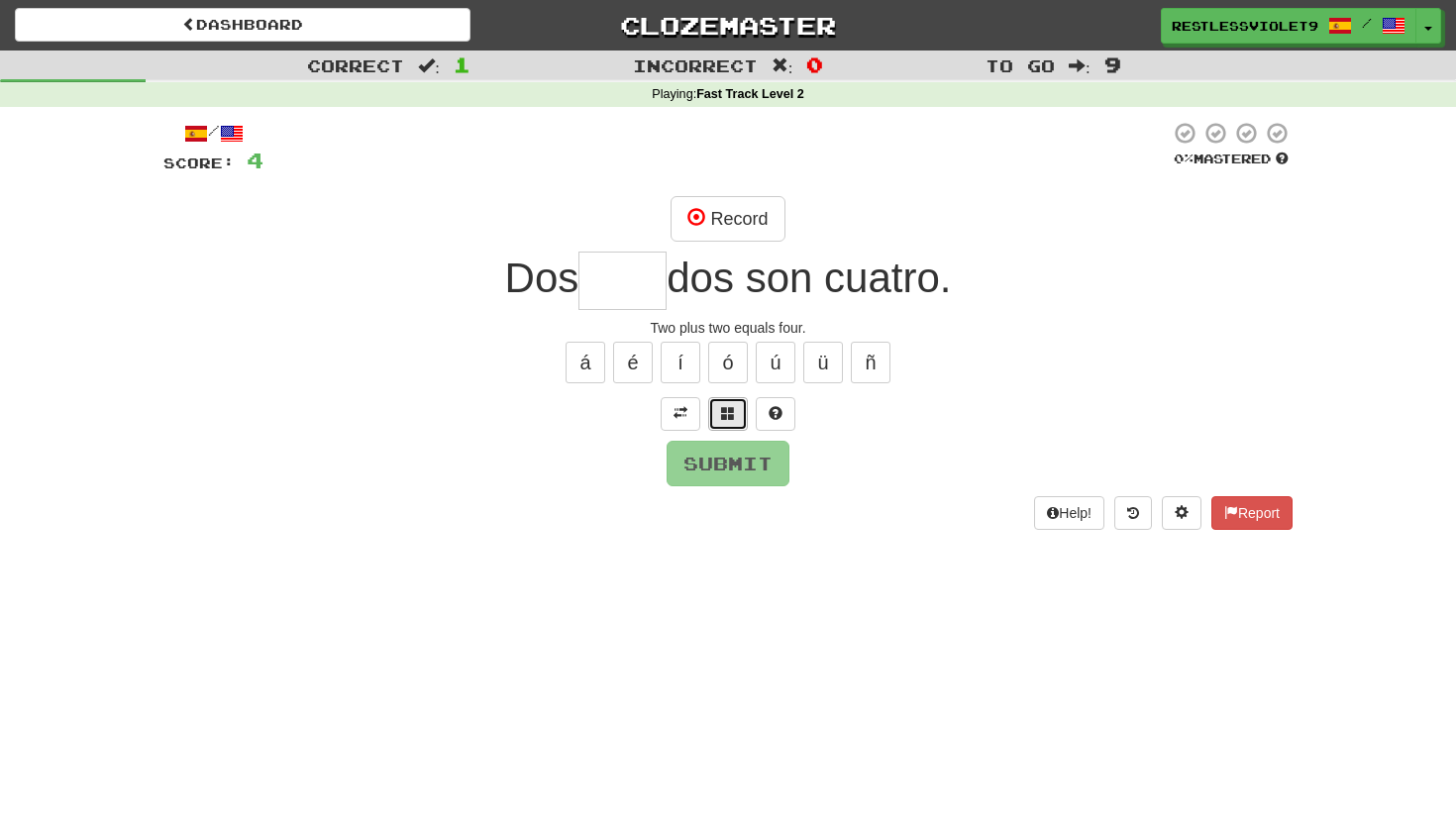 click at bounding box center (728, 414) 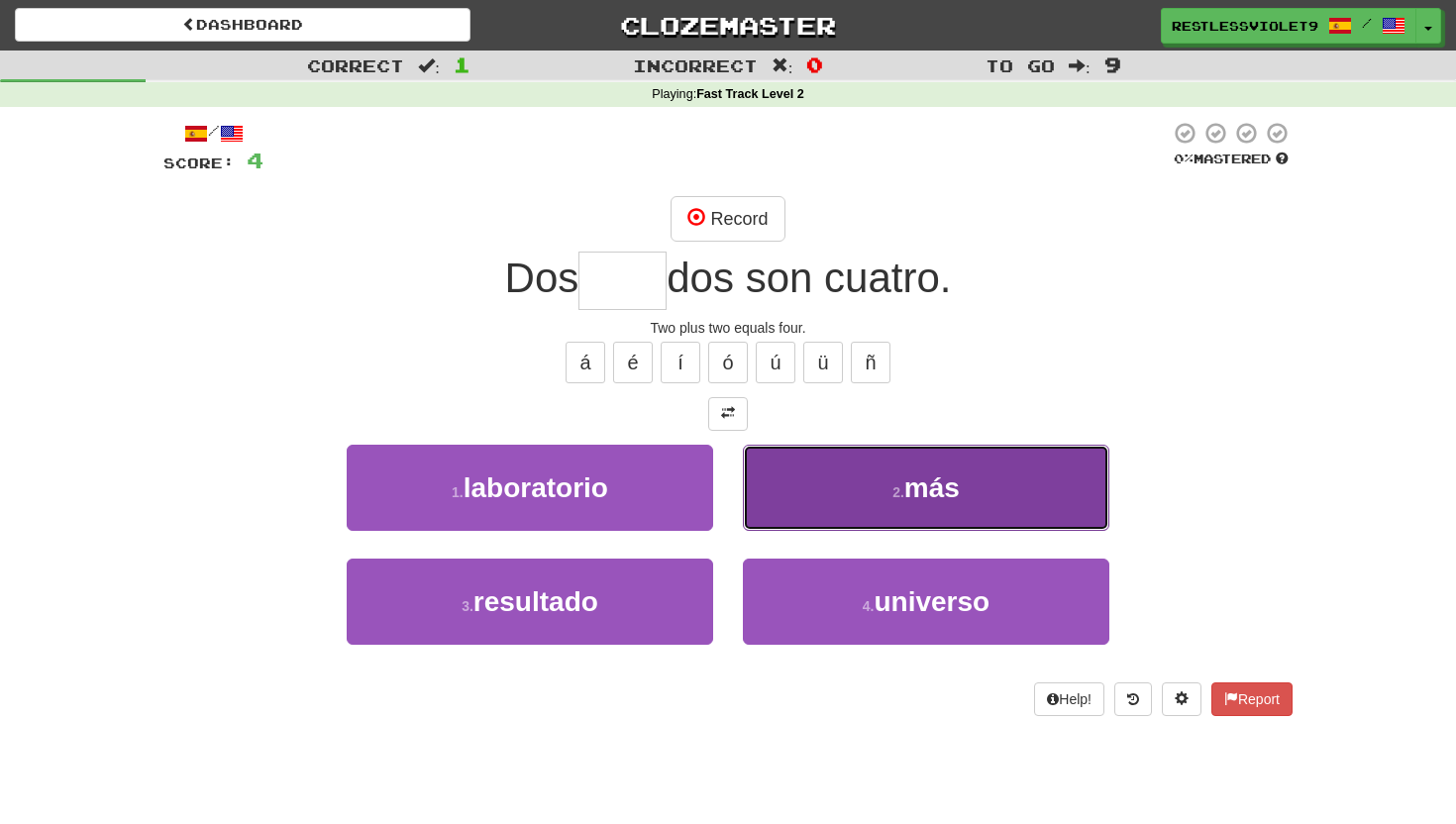 click on "más" at bounding box center [932, 487] 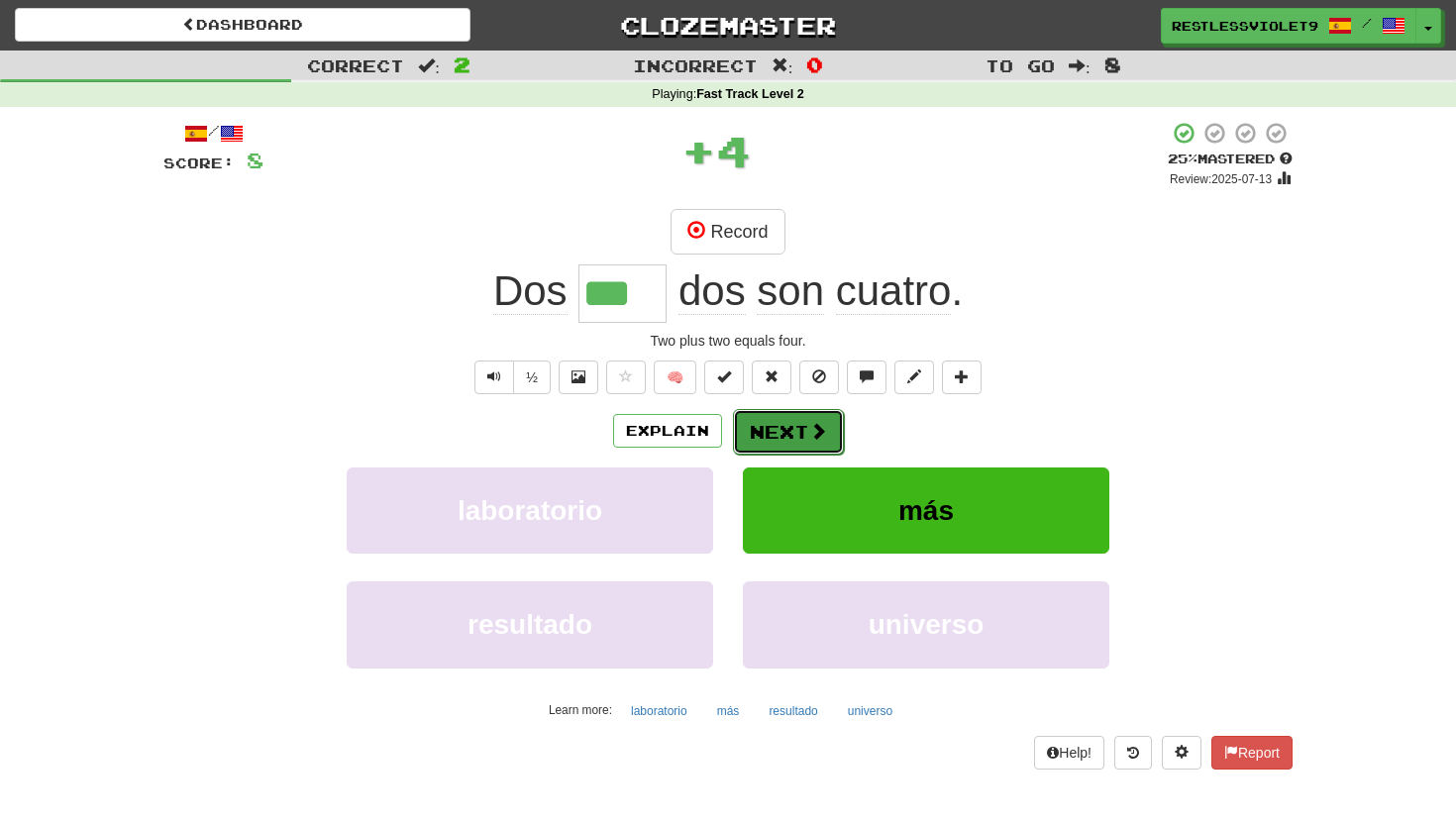 click on "Next" at bounding box center (788, 432) 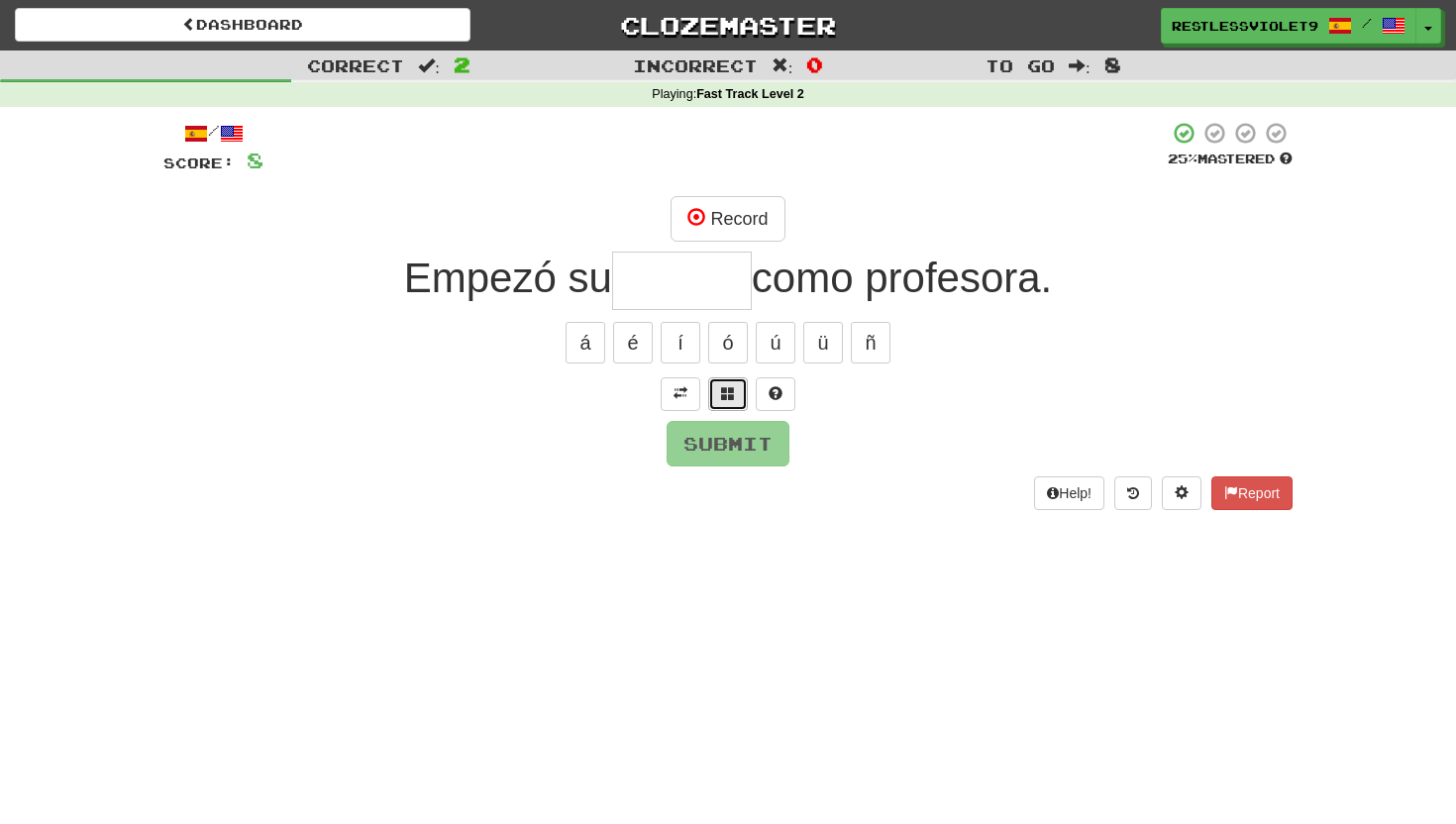 click at bounding box center (728, 394) 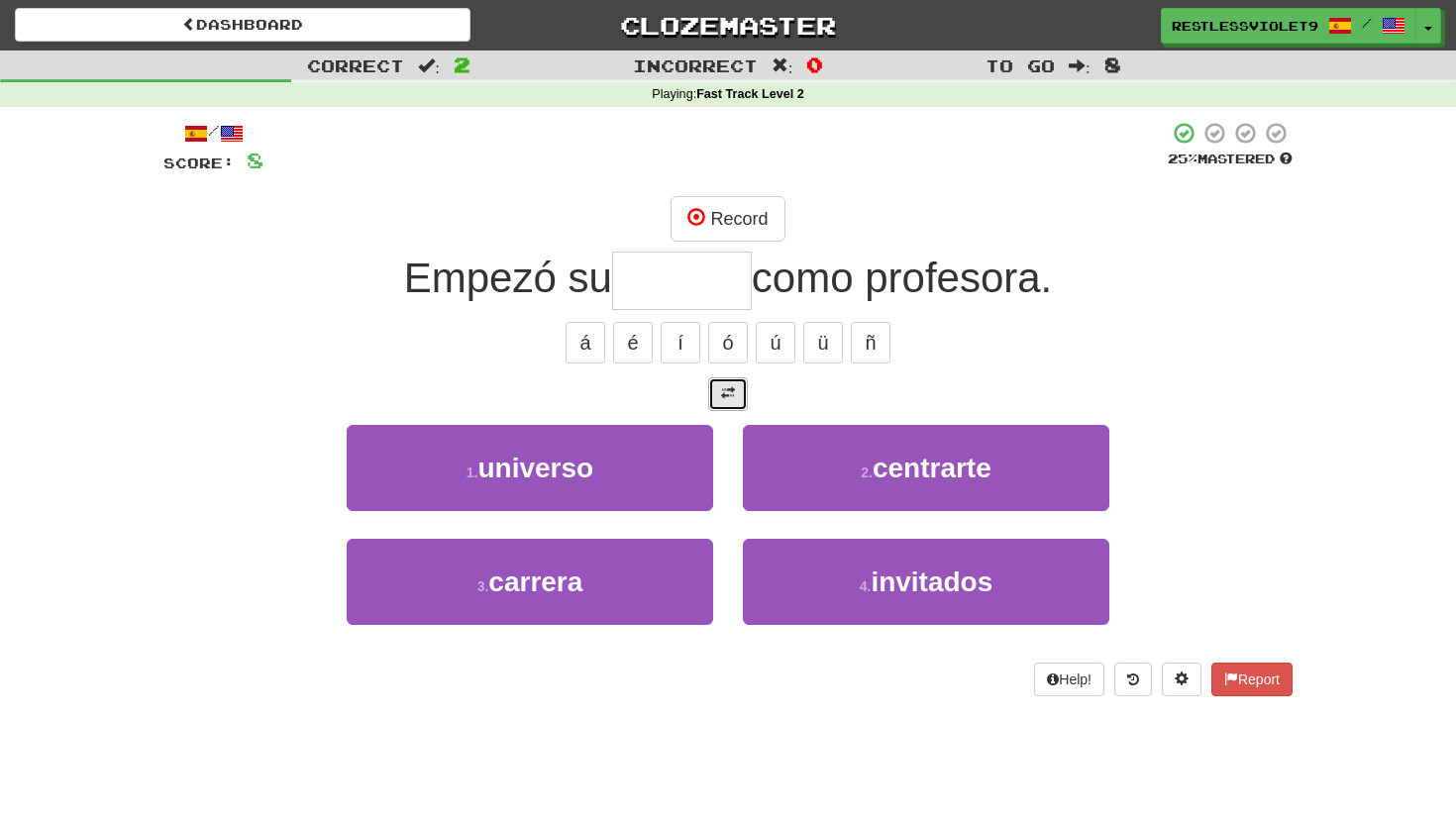 click at bounding box center (728, 393) 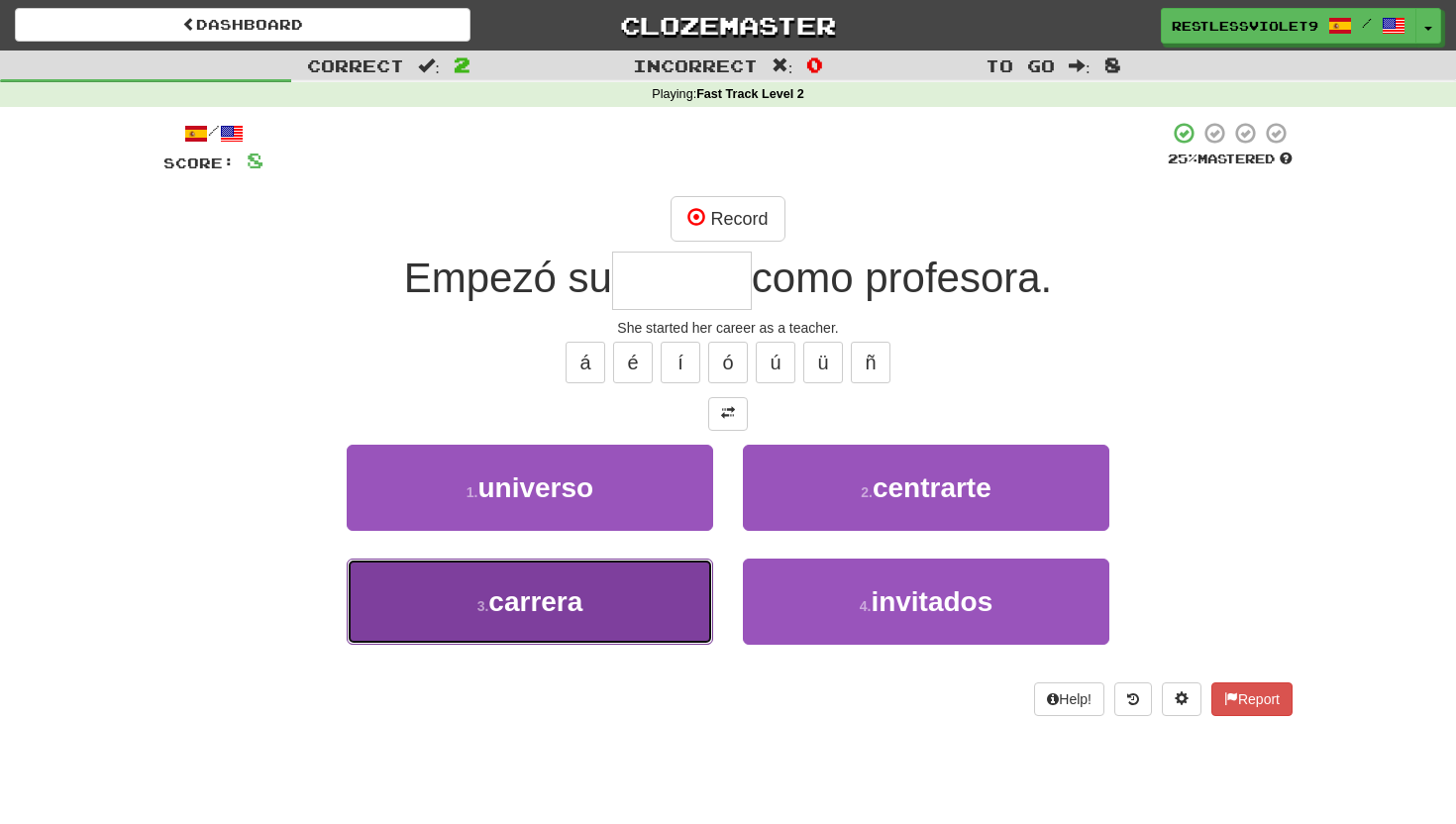 click on "3 .  carrera" at bounding box center (530, 601) 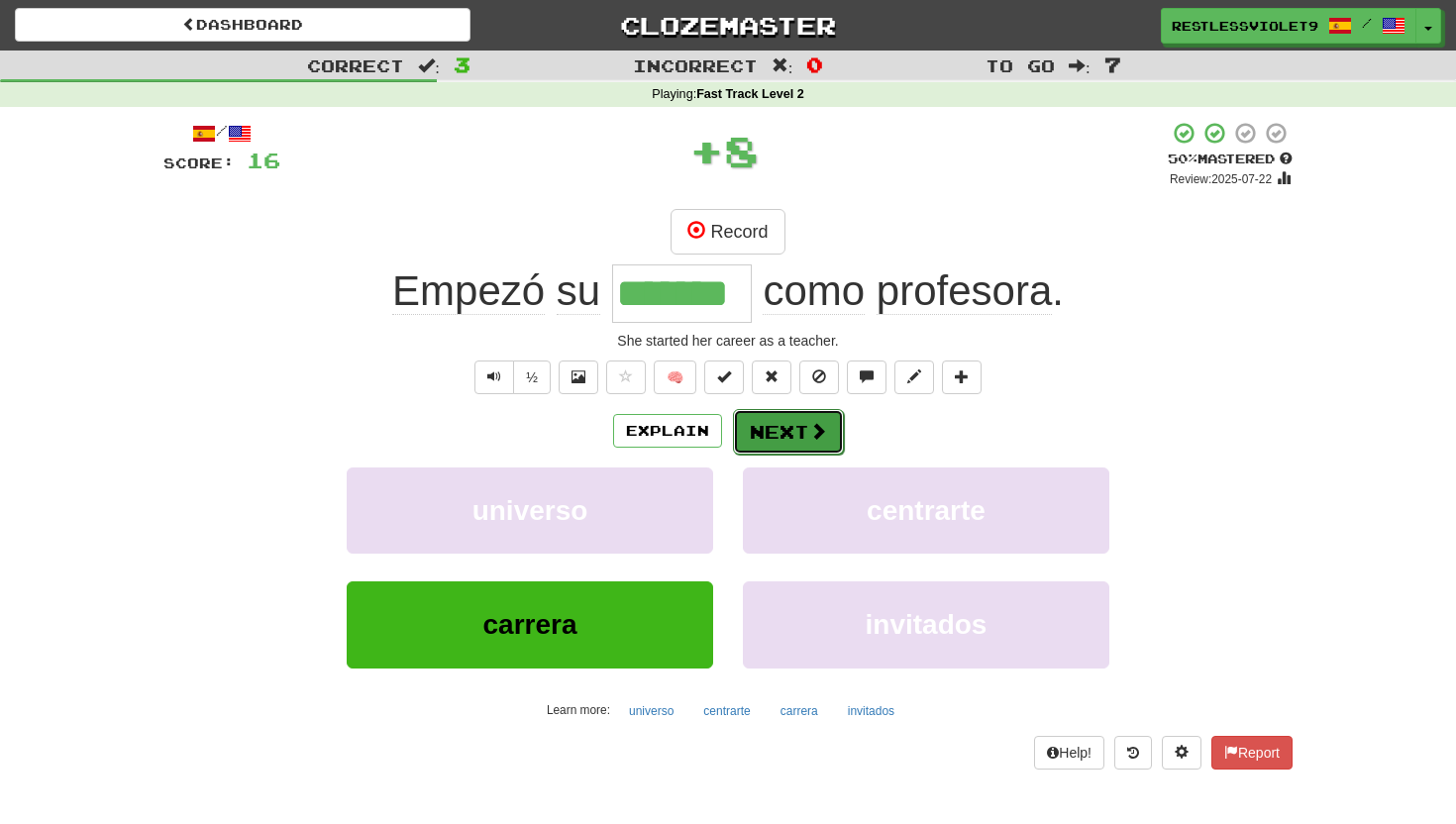 click on "Next" at bounding box center [788, 432] 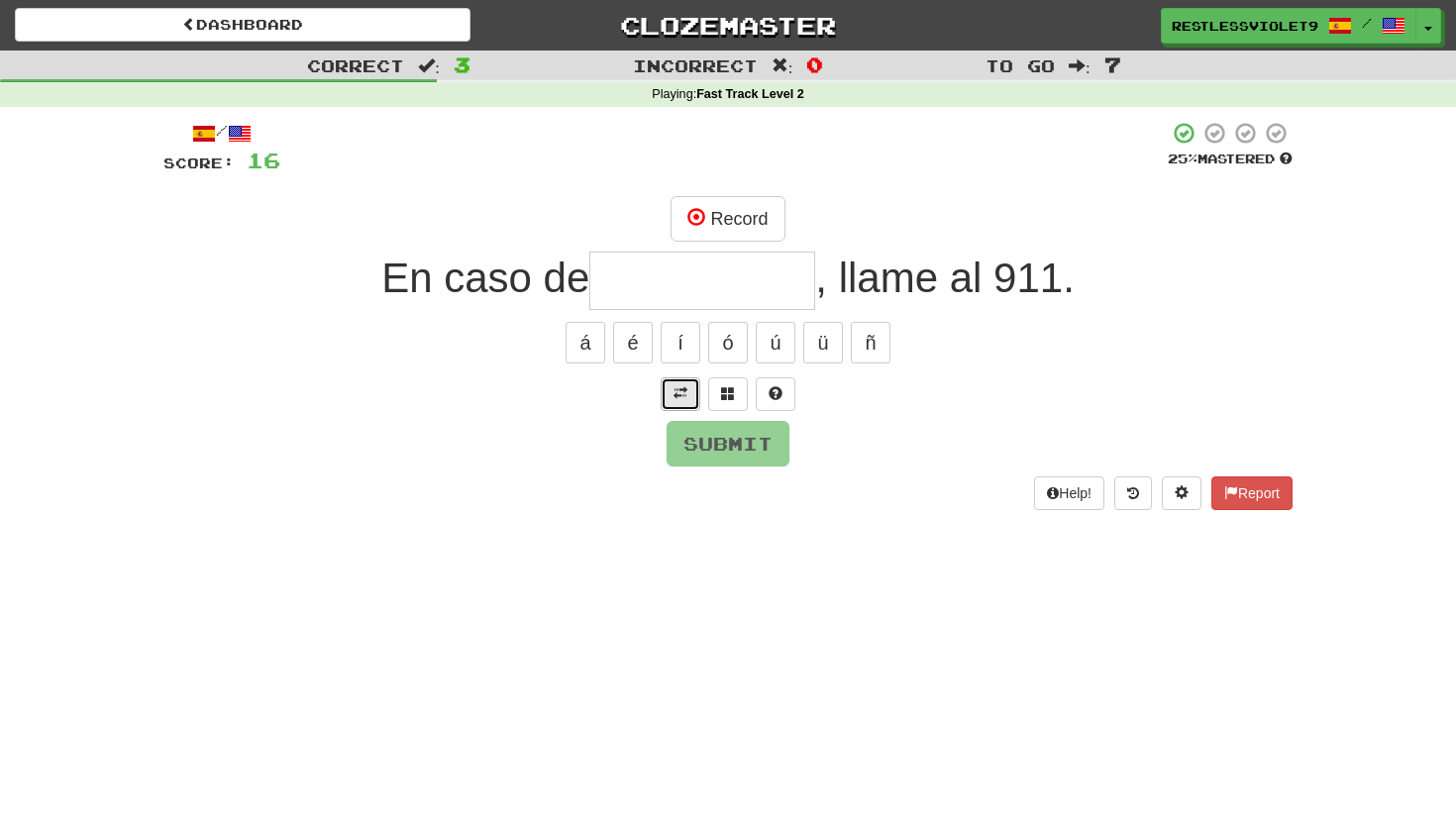 click at bounding box center (680, 393) 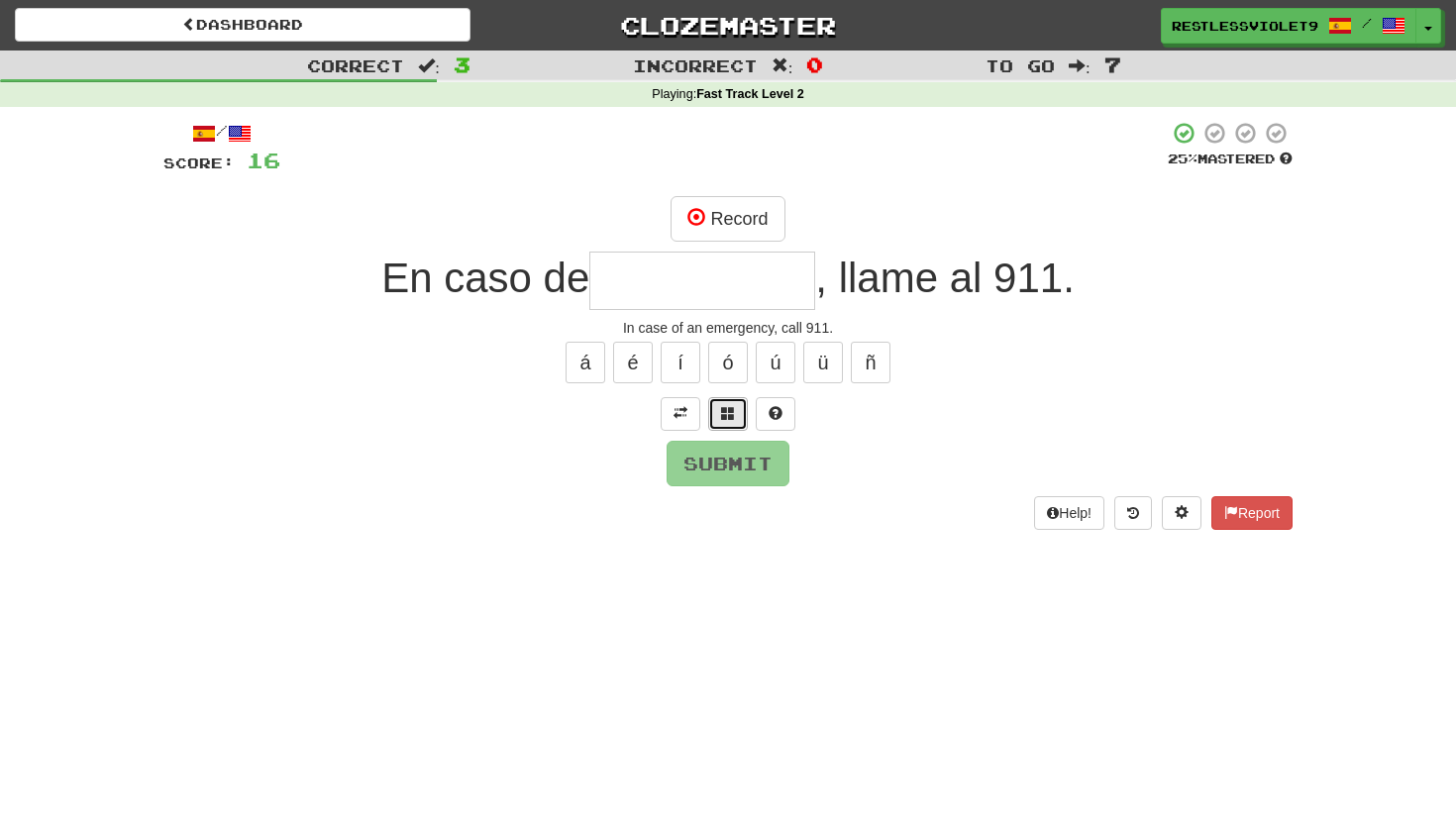 click at bounding box center (728, 413) 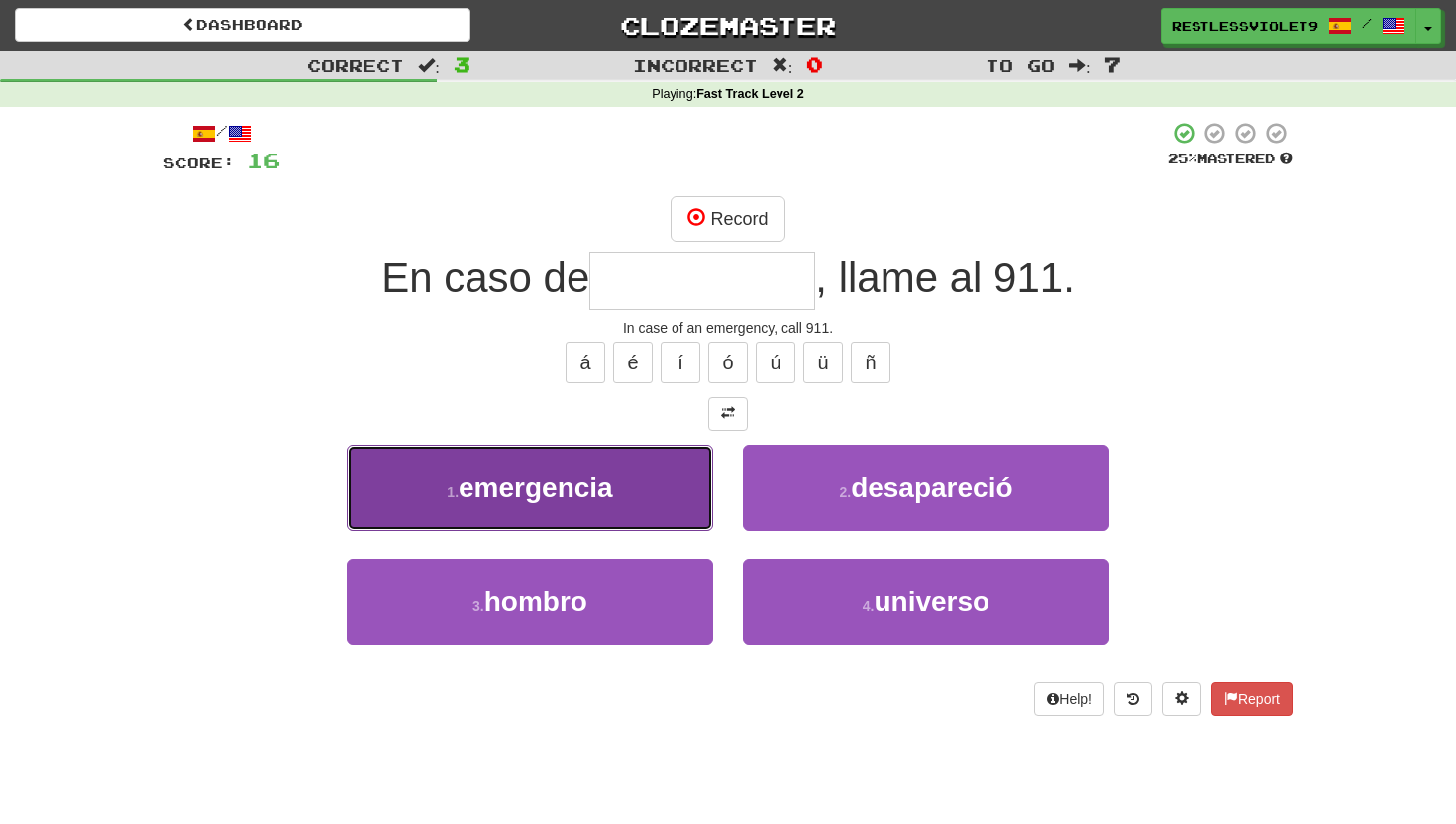click on "1 .  emergencia" at bounding box center (530, 487) 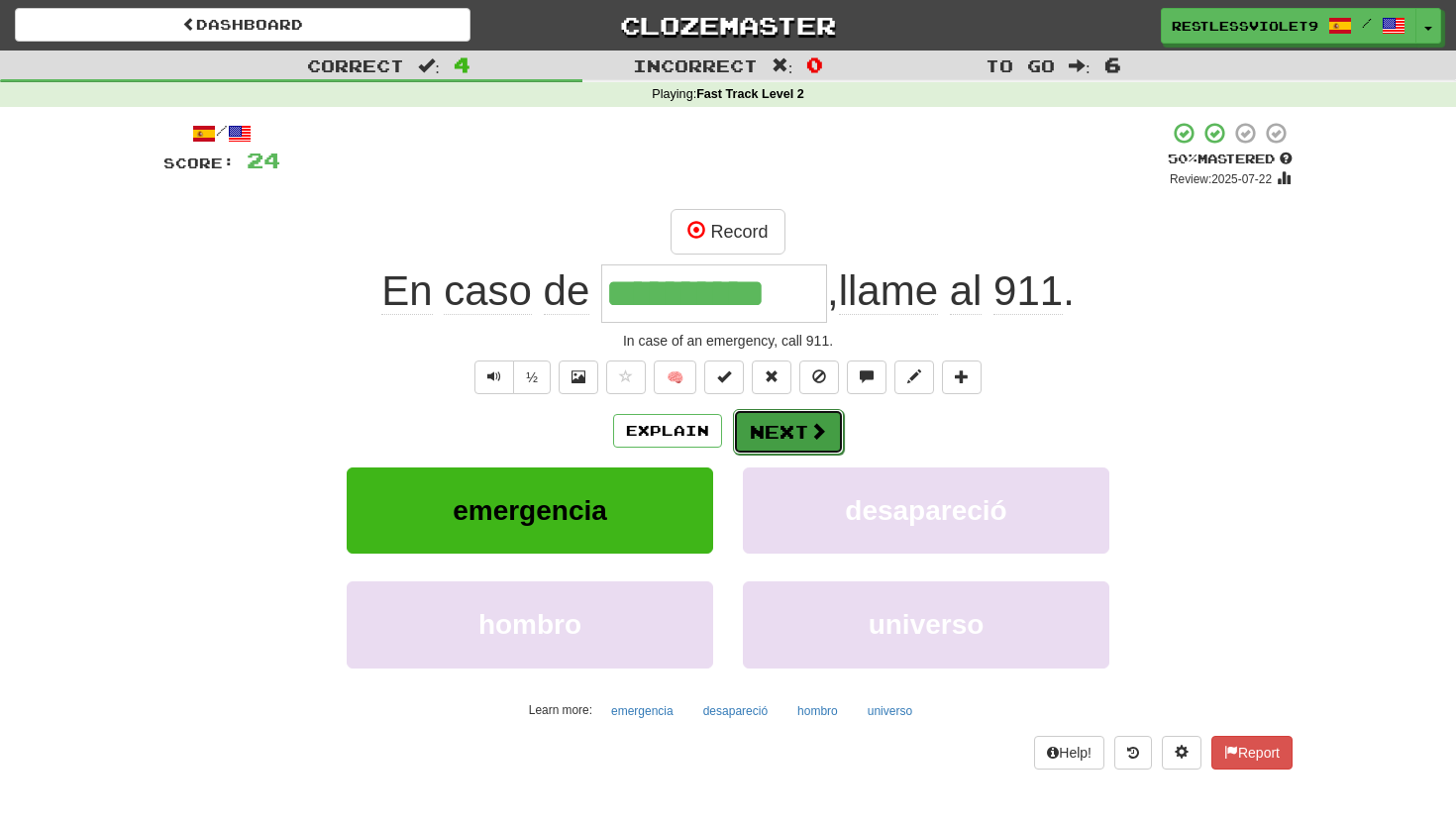 click on "Next" at bounding box center [788, 432] 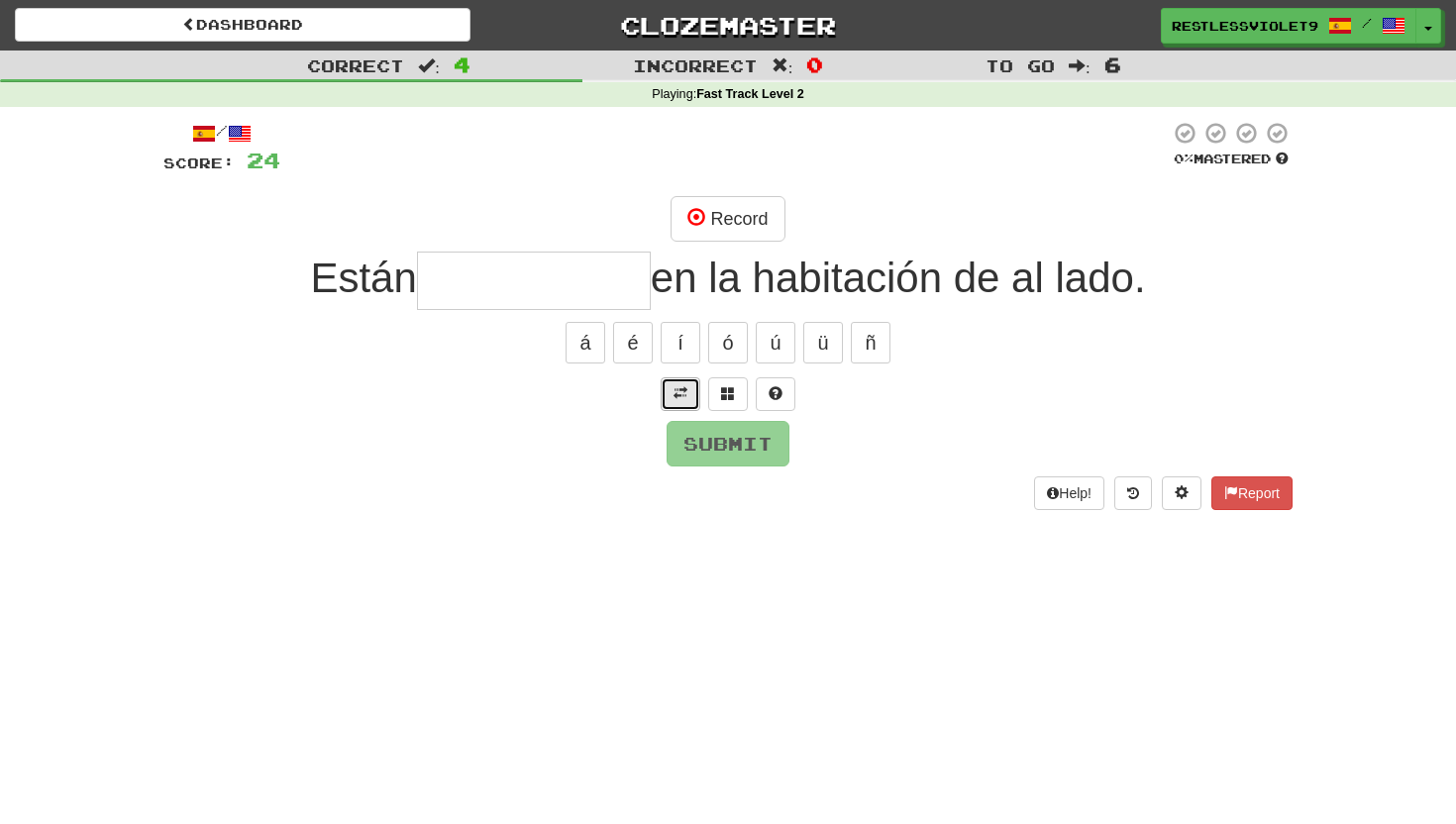 click at bounding box center [680, 393] 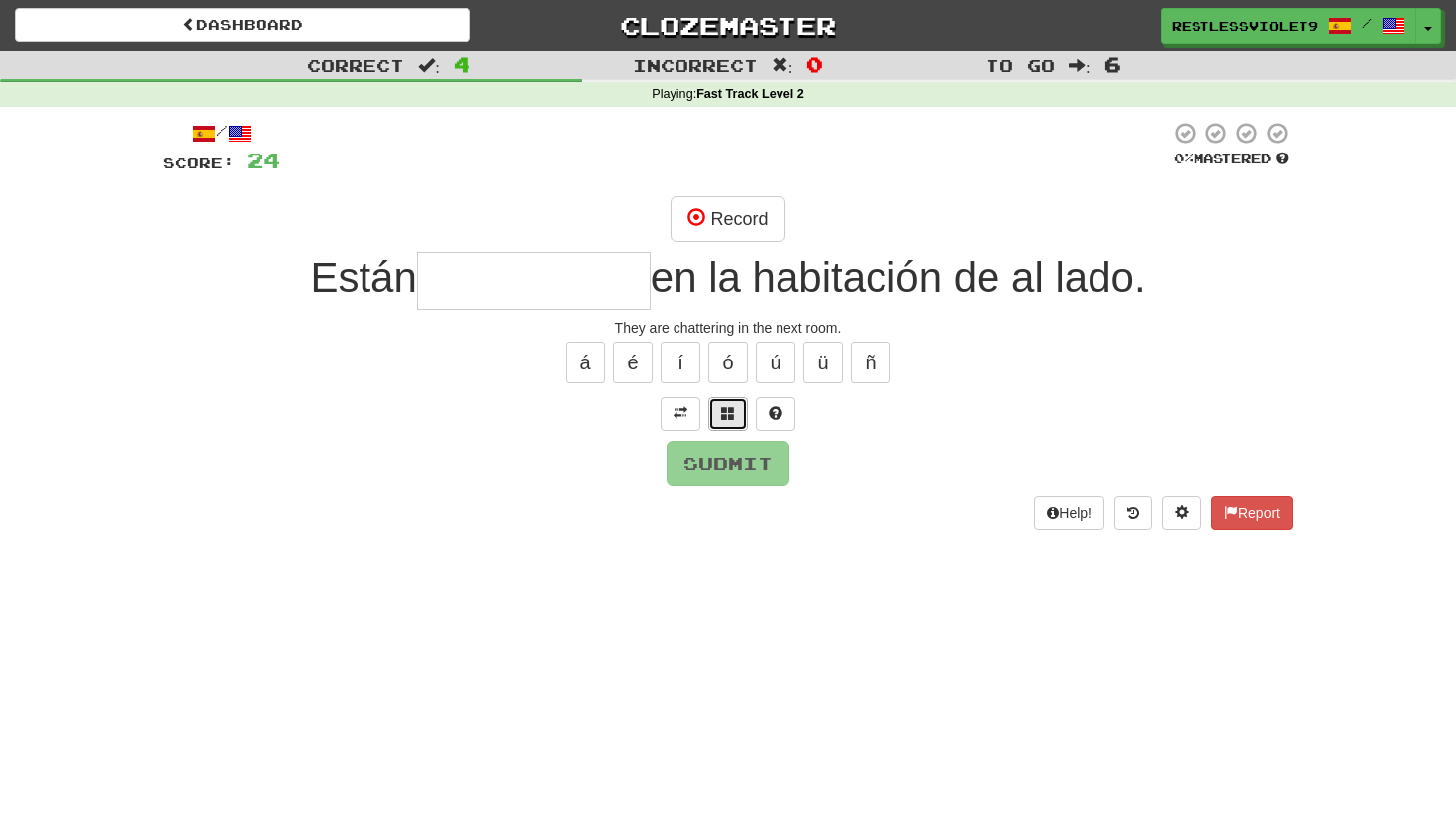 click at bounding box center [728, 413] 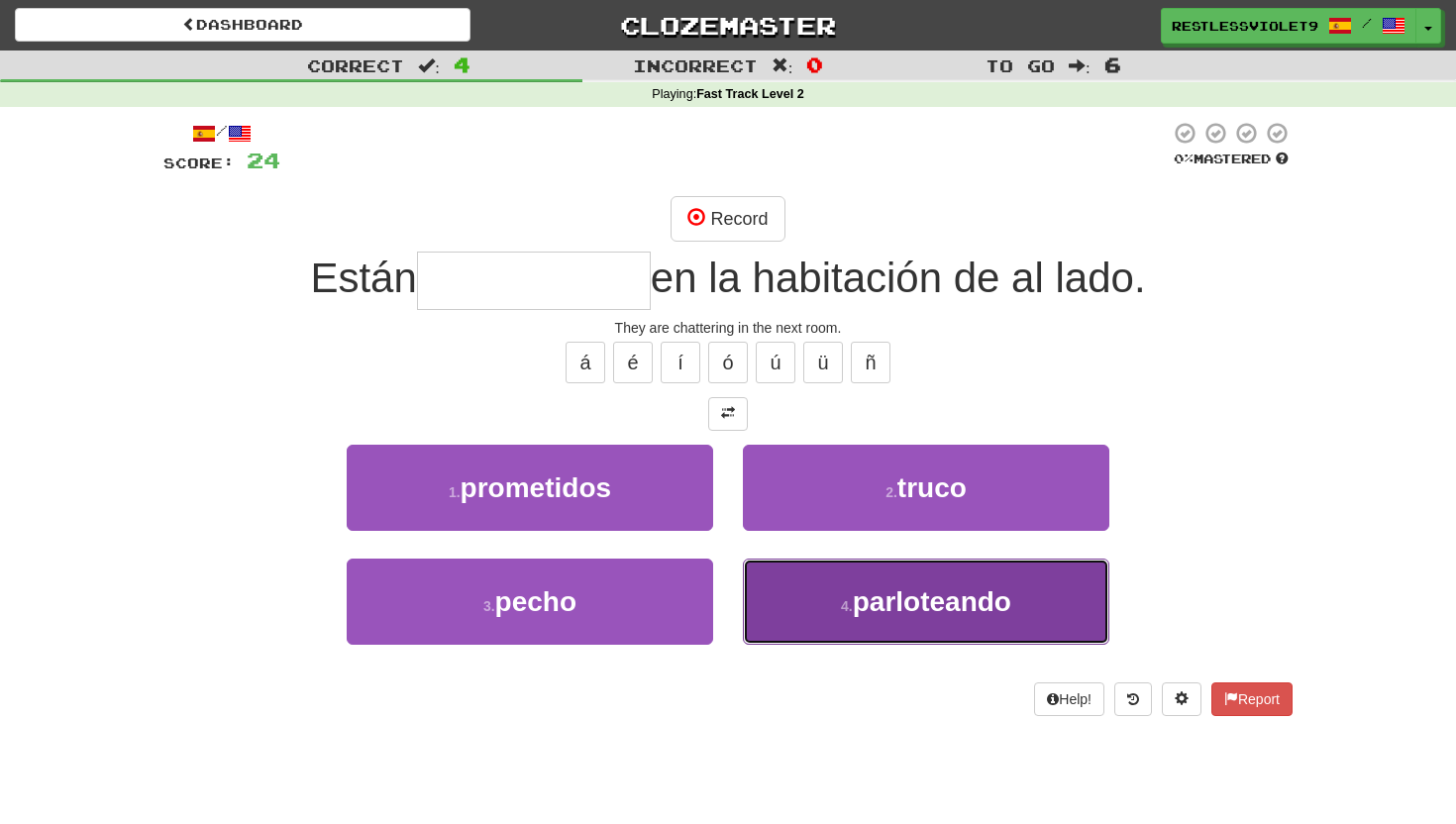 click on "parloteando" at bounding box center [932, 601] 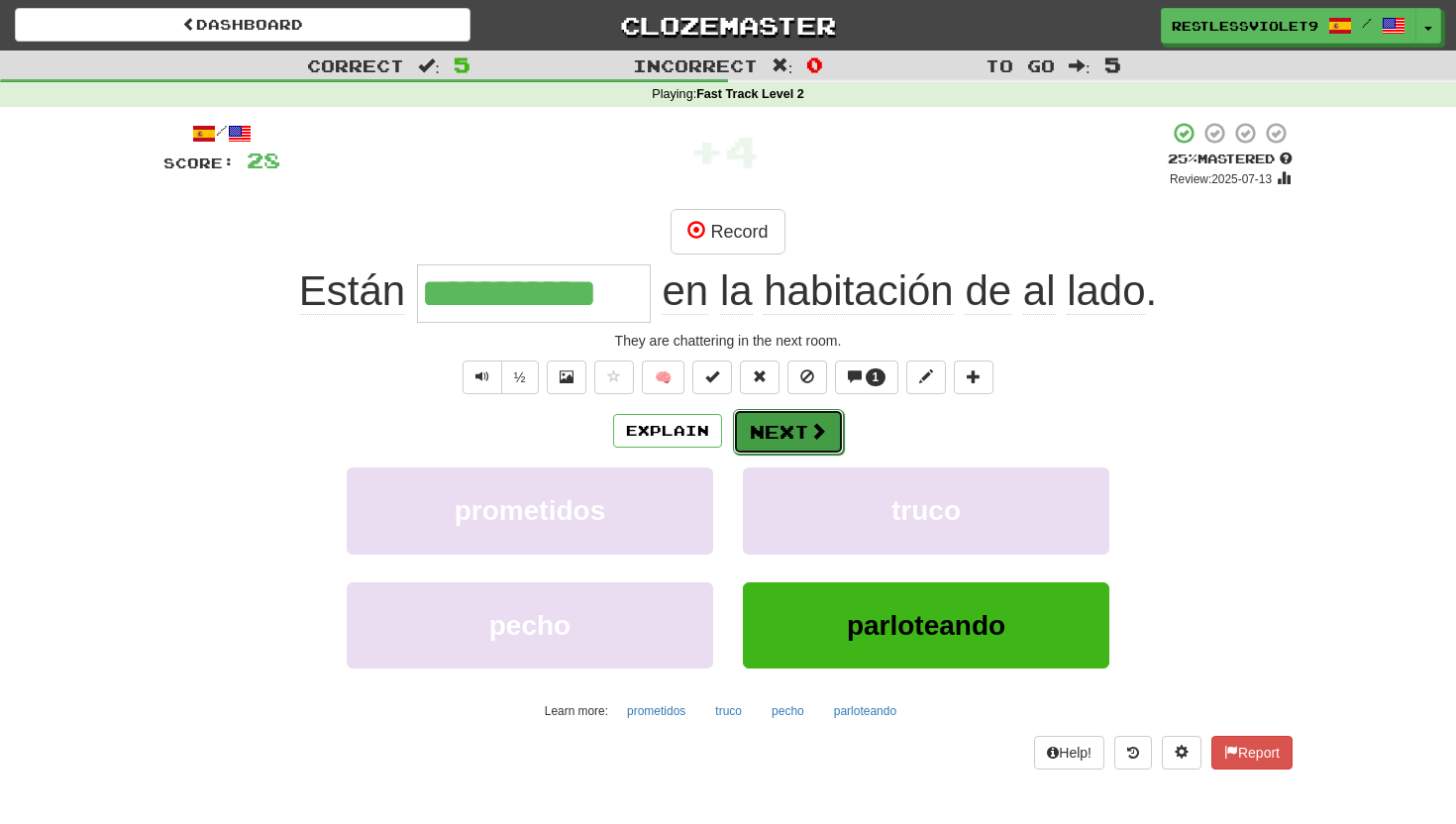 click on "Next" at bounding box center (788, 432) 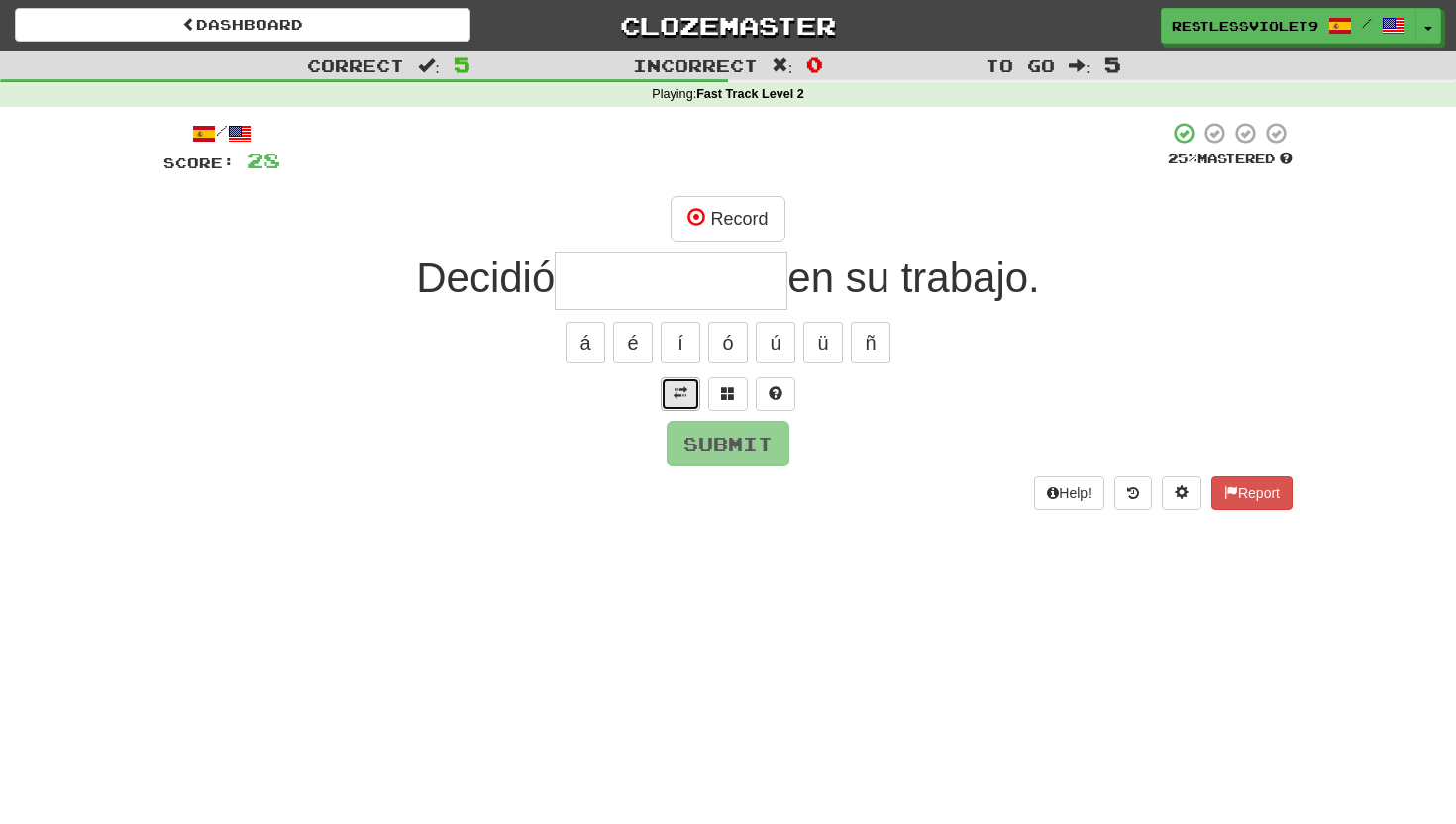 click at bounding box center (680, 393) 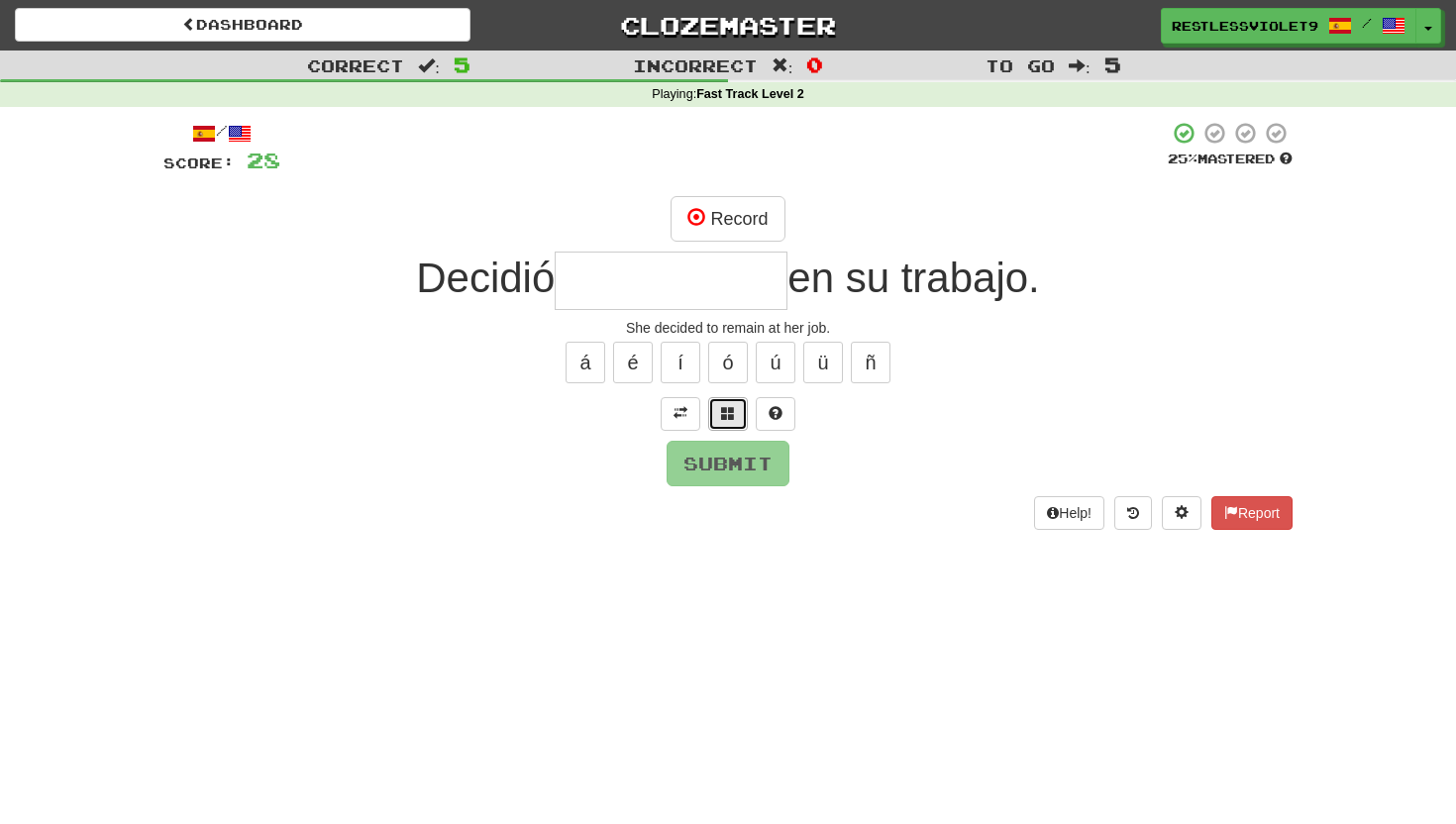 click at bounding box center (728, 413) 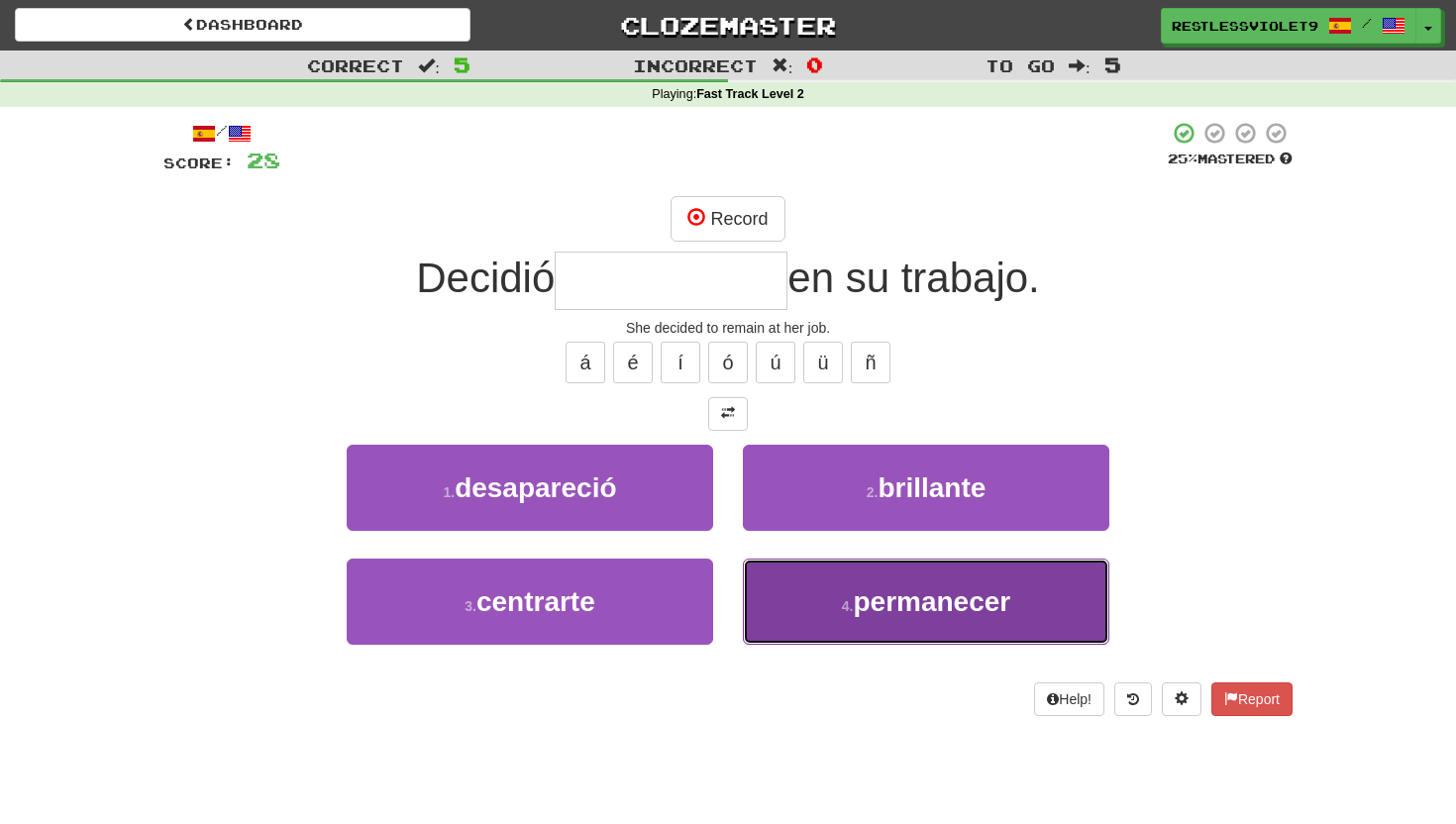 click on "permanecer" at bounding box center (931, 601) 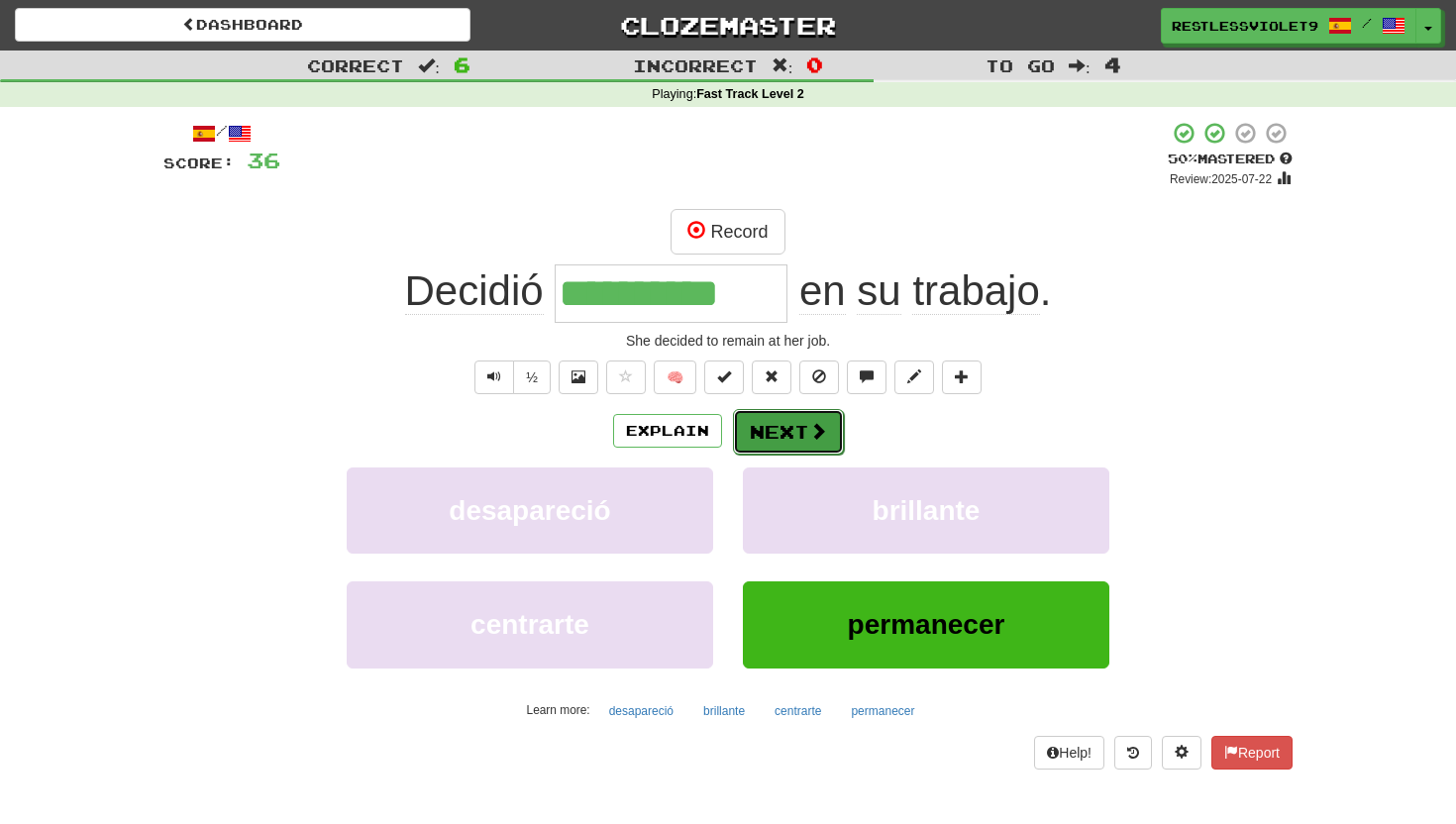 click on "Next" at bounding box center [788, 432] 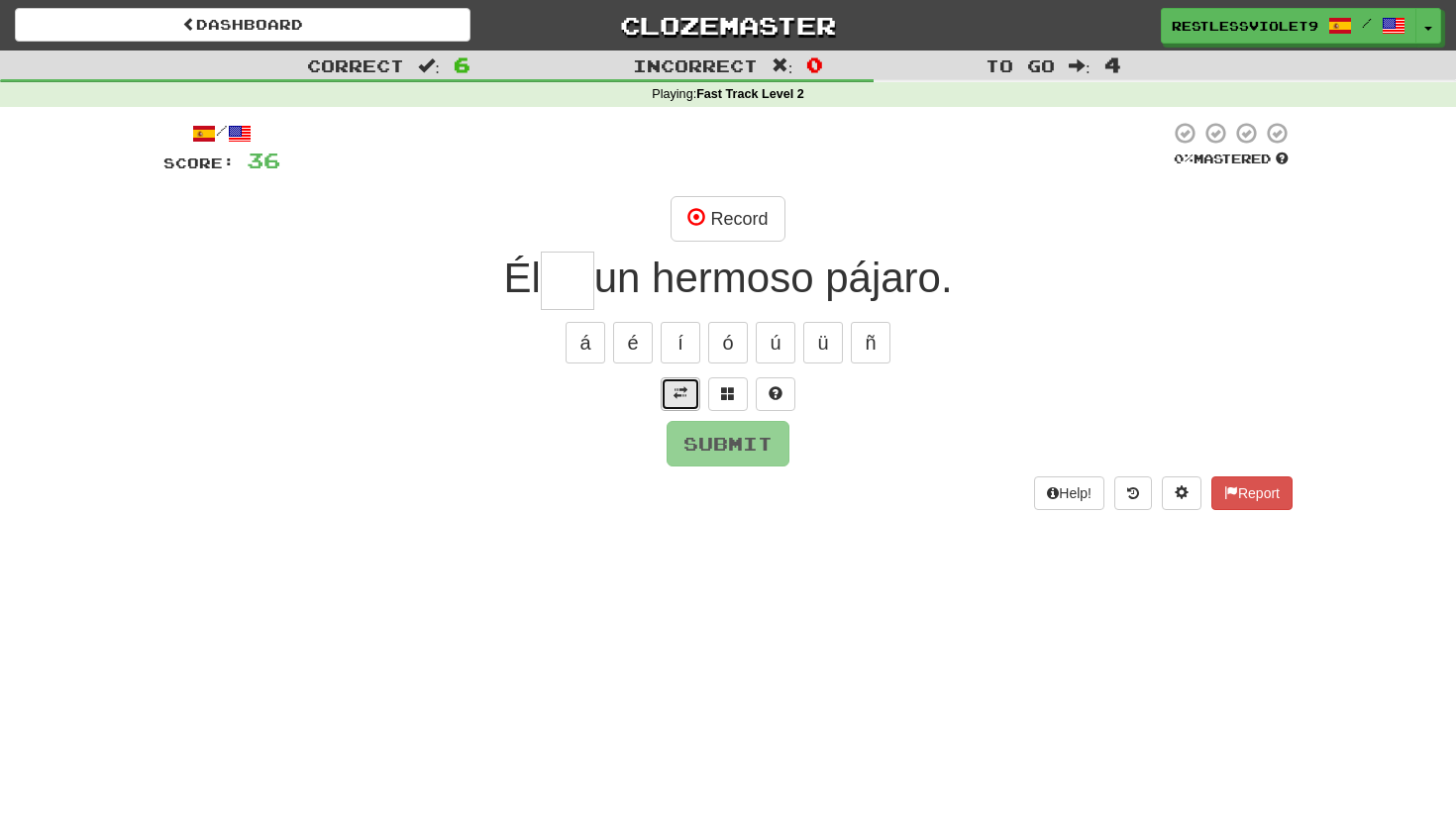 click at bounding box center (680, 394) 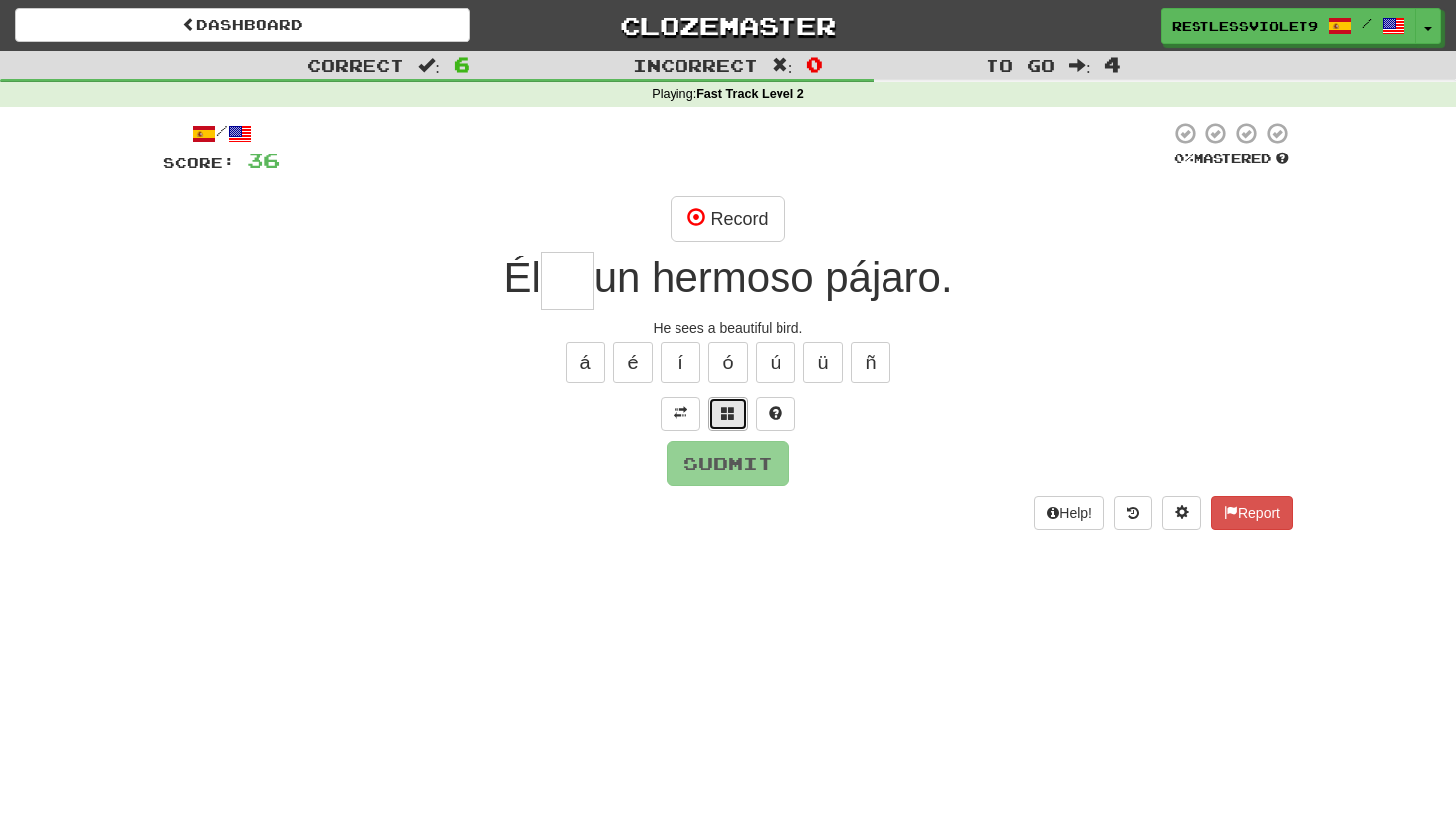 click at bounding box center (728, 413) 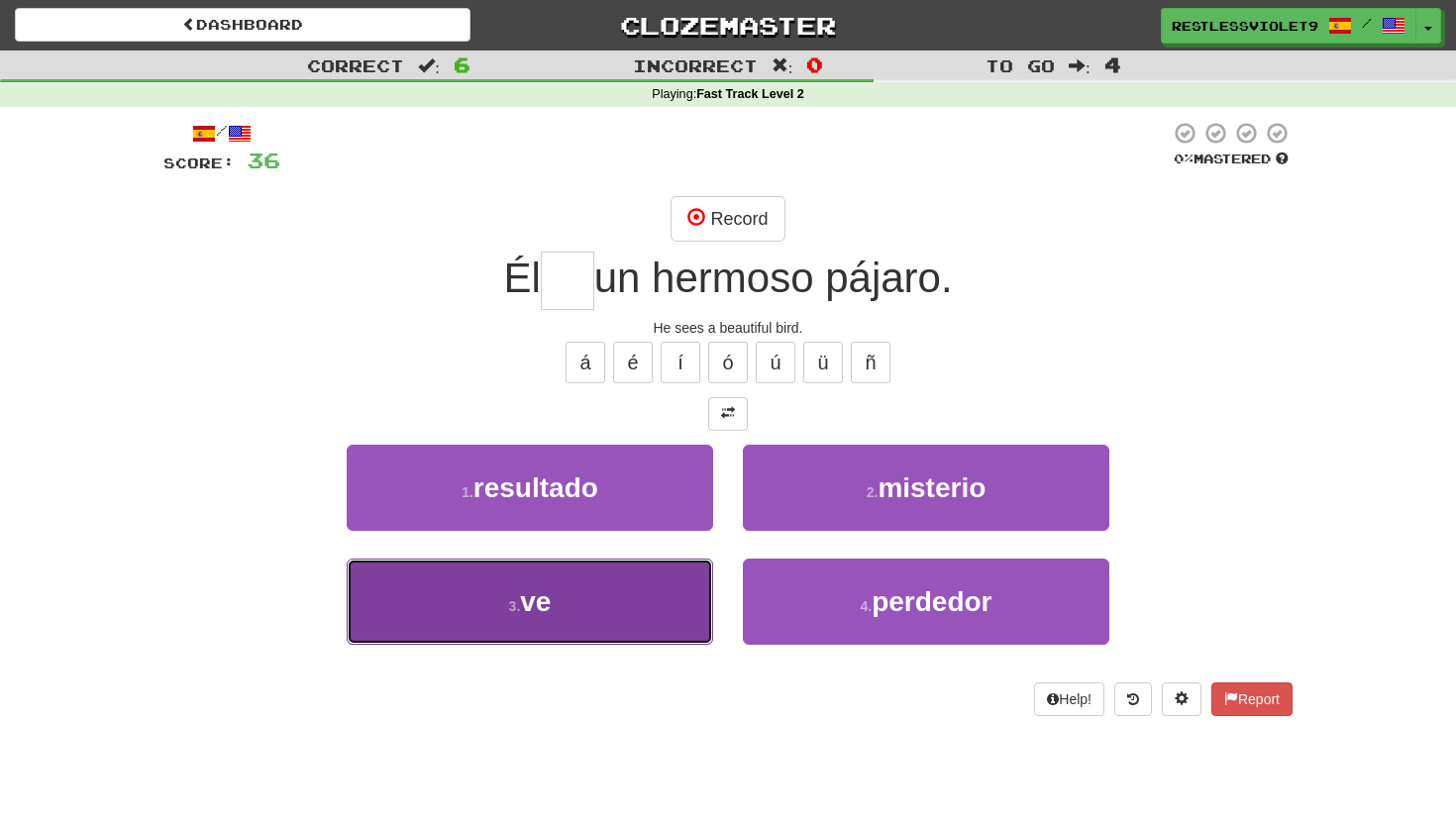 click on "3 .  ve" at bounding box center (530, 601) 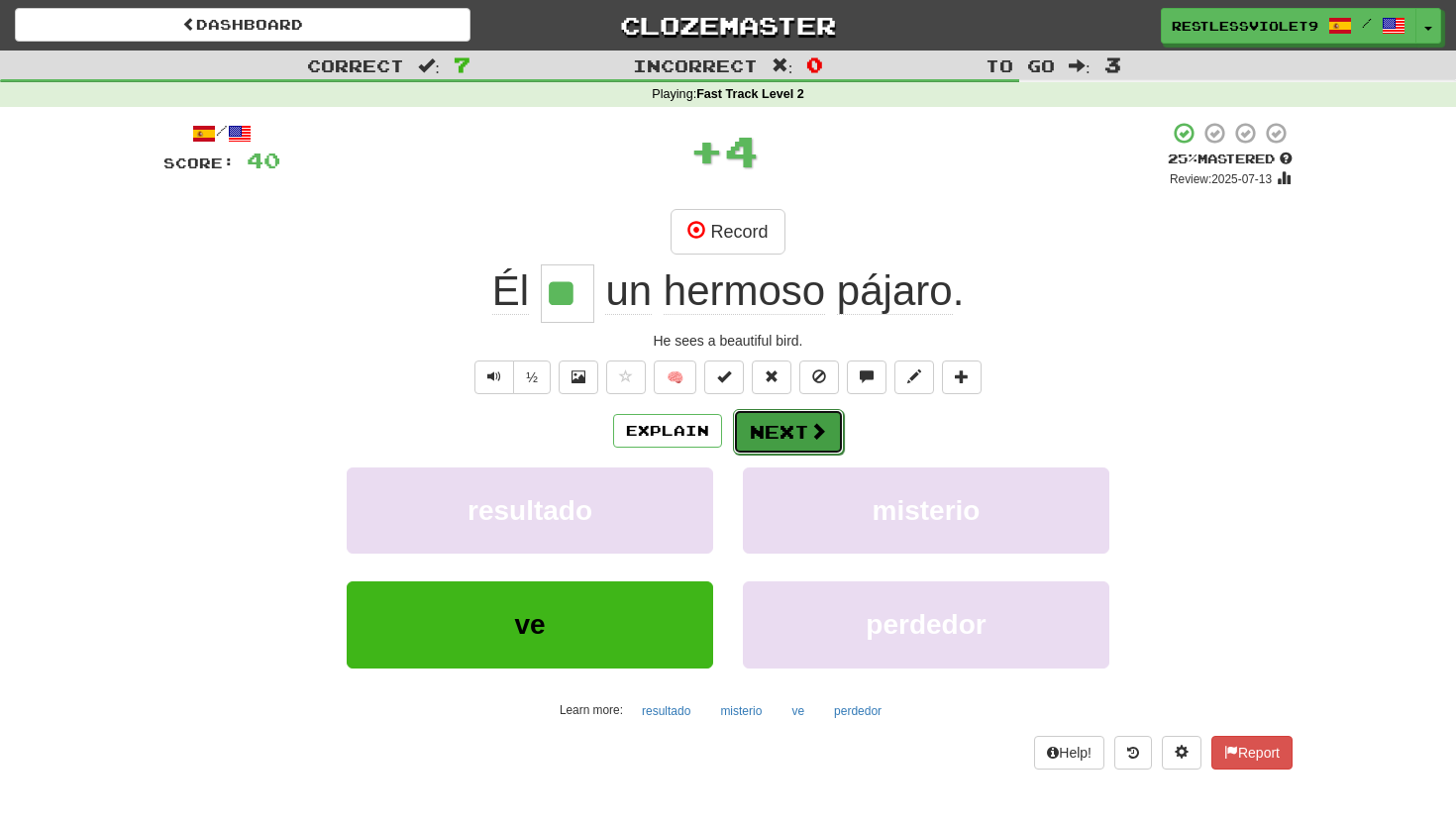 click on "Next" at bounding box center (788, 432) 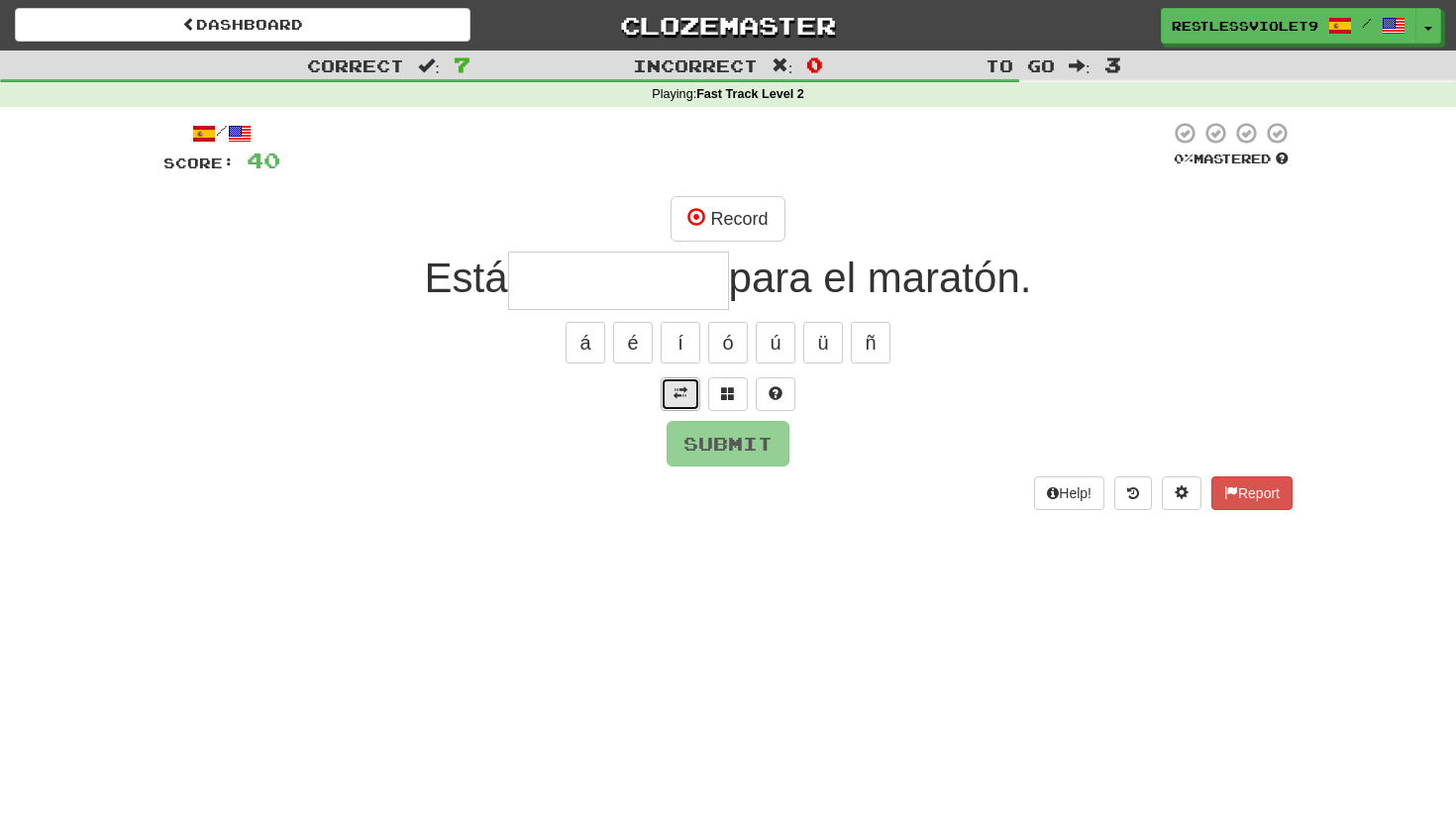 click at bounding box center [680, 393] 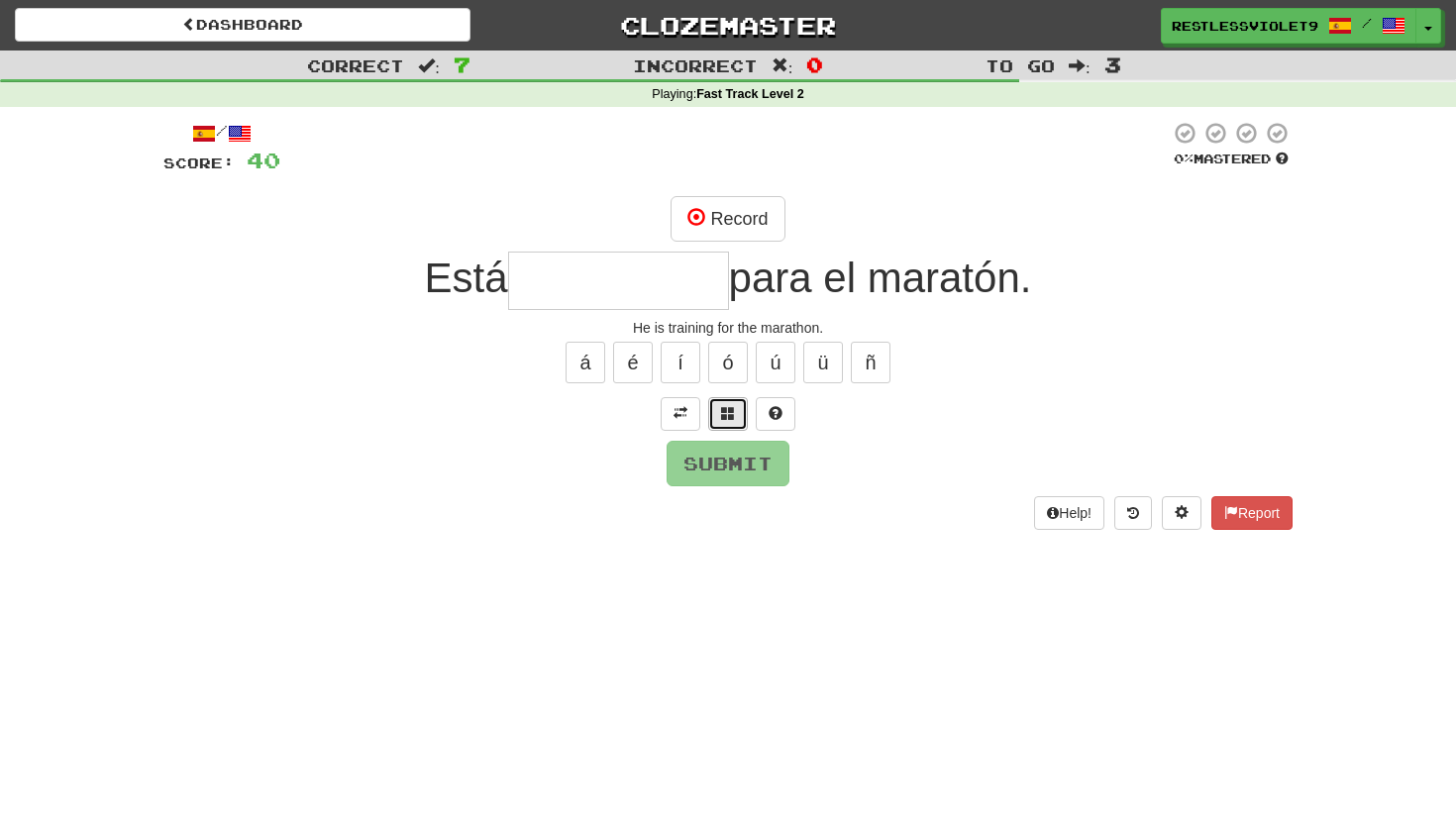 click at bounding box center [728, 413] 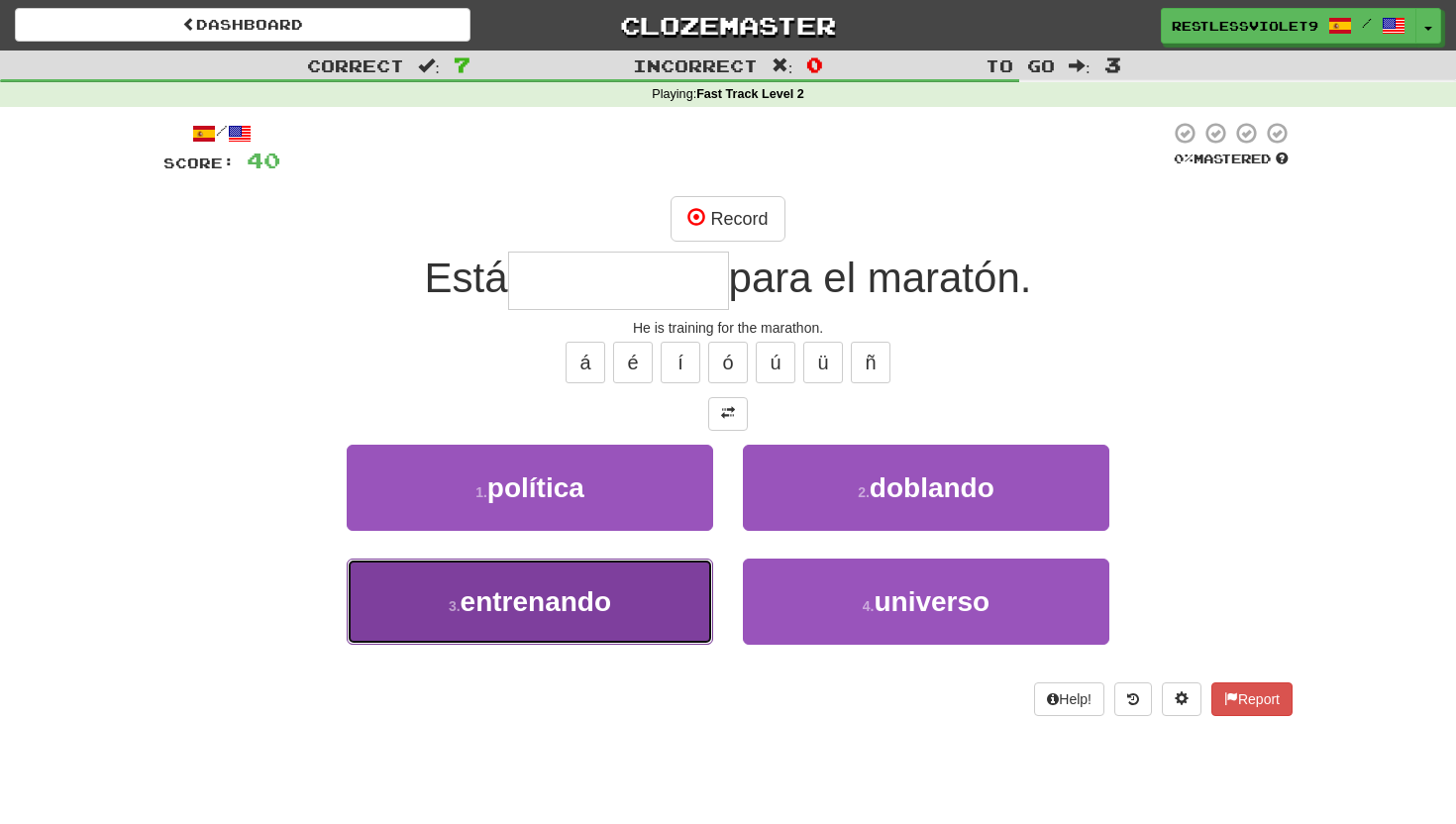 click on "3 .  entrenando" at bounding box center [530, 601] 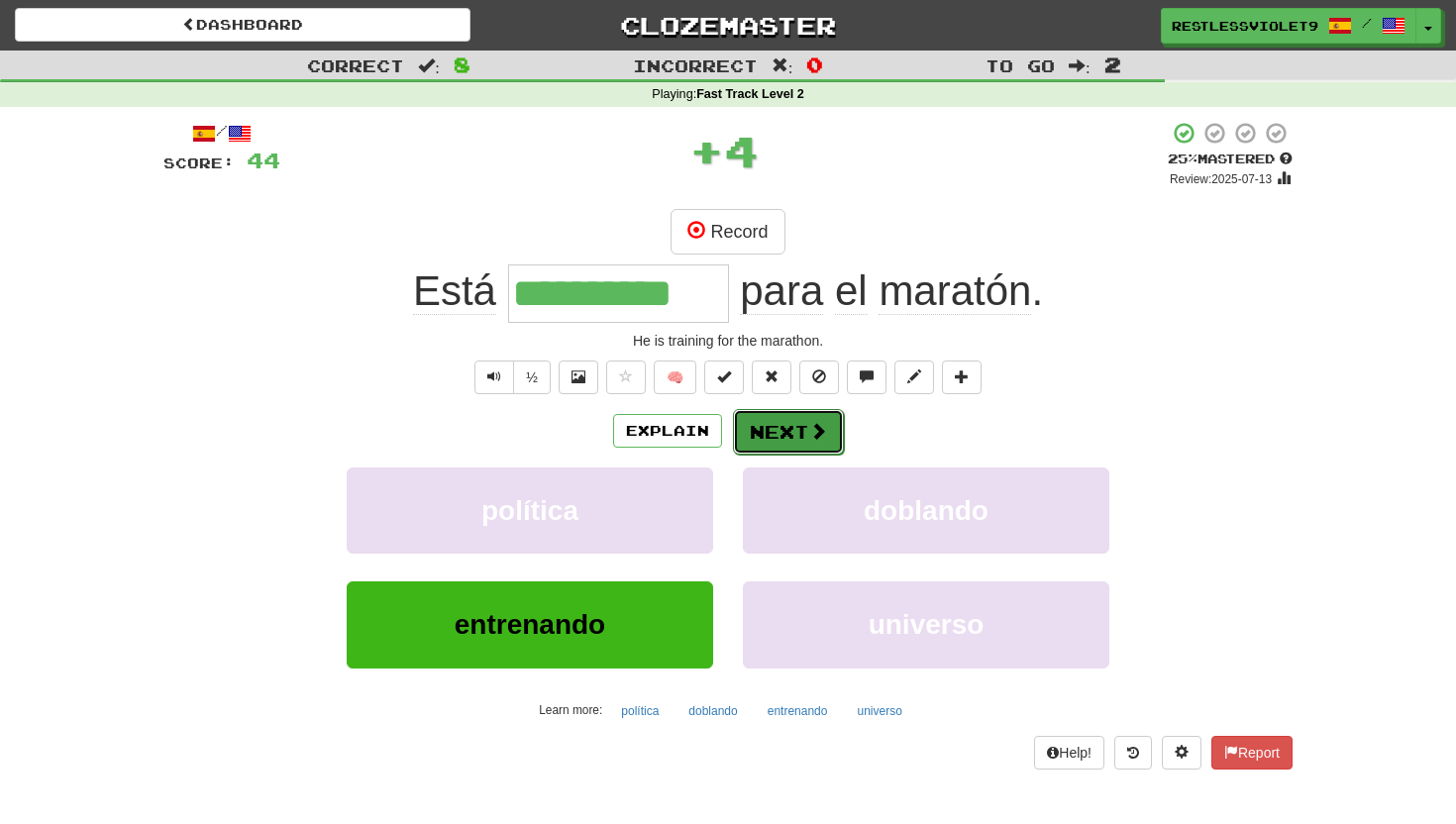 click on "Next" at bounding box center [788, 432] 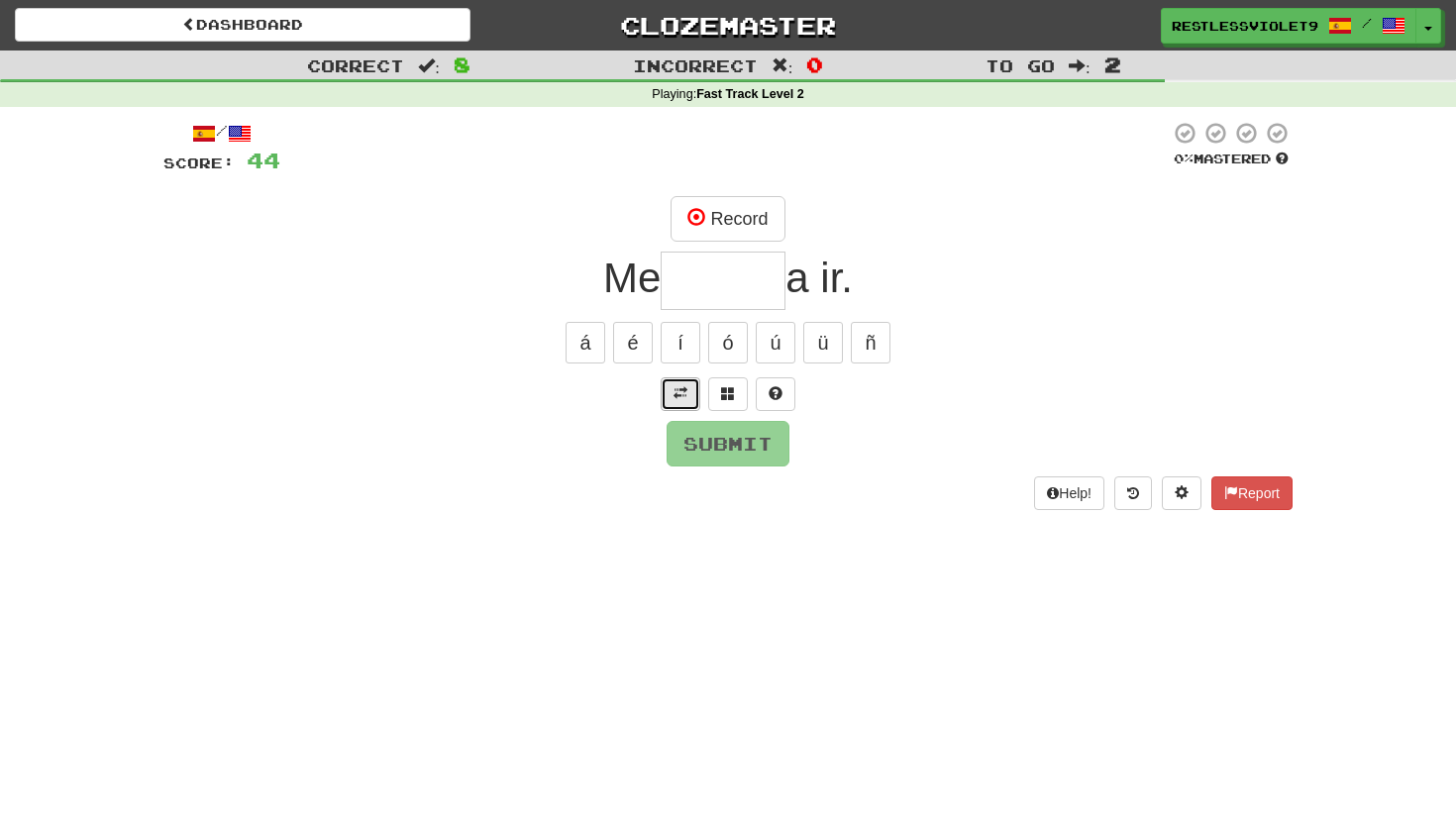 click at bounding box center (680, 394) 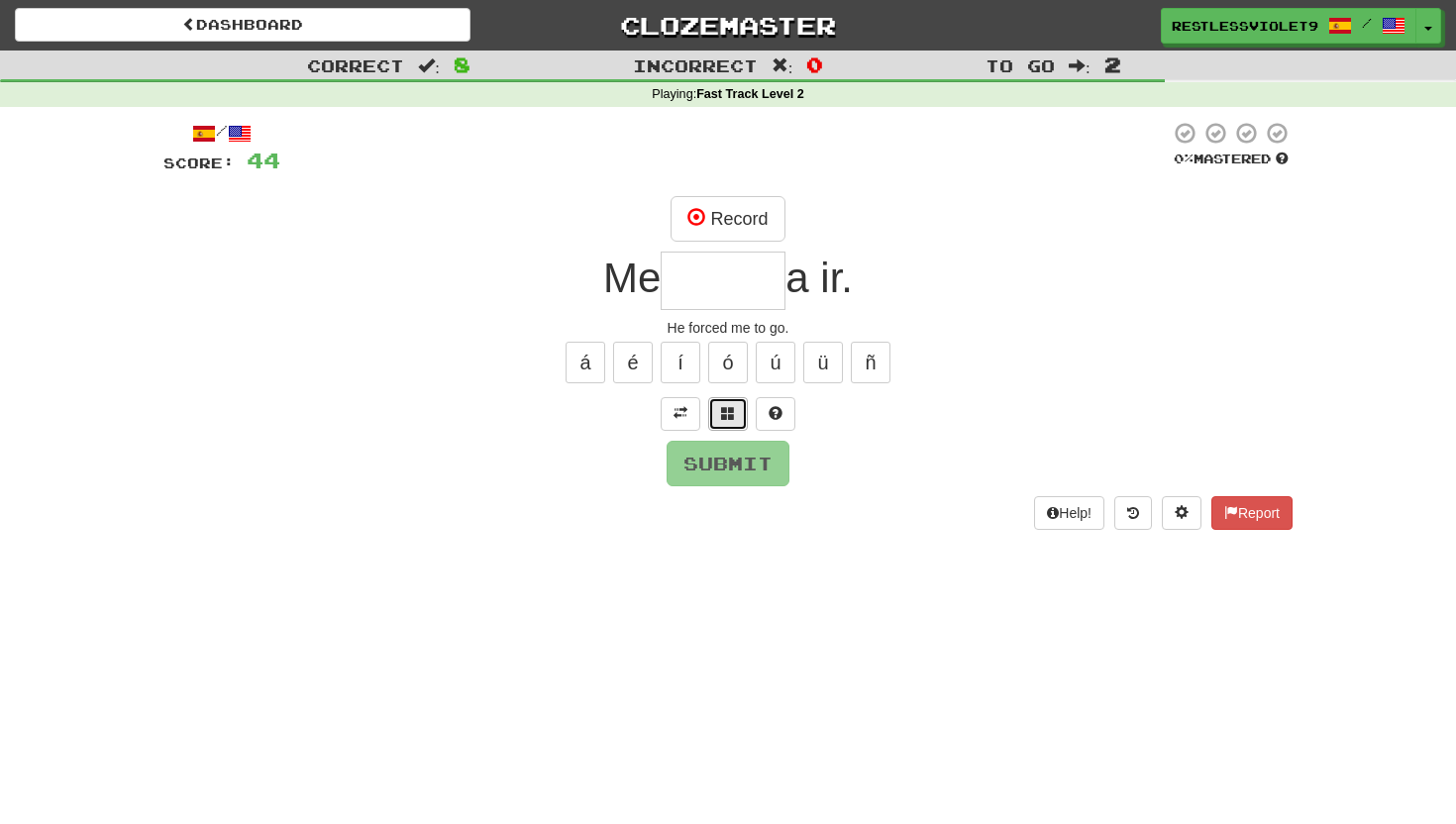 click at bounding box center [728, 413] 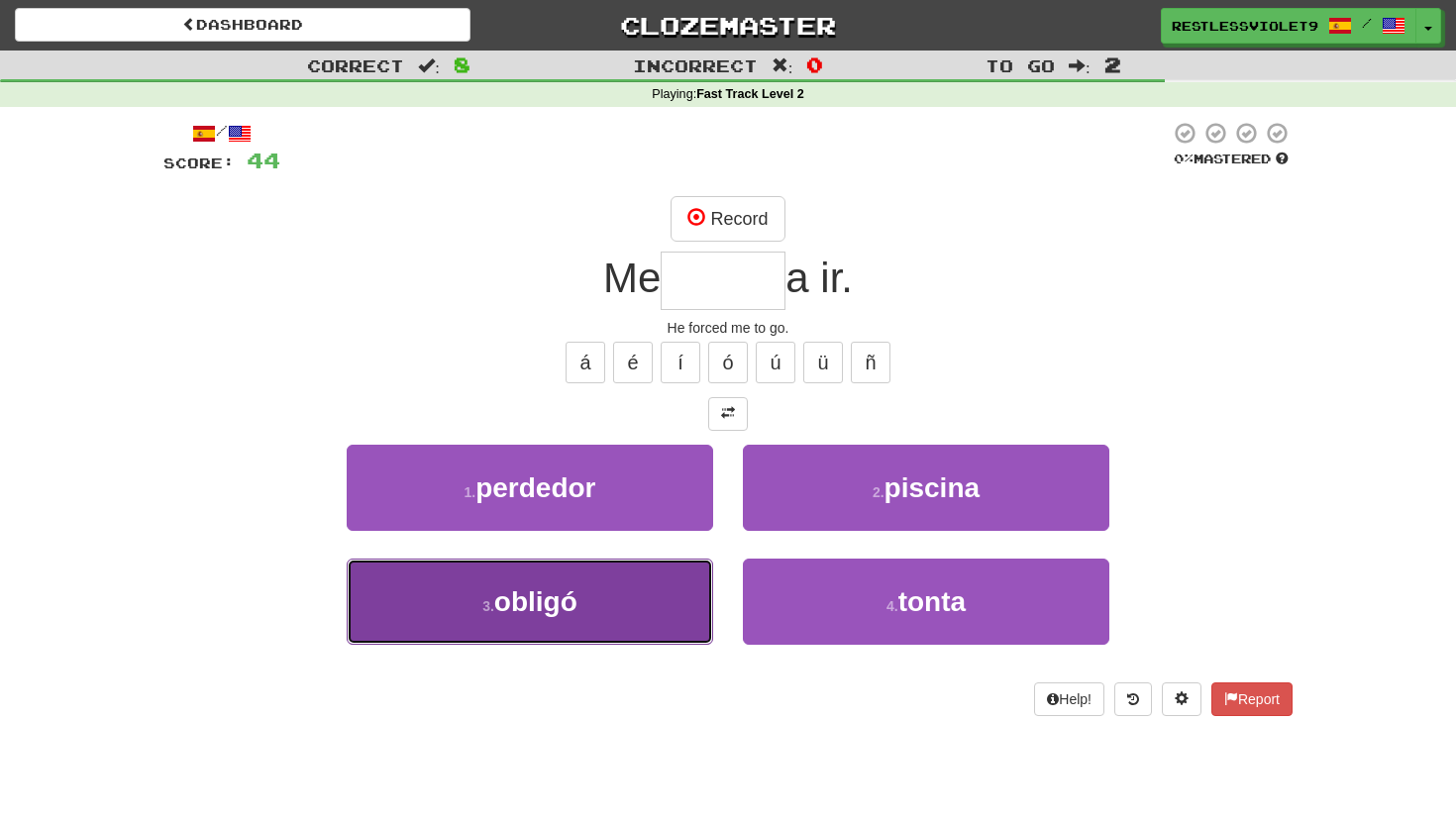 click on "3 .  obligó" at bounding box center [530, 601] 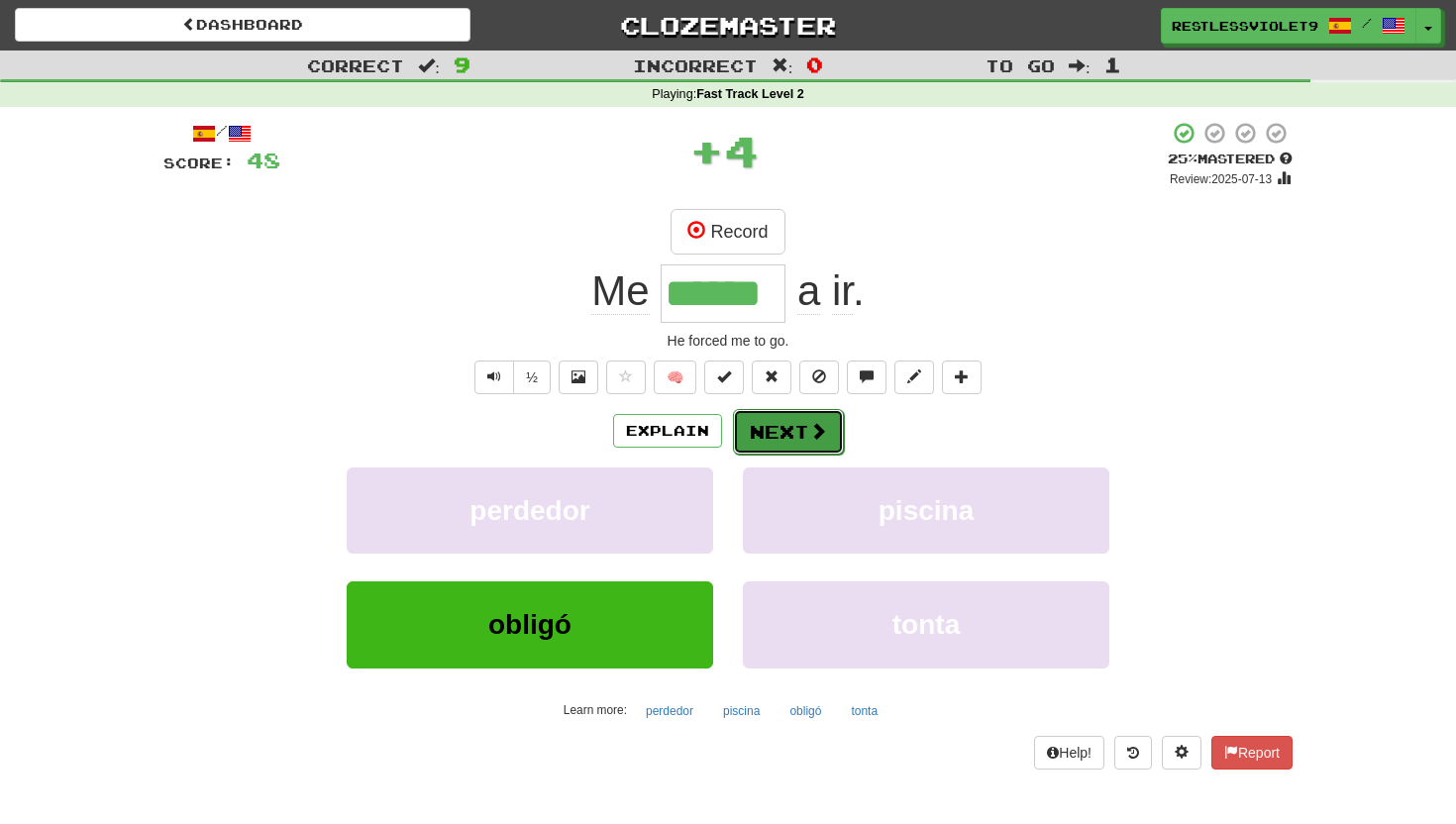 click on "Next" at bounding box center (788, 432) 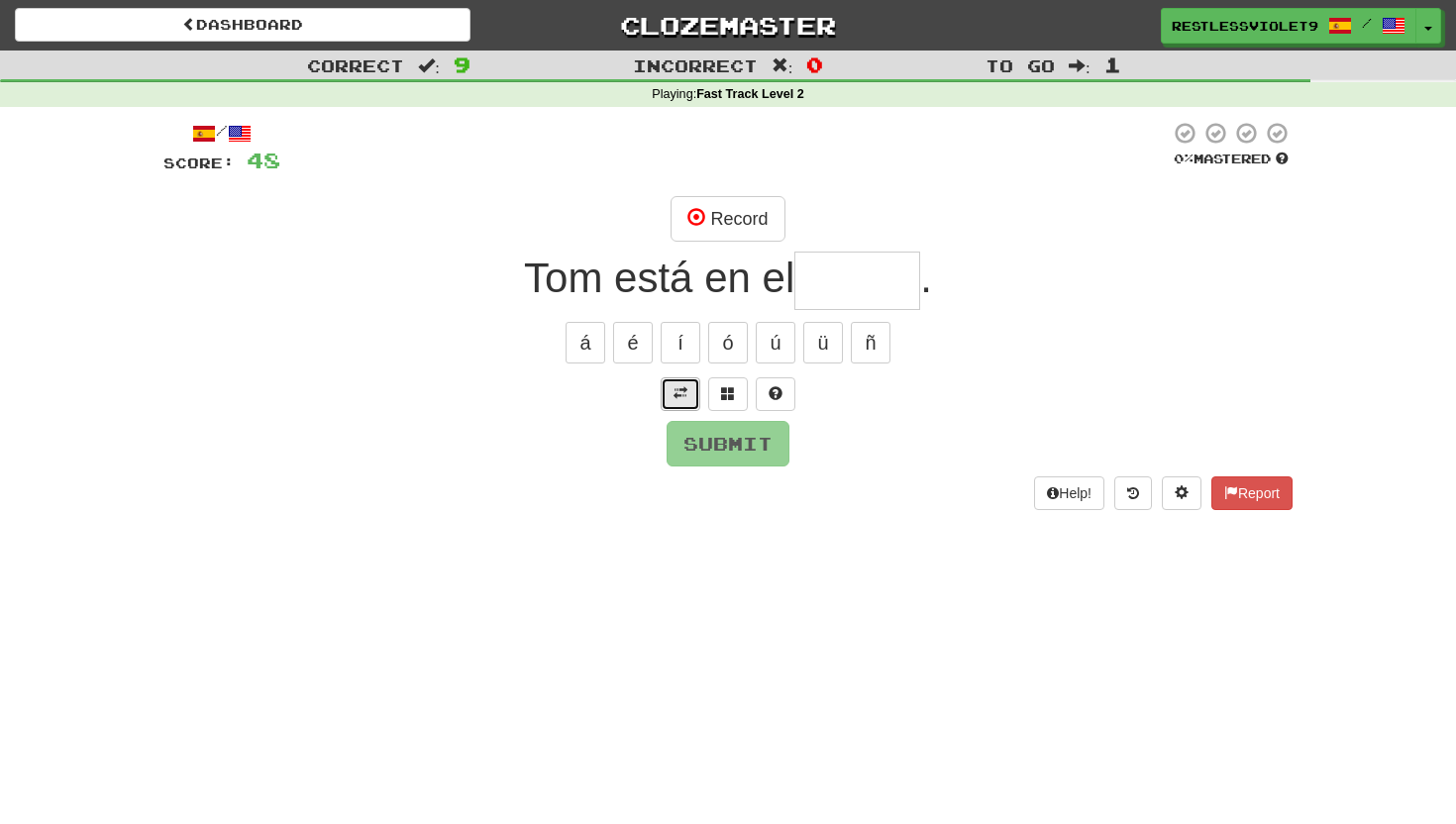 click at bounding box center (680, 393) 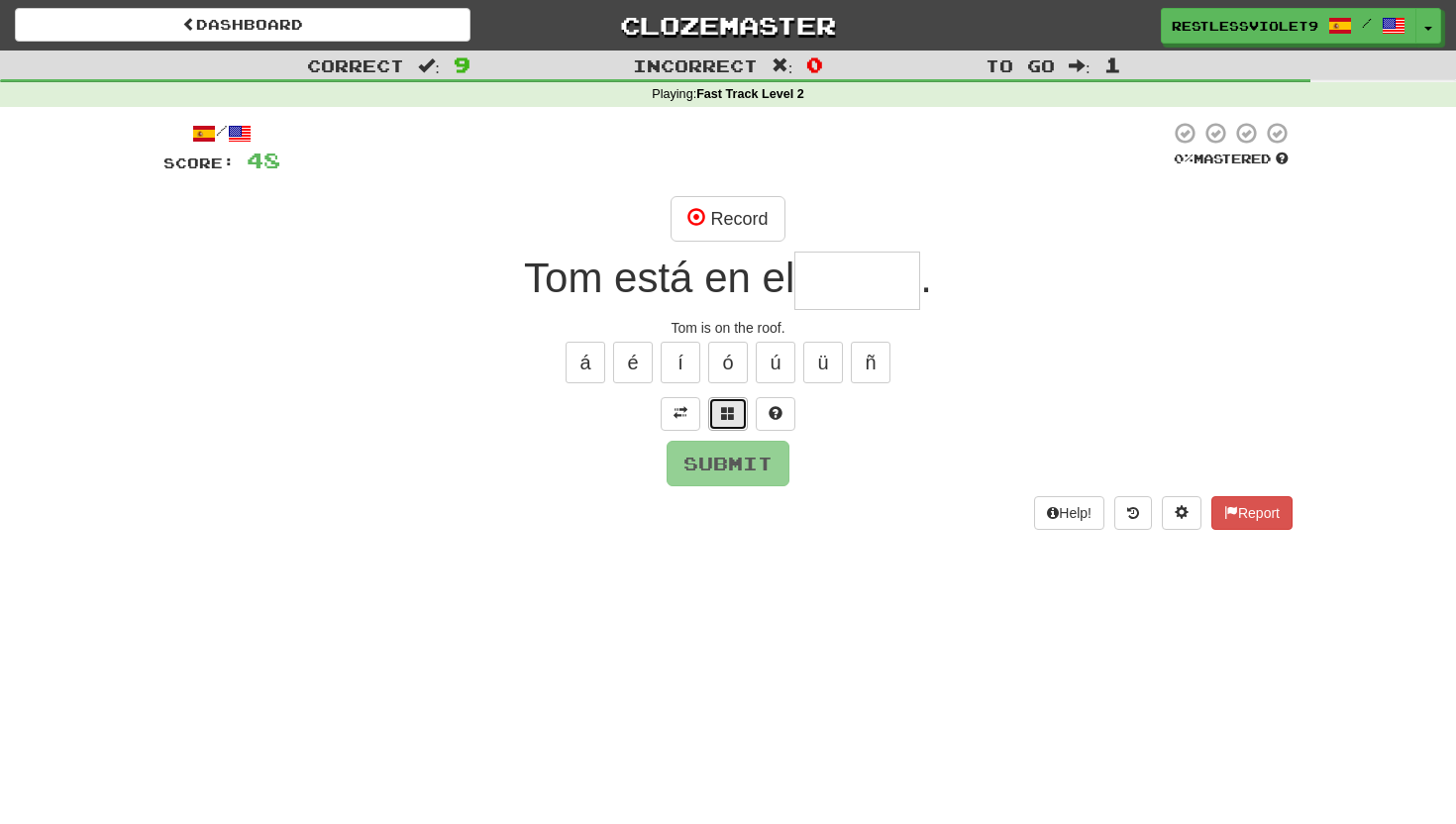 click at bounding box center (728, 413) 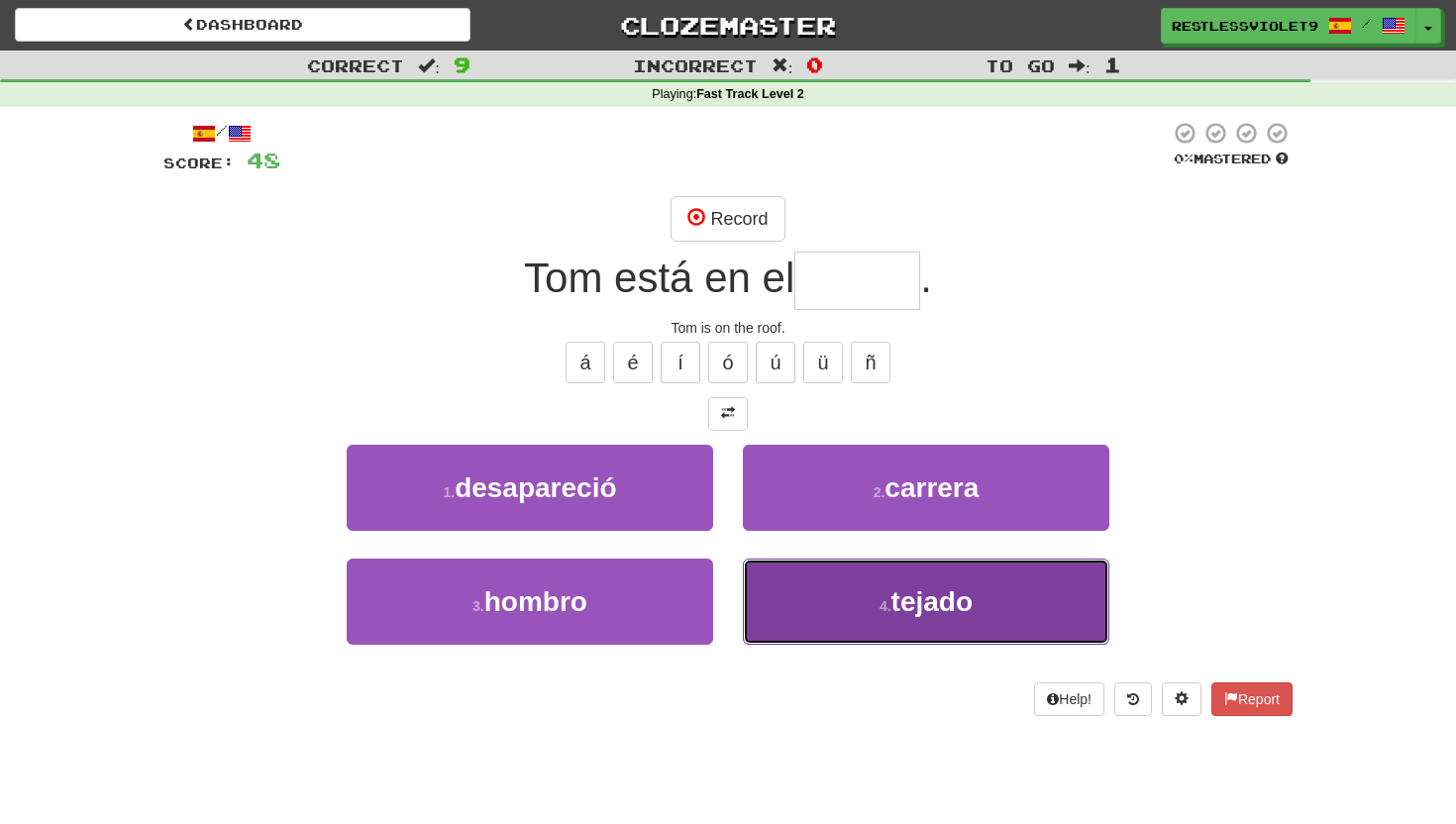 click on "tejado" at bounding box center (932, 601) 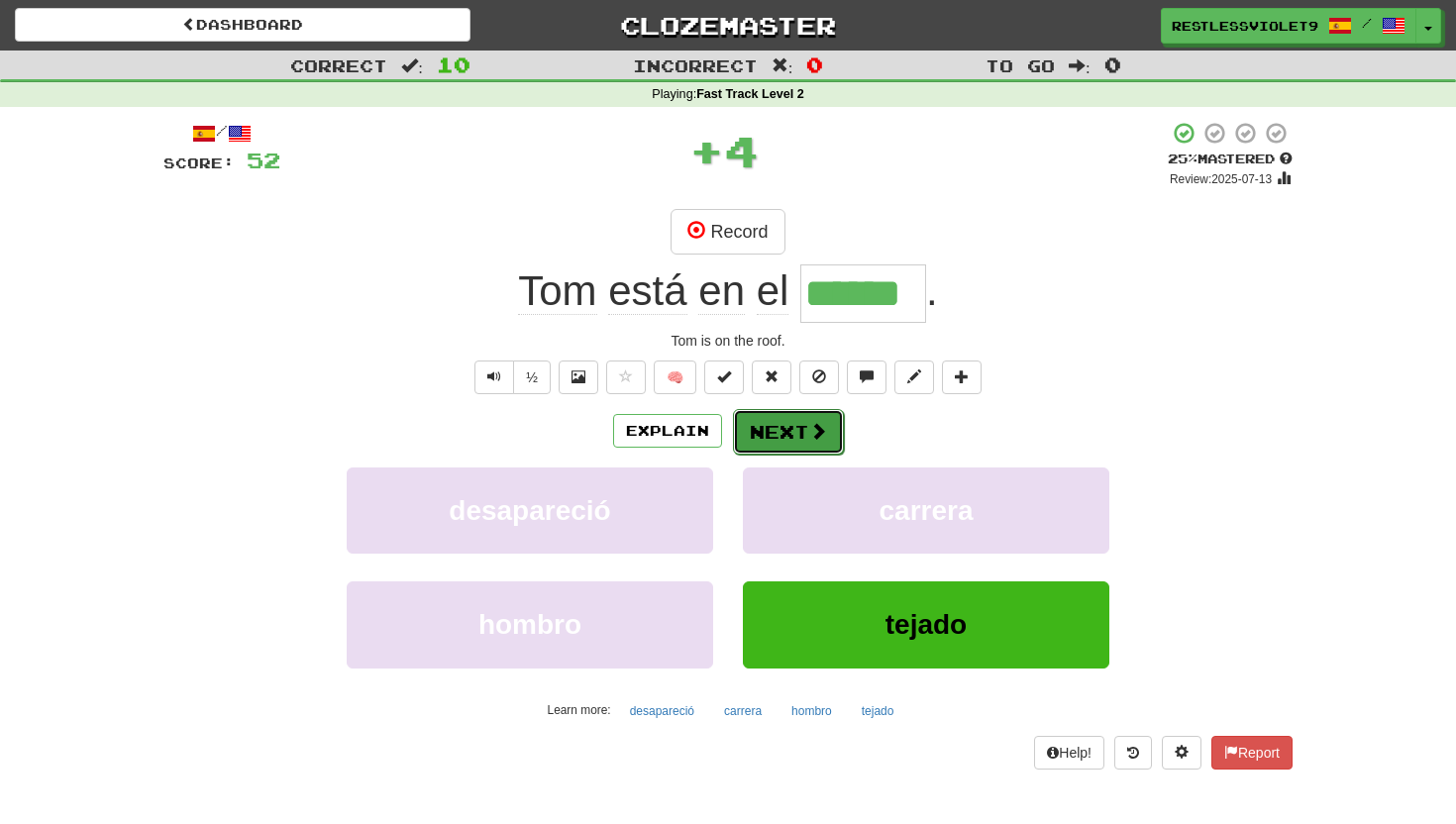 click on "Next" at bounding box center [788, 432] 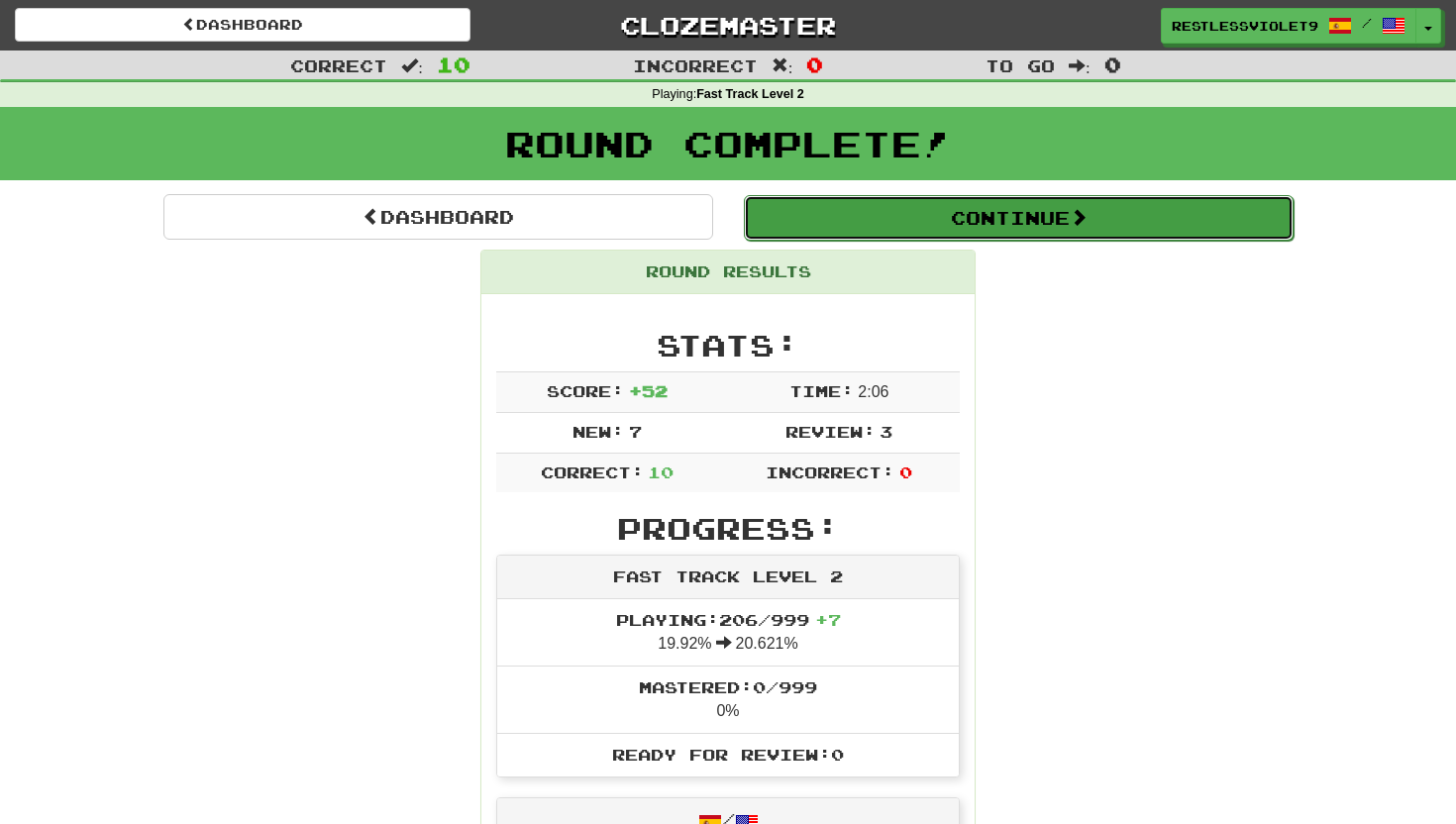 click on "Continue" at bounding box center [1018, 218] 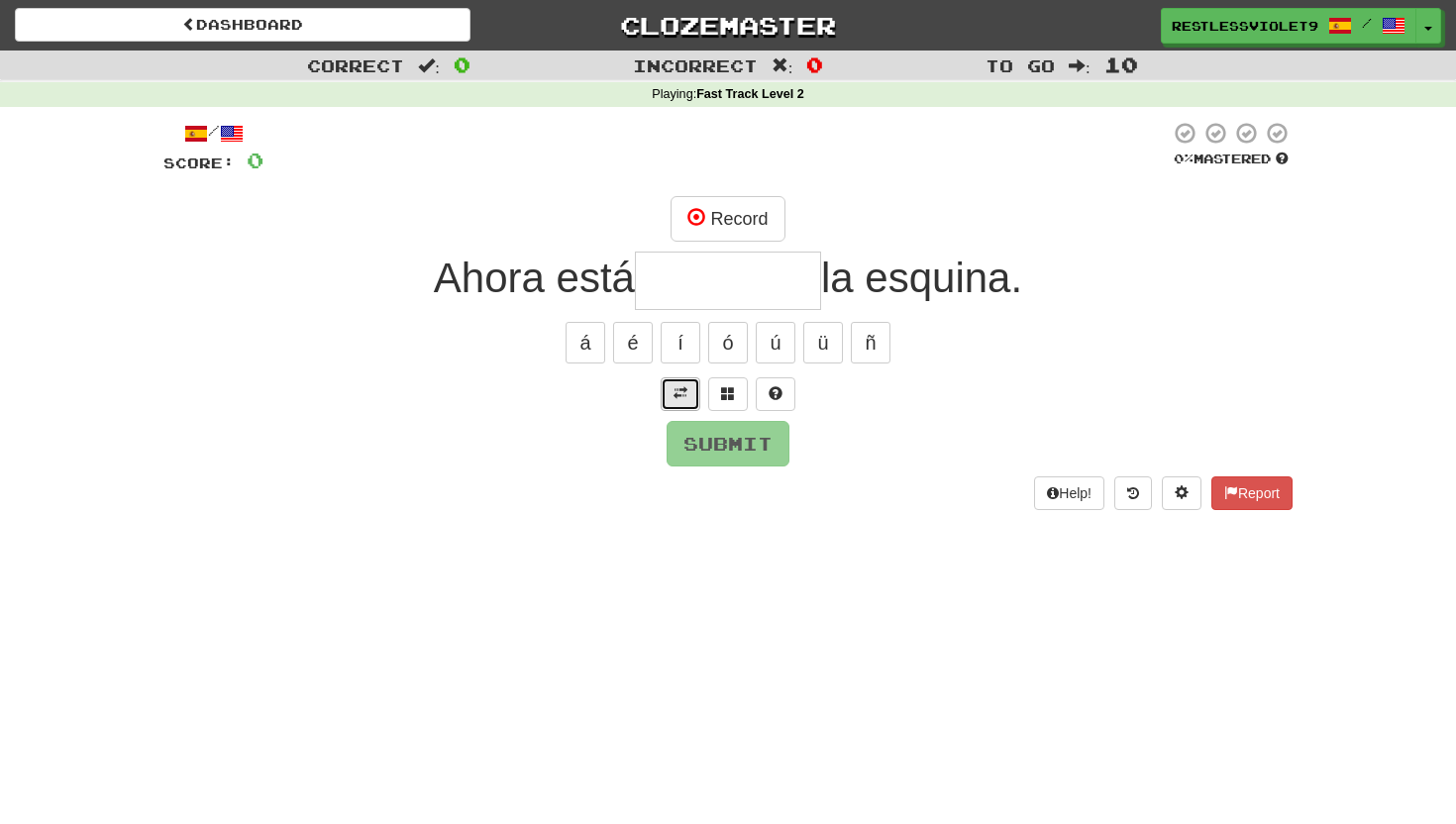 click at bounding box center [680, 393] 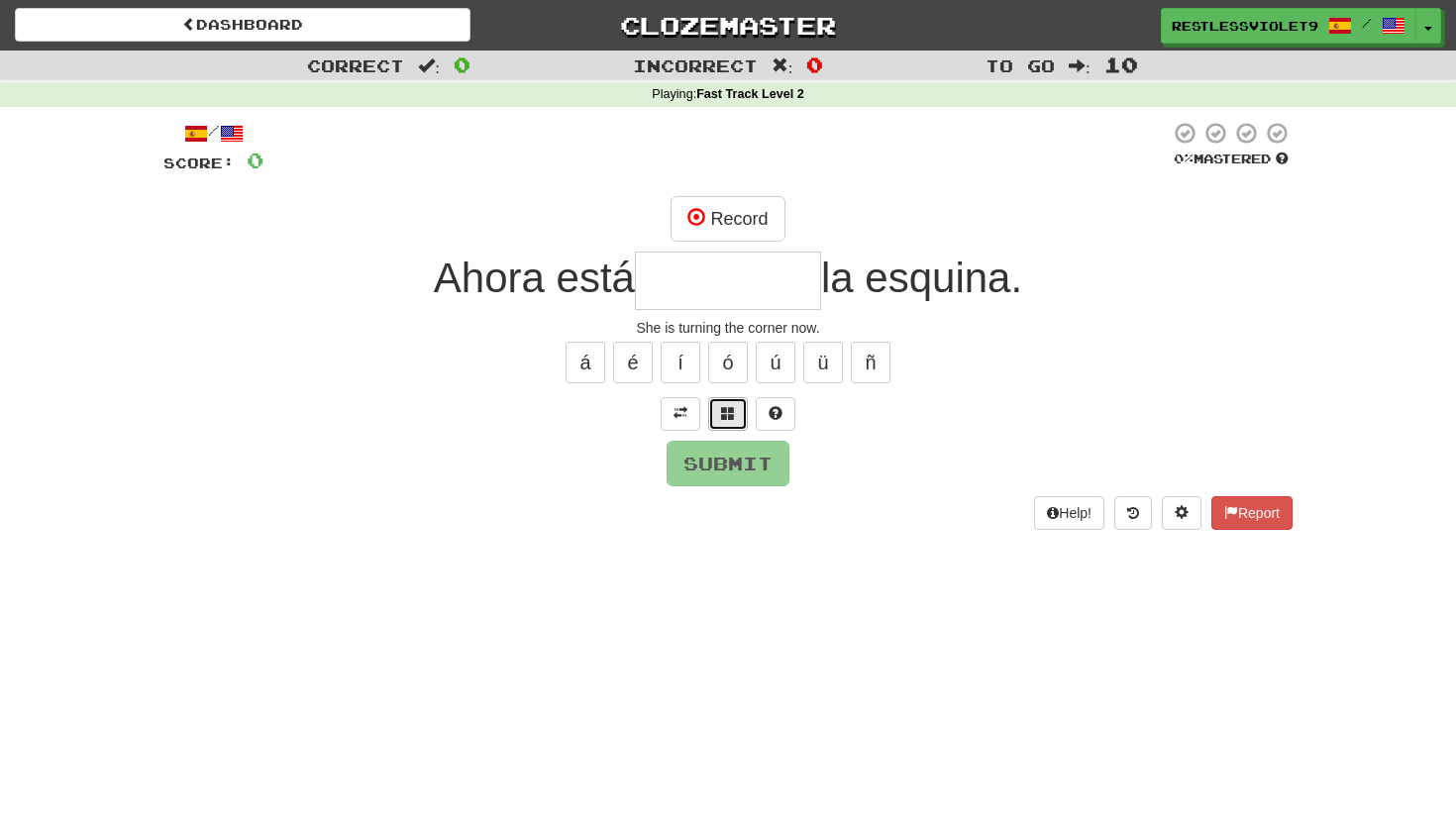 click at bounding box center (728, 413) 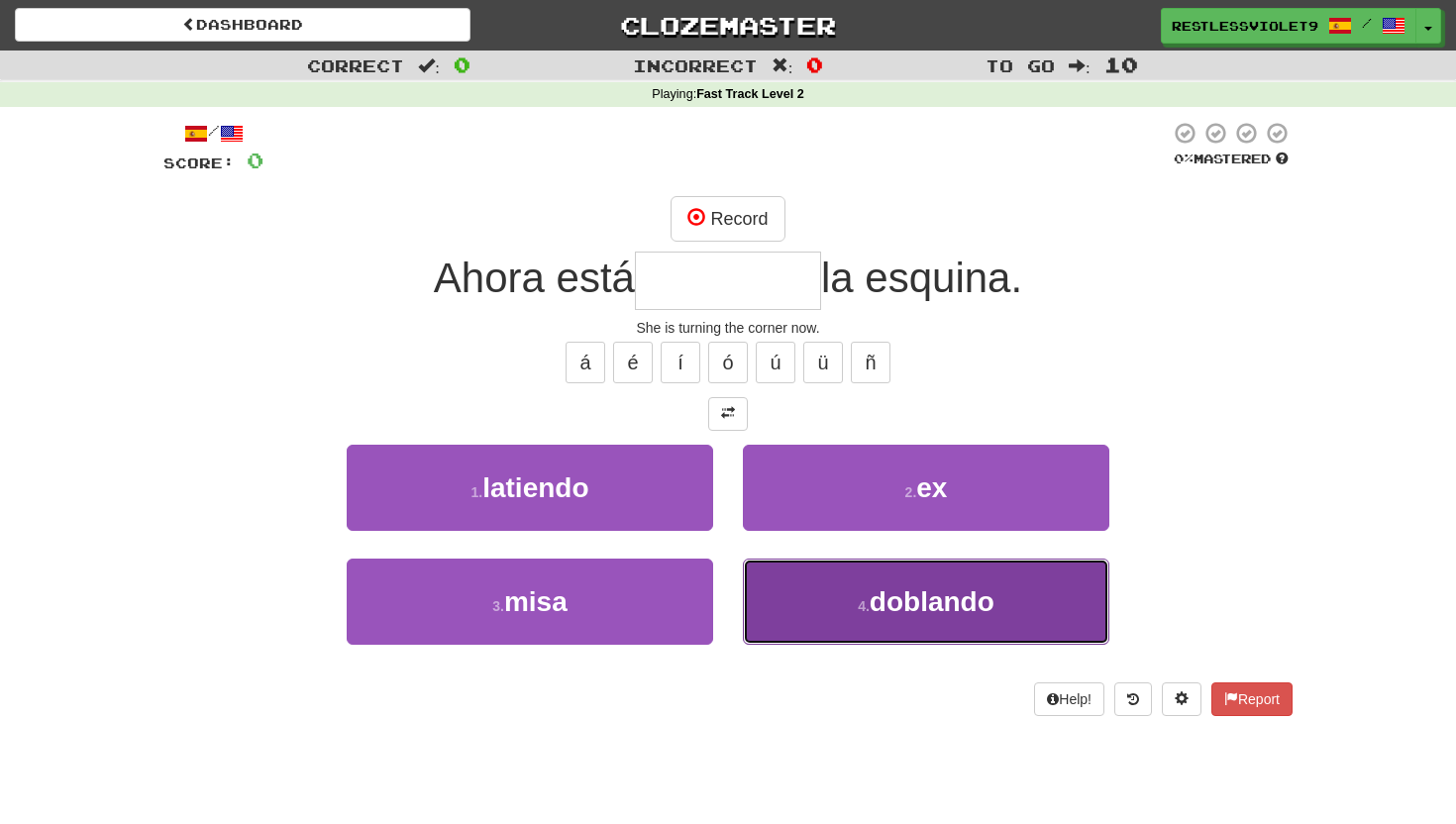 click on "4 ." at bounding box center (864, 606) 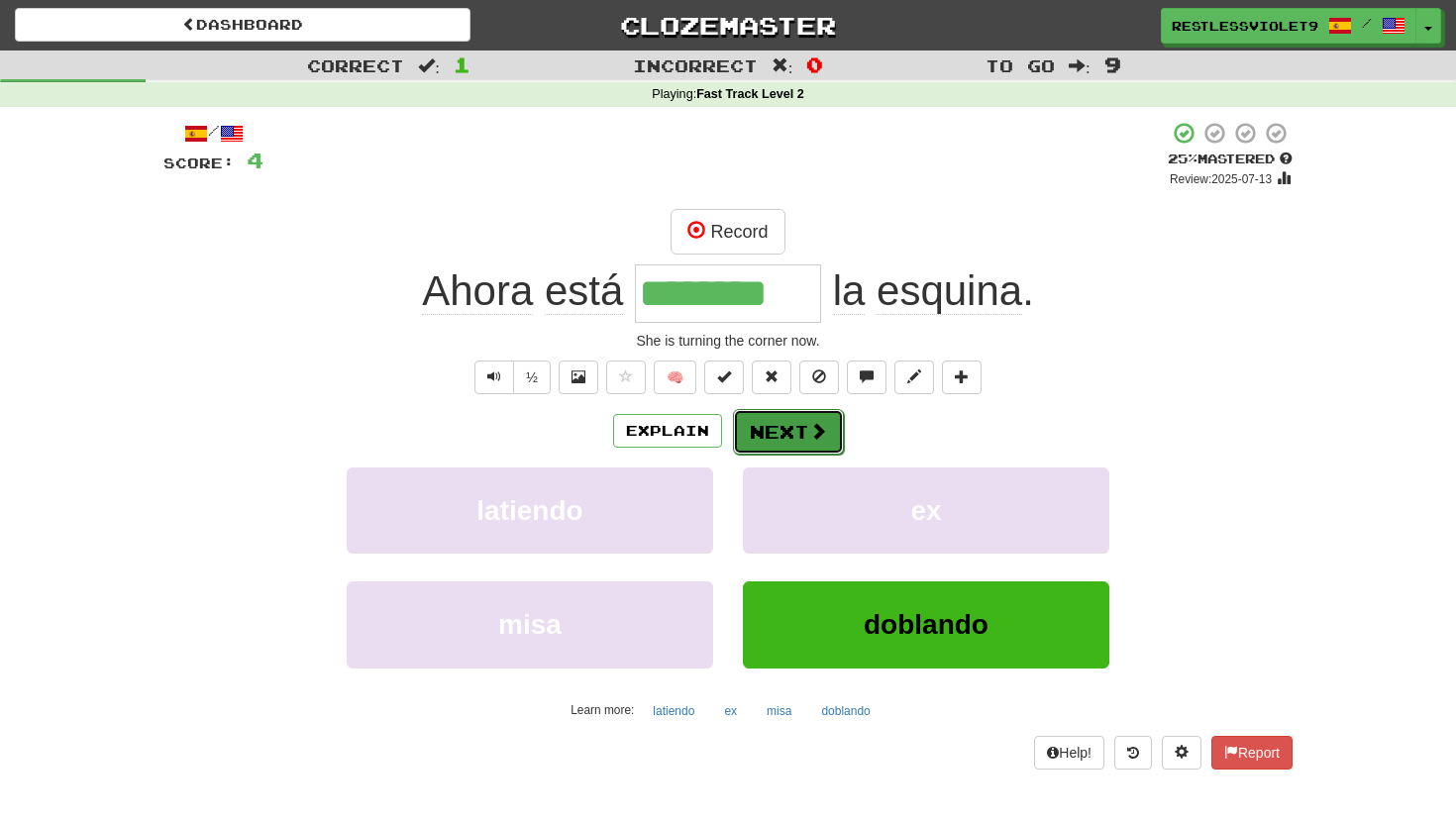 click on "Next" at bounding box center (788, 432) 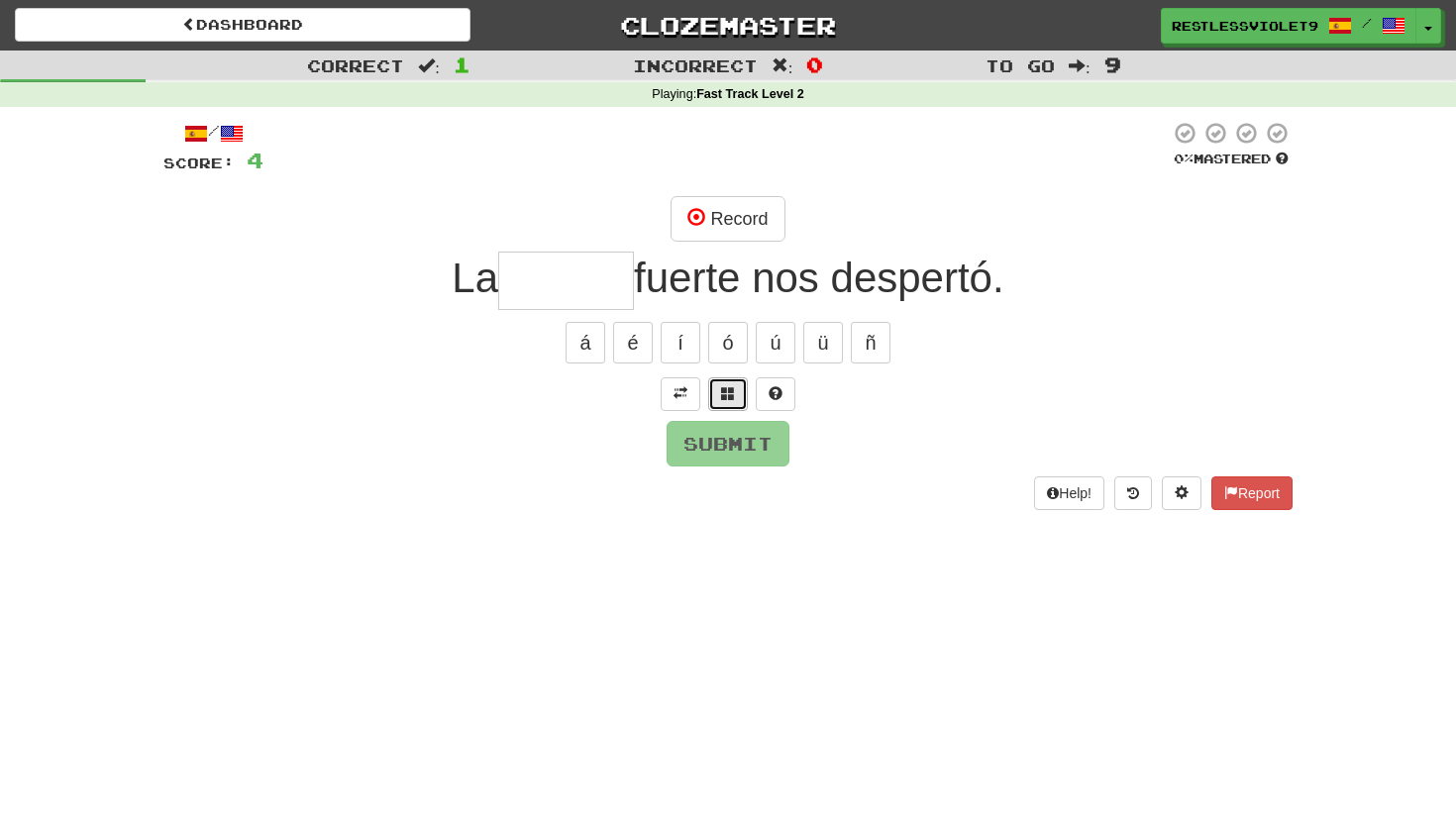 click at bounding box center (728, 393) 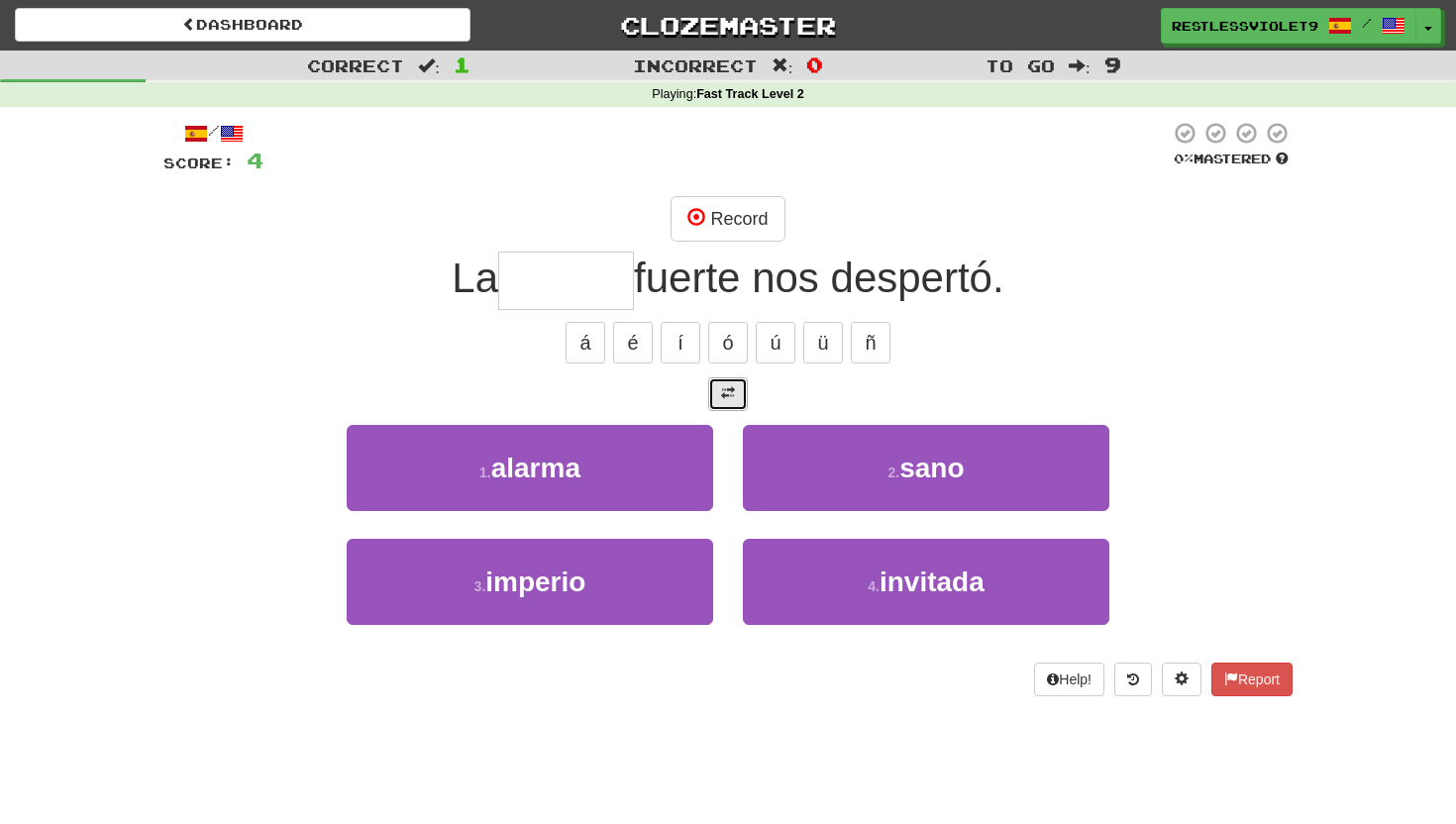 click at bounding box center (728, 393) 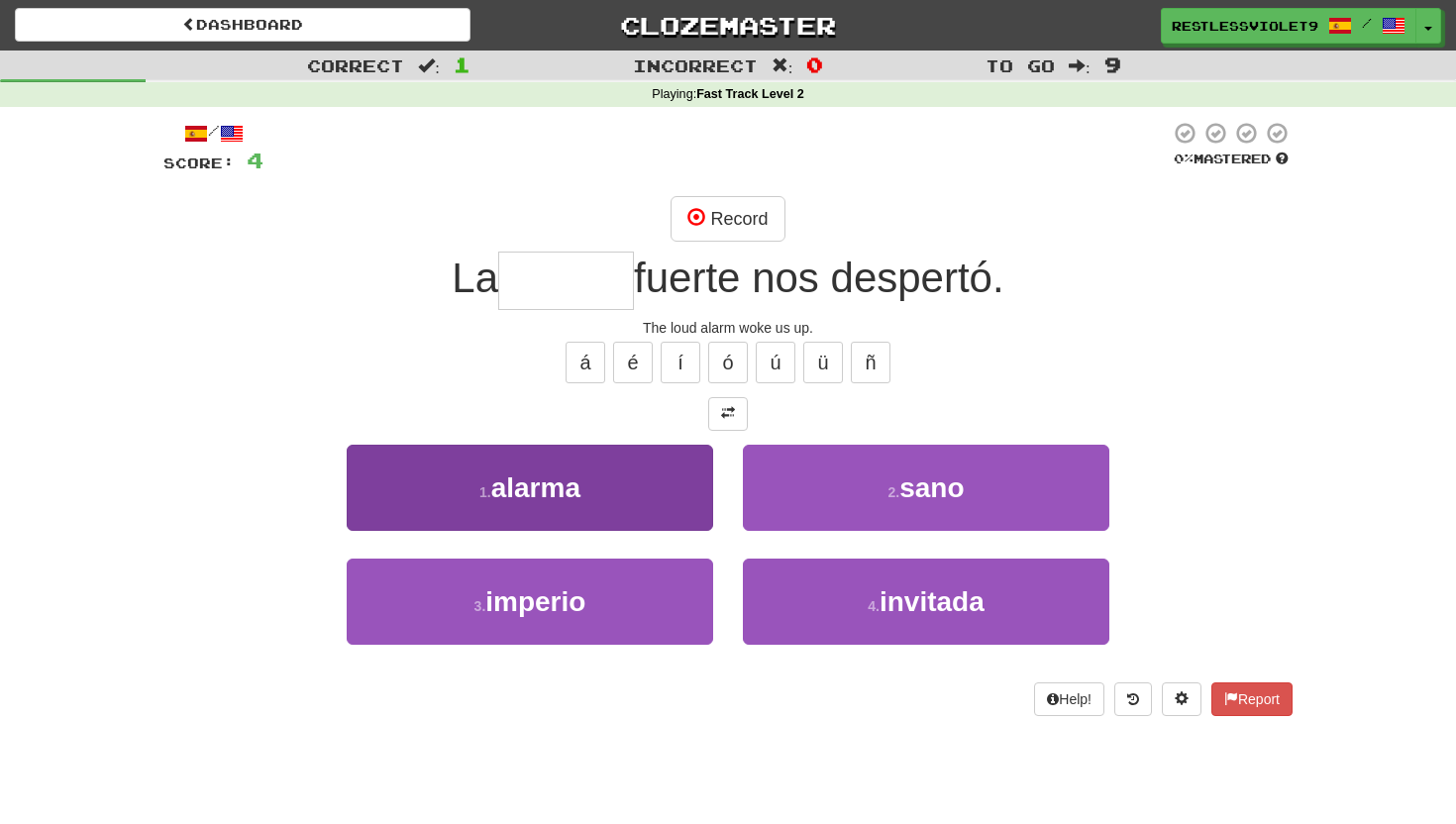 click on "1 .  alarma" at bounding box center [530, 501] 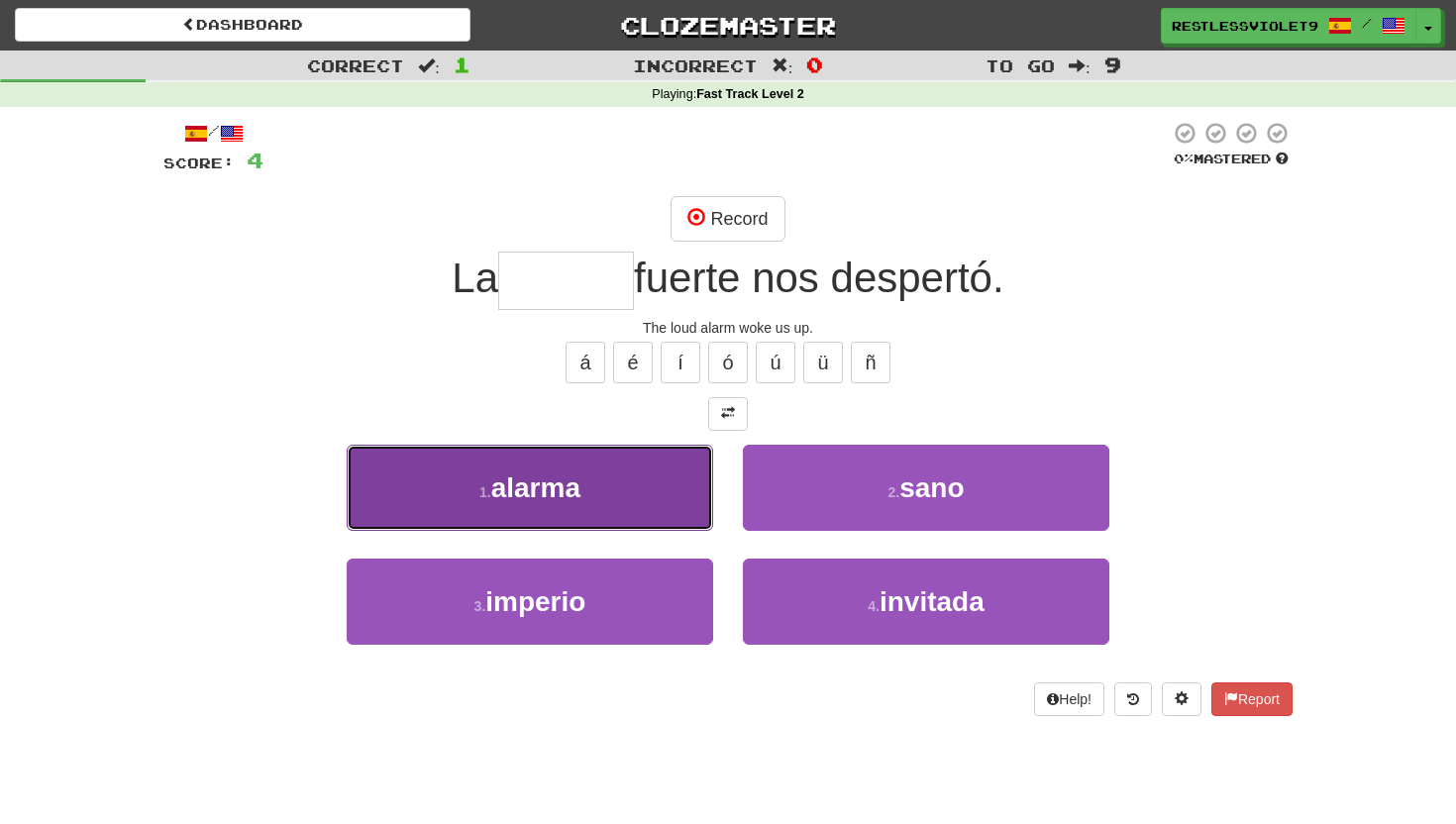 click on "alarma" at bounding box center (536, 487) 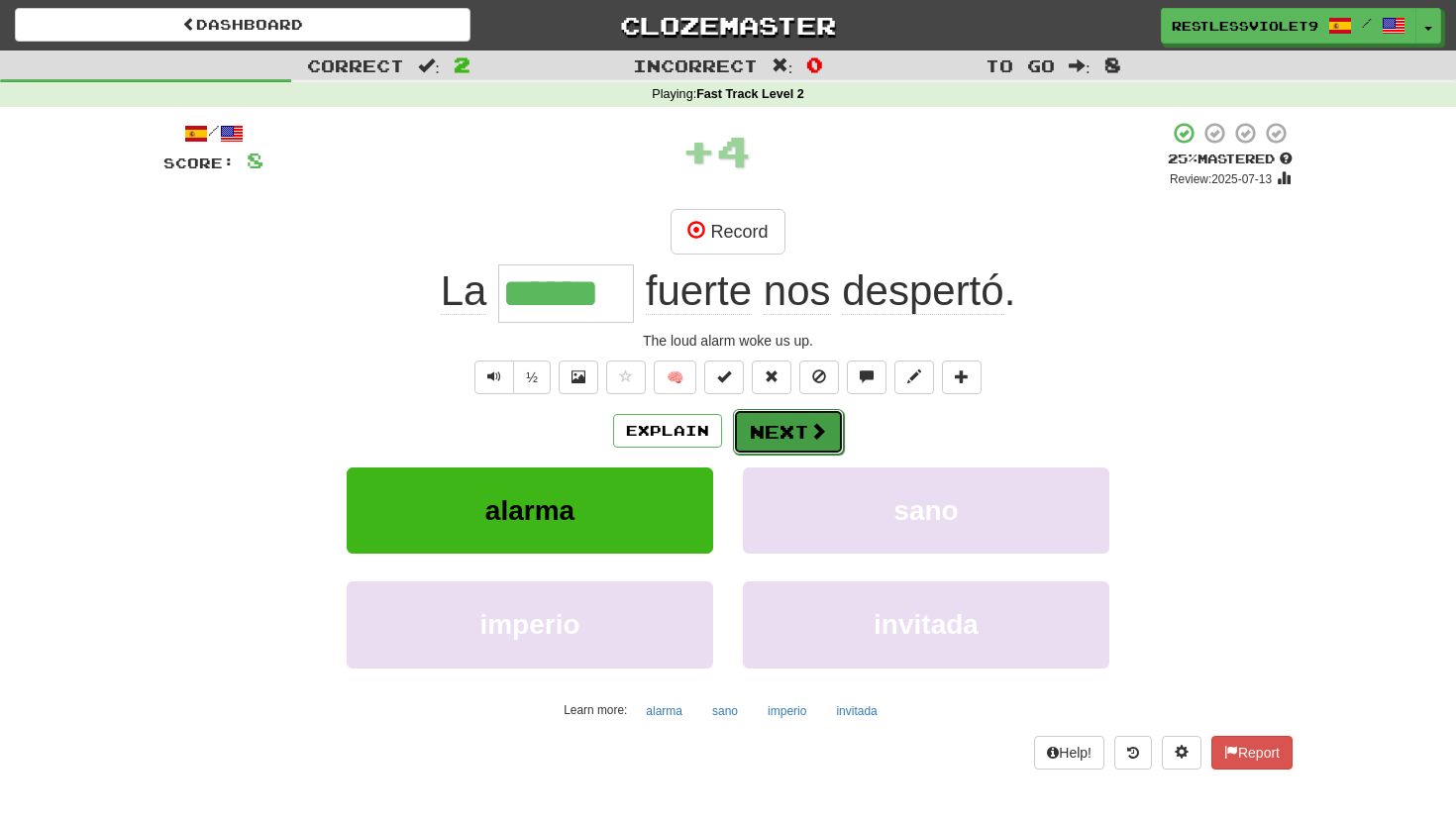 click on "Next" at bounding box center (788, 432) 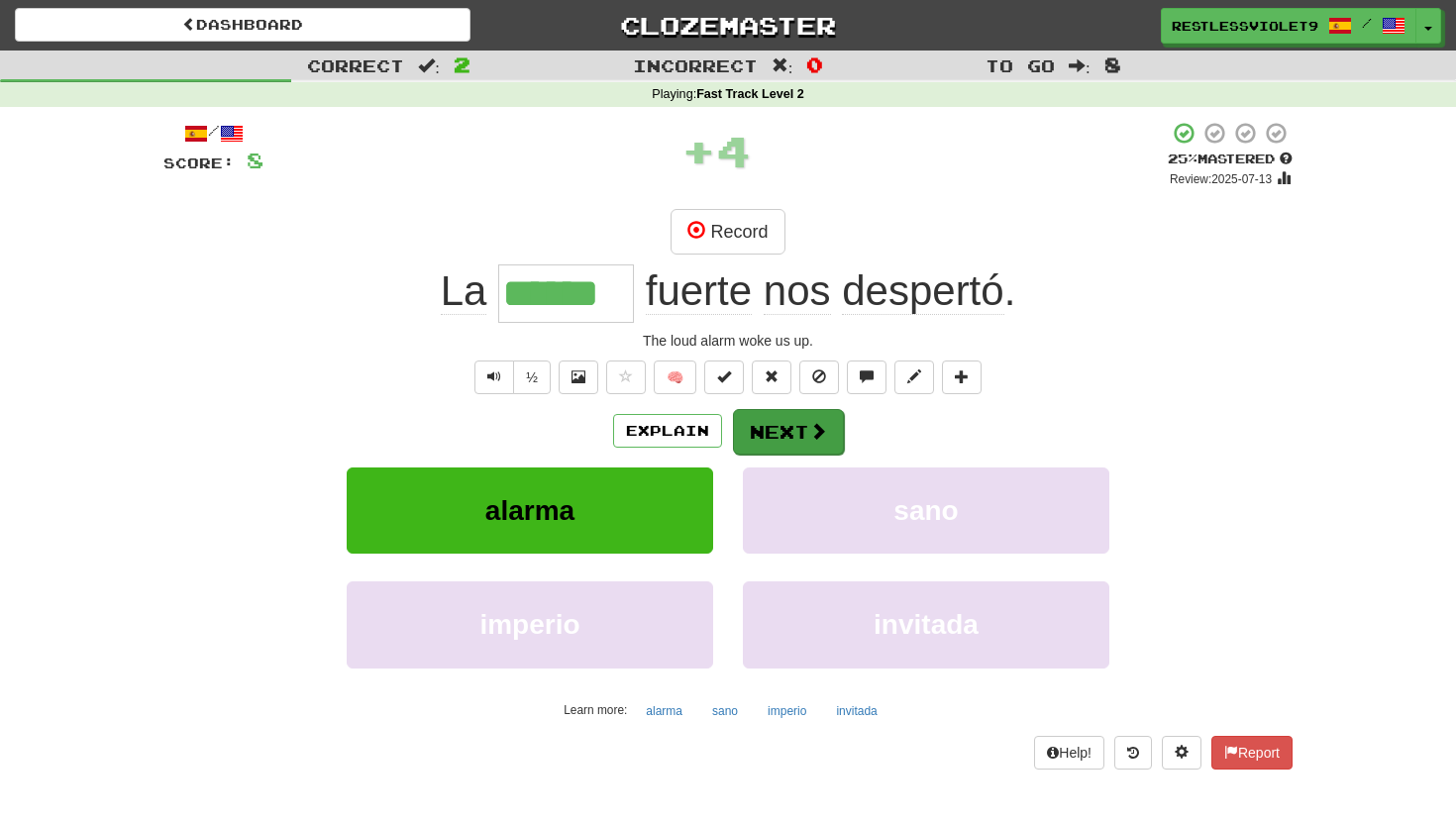 type 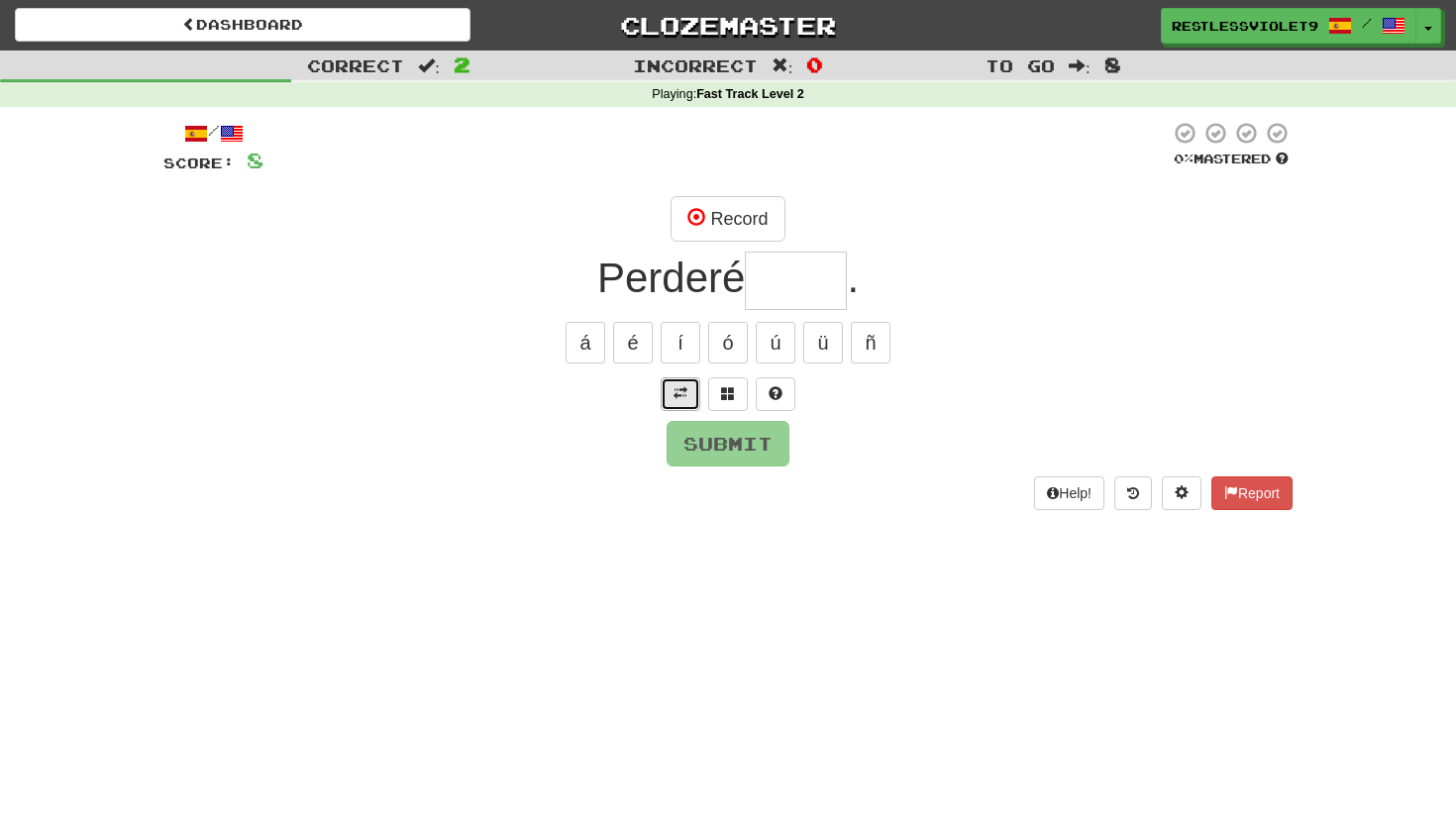 click at bounding box center (680, 393) 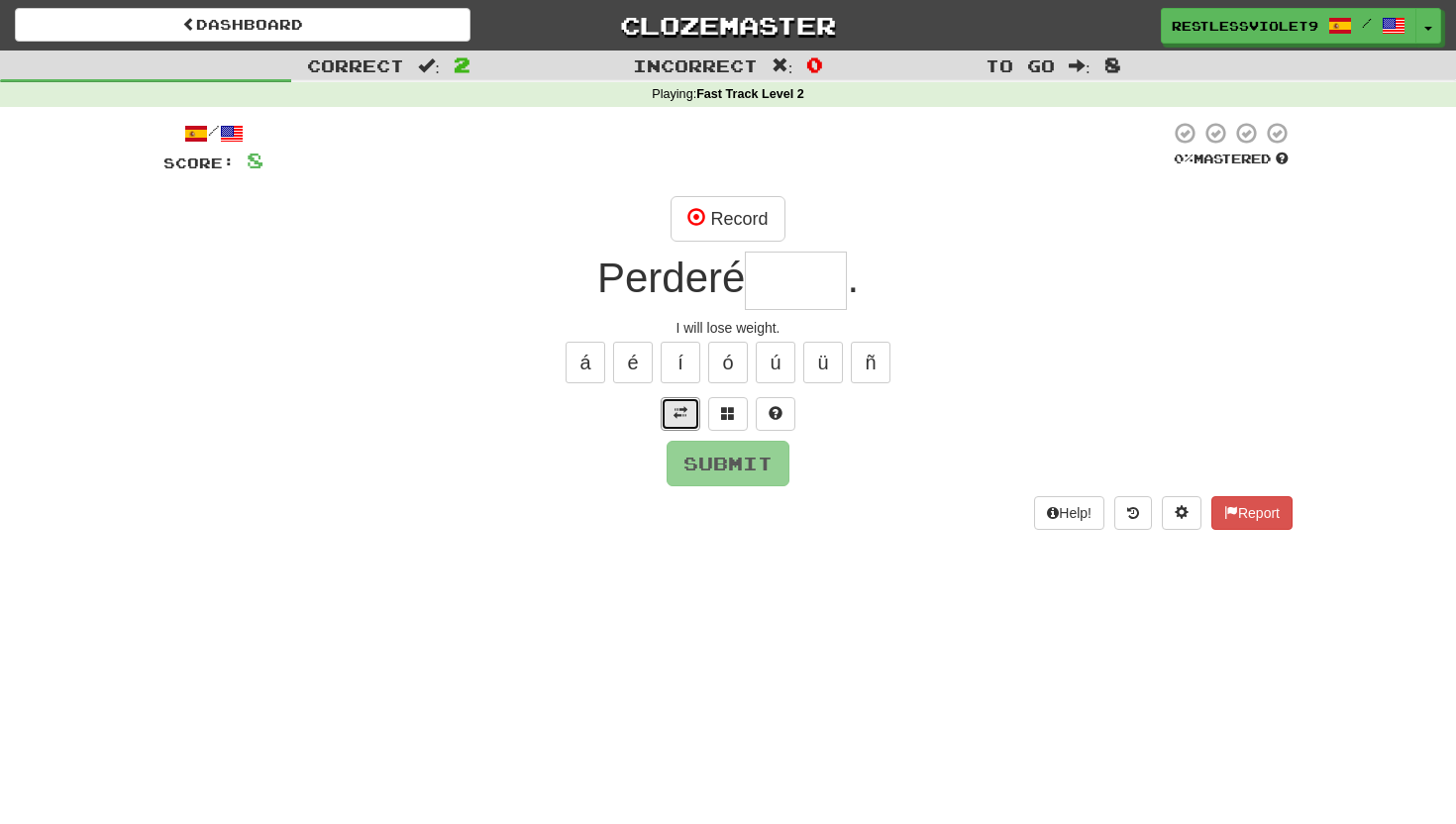 type 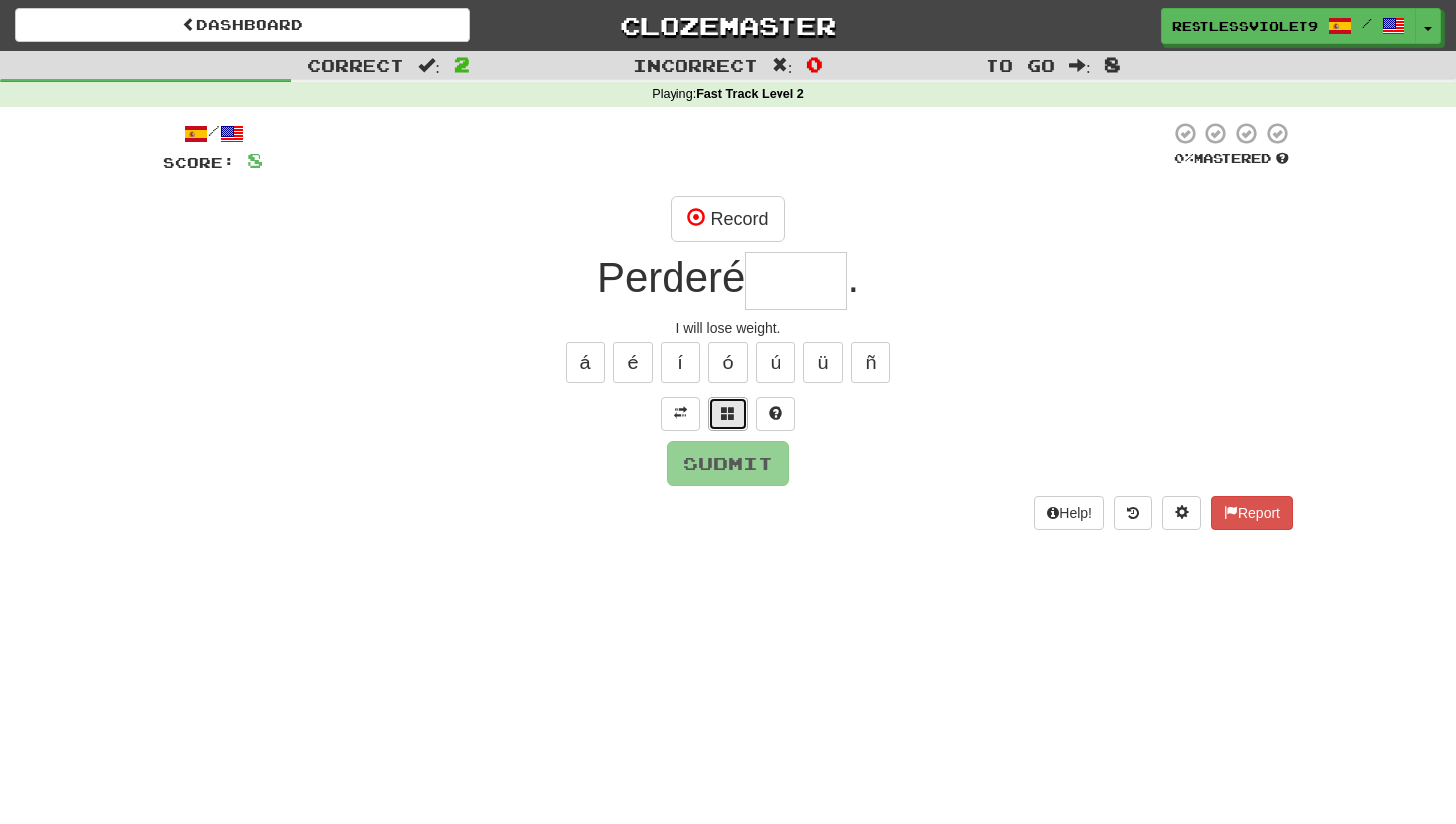 click at bounding box center [728, 413] 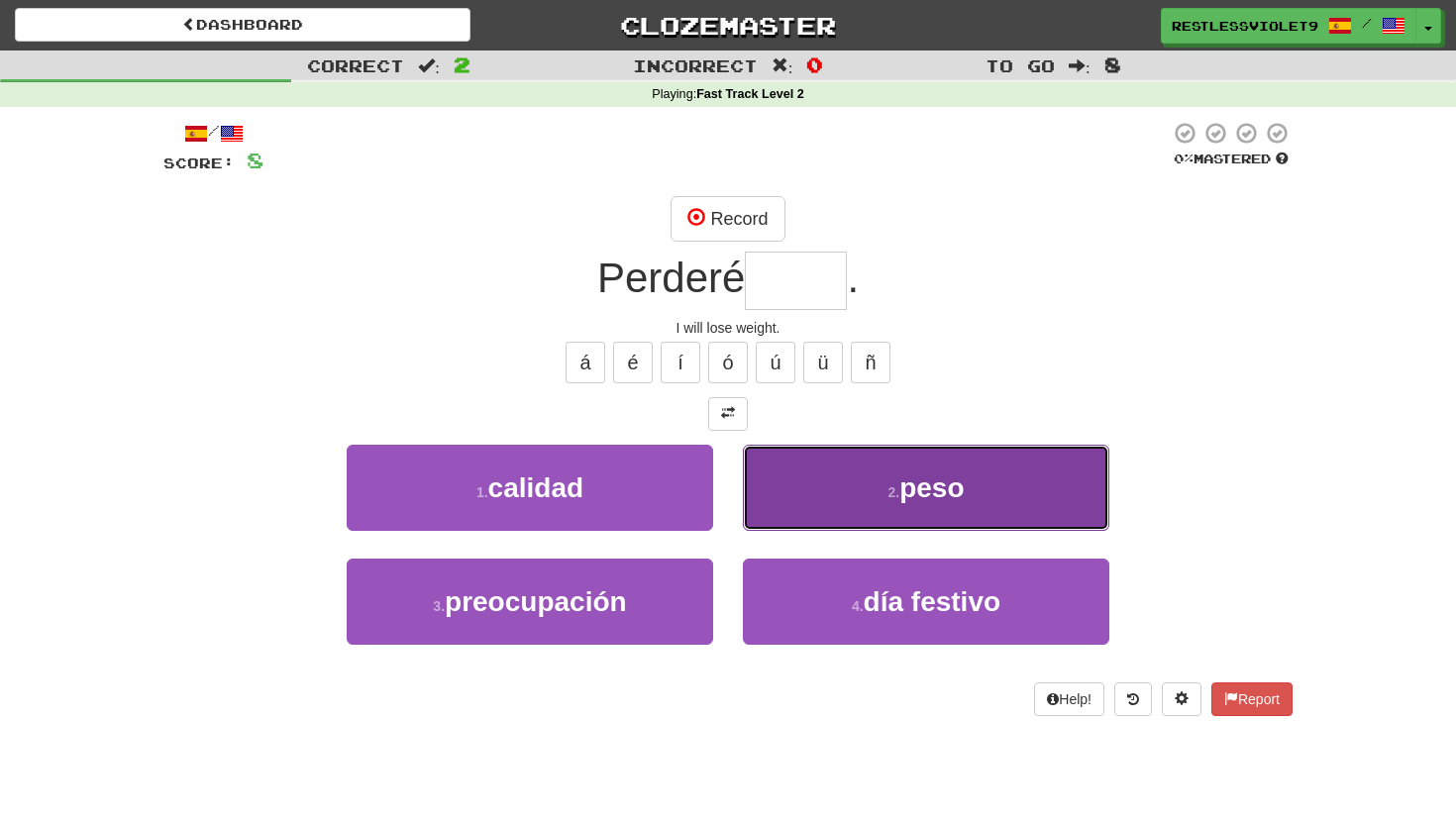 click on "2 .  peso" at bounding box center [926, 487] 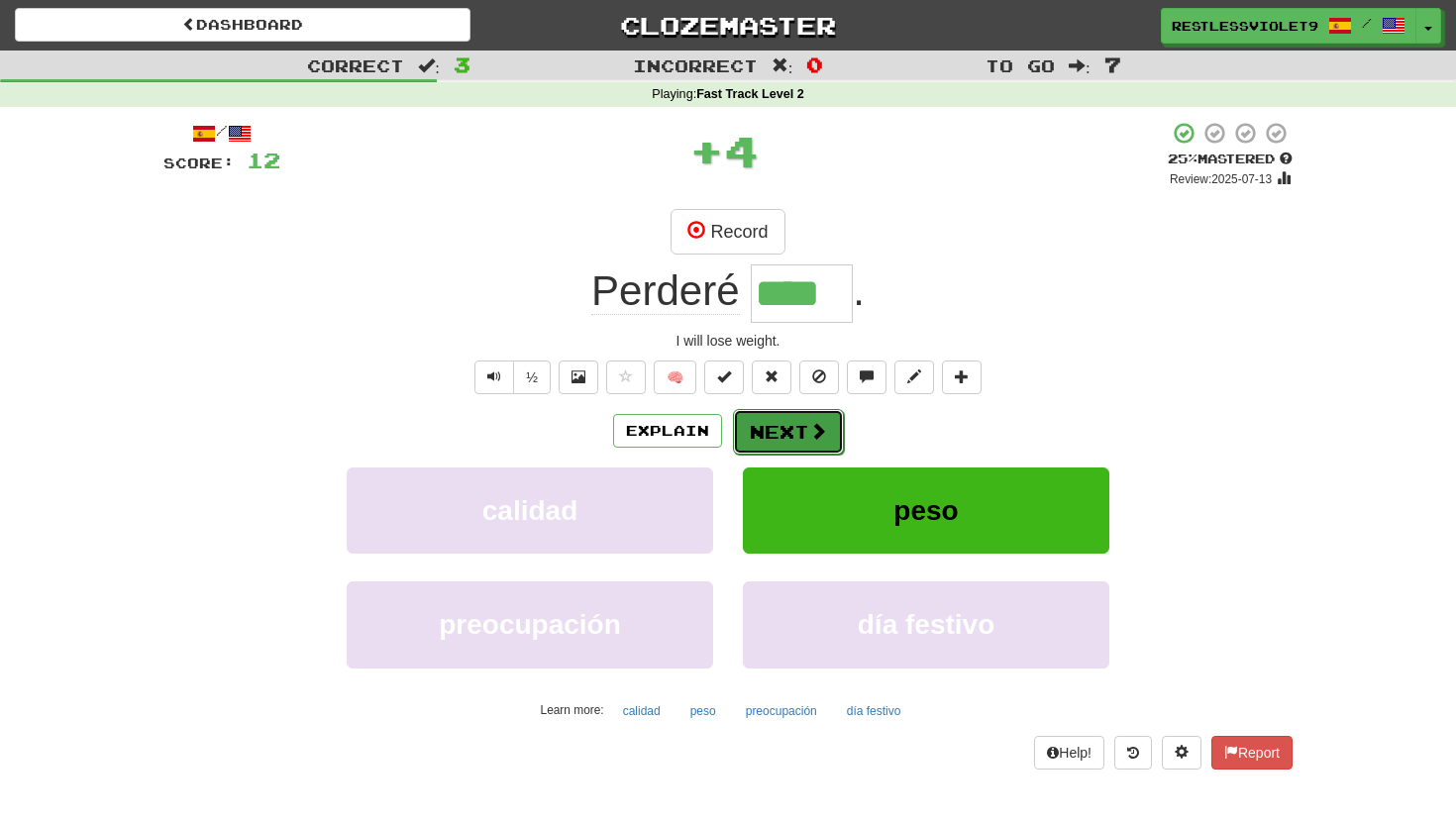 click on "Next" at bounding box center [788, 432] 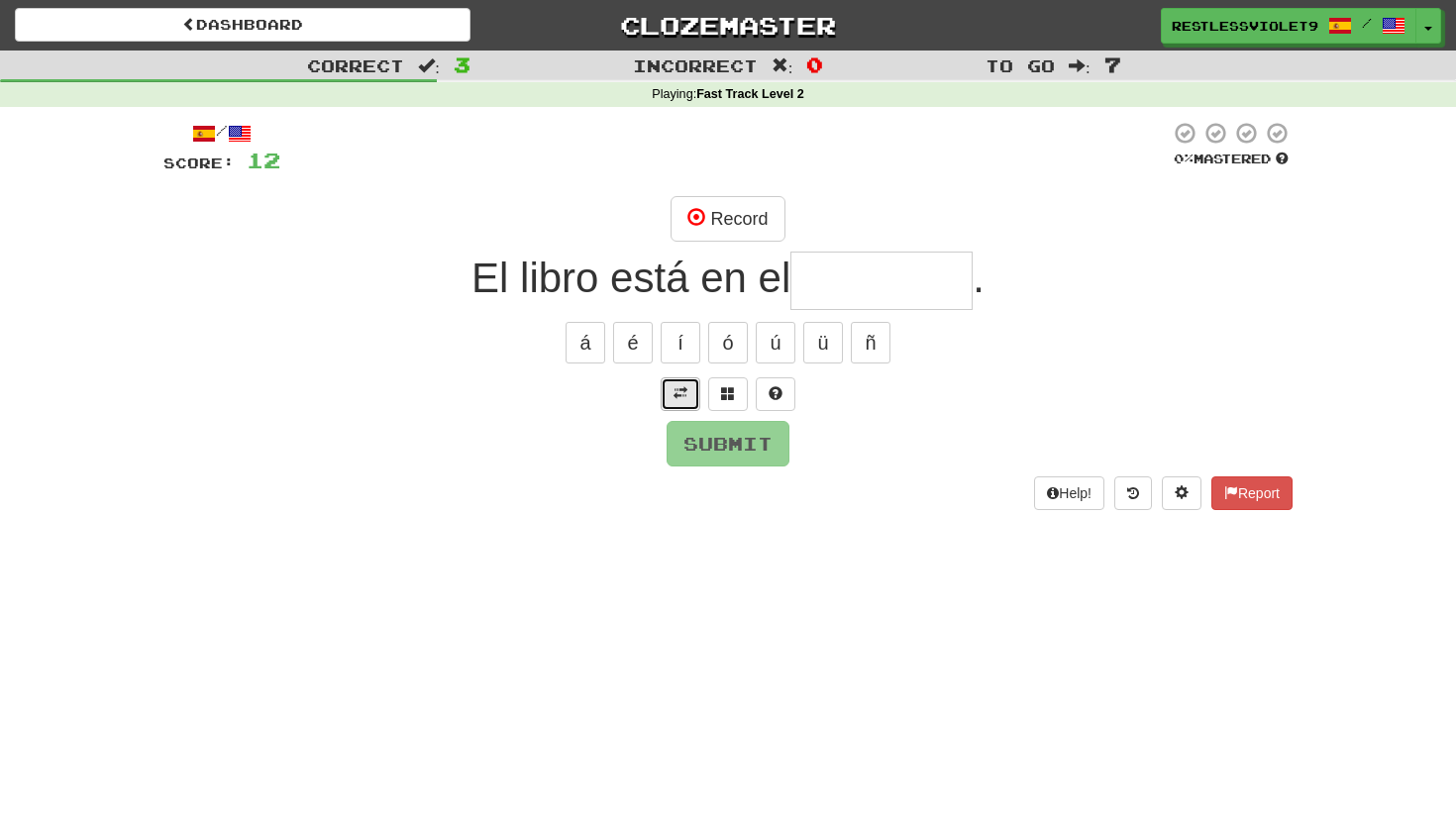 click at bounding box center [680, 393] 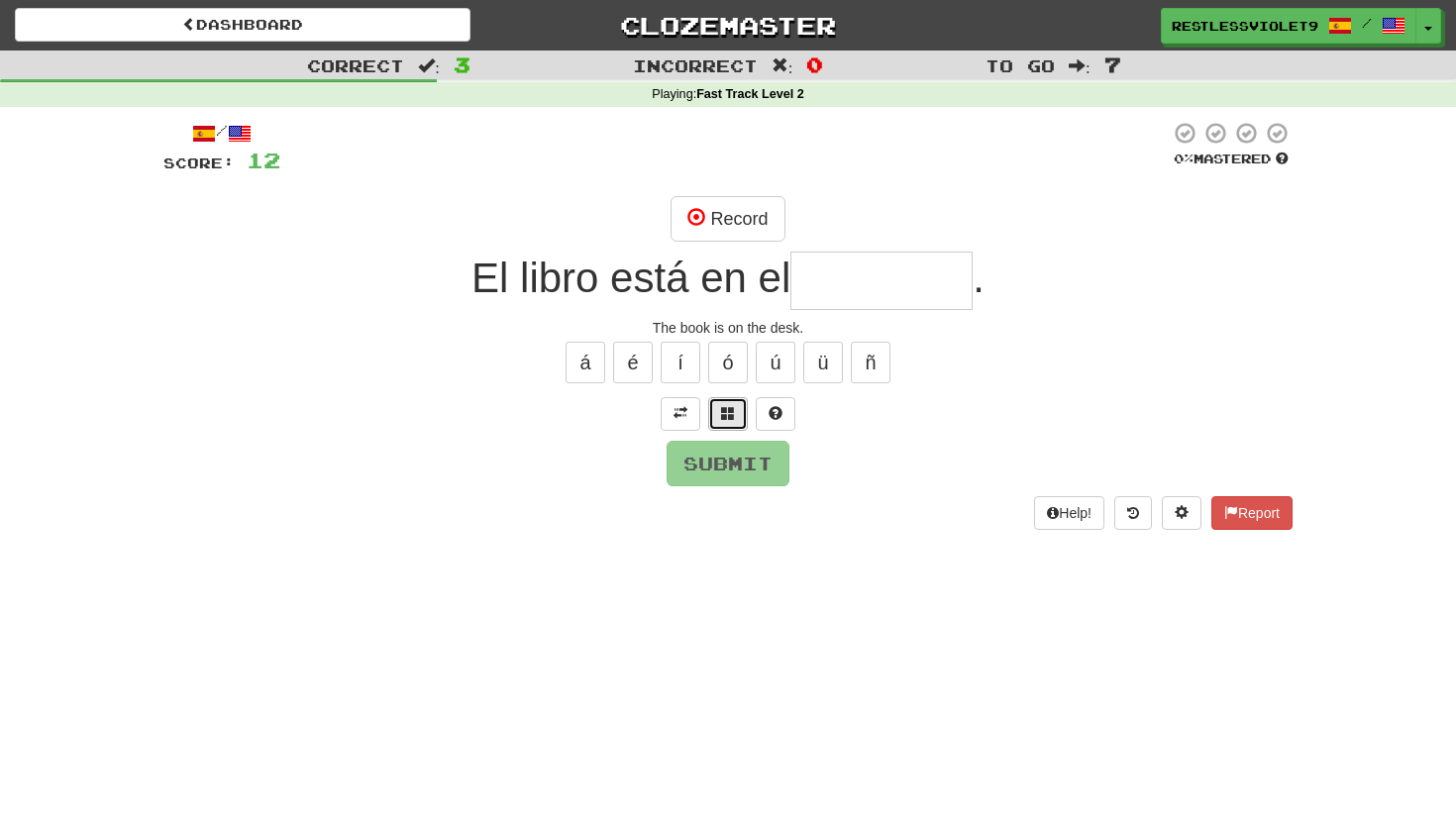 click at bounding box center [728, 413] 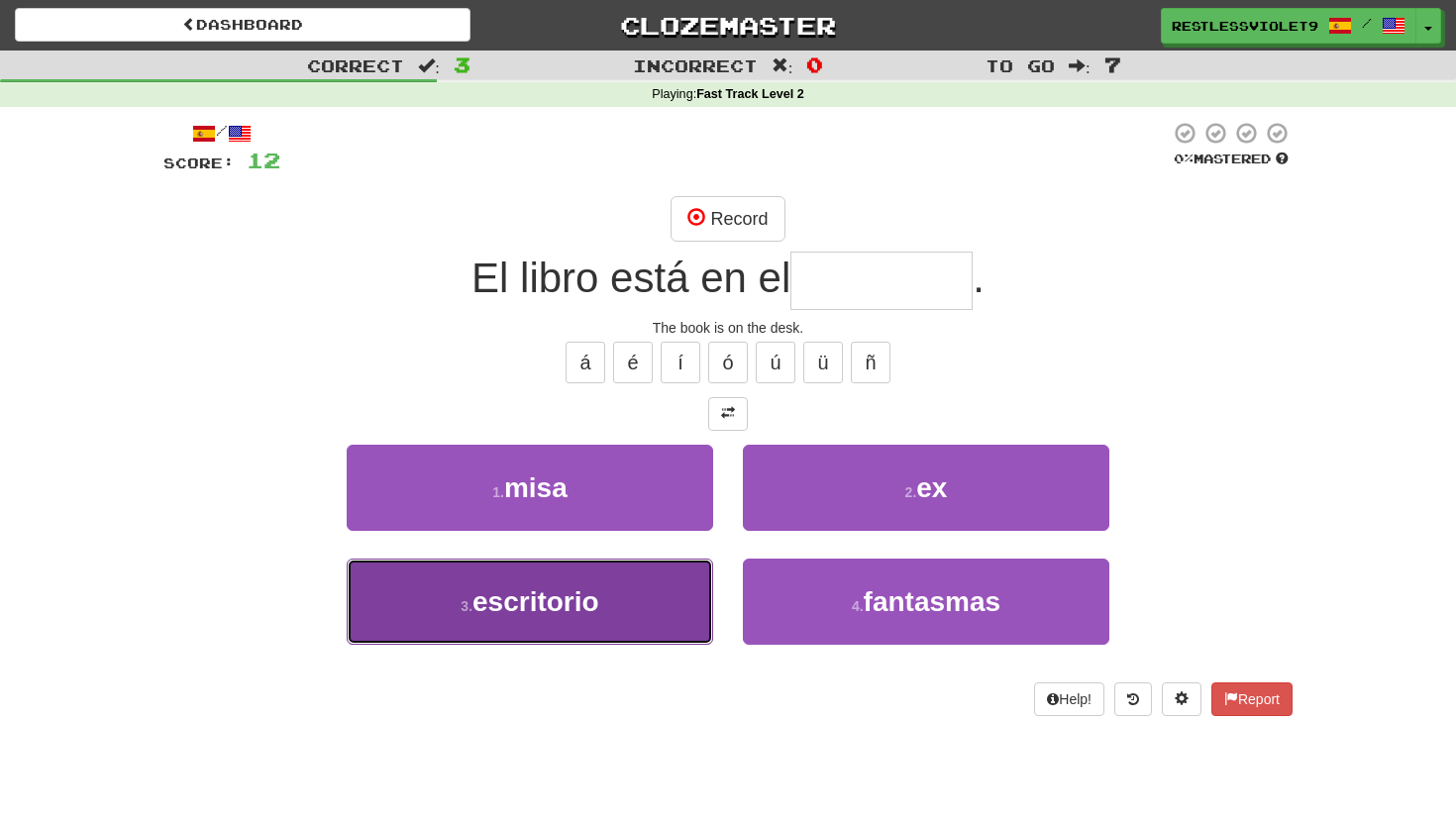 click on "escritorio" at bounding box center [536, 601] 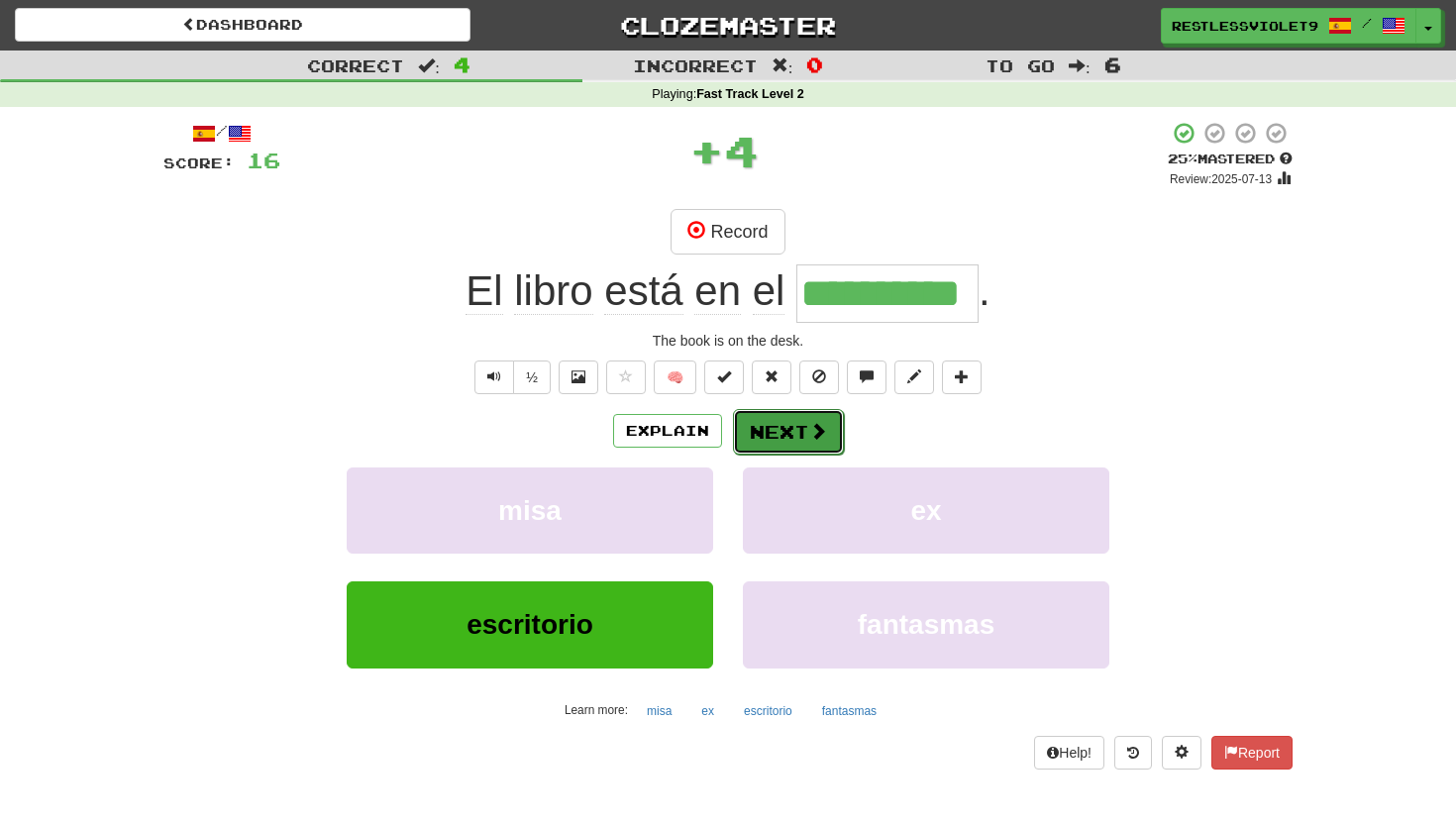 click on "Next" at bounding box center [788, 432] 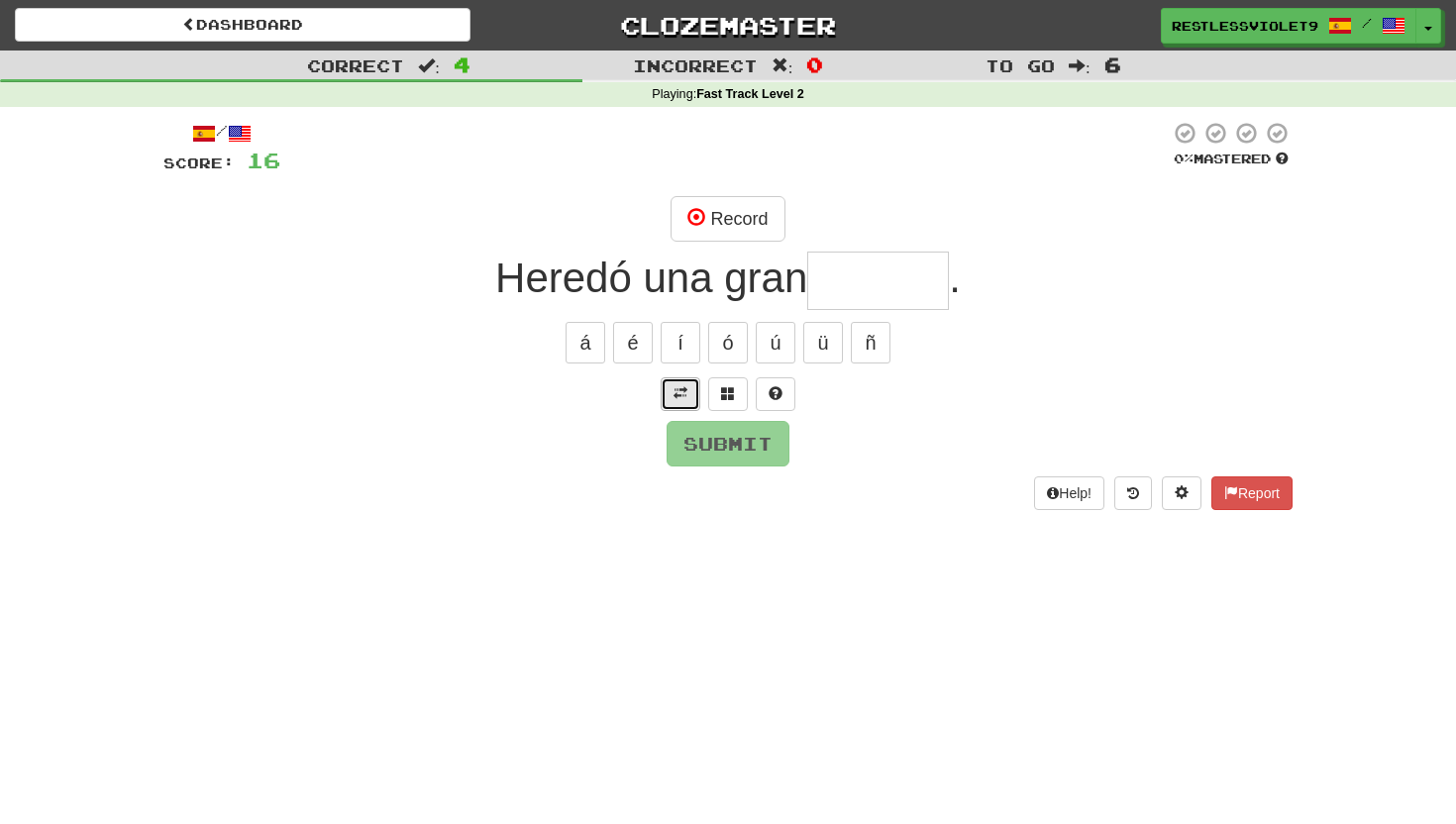 click at bounding box center [680, 393] 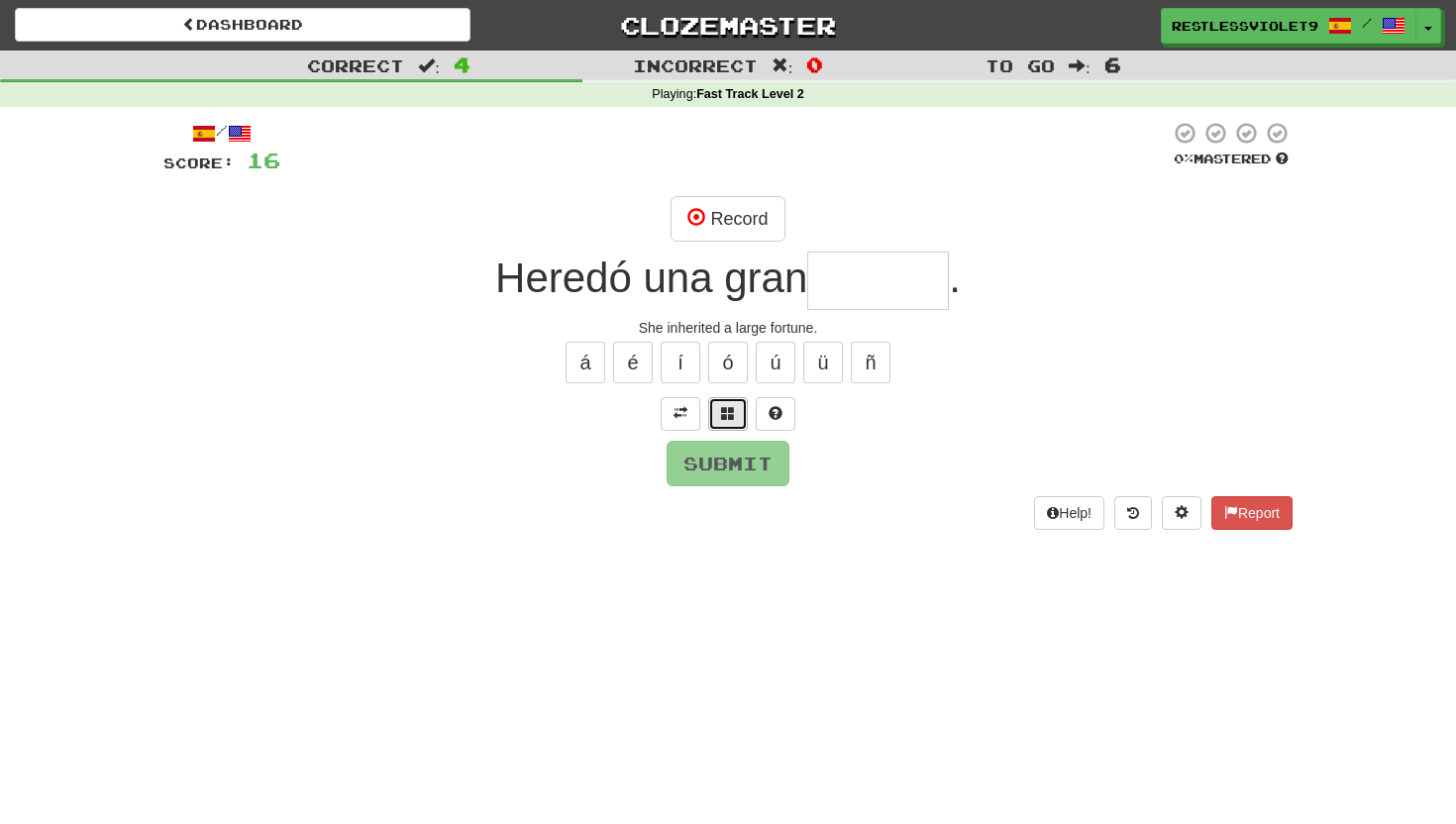 click at bounding box center (728, 413) 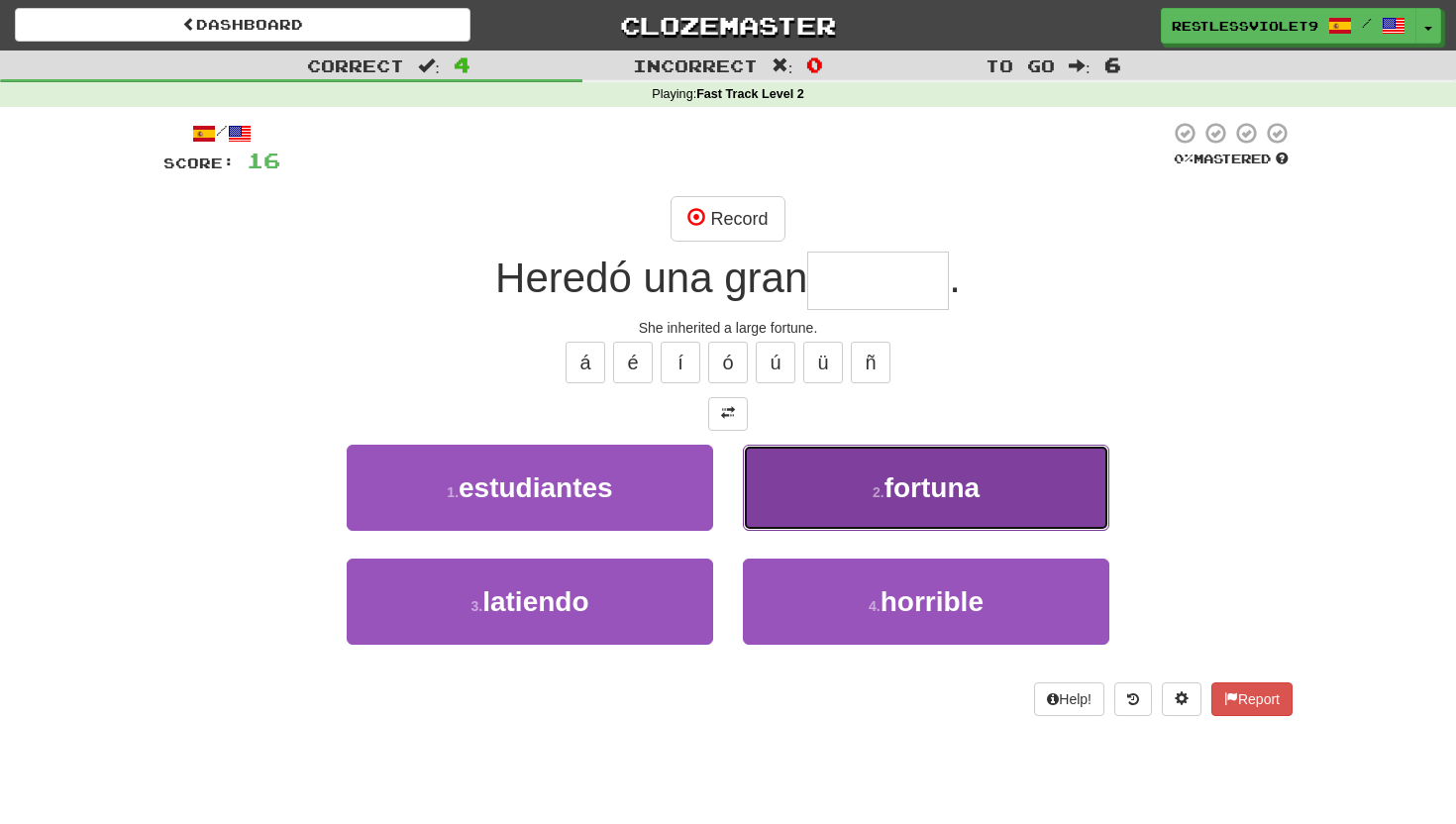 click on "fortuna" at bounding box center (932, 487) 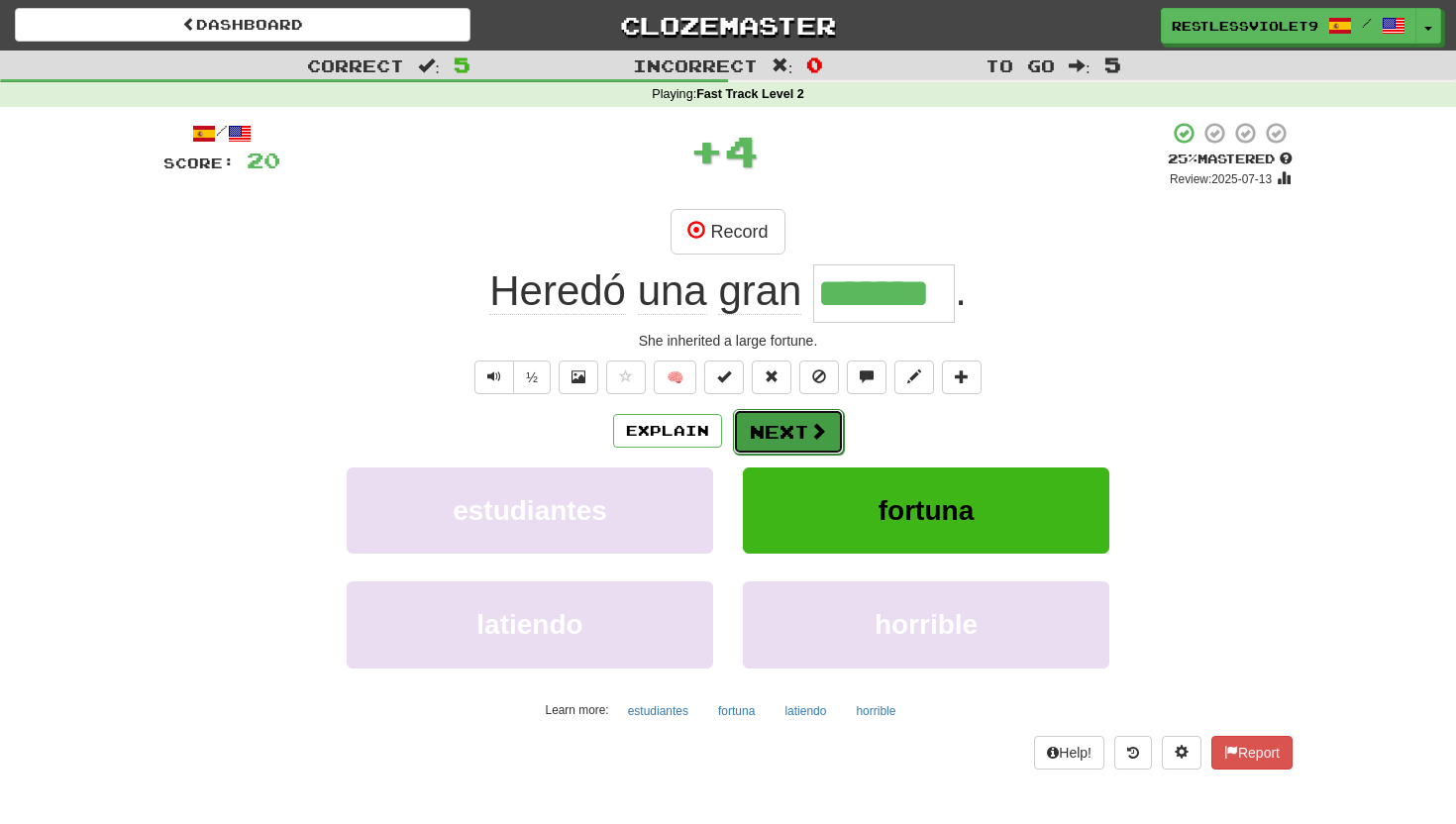 click on "Next" at bounding box center (788, 432) 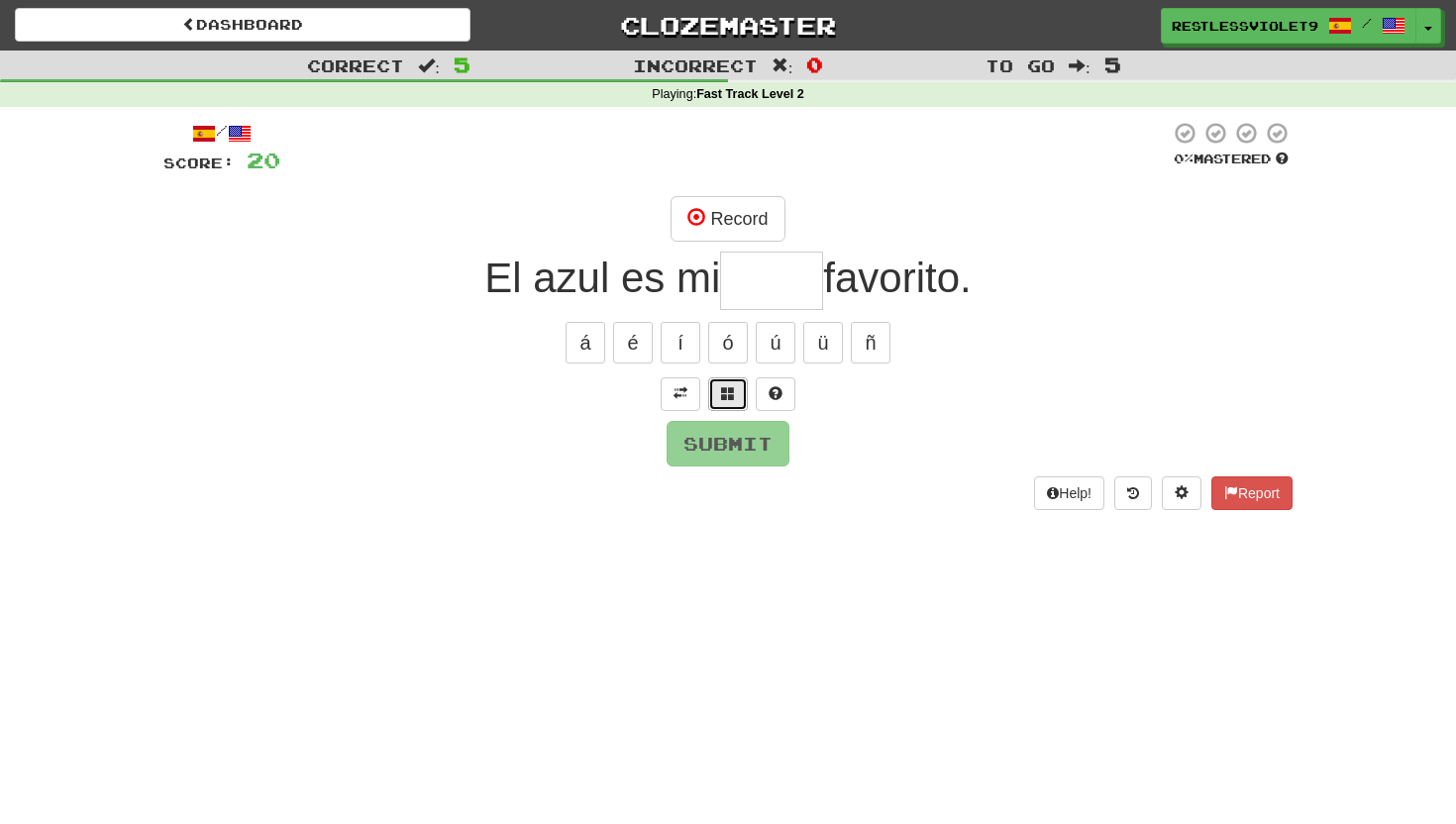 click at bounding box center (728, 393) 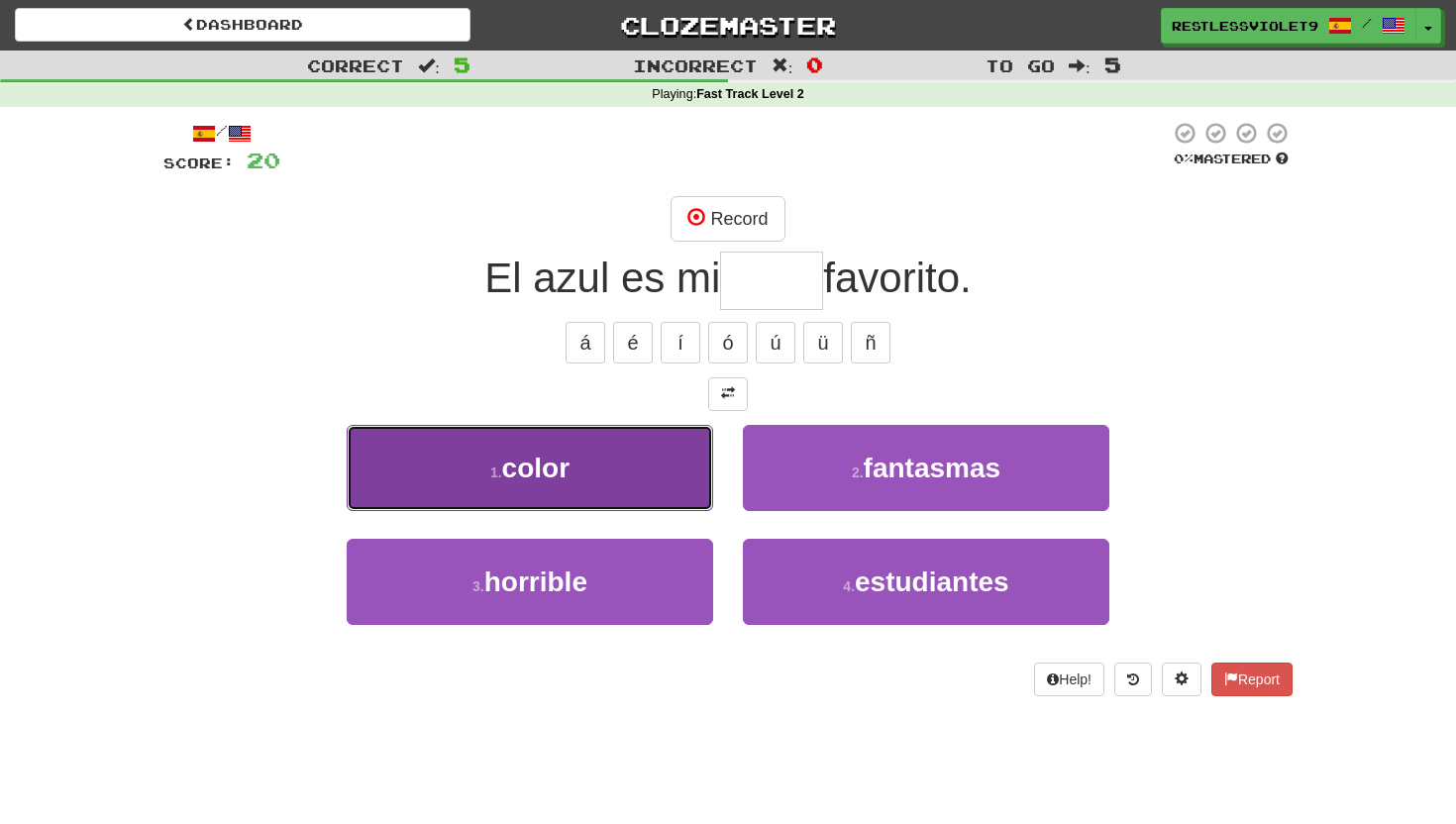 click on "1 .  color" at bounding box center [530, 467] 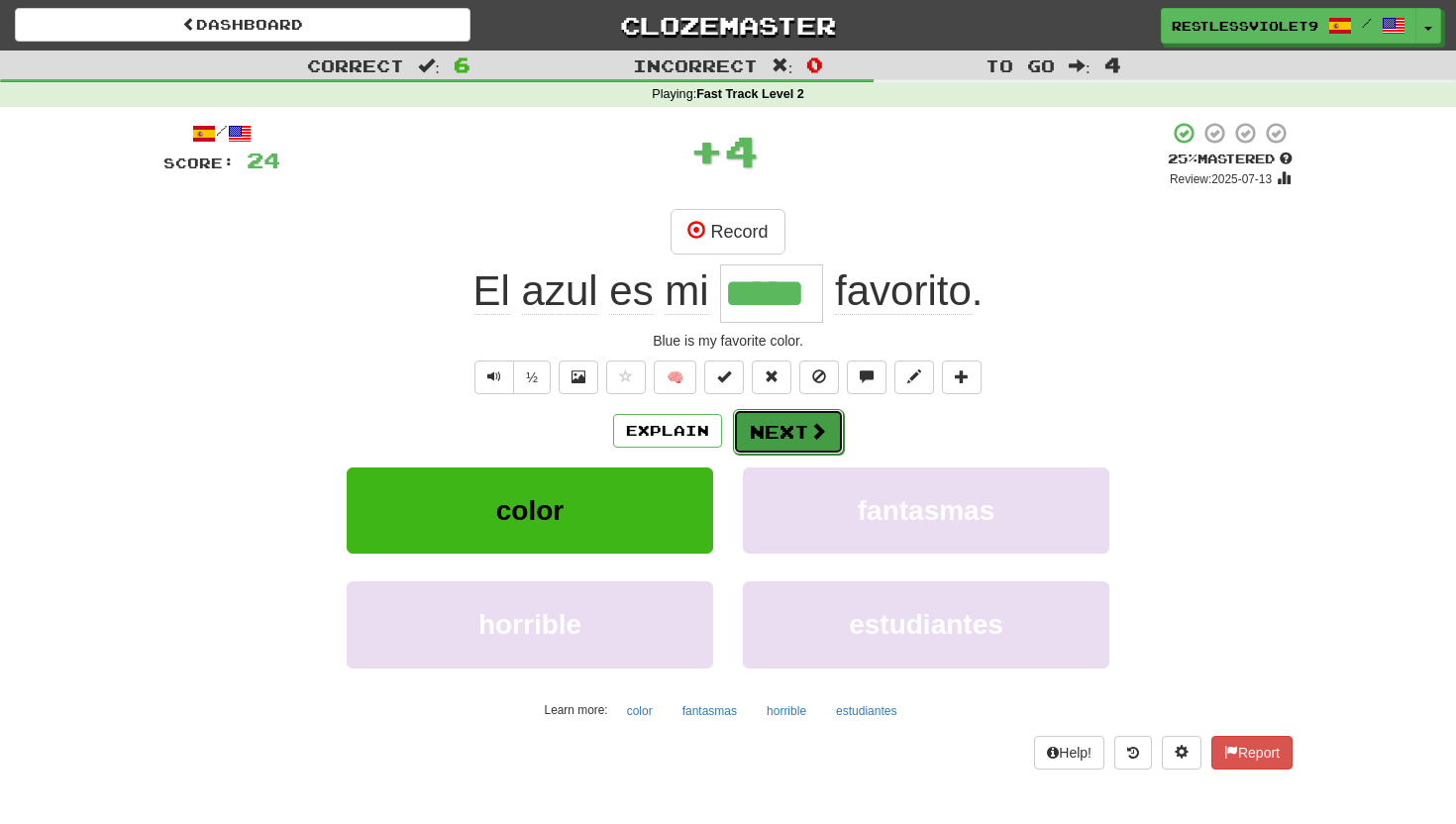 click on "Next" at bounding box center (788, 432) 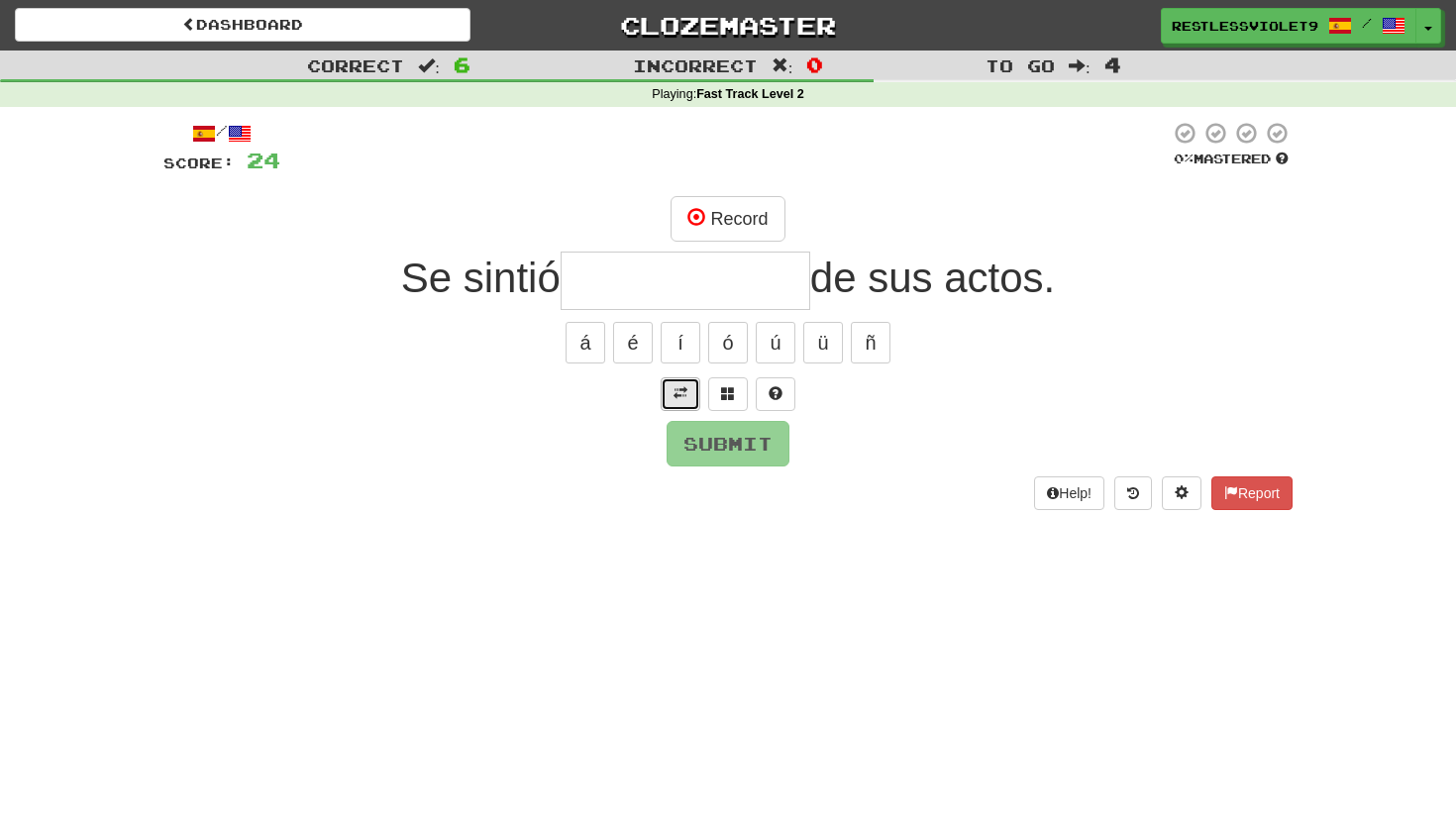 click at bounding box center (680, 393) 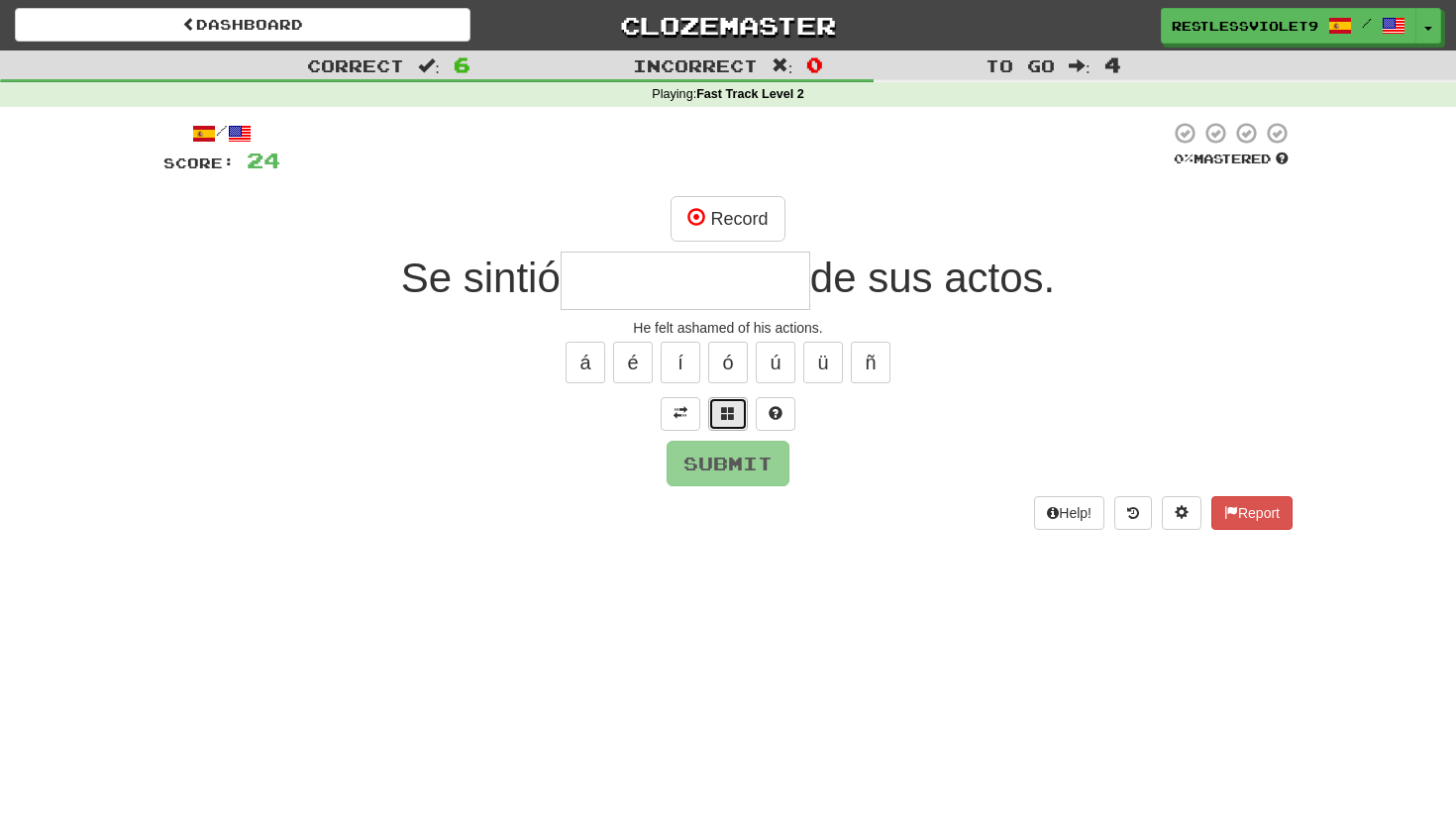 click at bounding box center (728, 413) 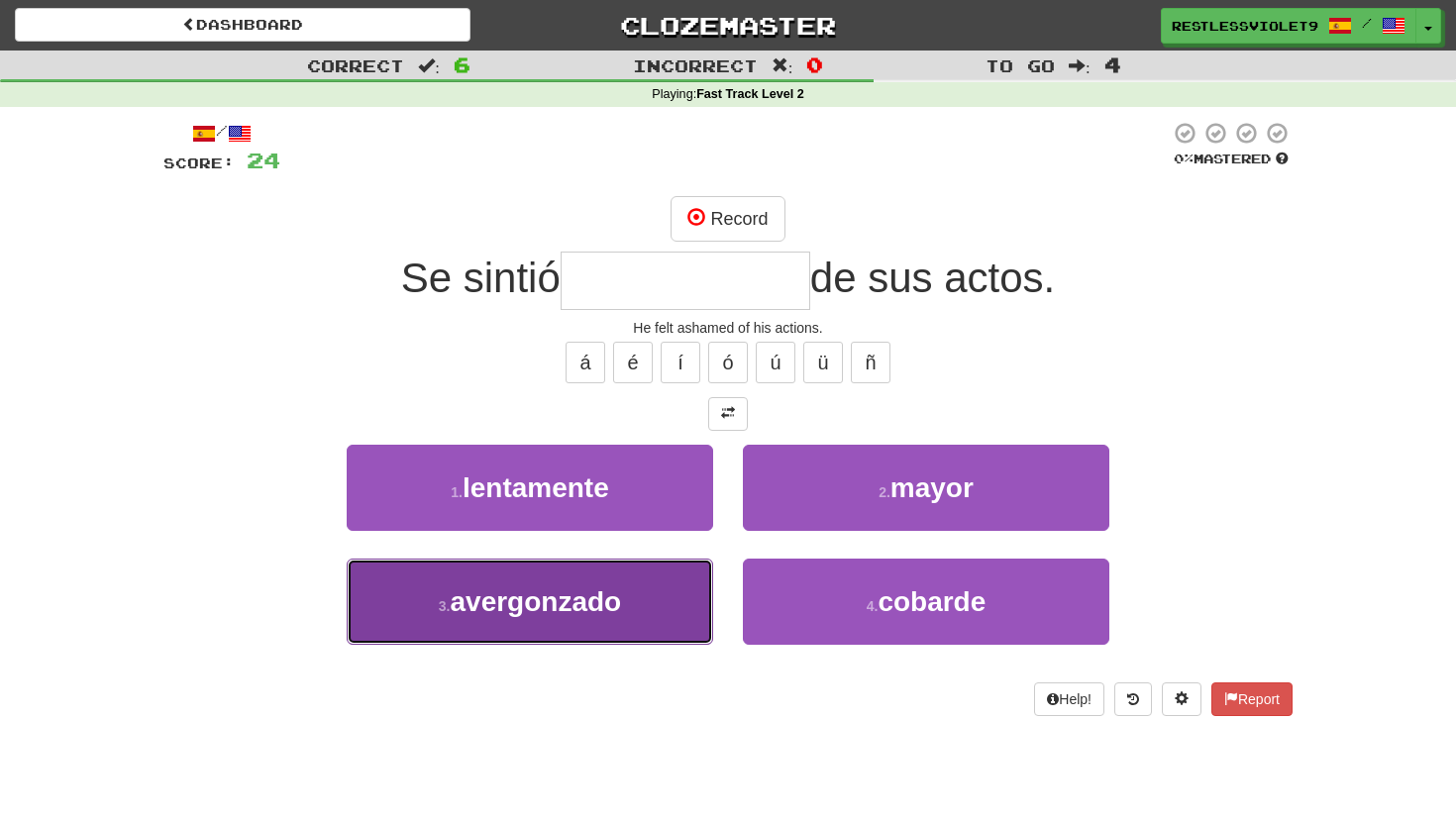 click on "3 .  avergonzado" at bounding box center [530, 601] 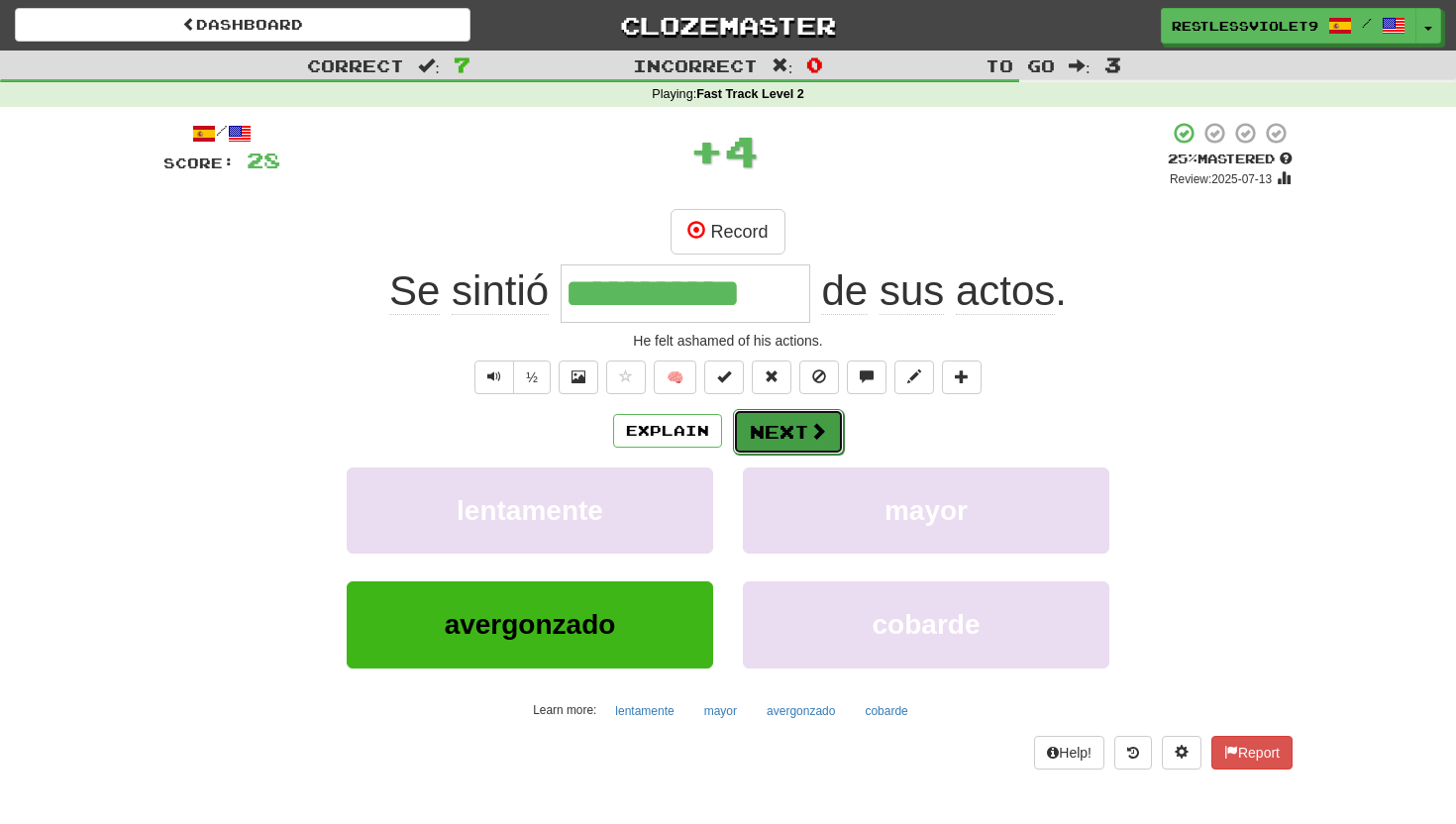 click on "Next" at bounding box center [788, 432] 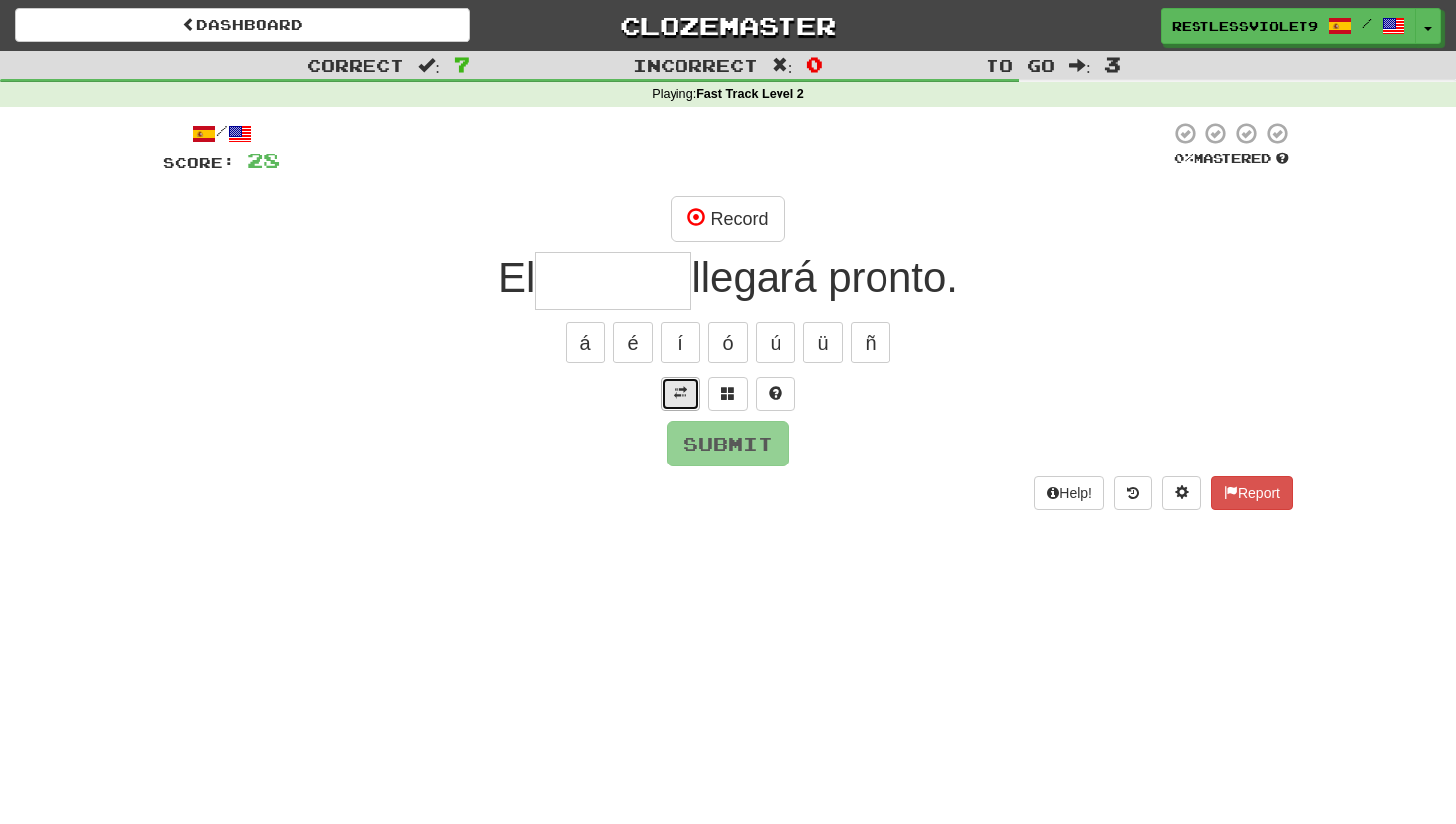 click at bounding box center (680, 393) 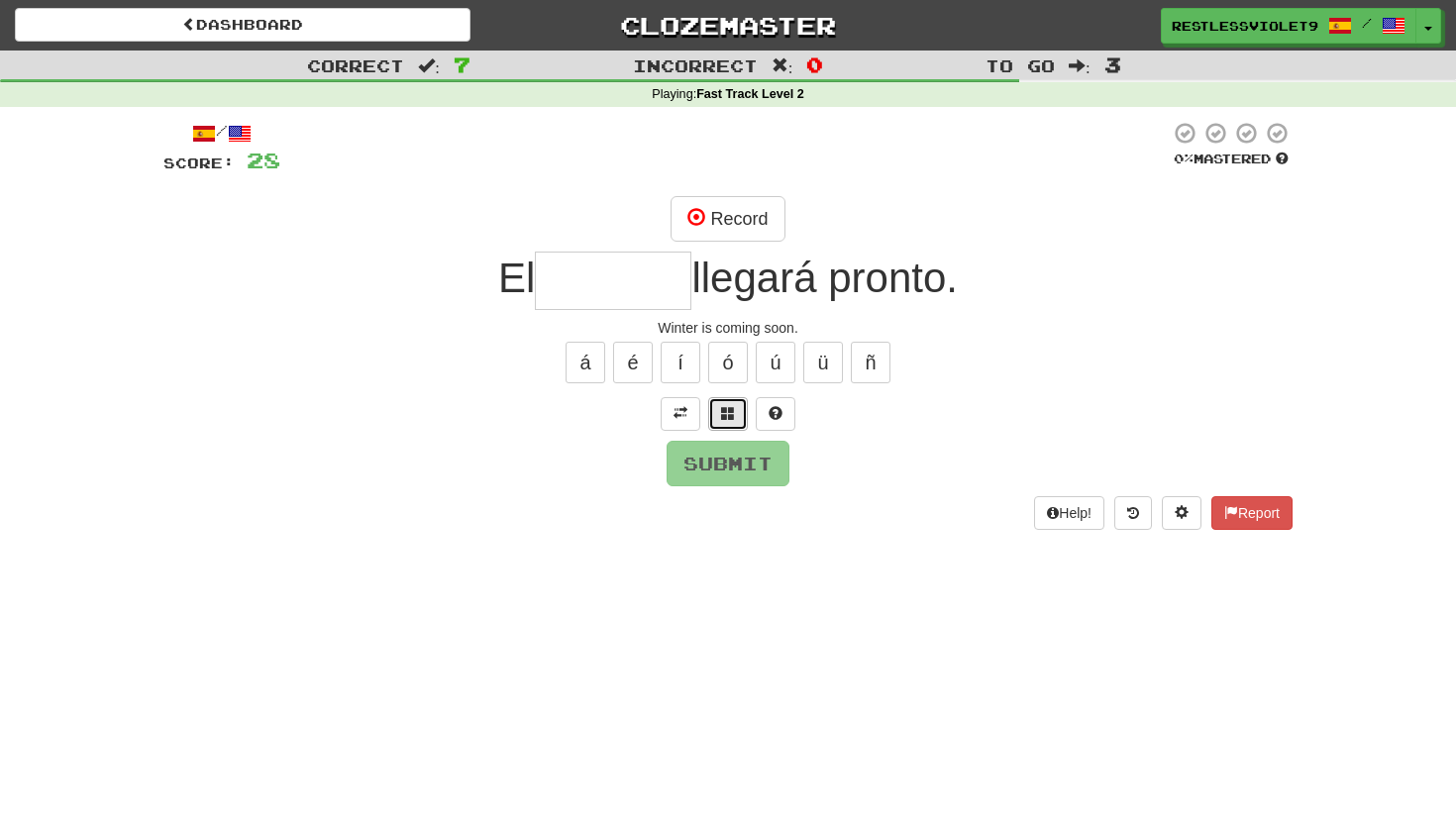 click at bounding box center [728, 413] 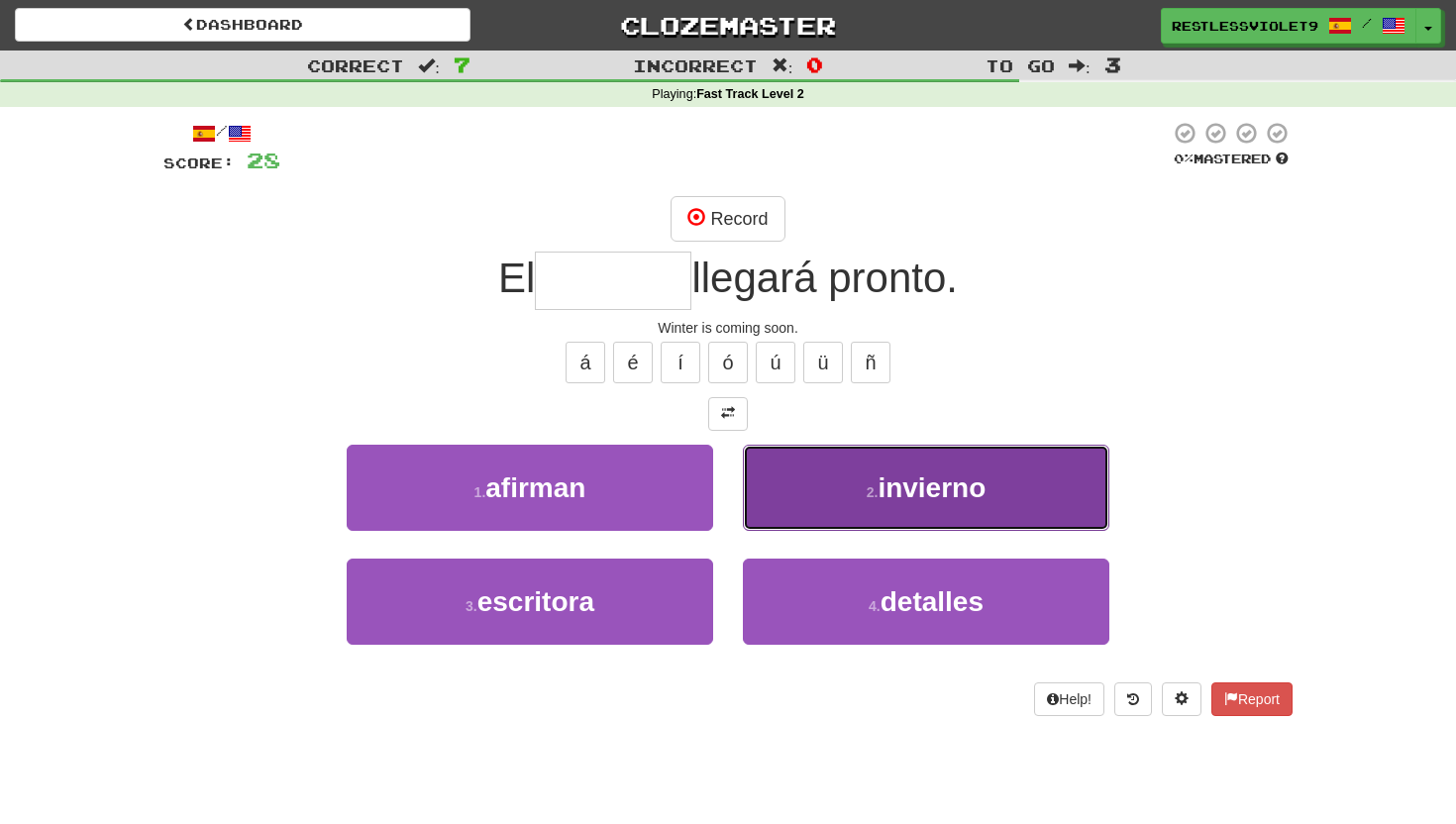 click on "invierno" at bounding box center [931, 487] 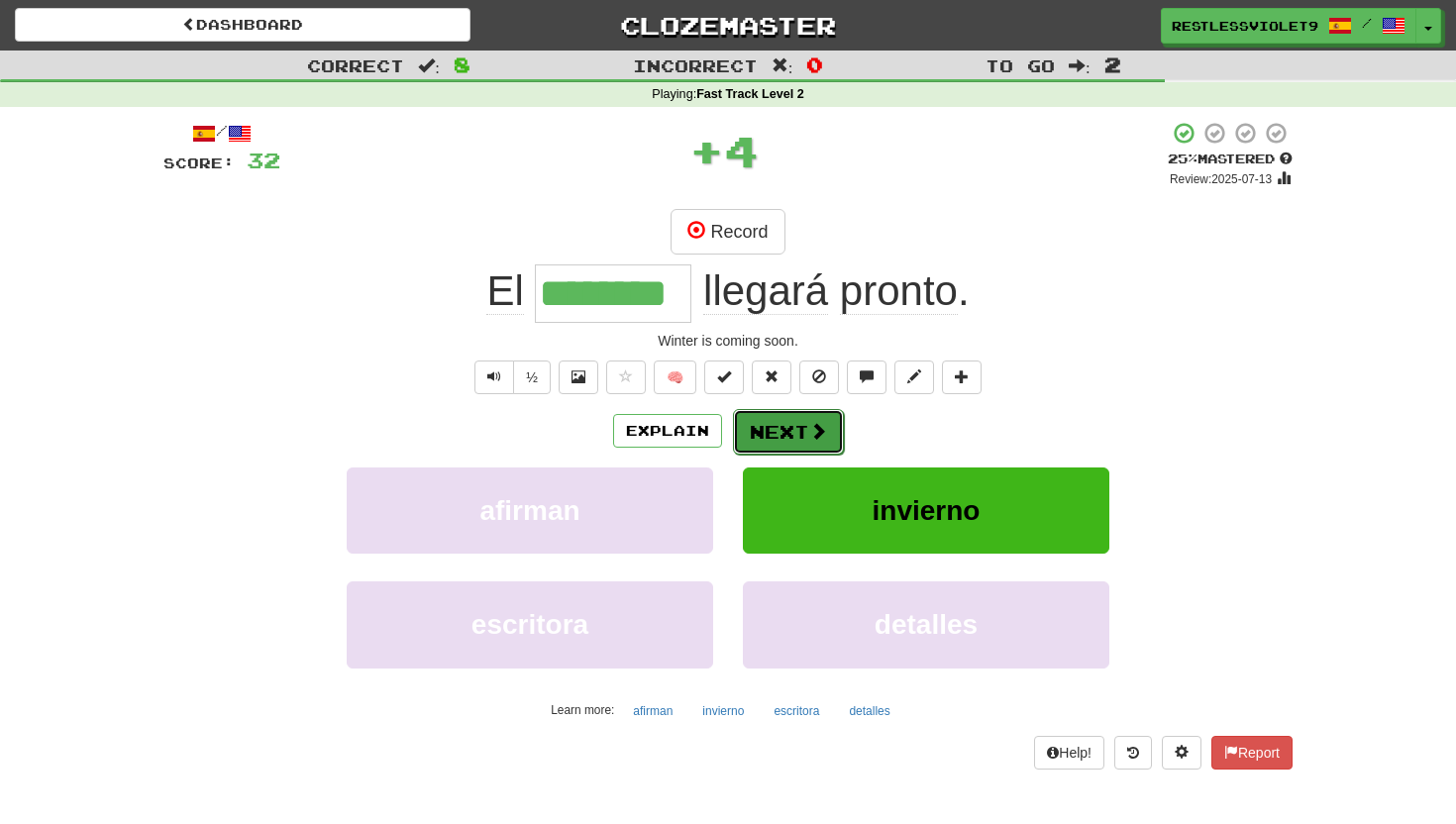 click on "Next" at bounding box center [788, 432] 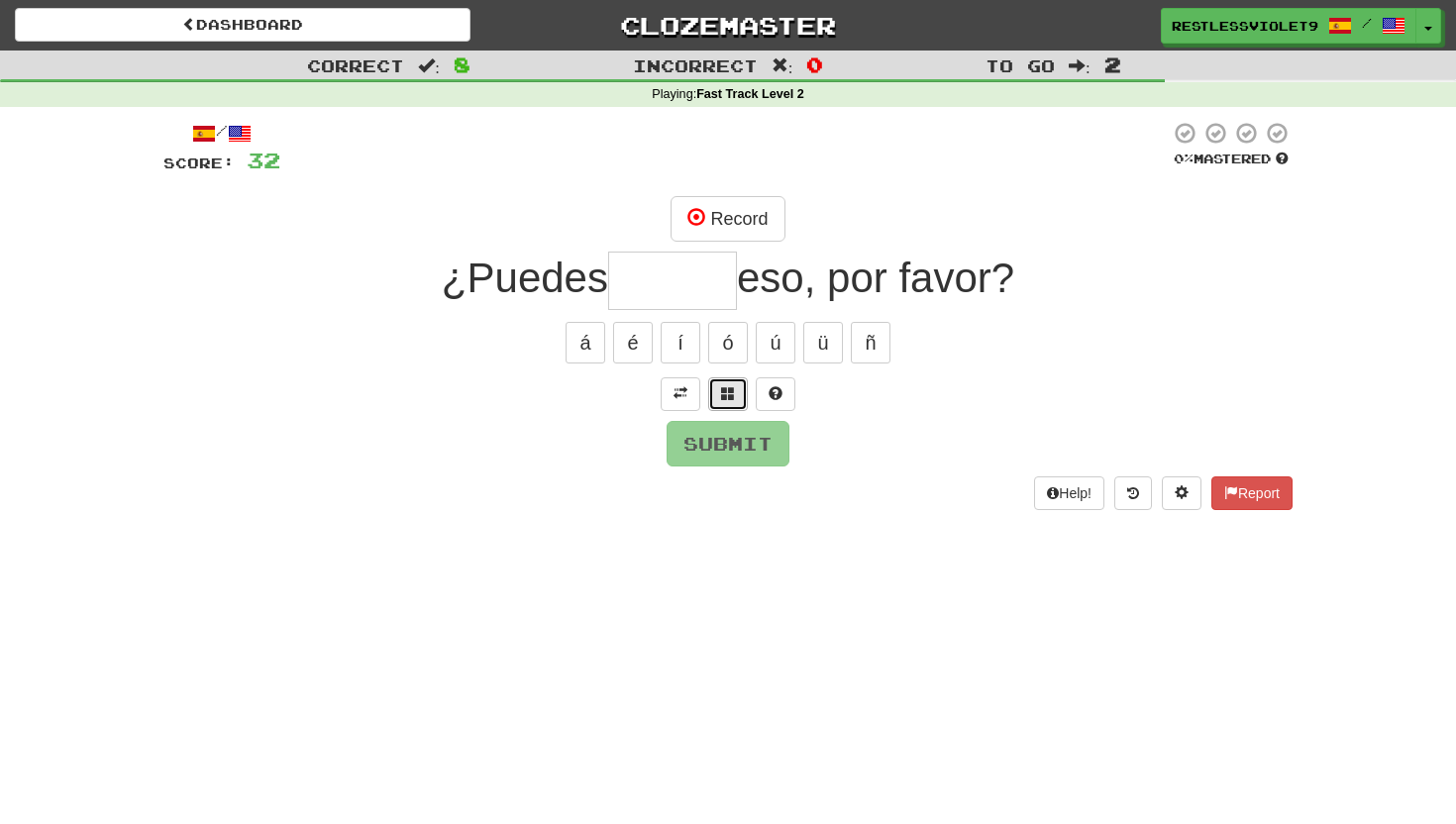 click at bounding box center (728, 393) 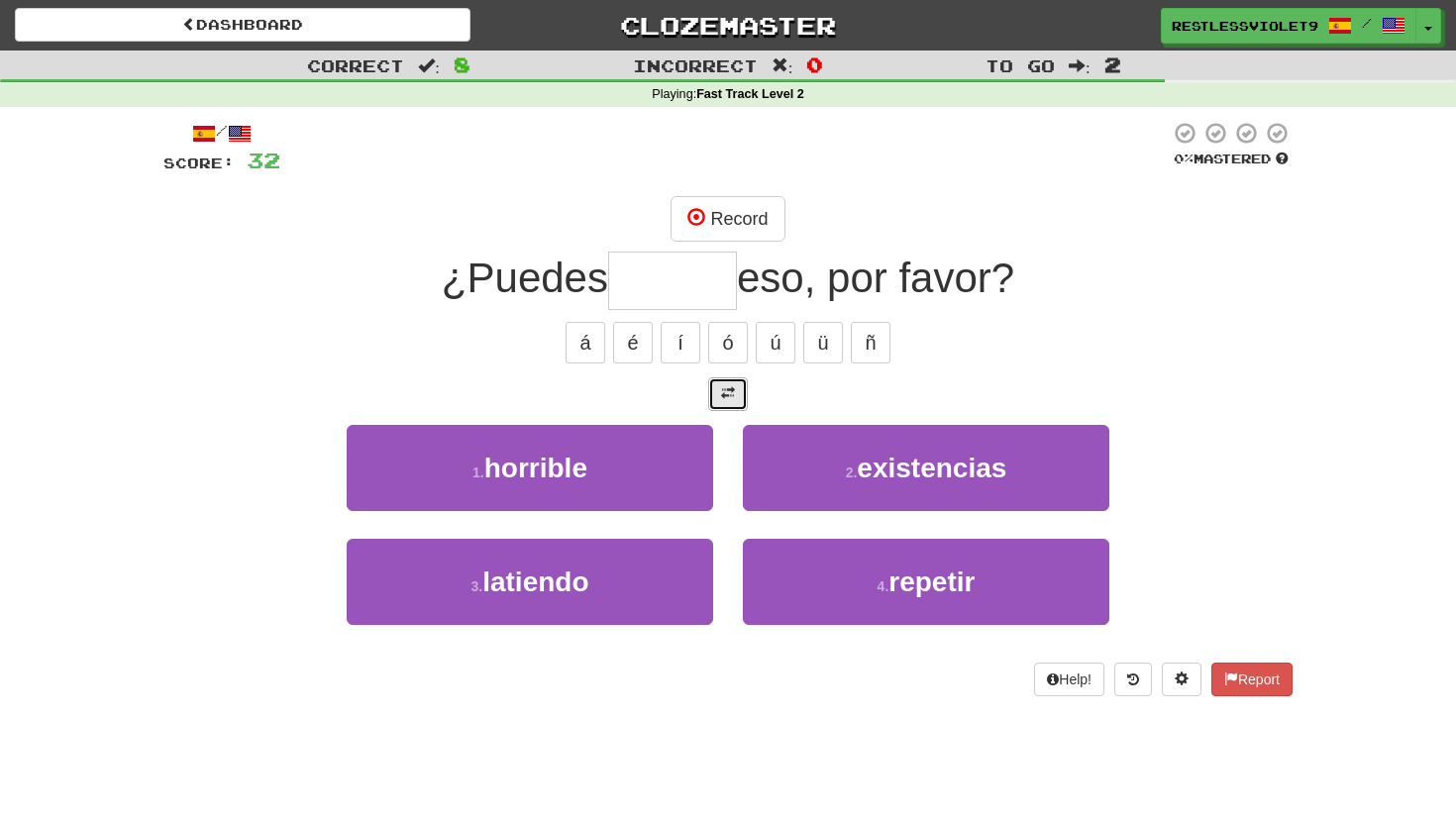 click at bounding box center [728, 393] 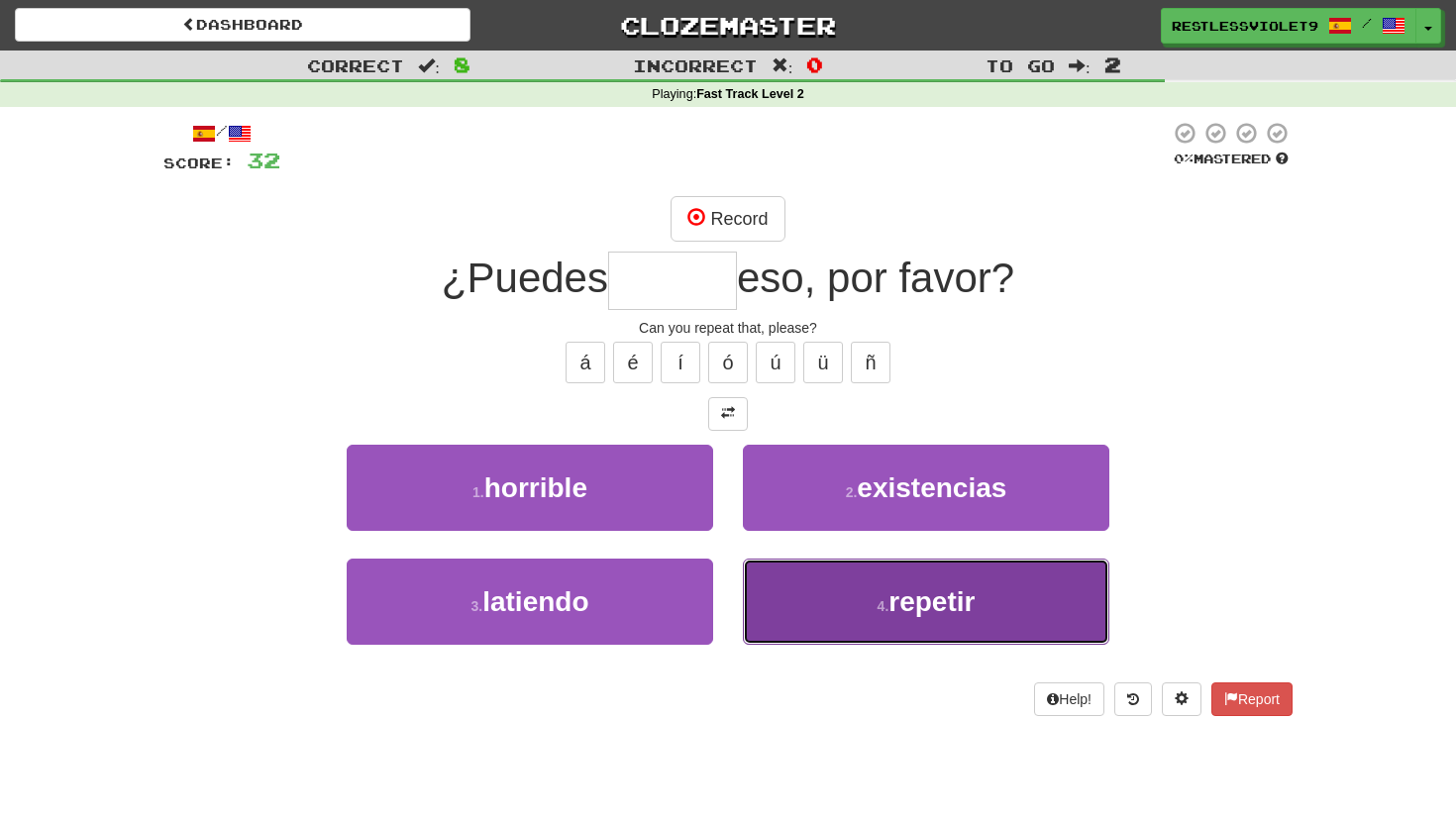 click on "repetir" at bounding box center (931, 601) 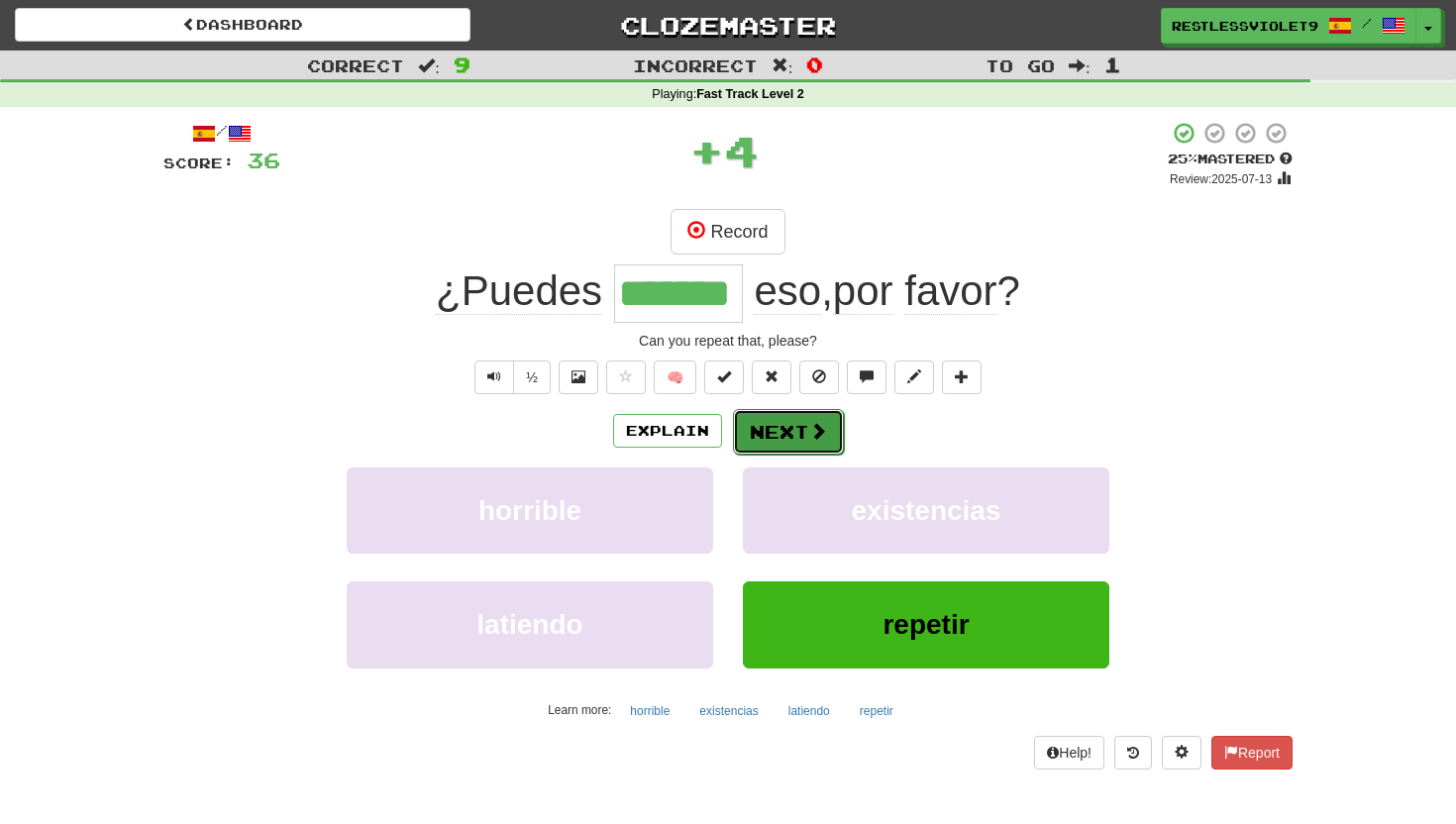 click on "Next" at bounding box center (788, 432) 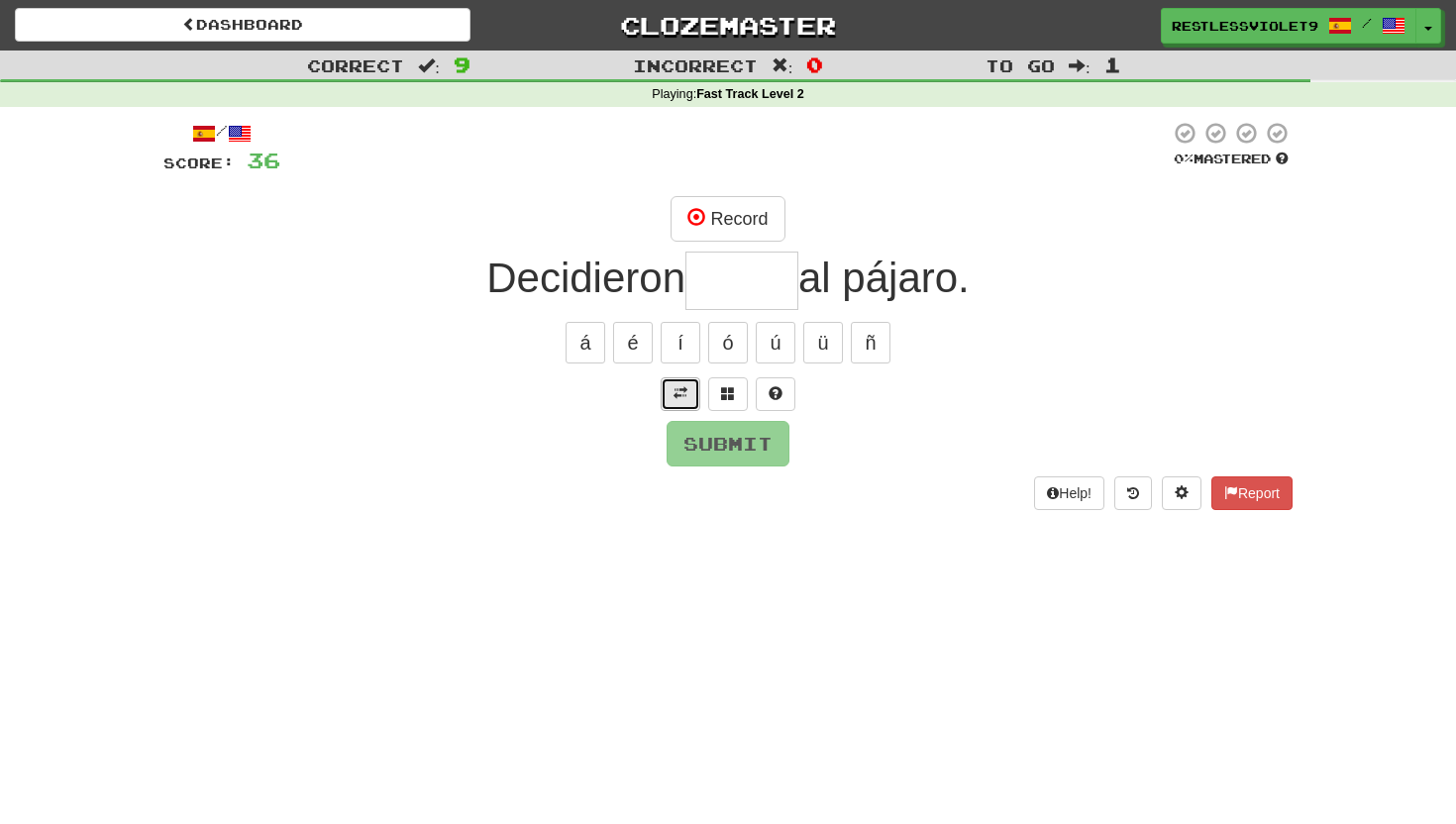 click at bounding box center (680, 393) 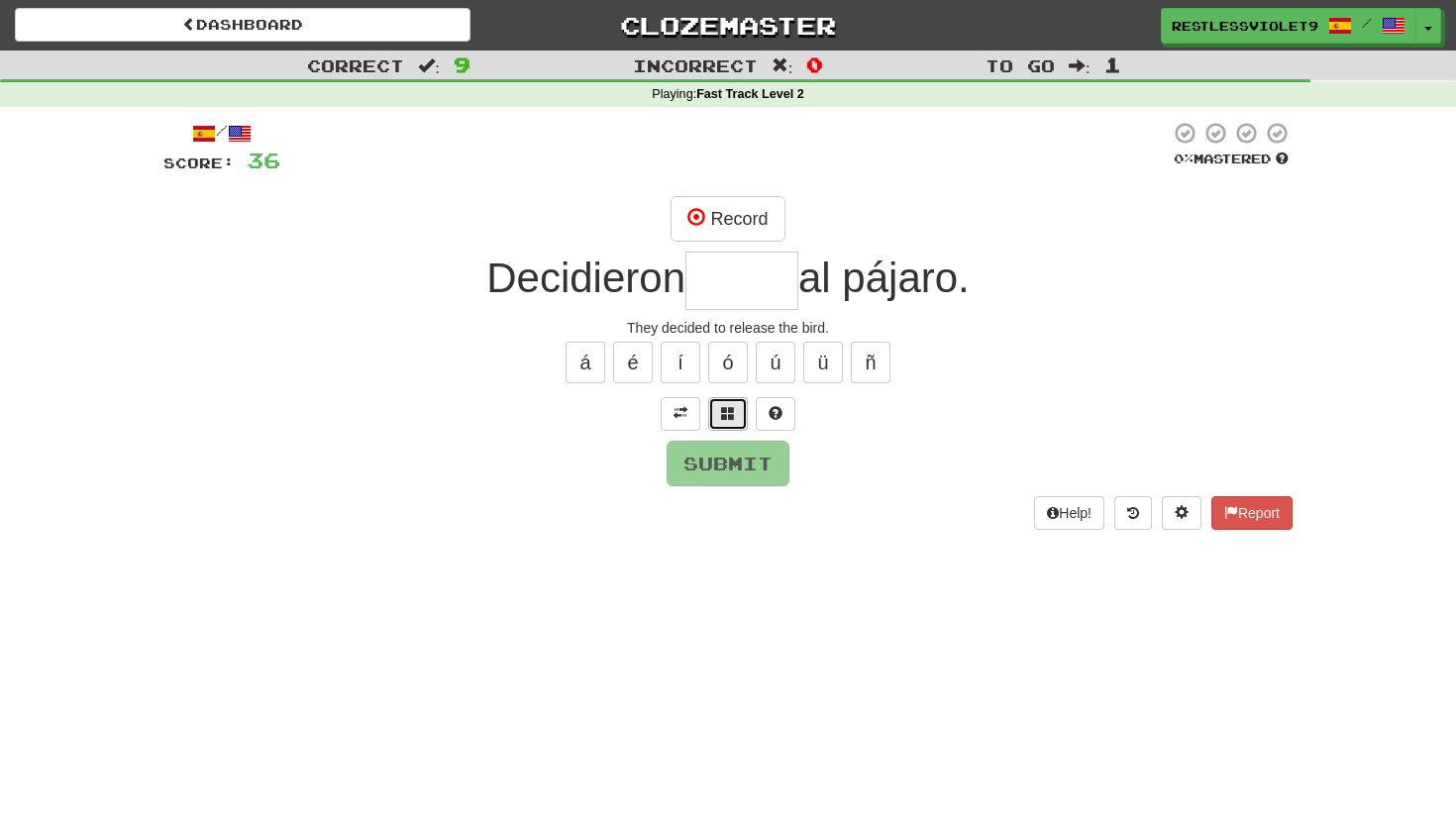 click at bounding box center [728, 413] 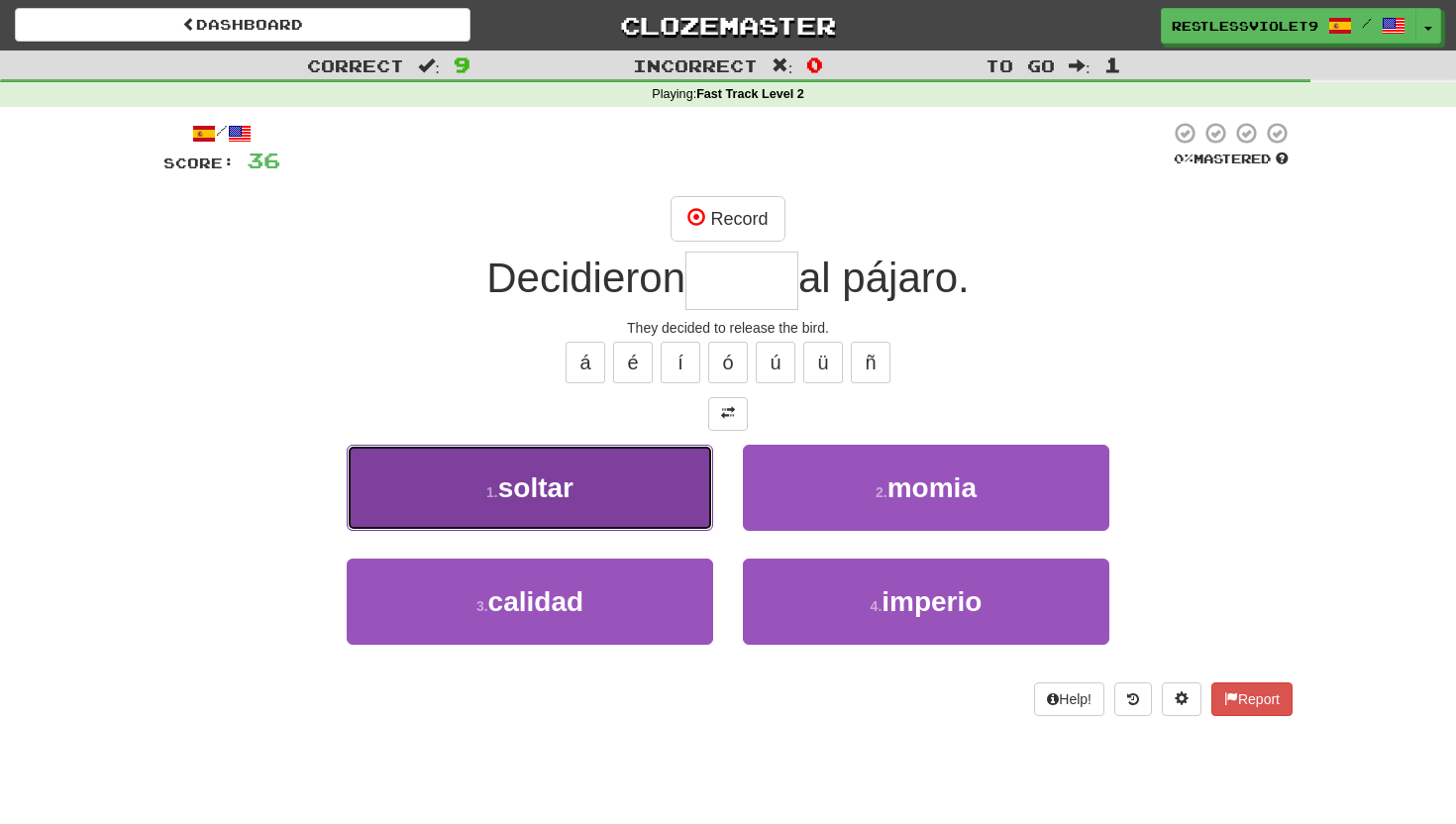 click on "soltar" at bounding box center (536, 487) 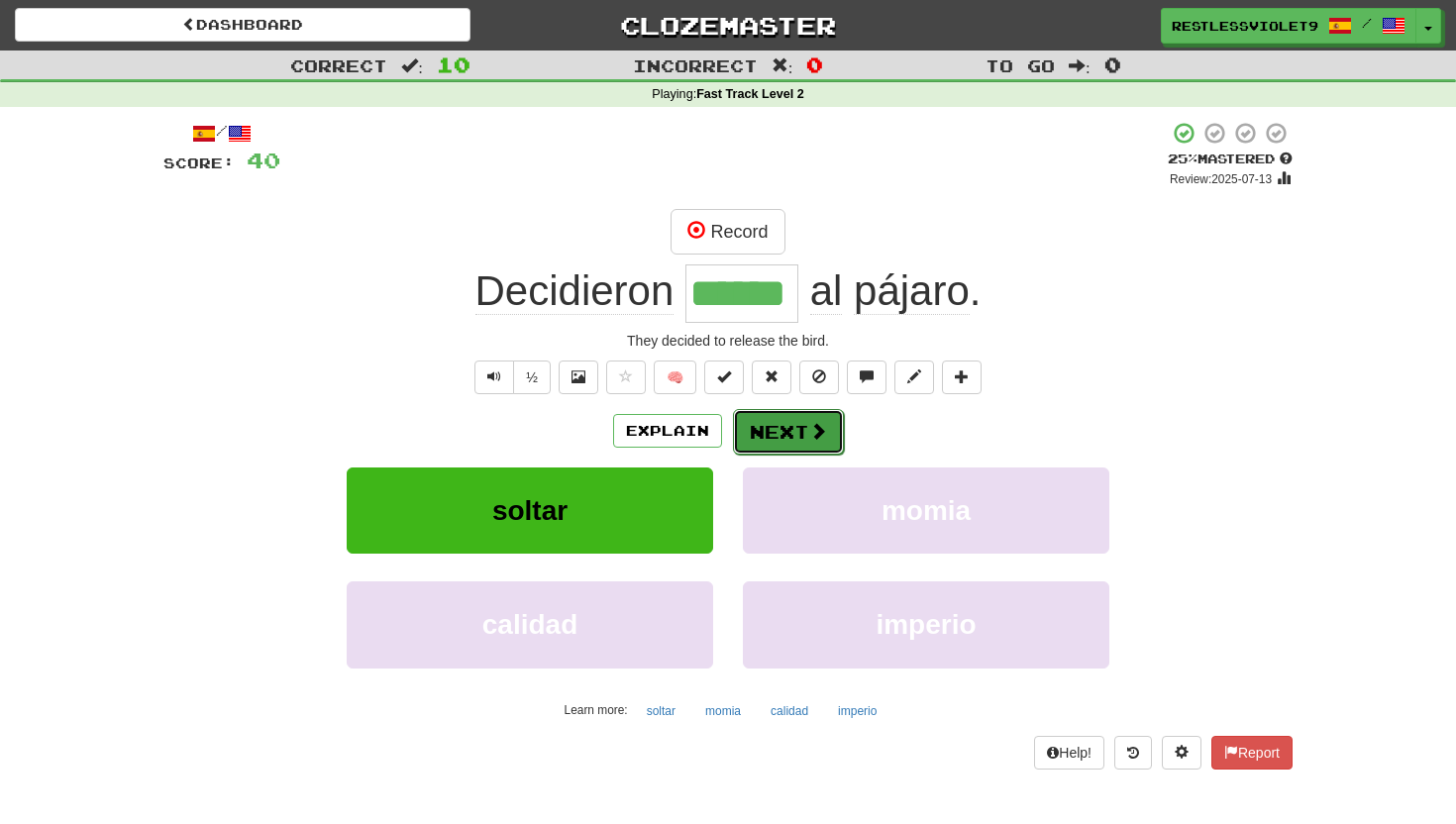 click on "Next" at bounding box center (788, 432) 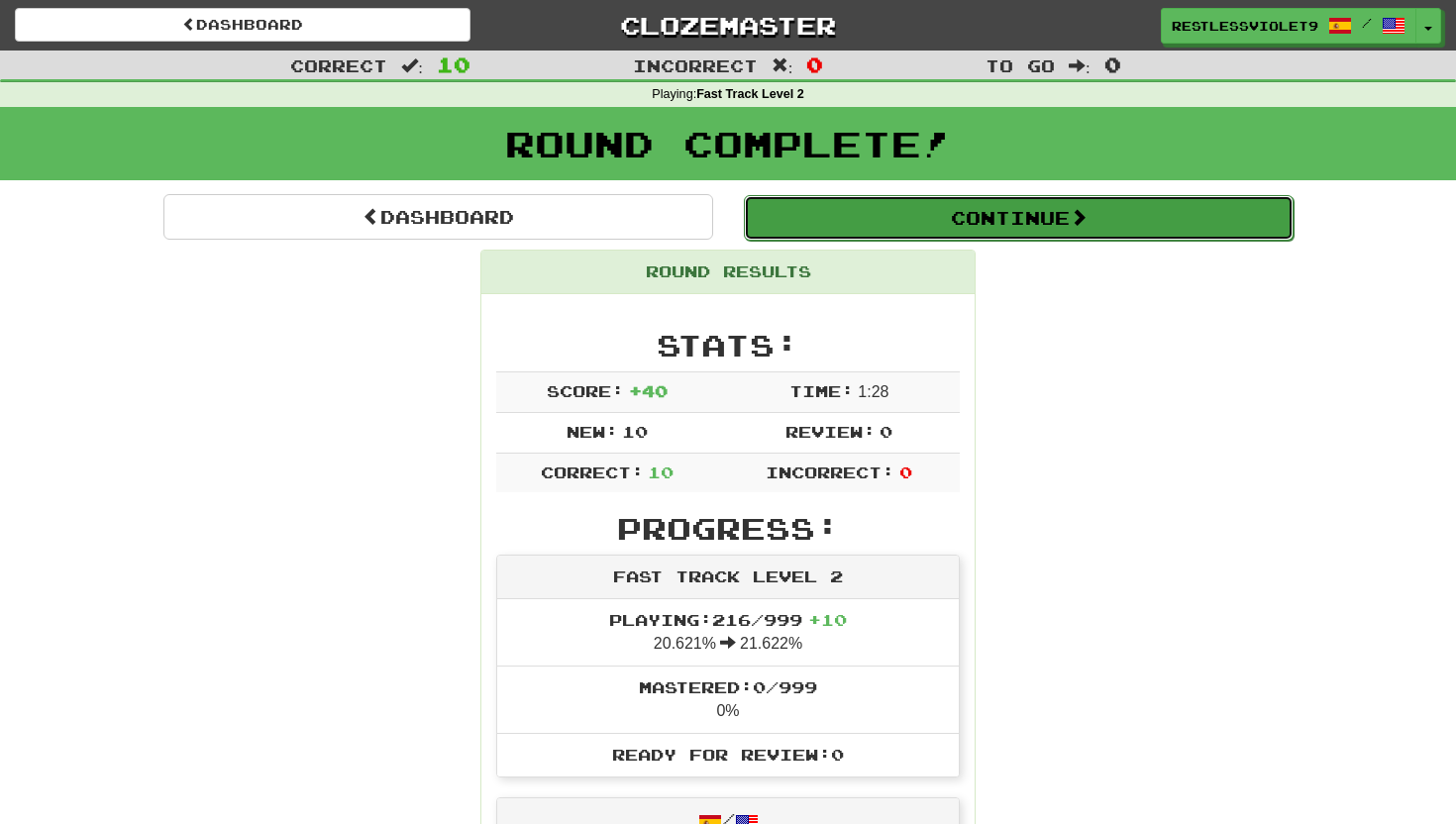 click on "Continue" at bounding box center (1018, 218) 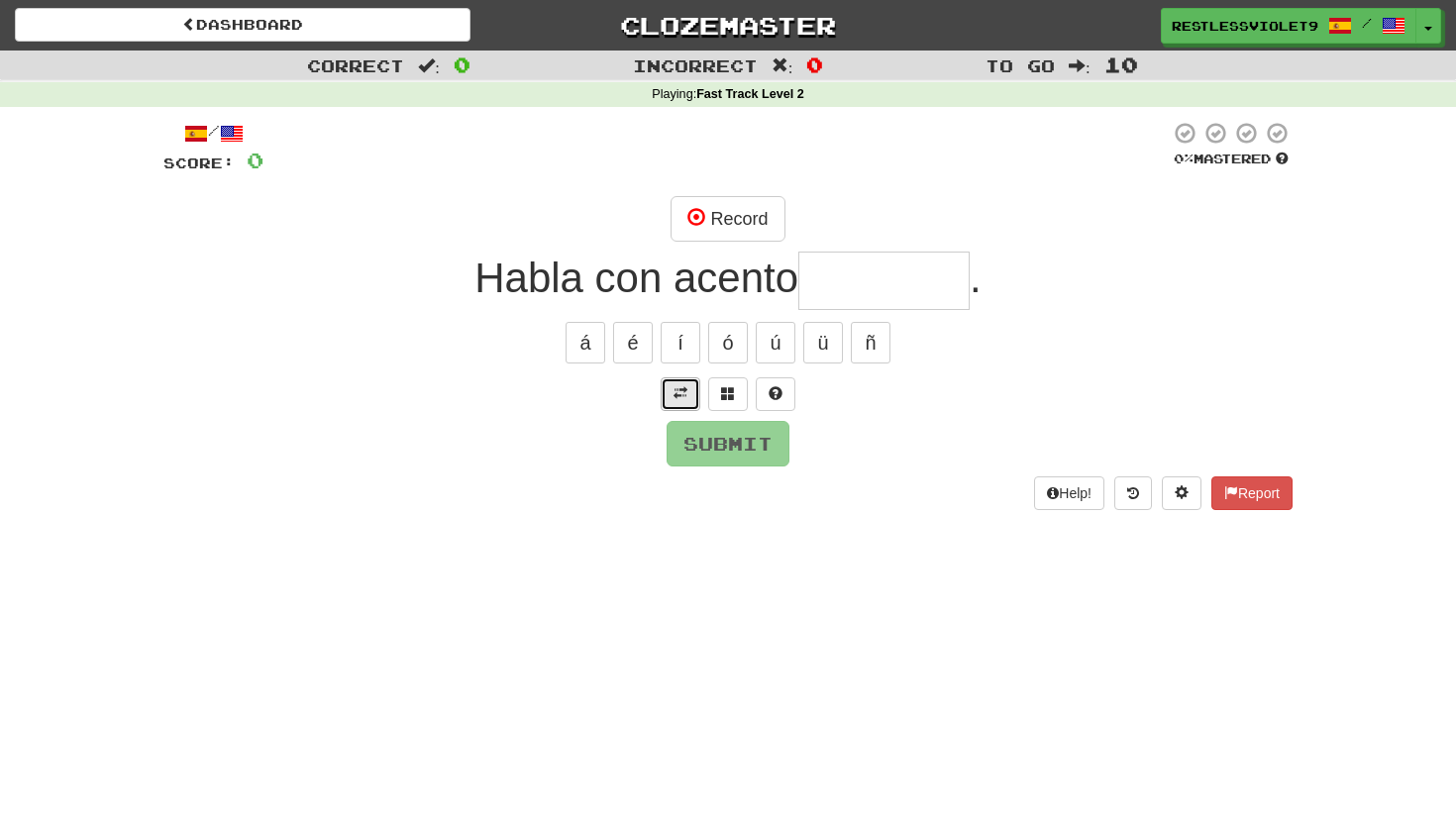 click at bounding box center (680, 393) 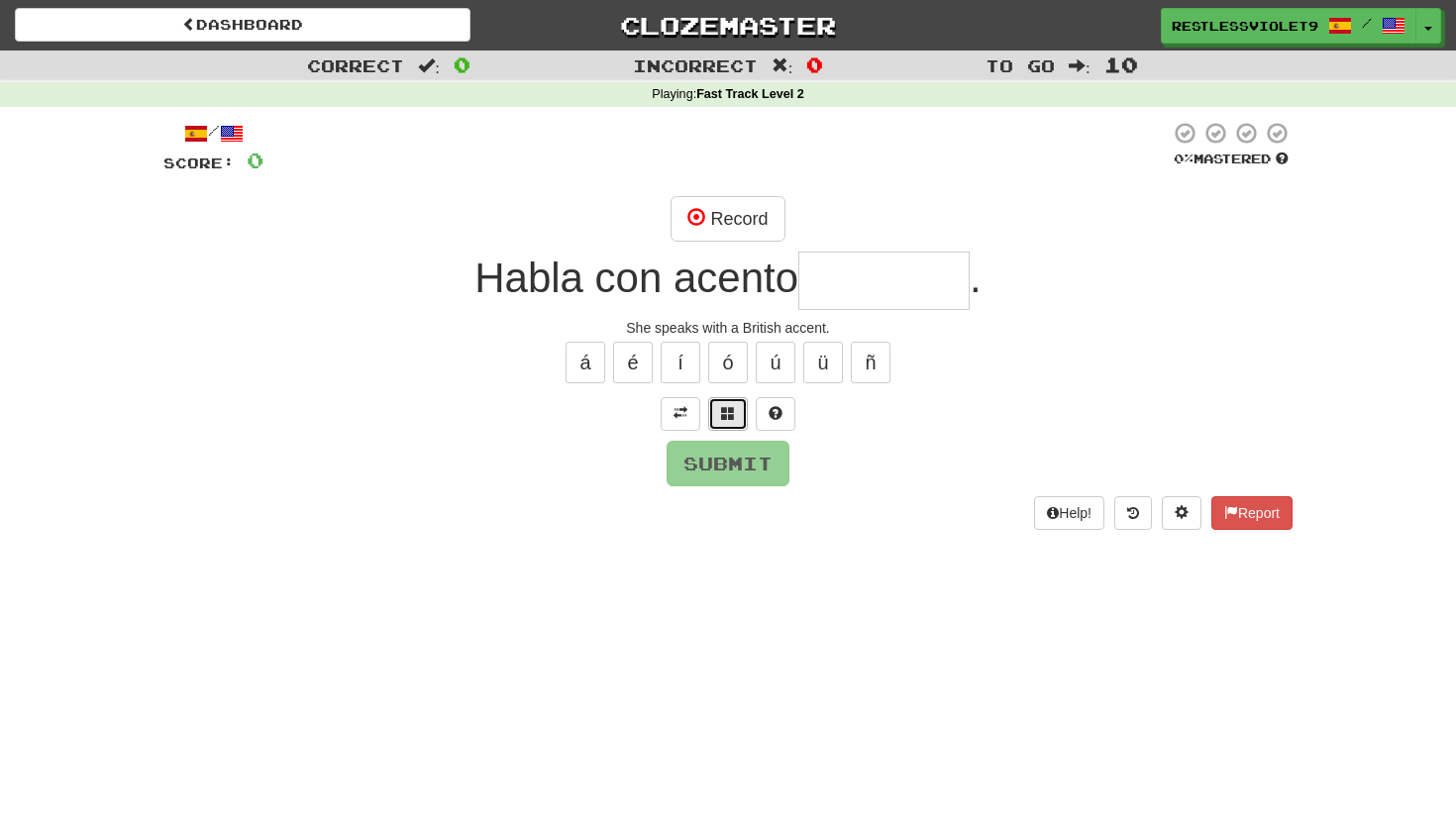 click at bounding box center (728, 413) 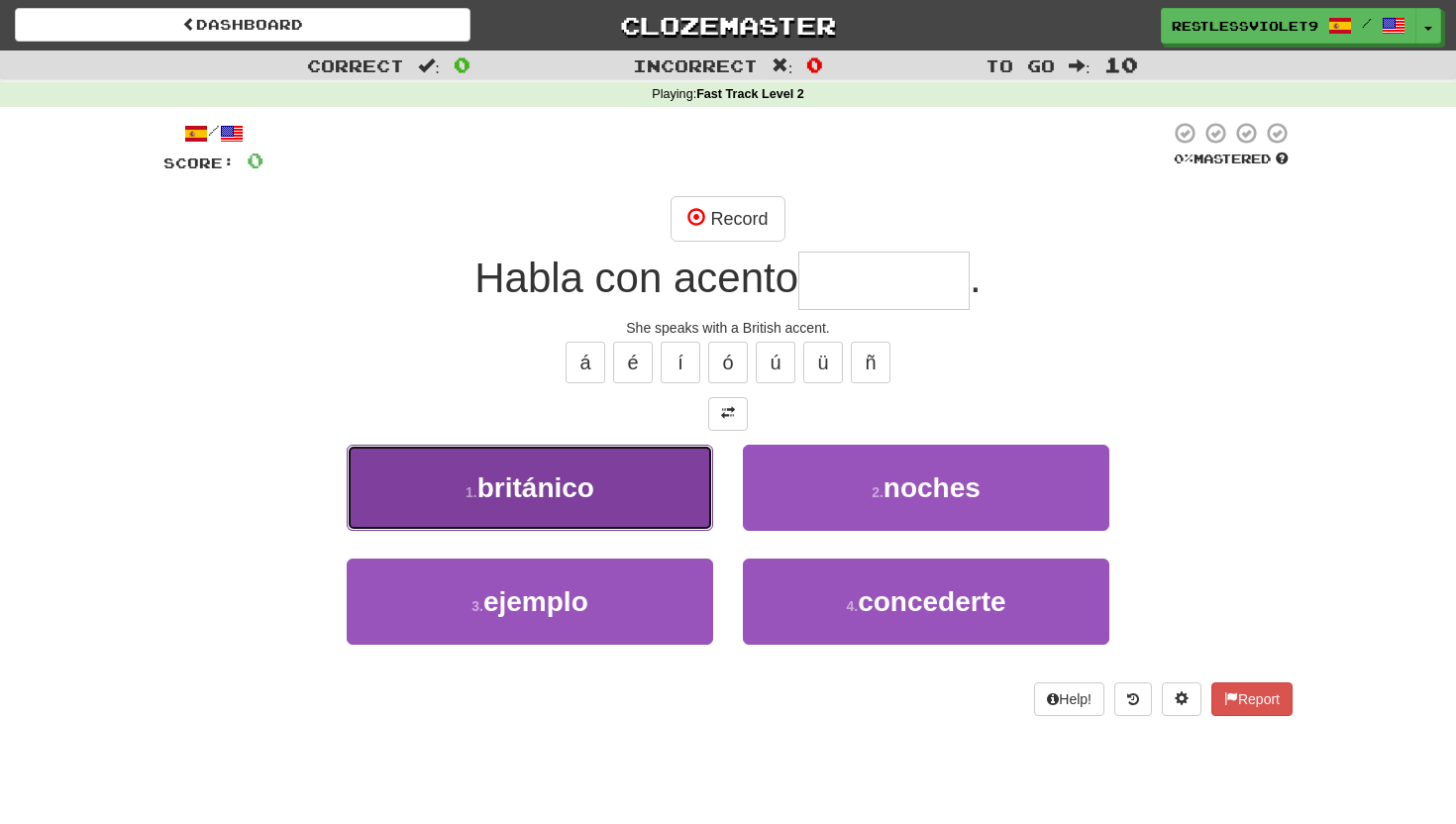 click on "británico" at bounding box center [536, 487] 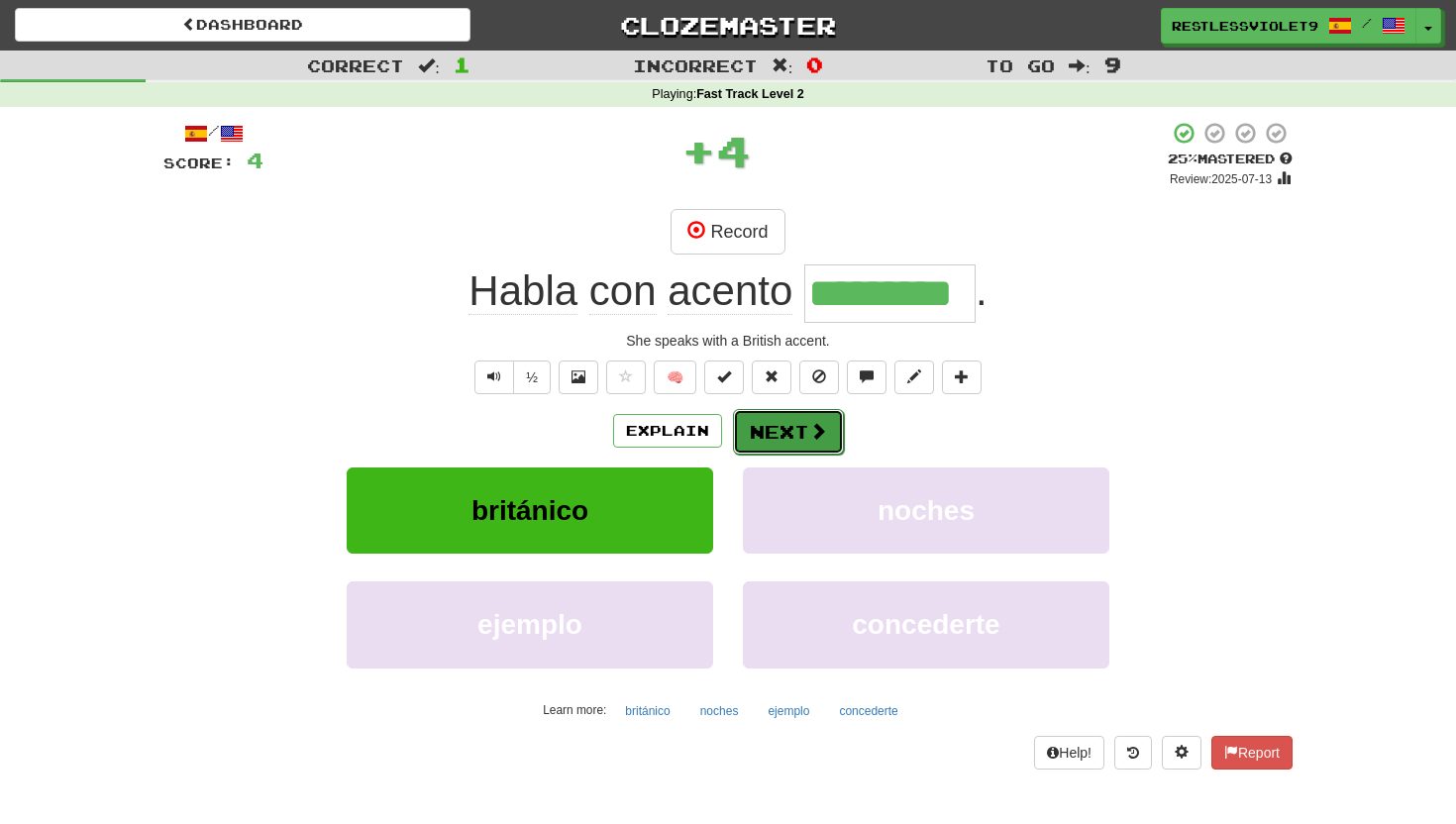 click on "Next" at bounding box center [788, 432] 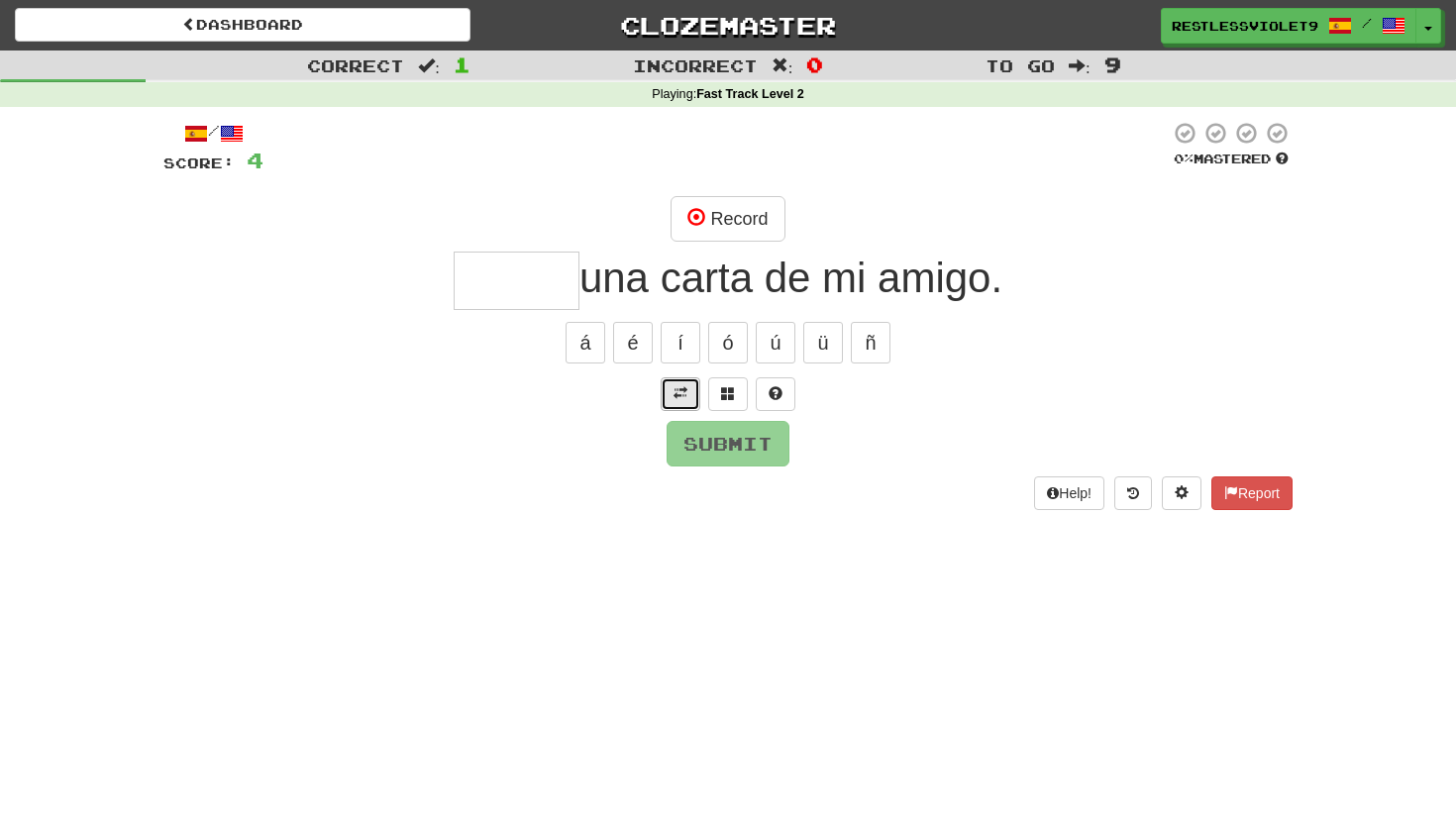 click at bounding box center [680, 394] 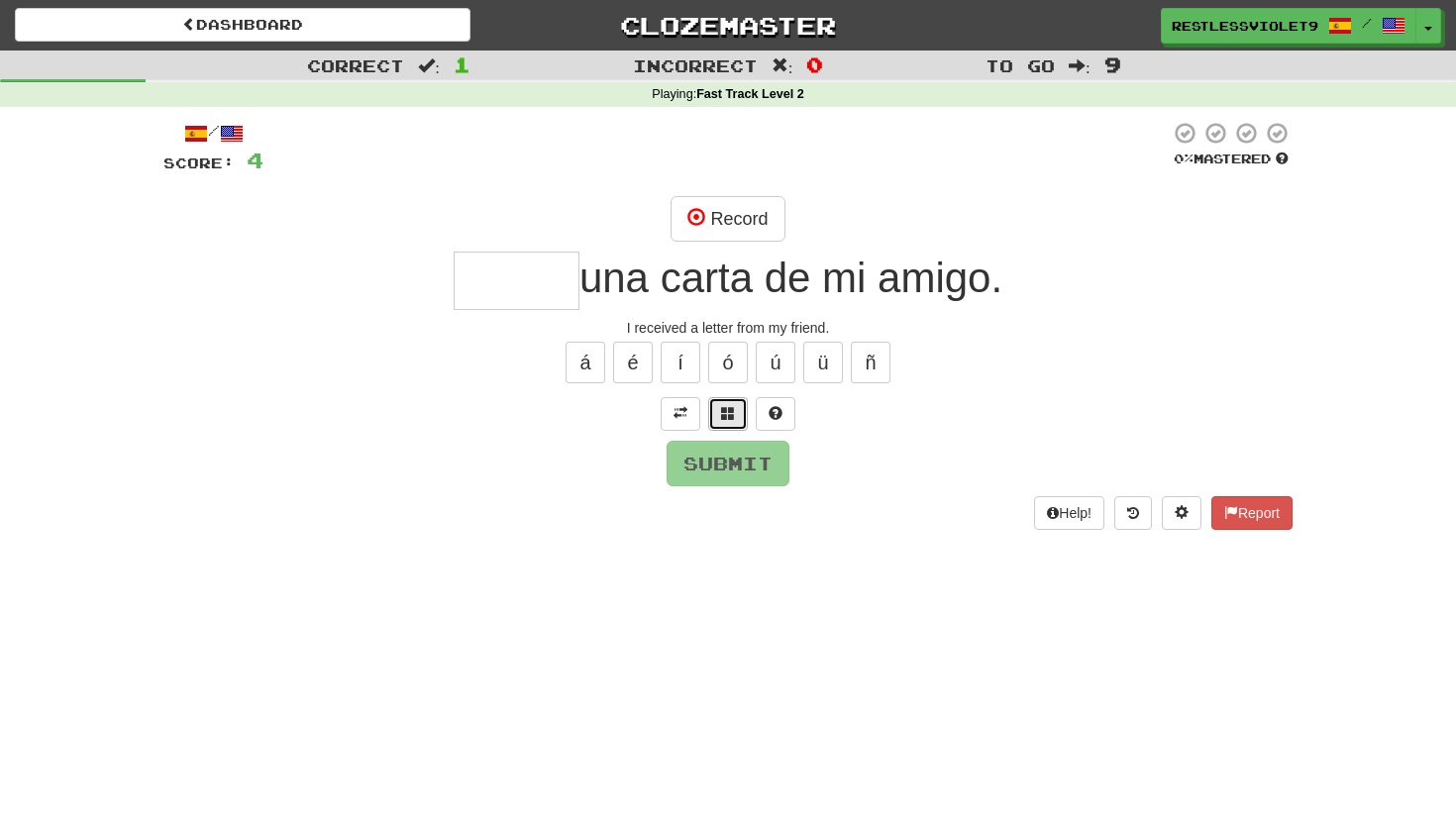 click at bounding box center [728, 413] 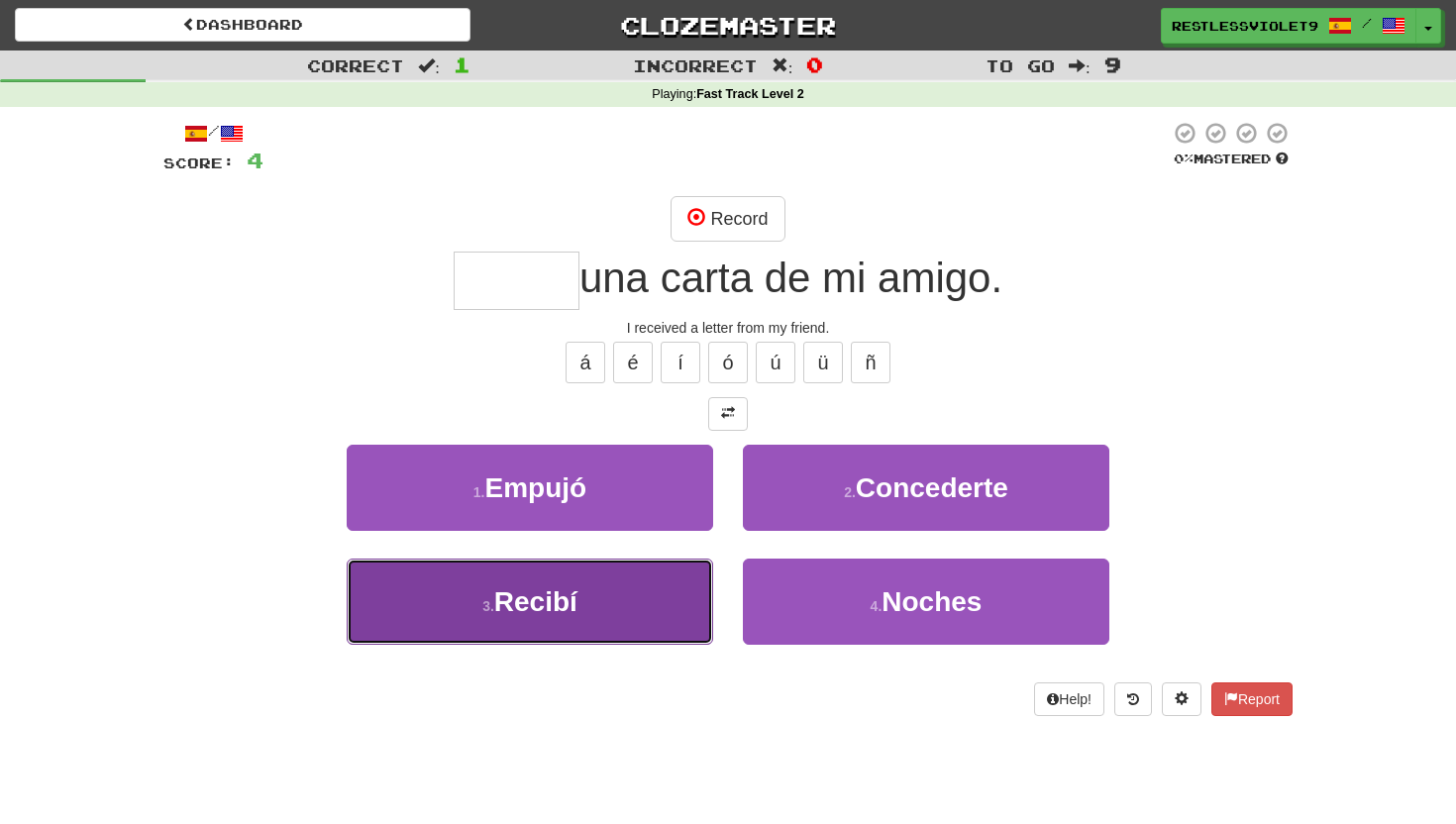 click on "Recibí" at bounding box center (536, 601) 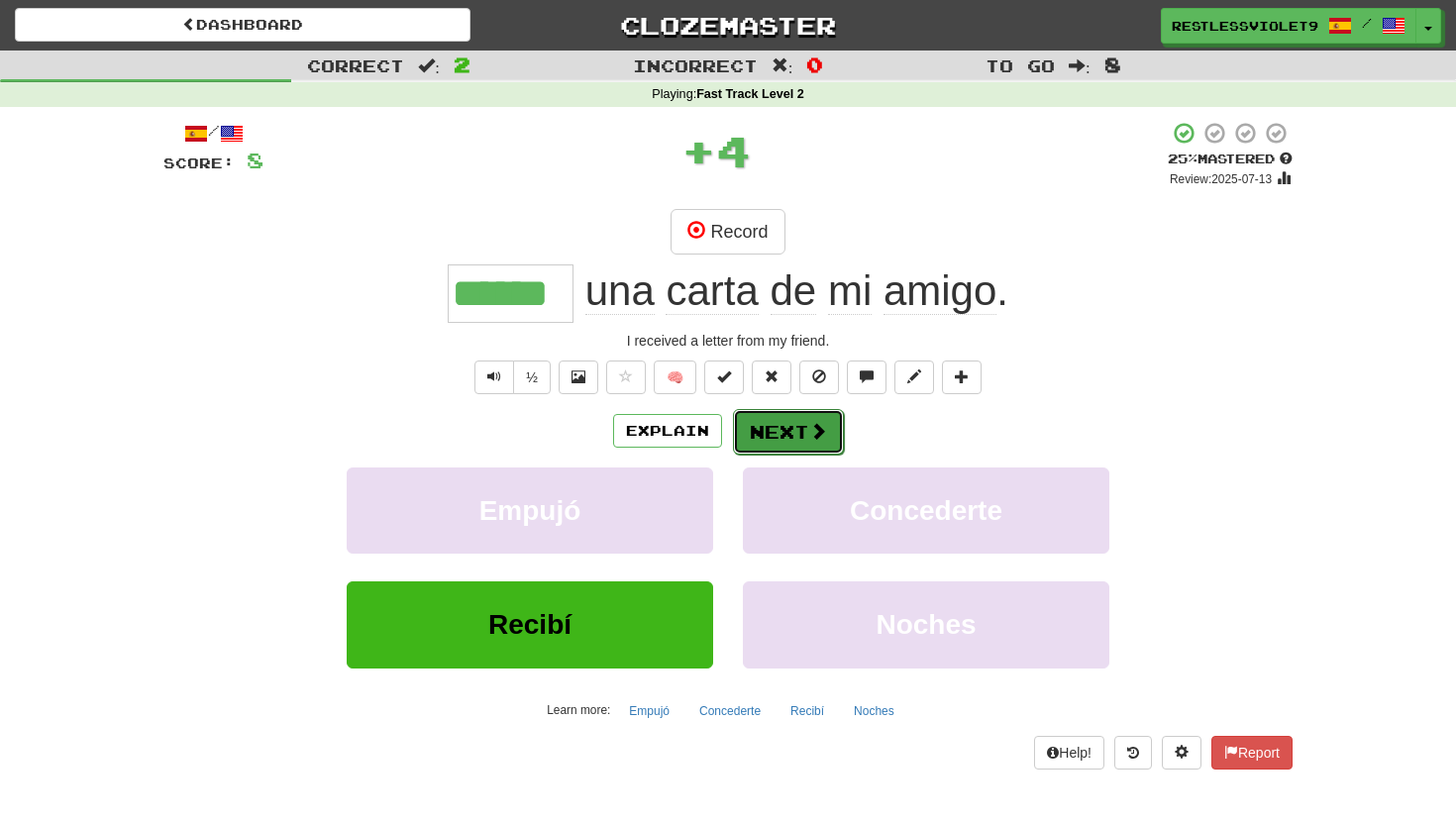 click on "Next" at bounding box center (788, 432) 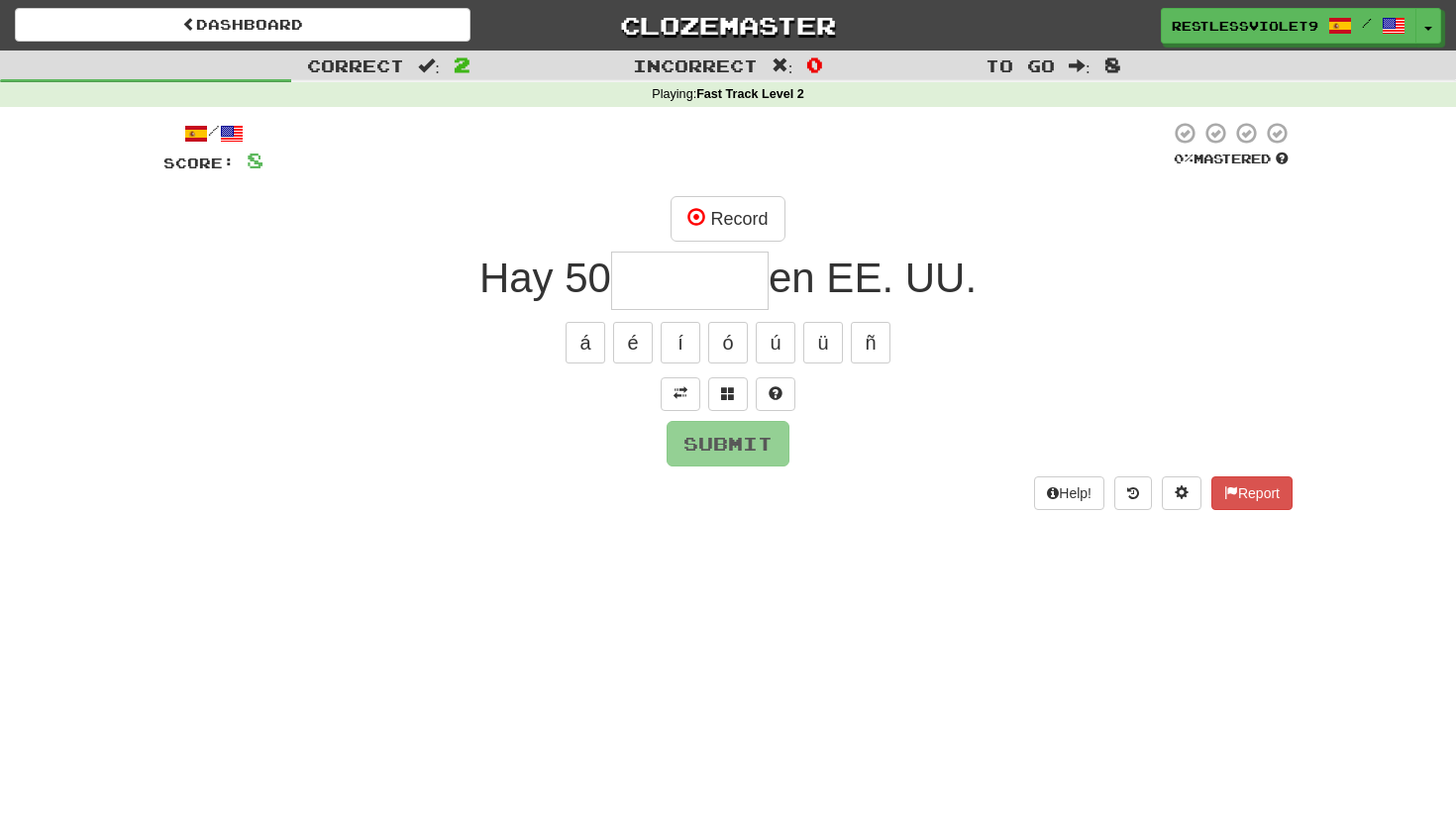 click at bounding box center (689, 280) 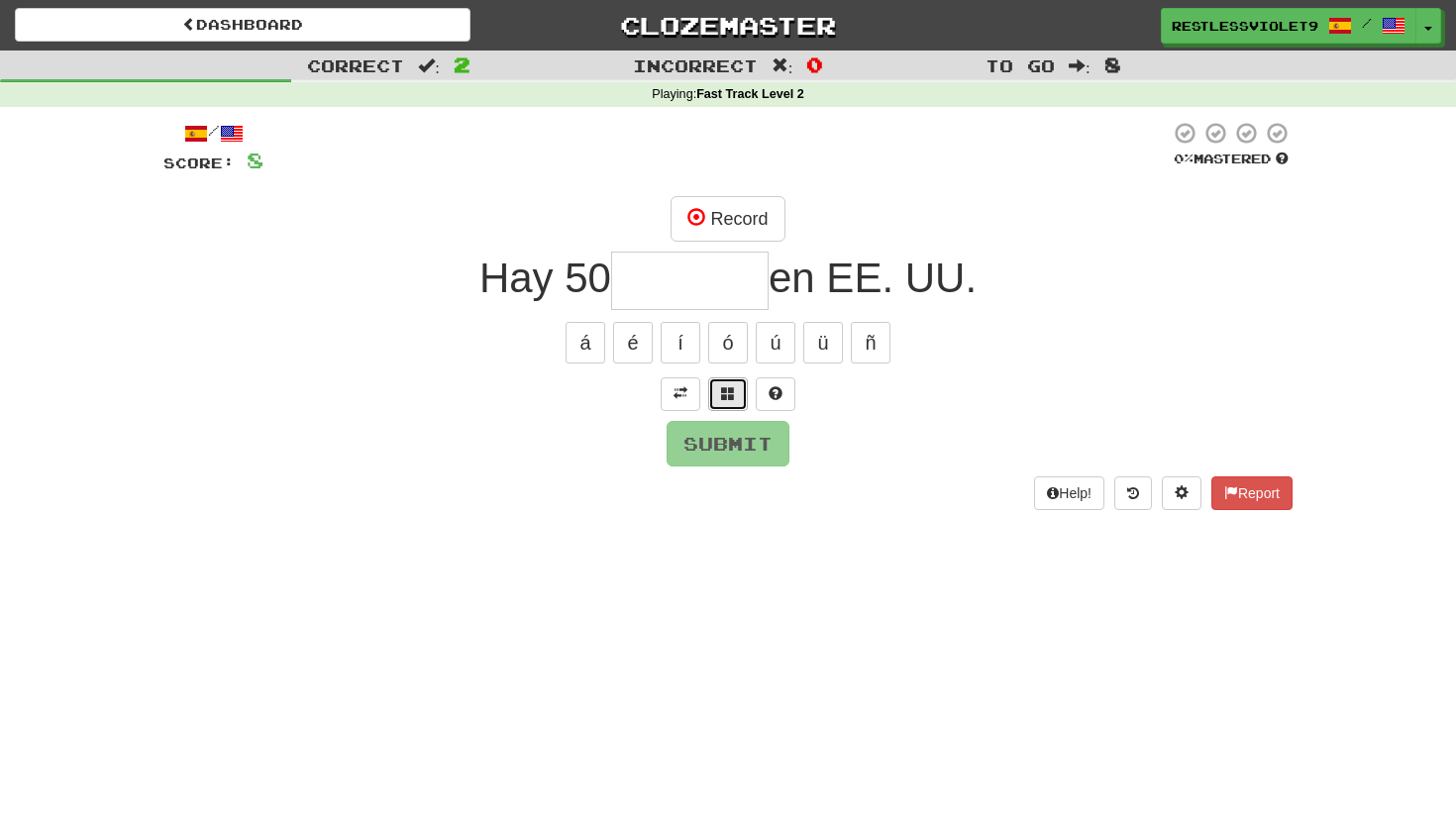 click at bounding box center [728, 394] 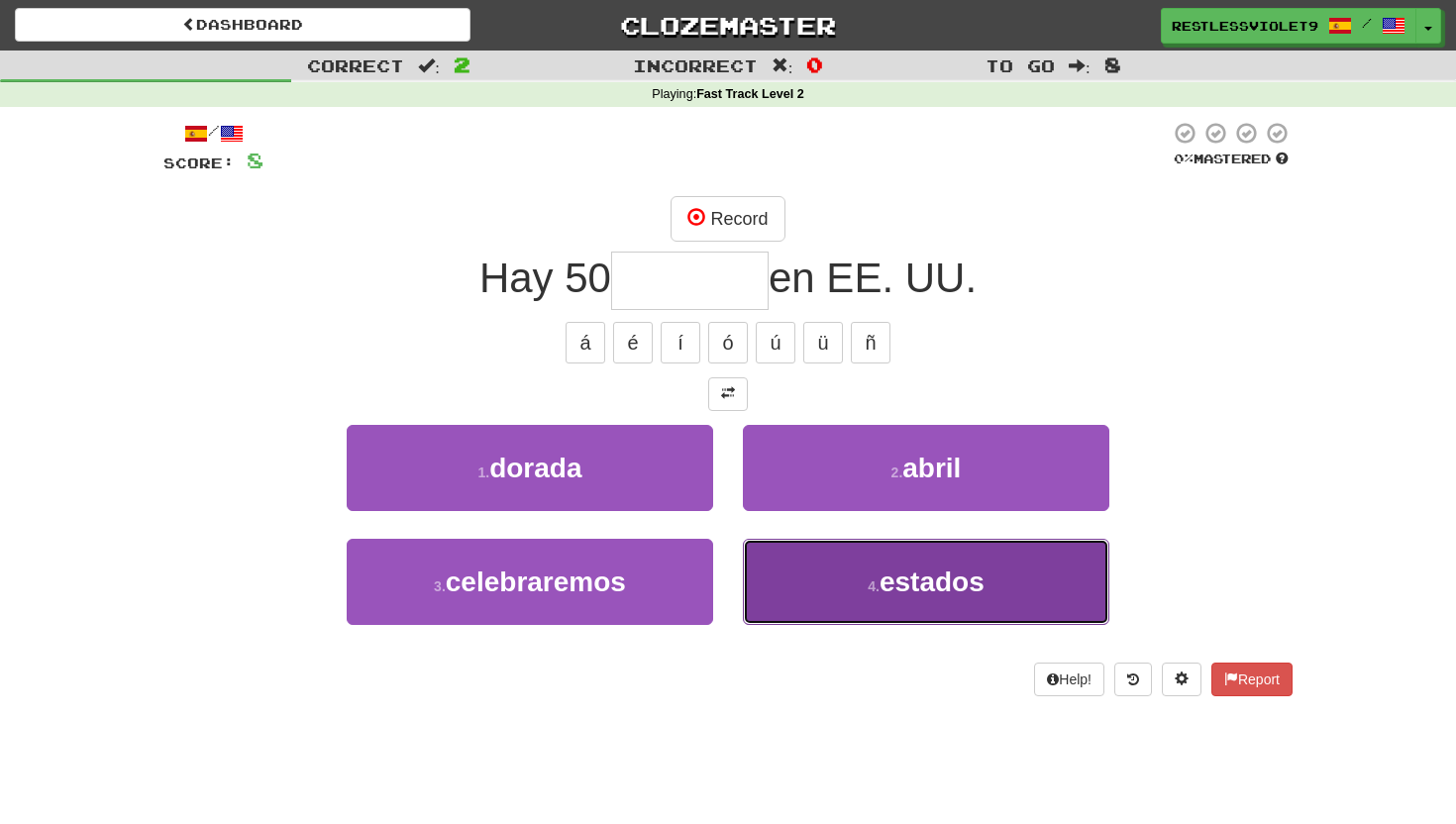 click on "estados" at bounding box center [932, 581] 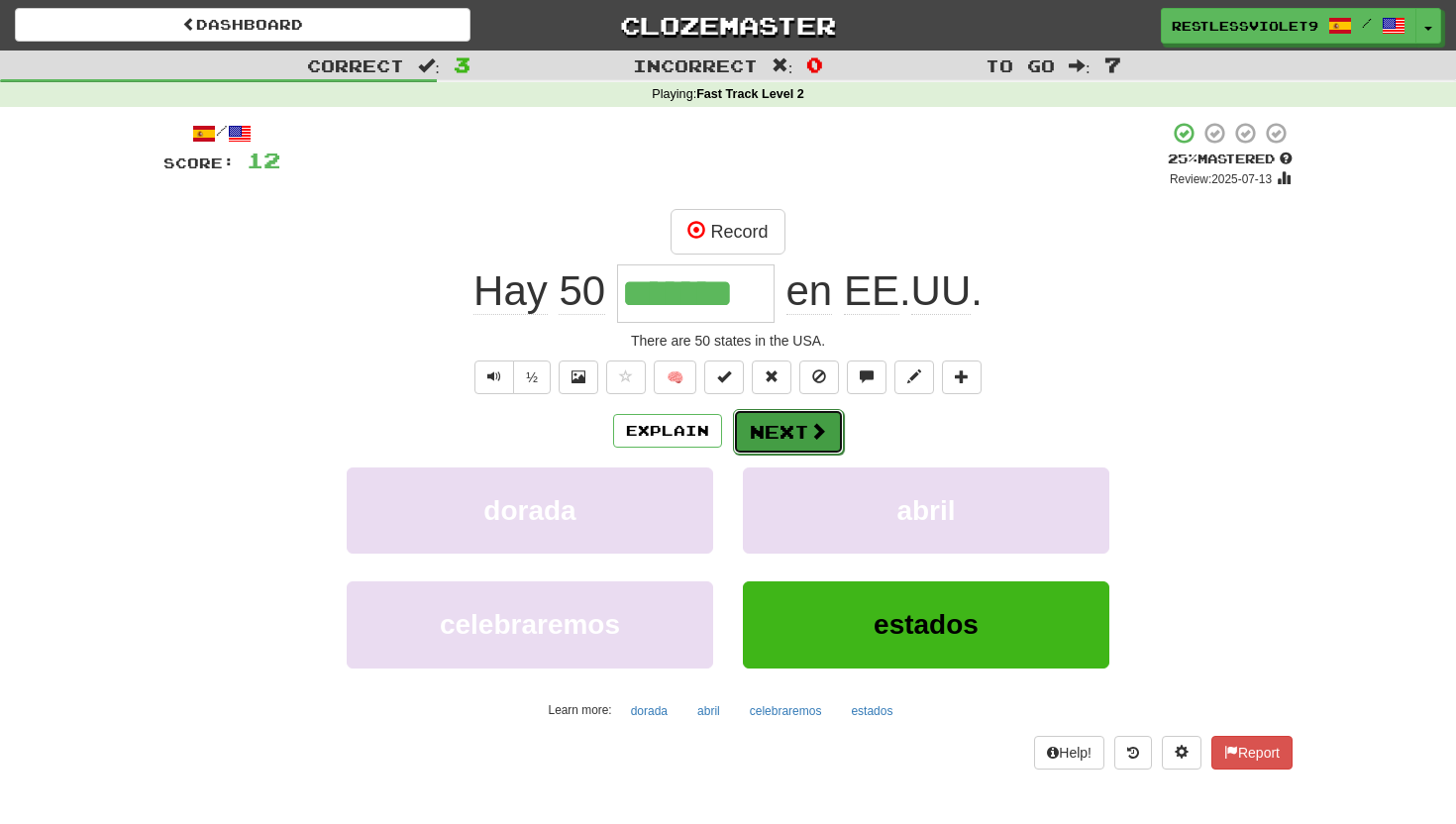 click on "Next" at bounding box center (788, 432) 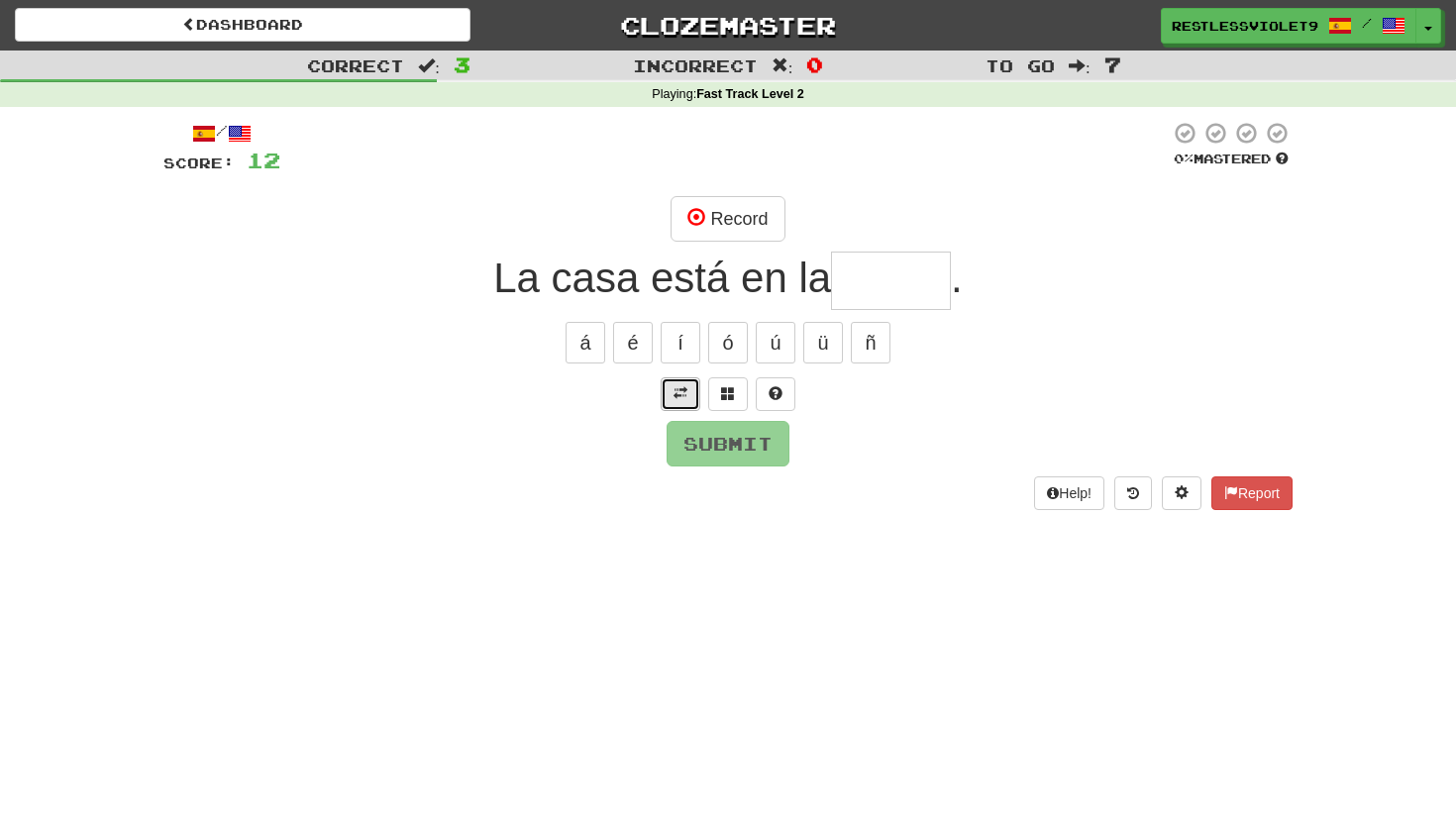 click at bounding box center (680, 393) 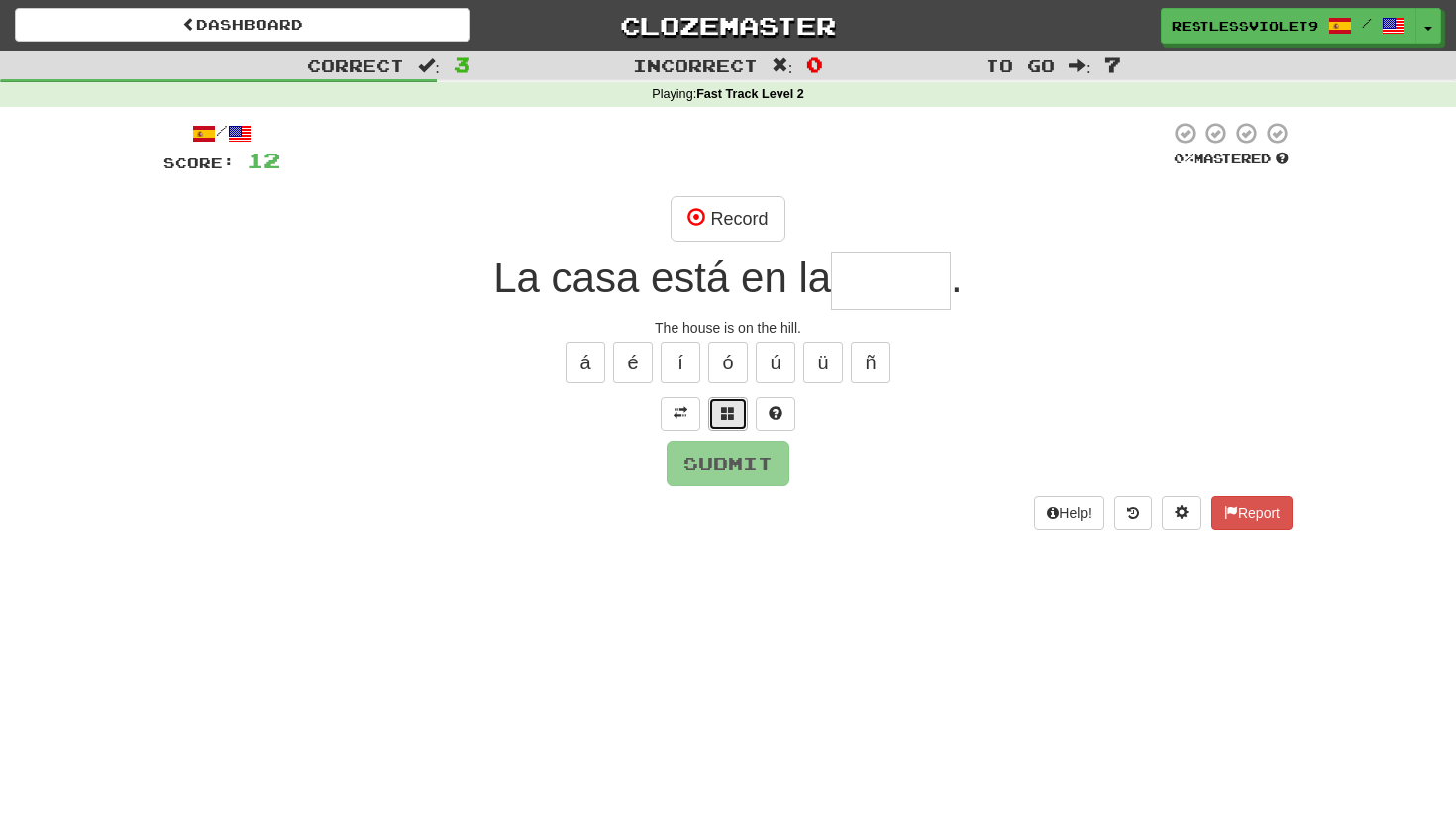 click at bounding box center (728, 413) 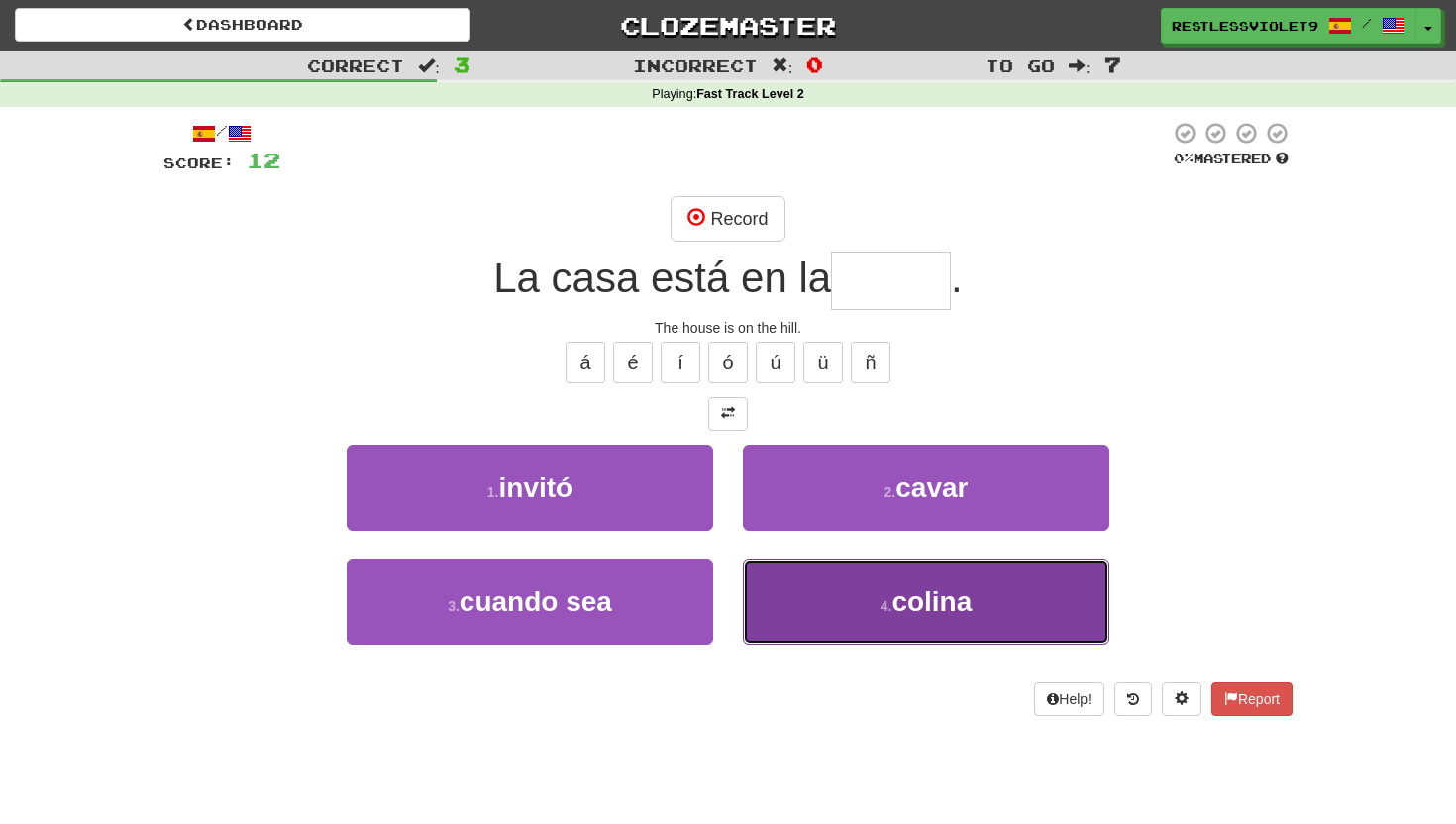 click on "colina" at bounding box center [931, 601] 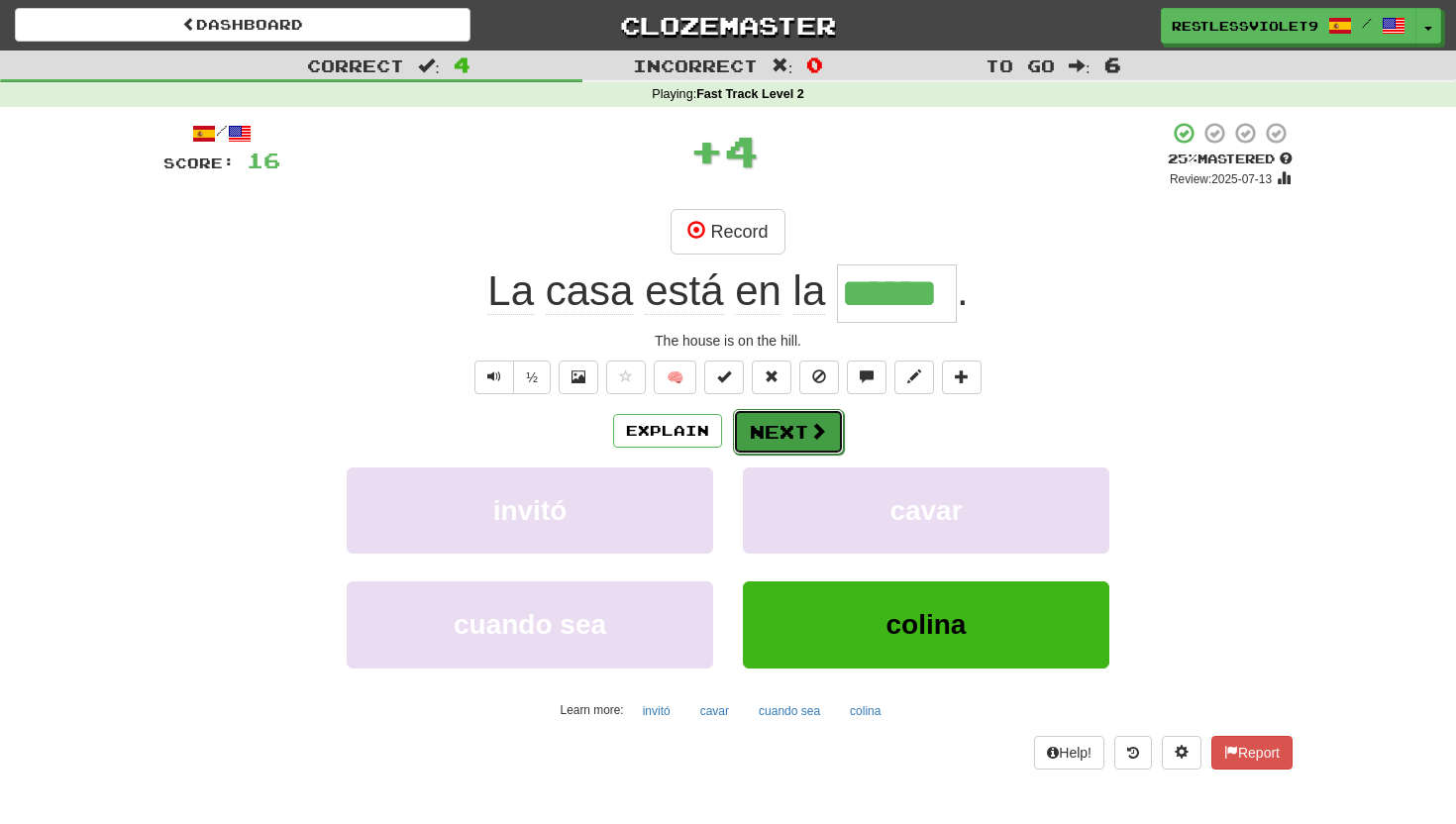 click on "Next" at bounding box center [788, 432] 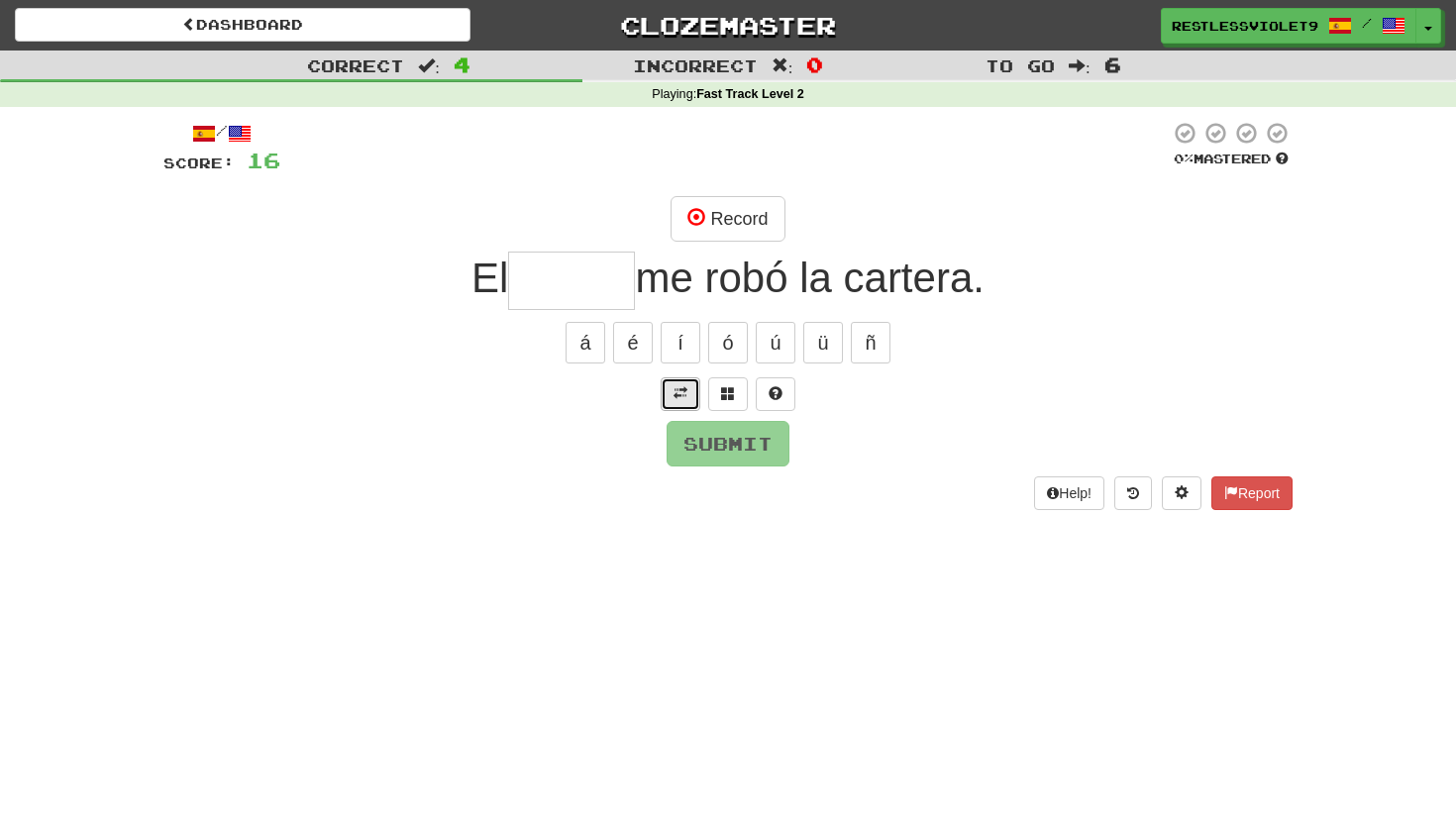 click at bounding box center [680, 393] 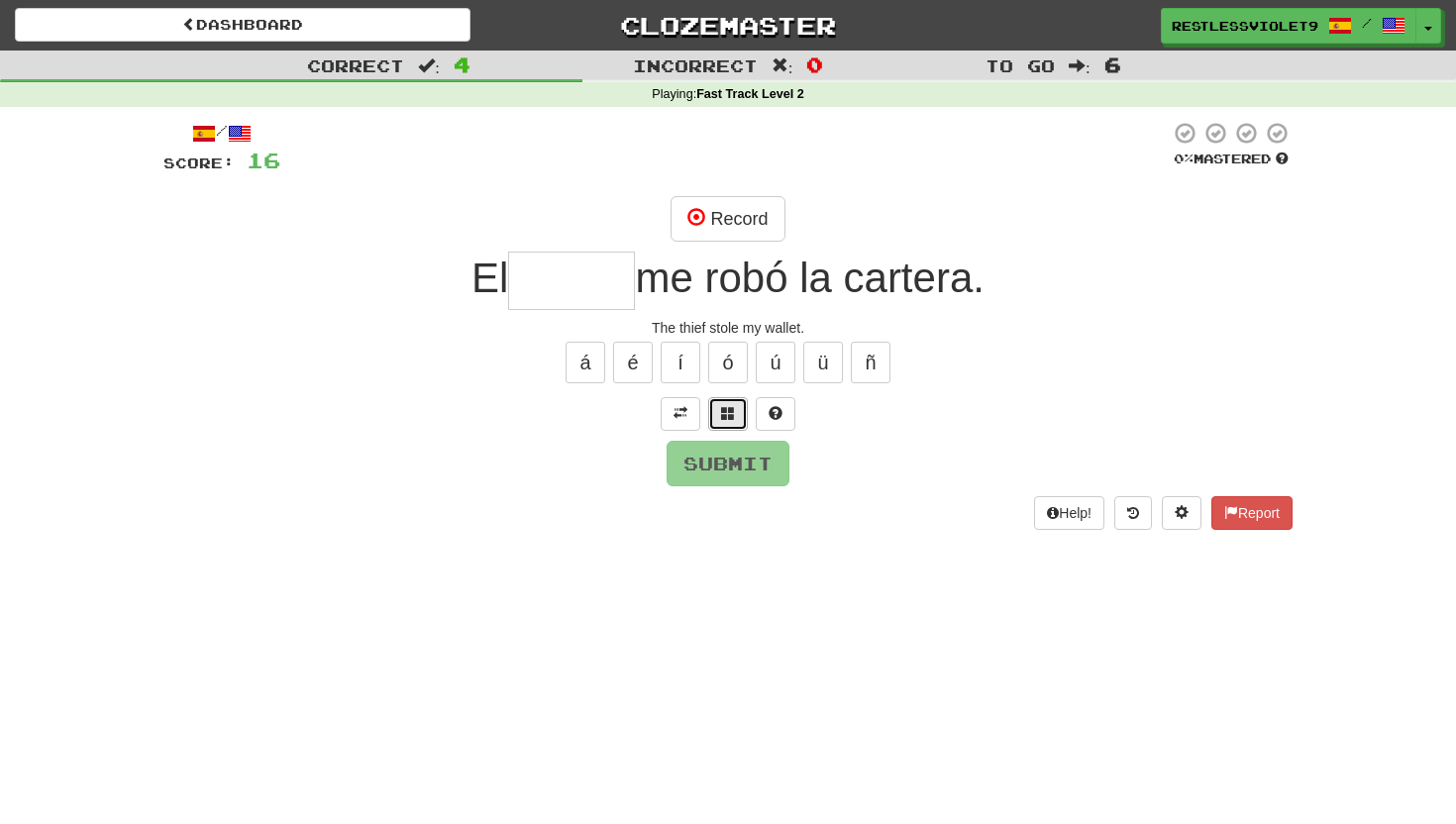 click at bounding box center (728, 413) 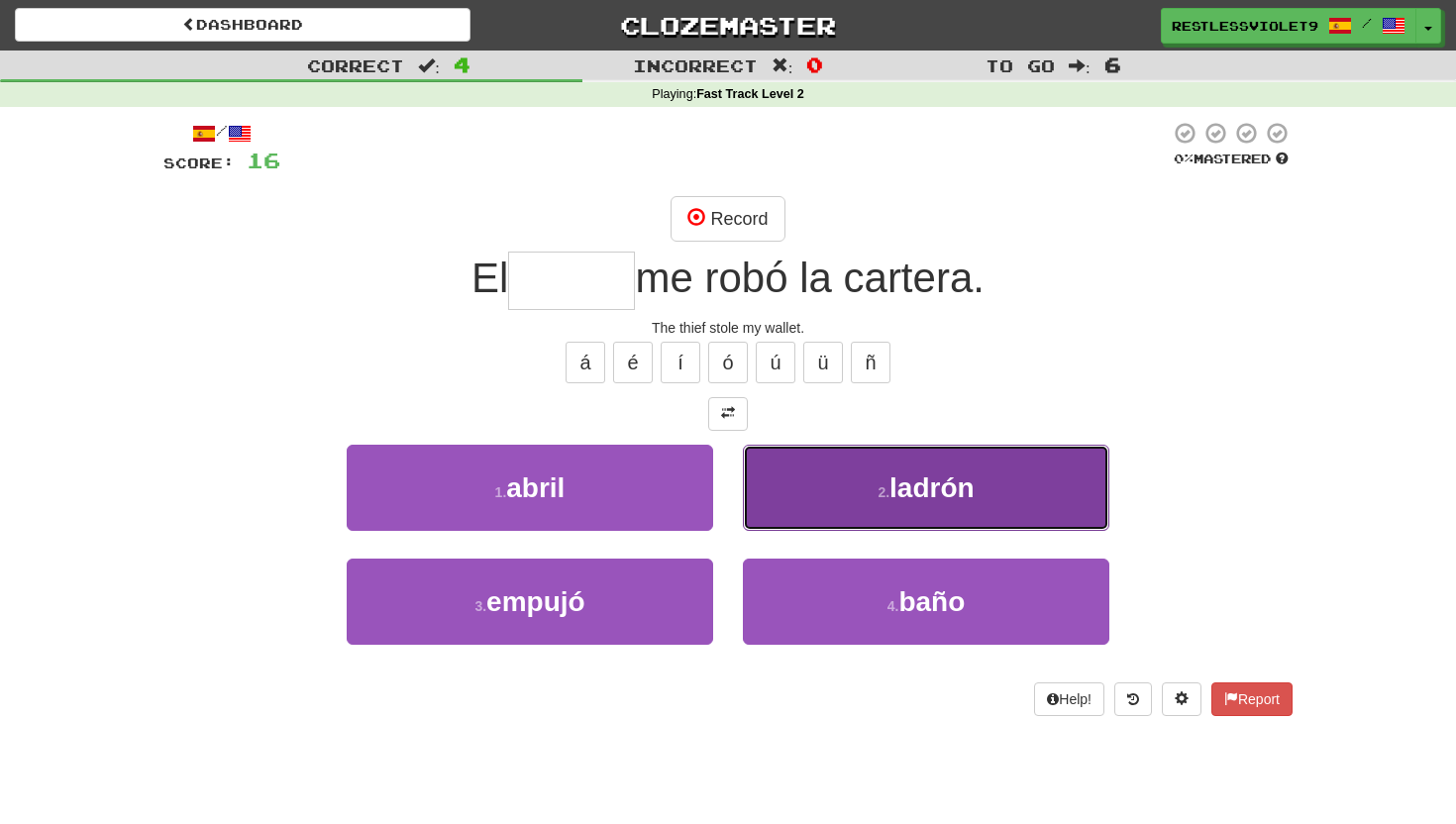 click on "ladrón" at bounding box center [932, 487] 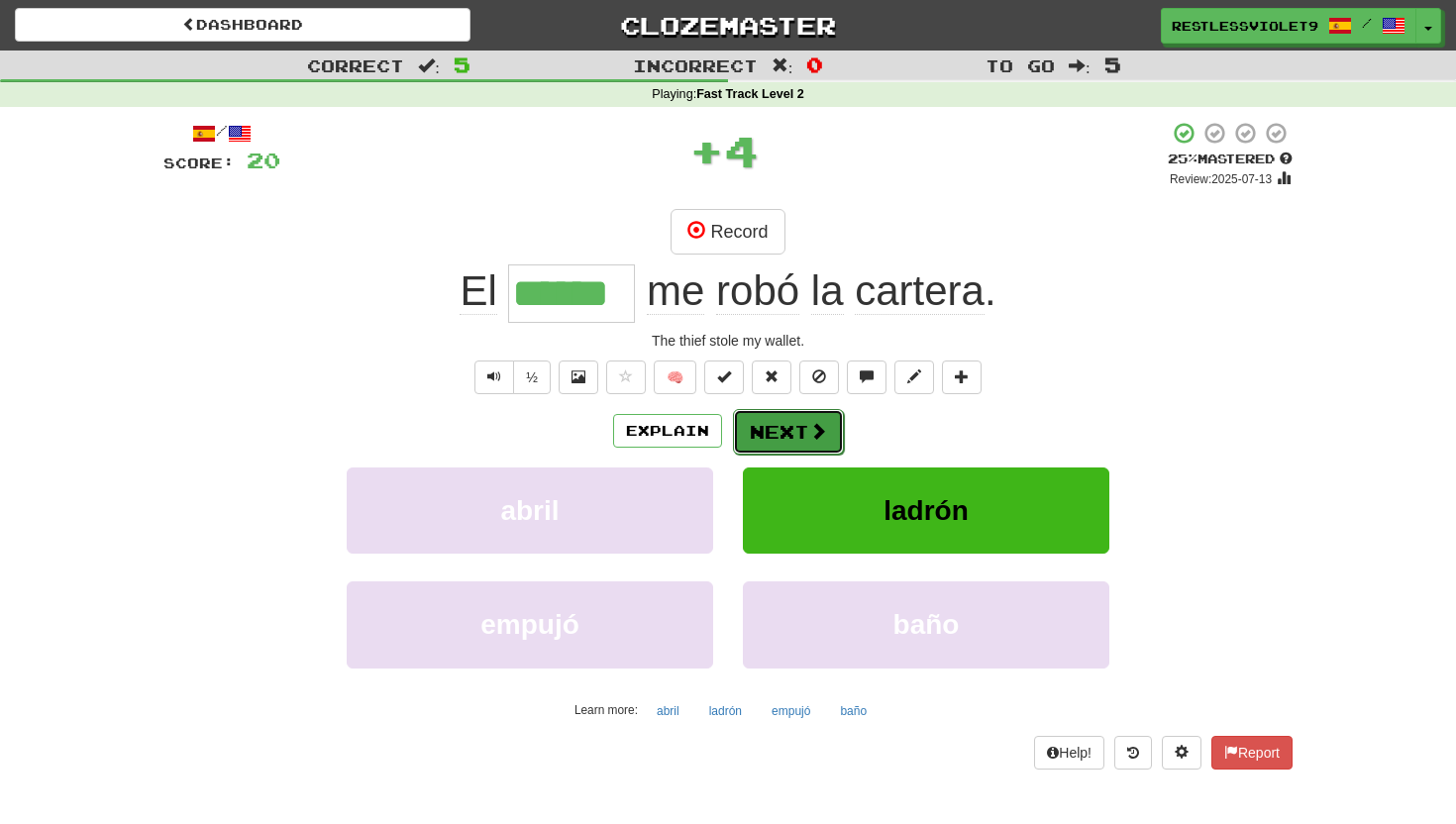 click on "Next" at bounding box center (788, 432) 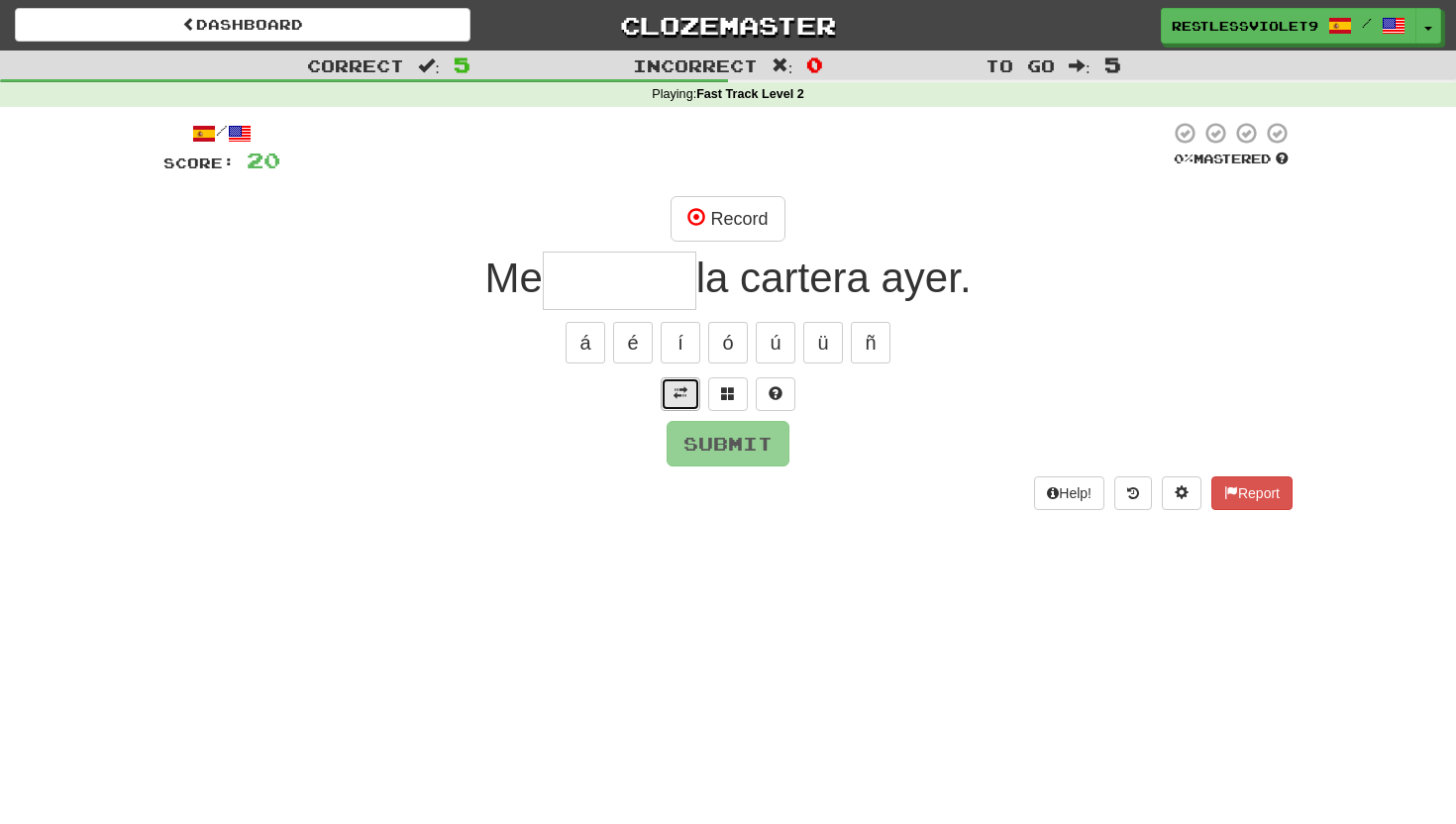 click at bounding box center [680, 394] 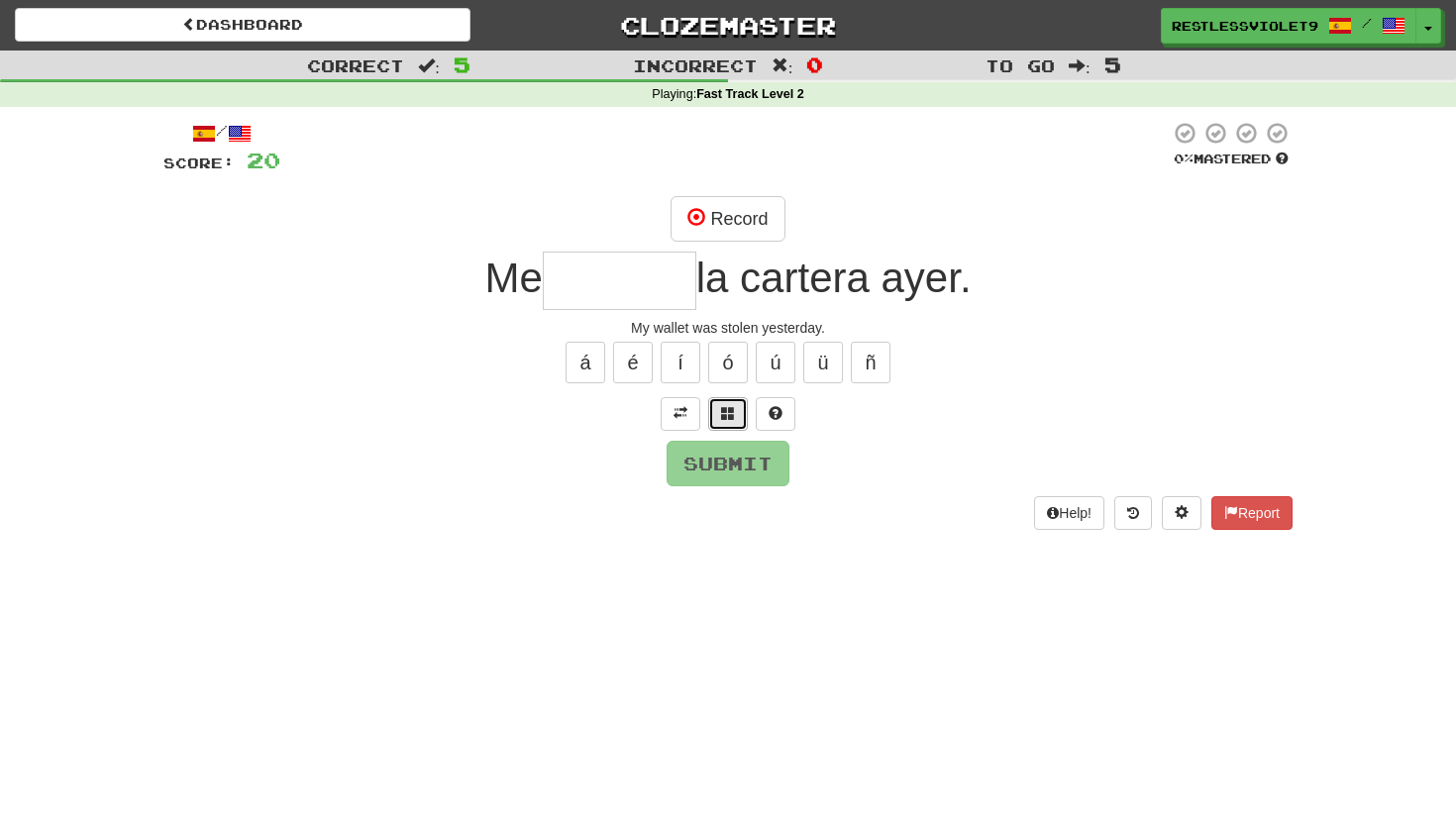 click at bounding box center [728, 413] 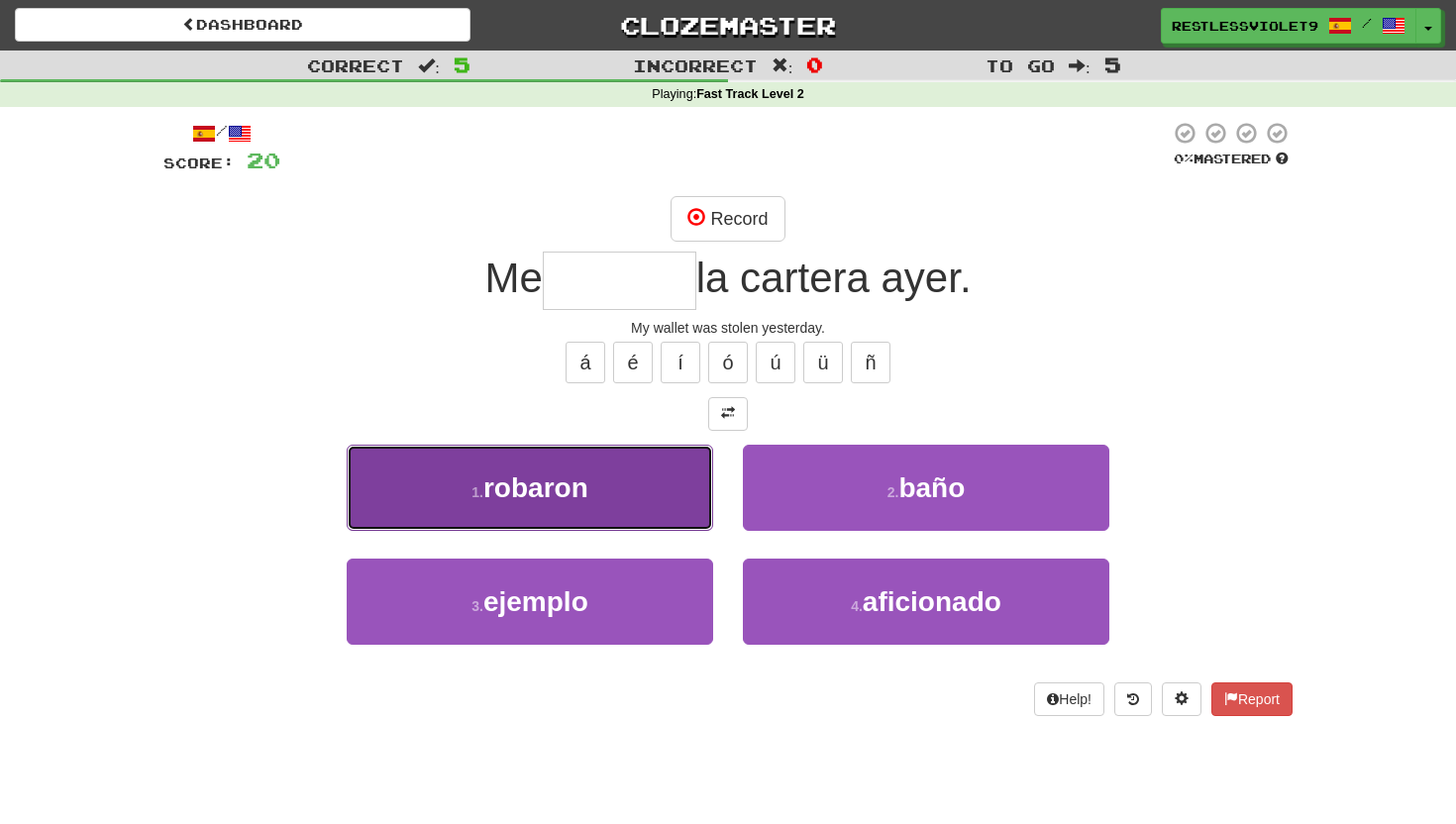 click on "1 .  robaron" at bounding box center (530, 487) 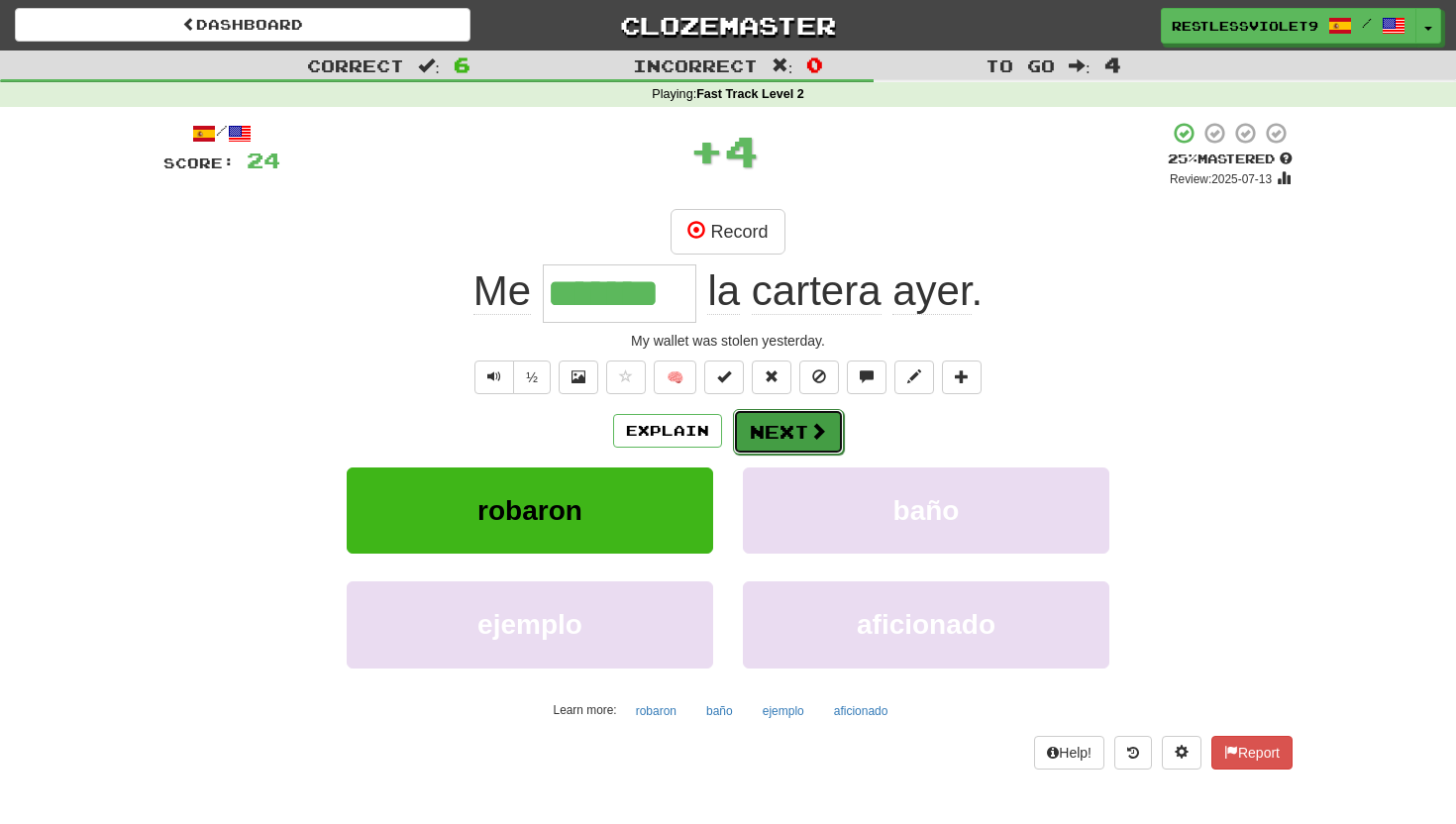 click on "Next" at bounding box center [788, 432] 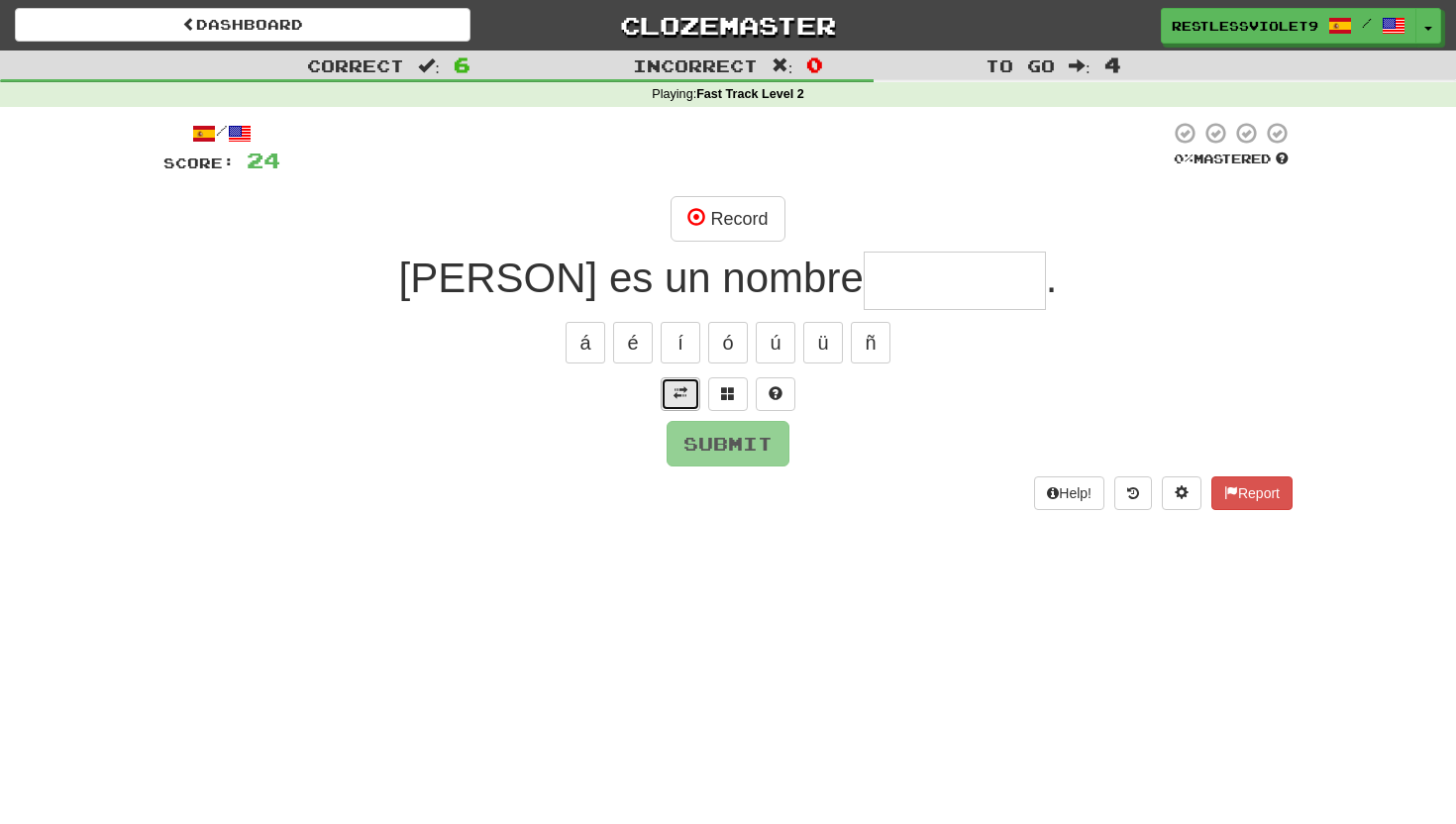 click at bounding box center (680, 393) 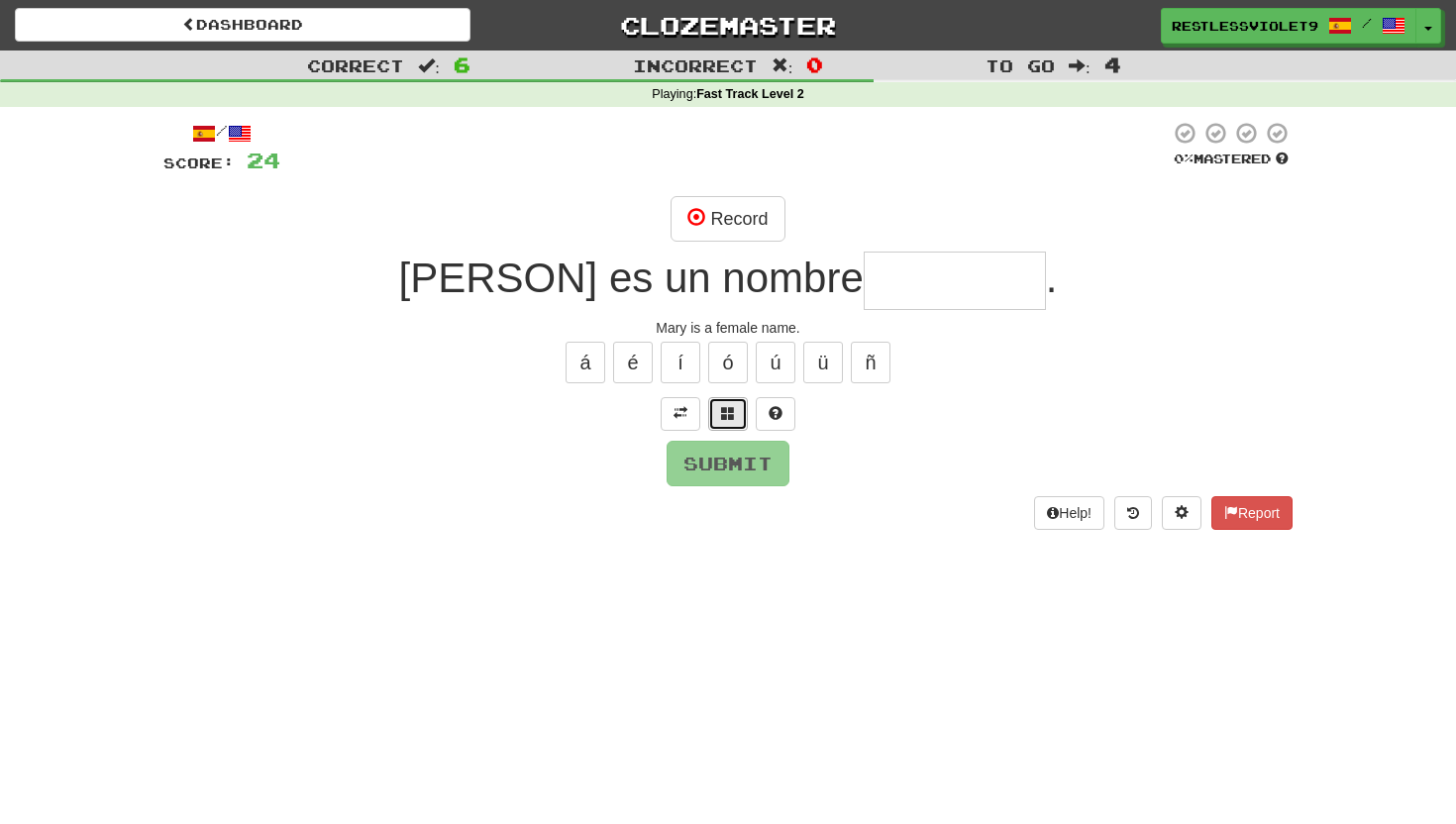 click at bounding box center (728, 413) 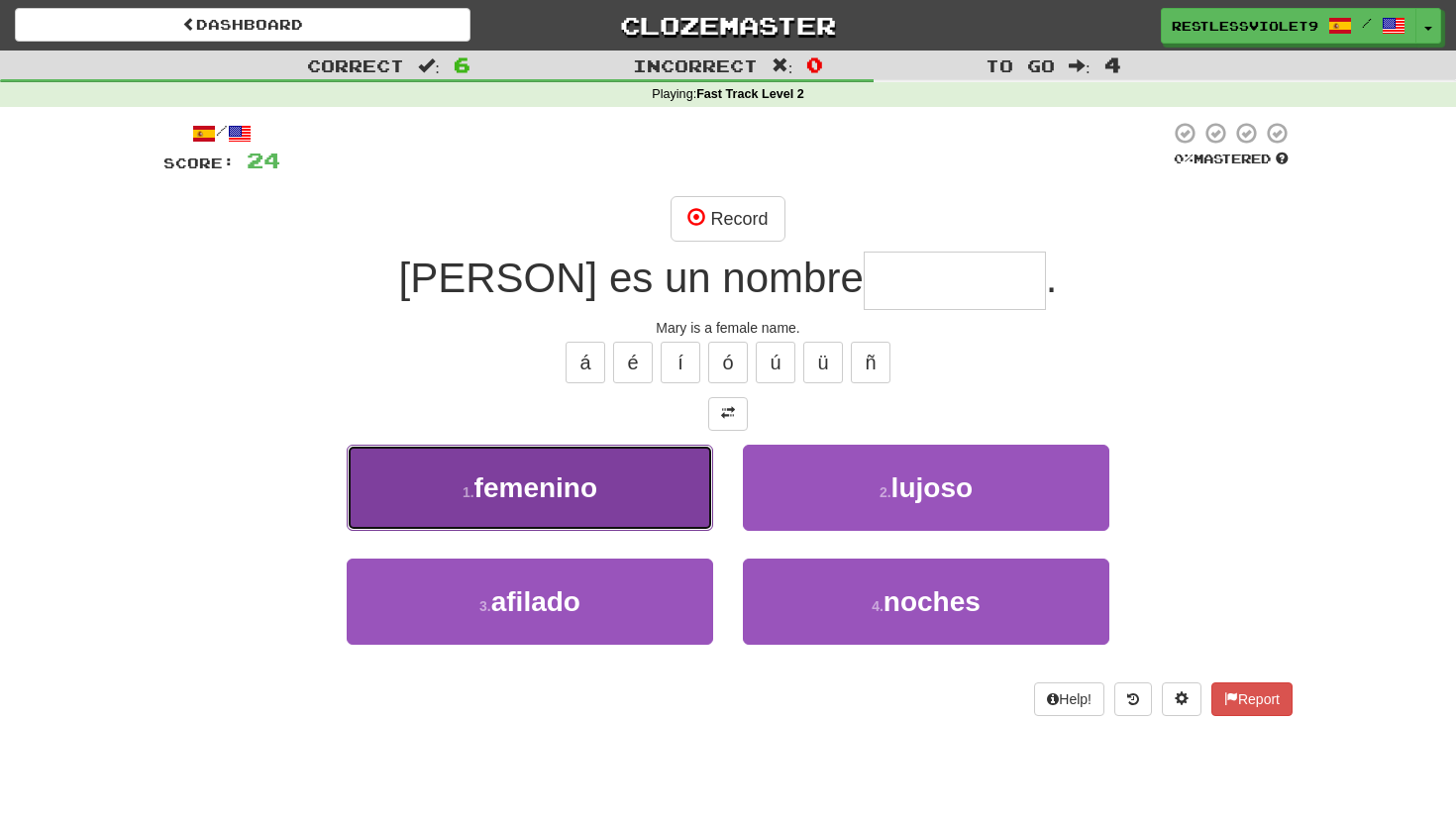 click on "femenino" at bounding box center (536, 487) 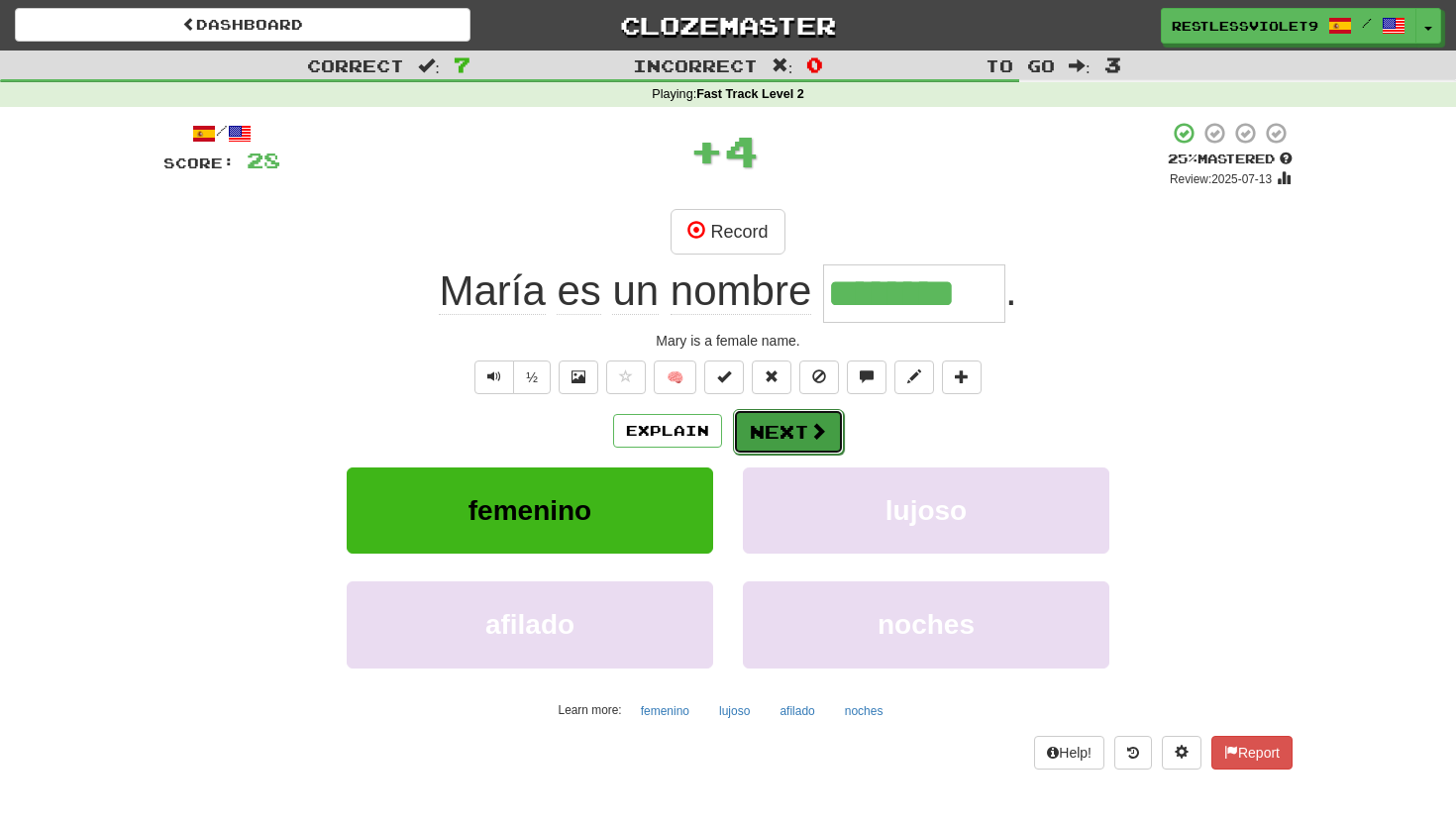 click on "Next" at bounding box center [788, 432] 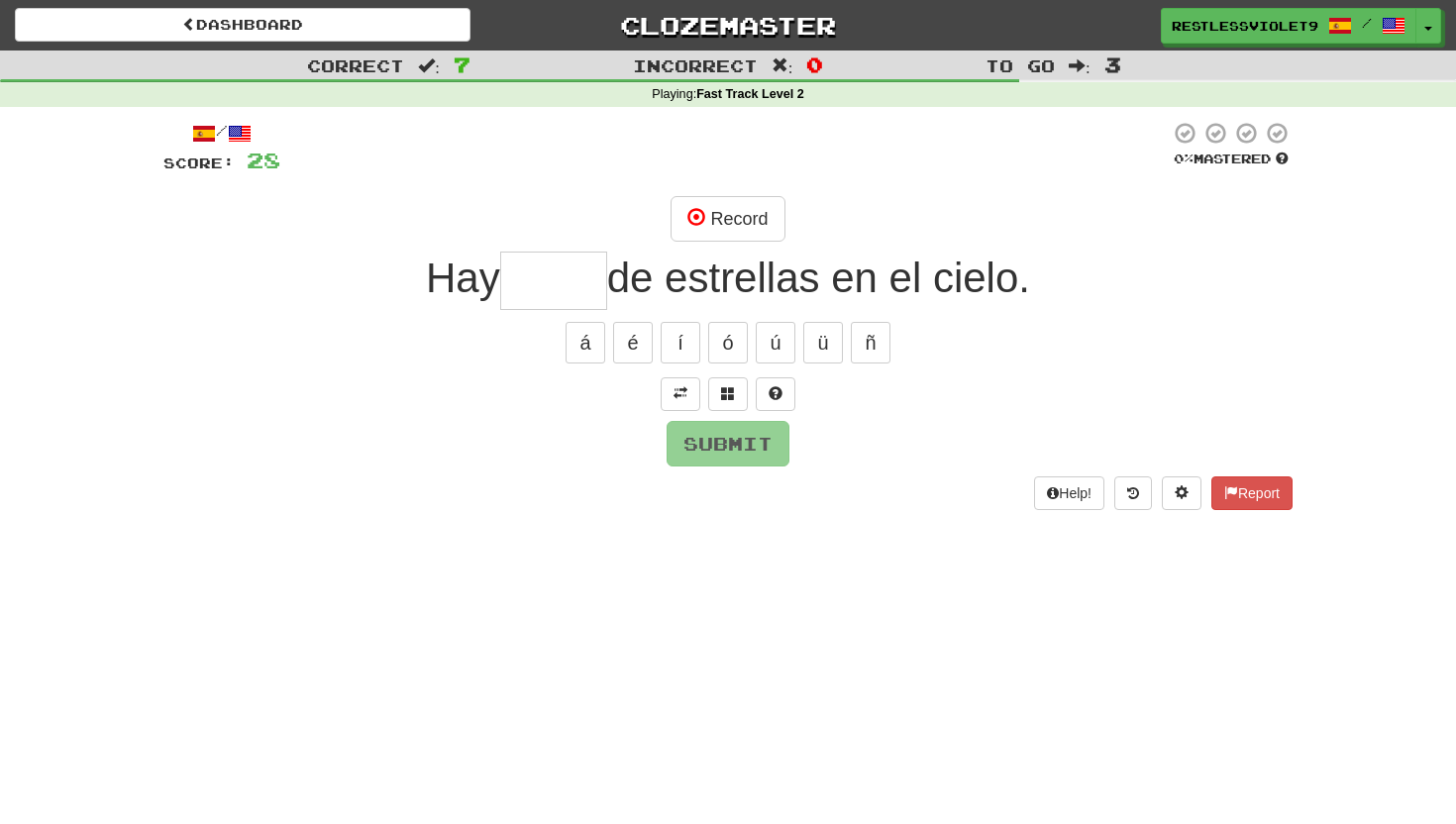 click at bounding box center (554, 280) 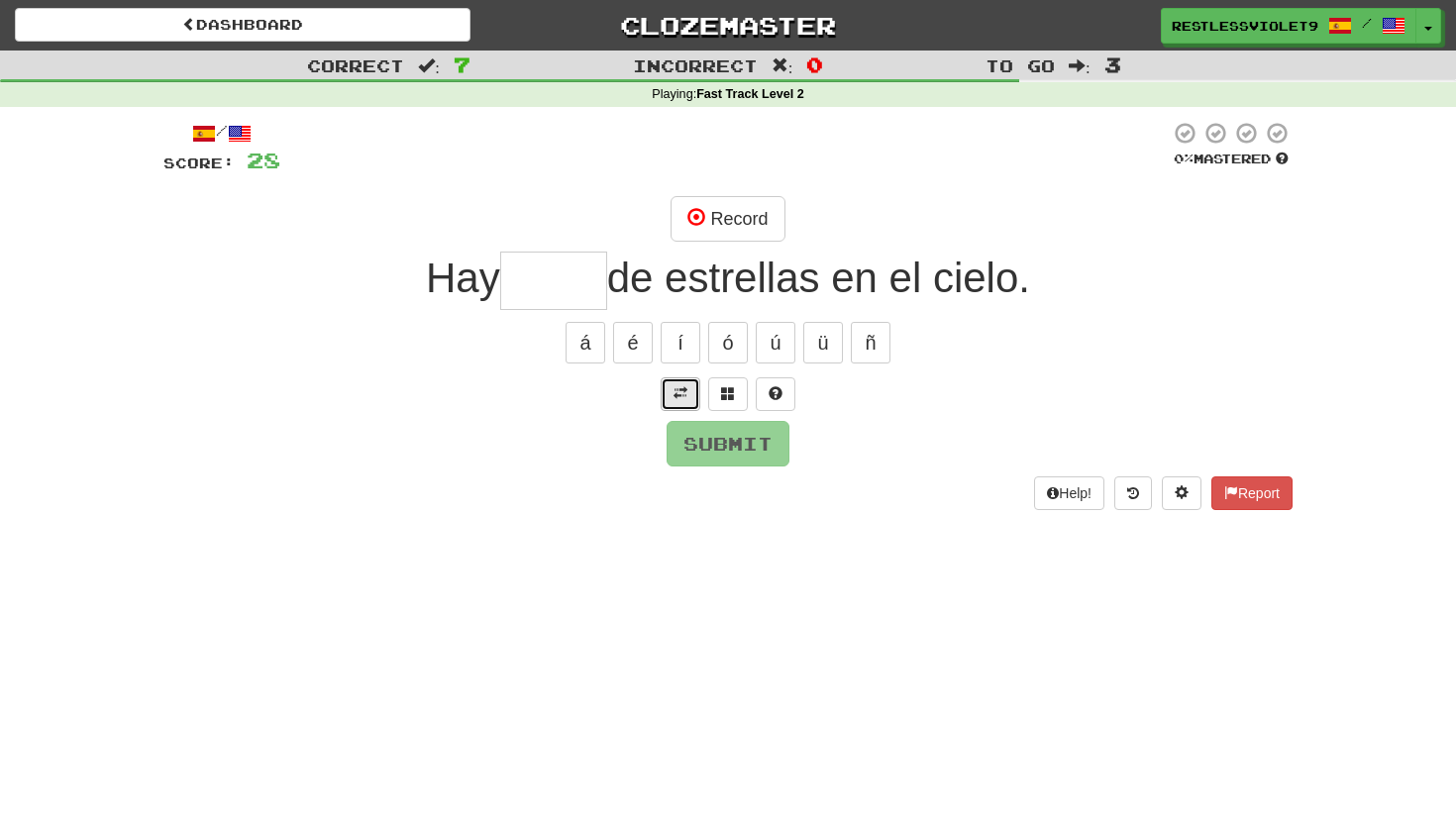 click at bounding box center [680, 393] 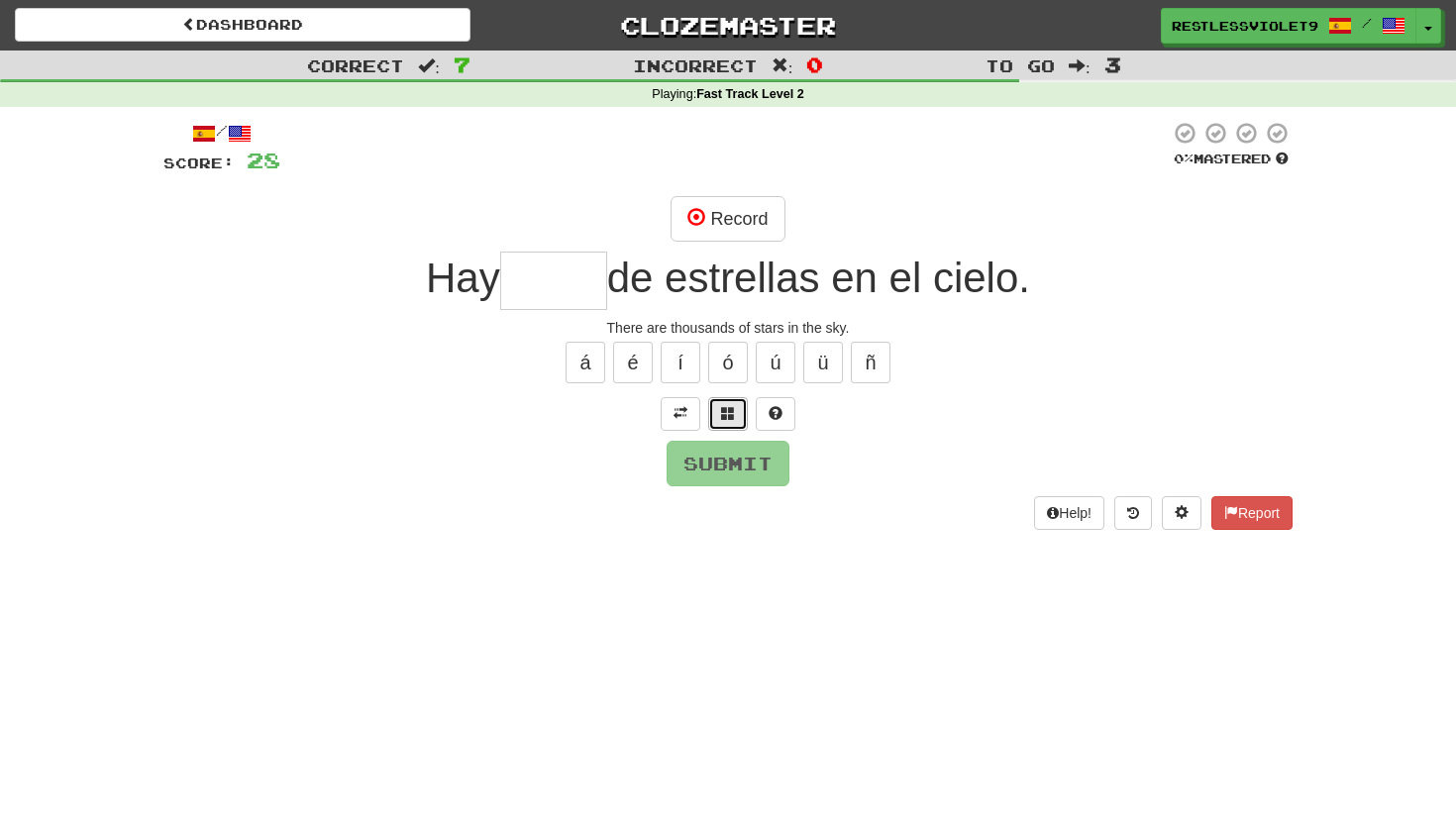 click at bounding box center [728, 413] 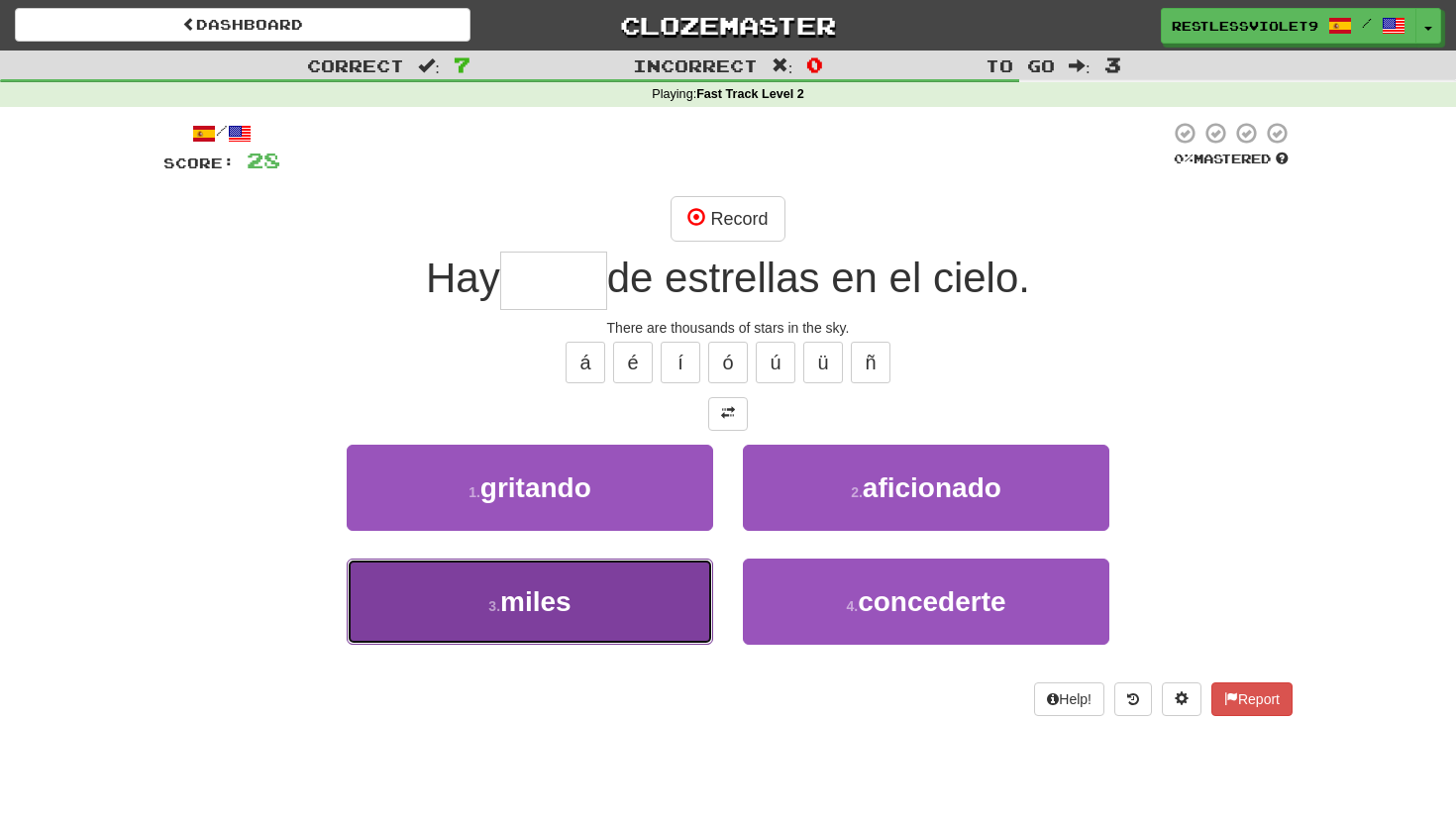 click on "3 .  miles" at bounding box center (530, 601) 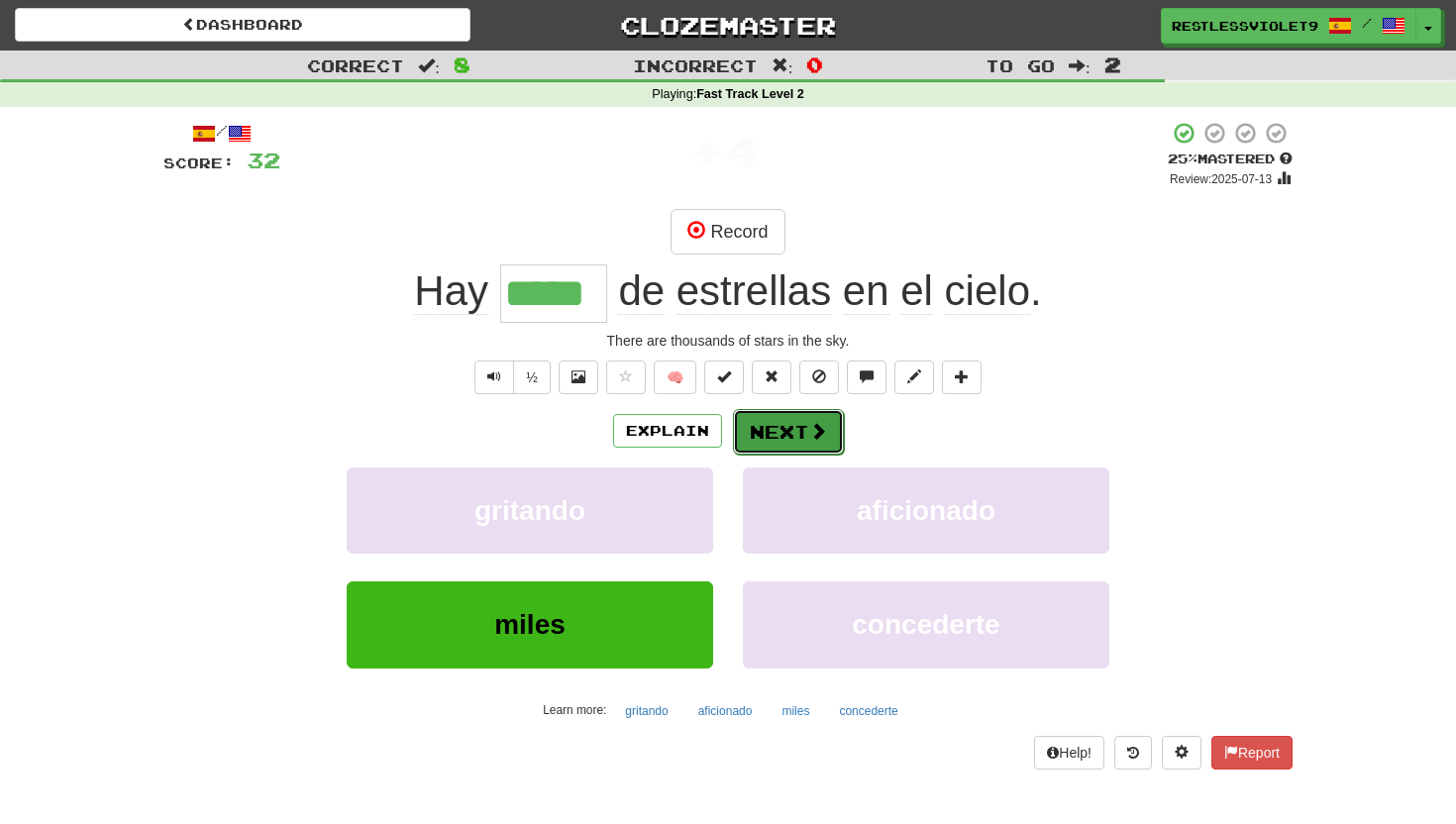 click on "Next" at bounding box center (788, 432) 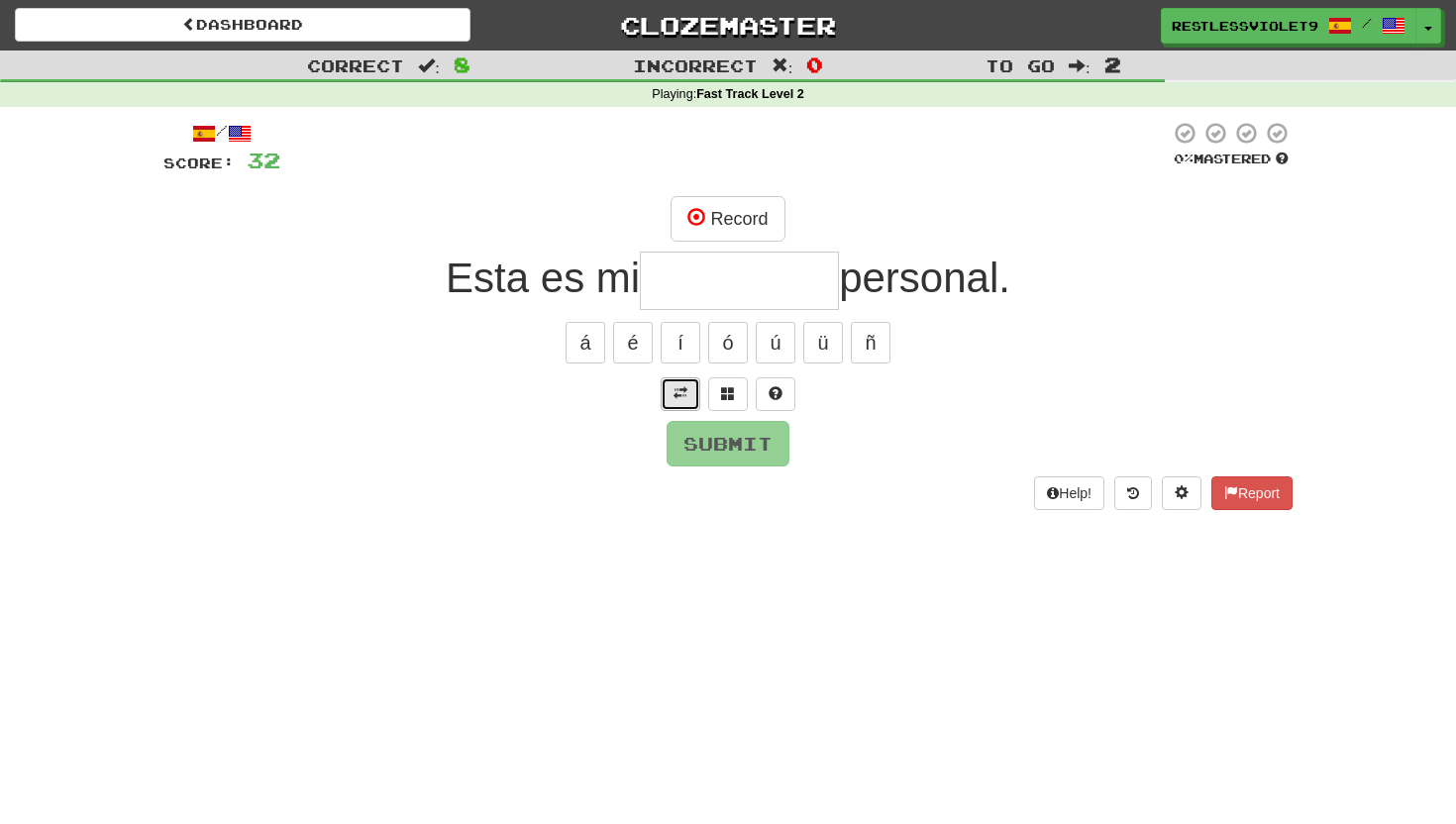 click at bounding box center [680, 393] 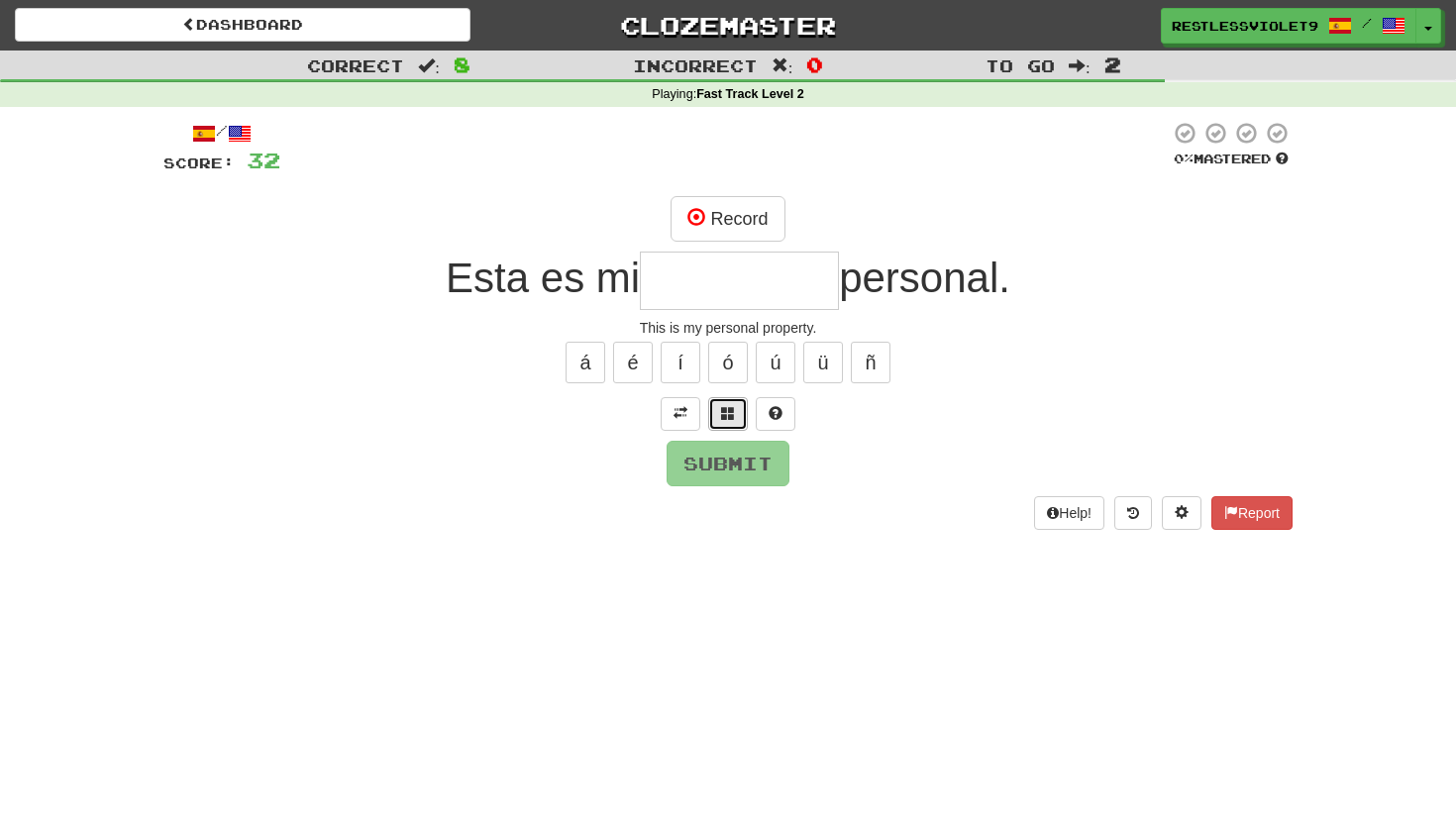 click at bounding box center (728, 413) 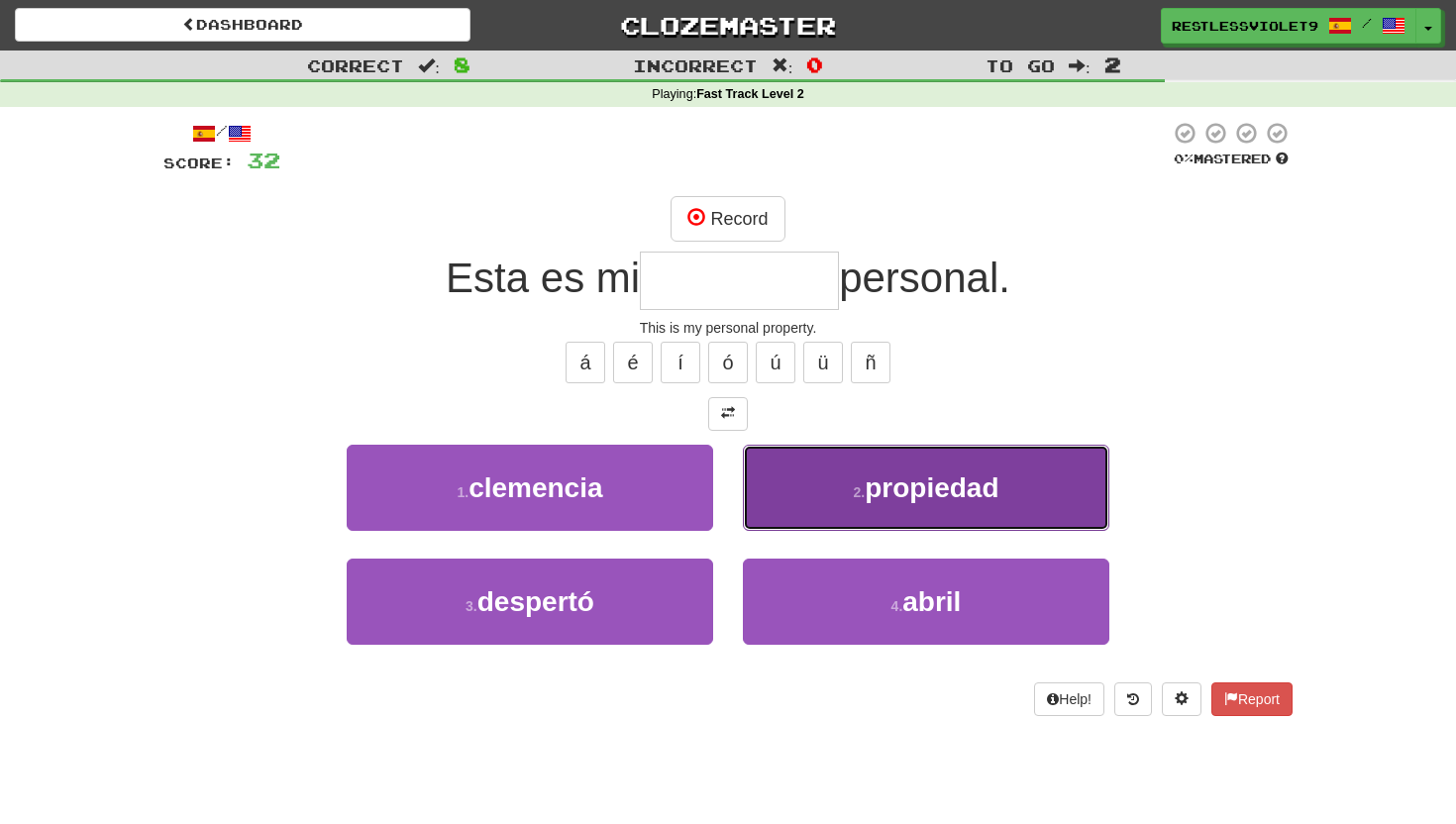 click on "propiedad" at bounding box center (931, 487) 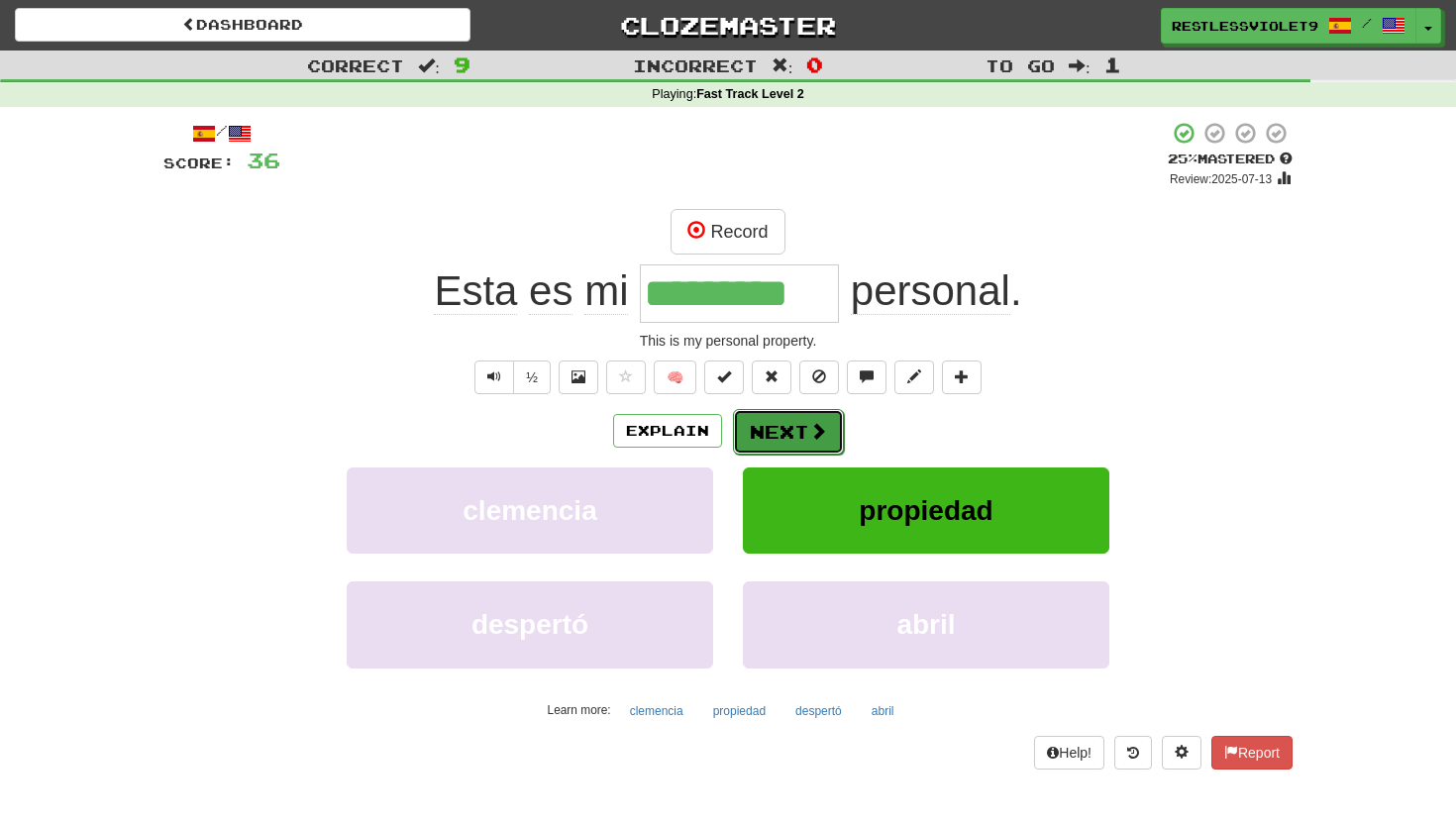 click on "Next" at bounding box center (788, 432) 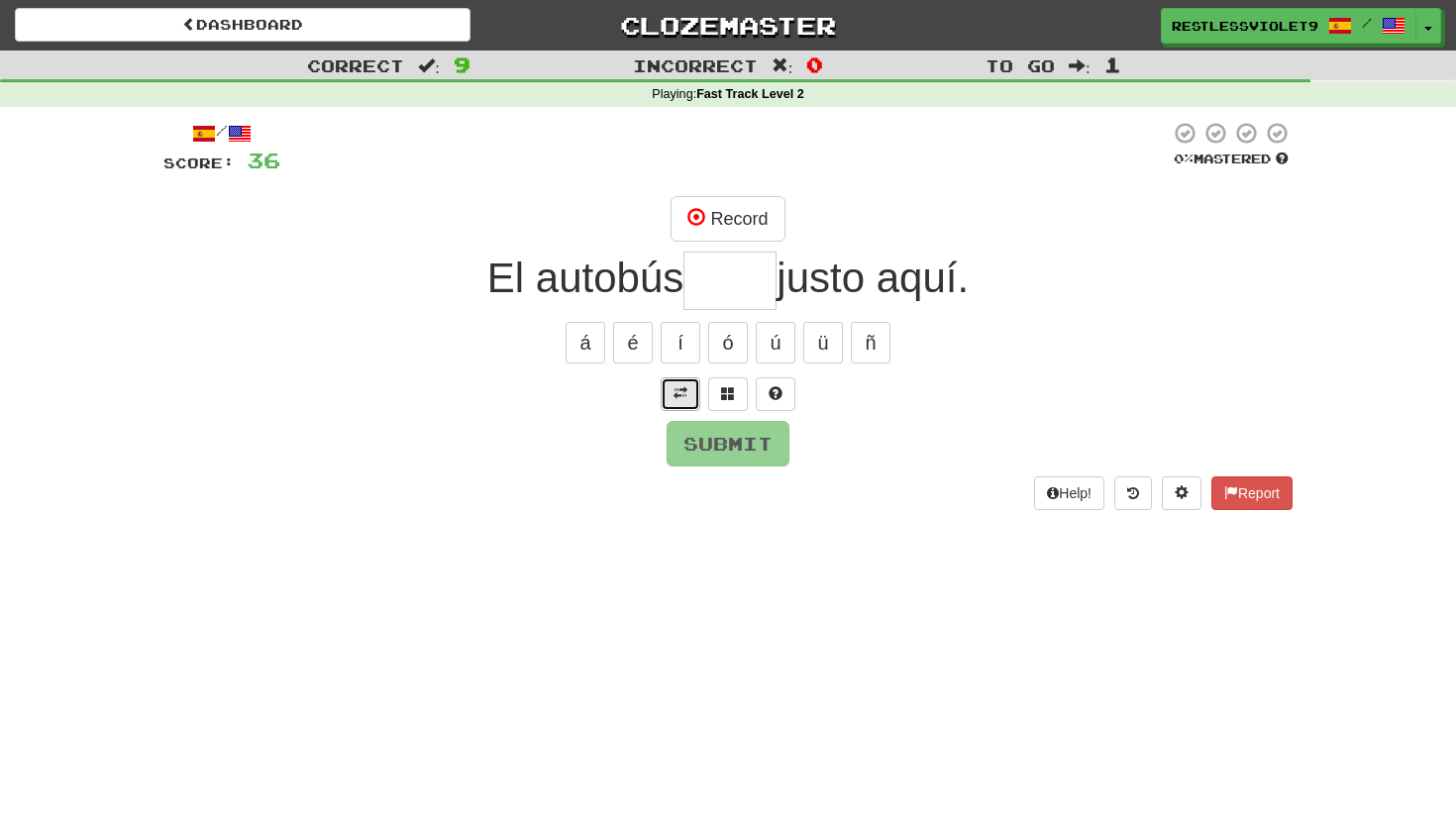 click at bounding box center (680, 393) 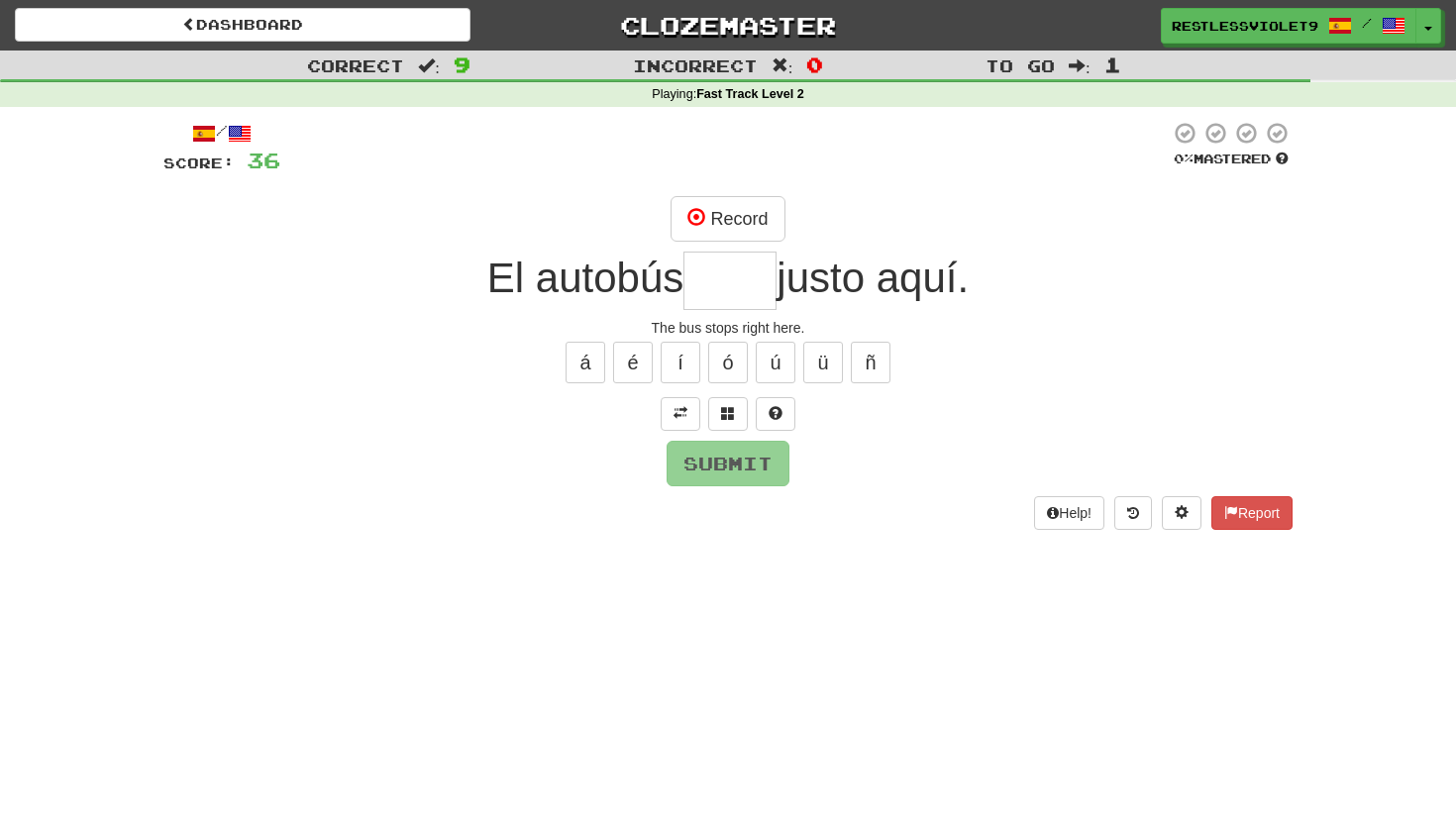 click at bounding box center (730, 280) 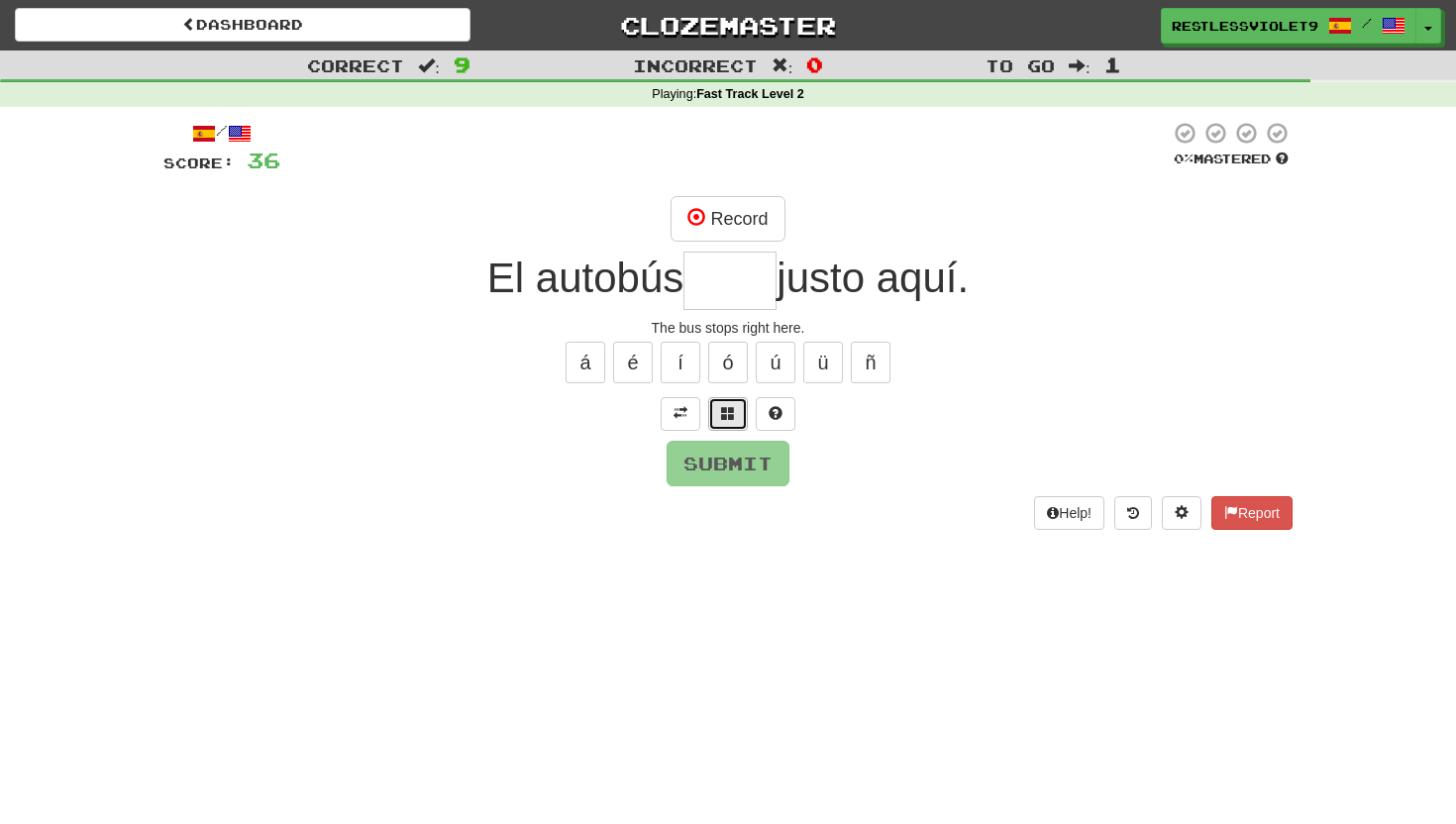 click at bounding box center [728, 413] 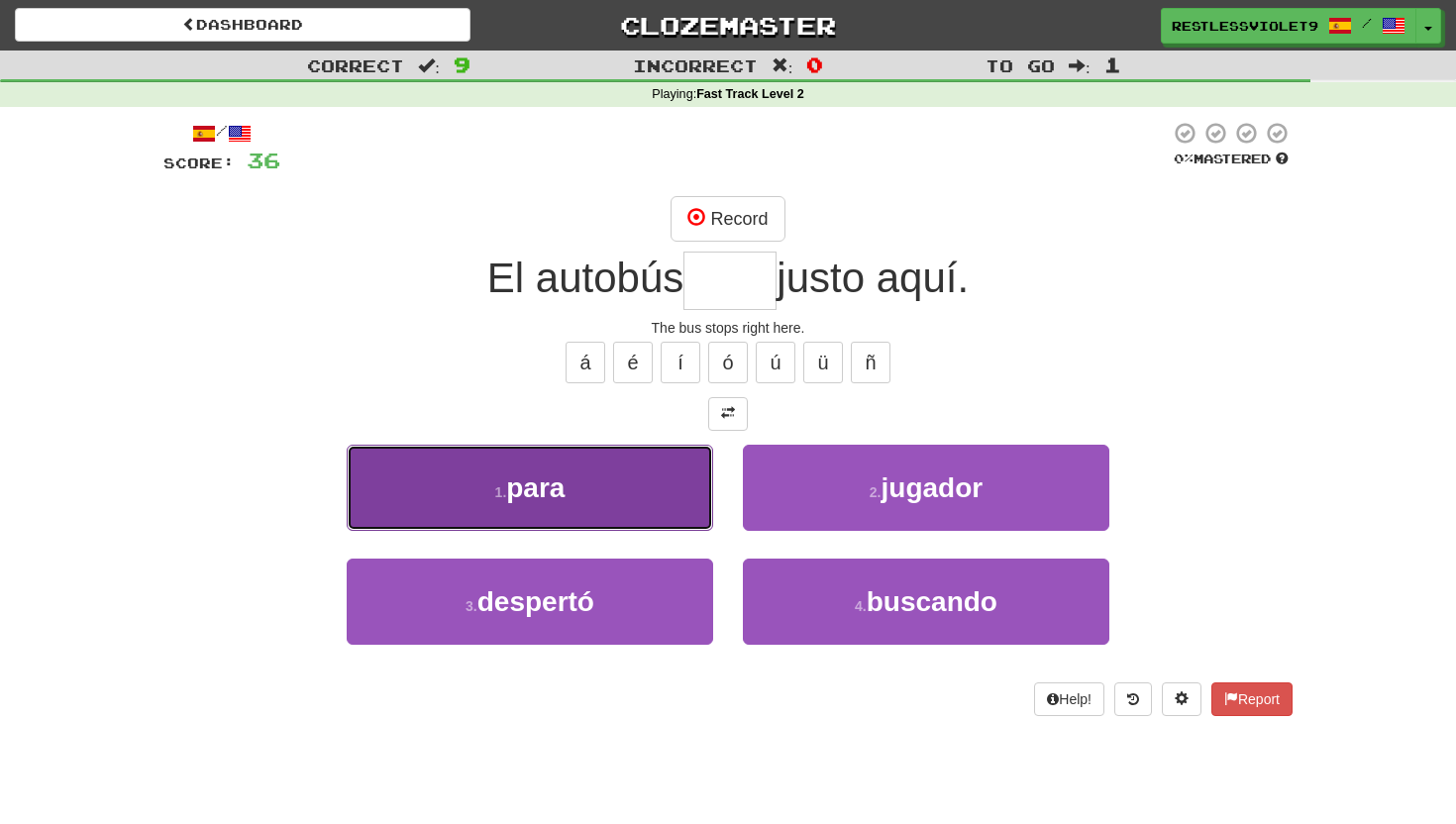 click on "1 .  para" at bounding box center (530, 487) 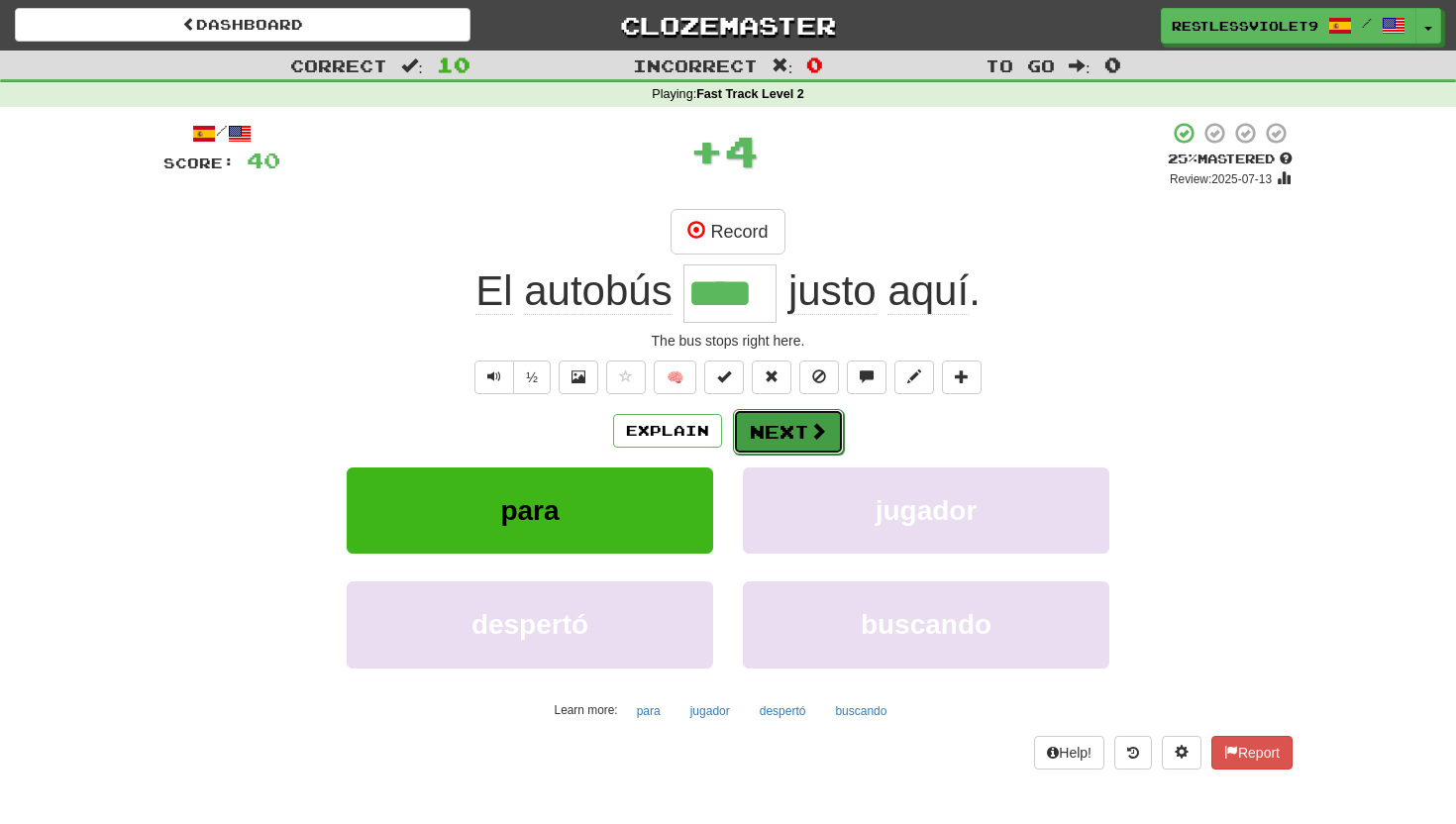 click on "Next" at bounding box center [788, 432] 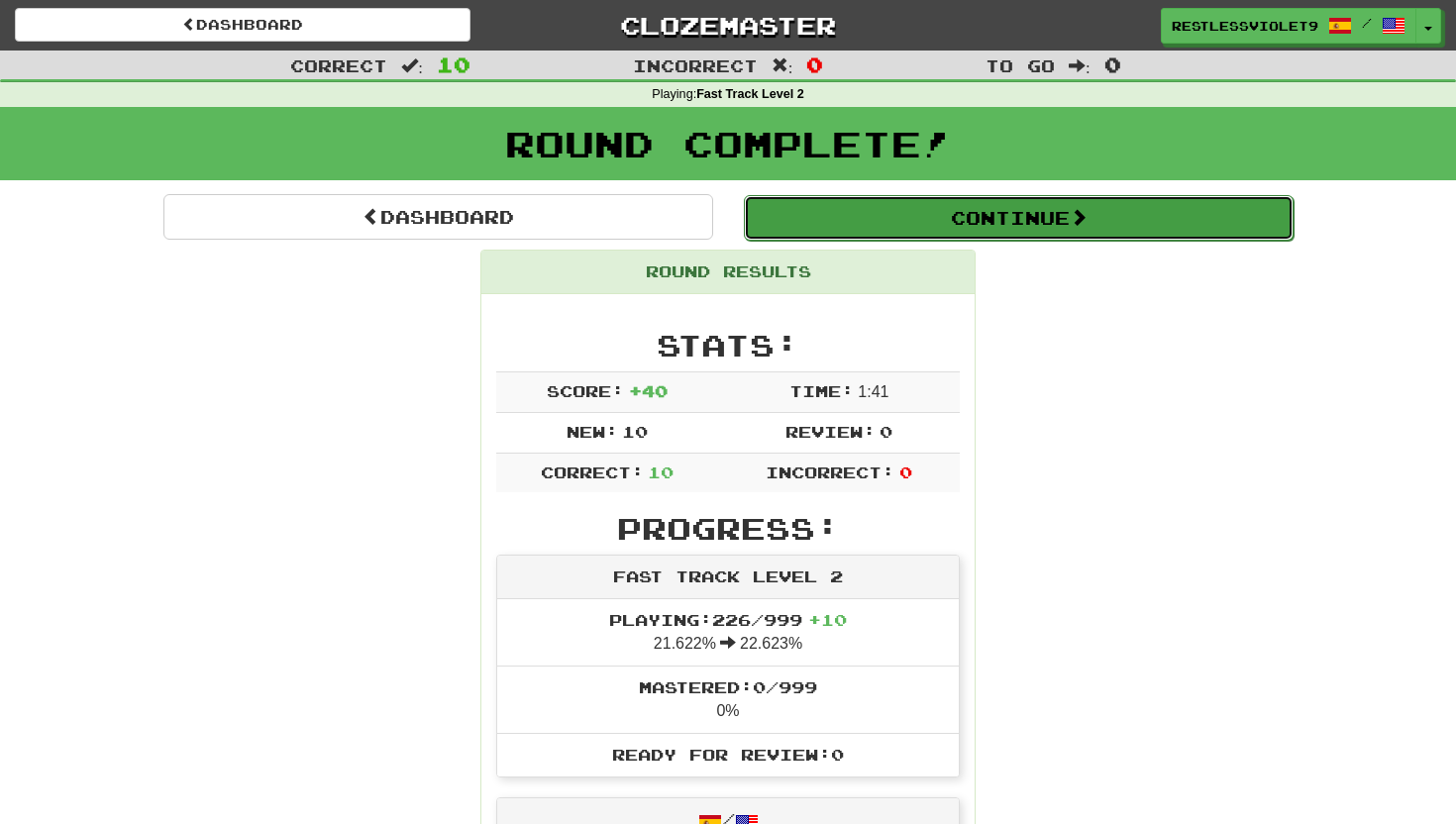click on "Continue" at bounding box center (1018, 218) 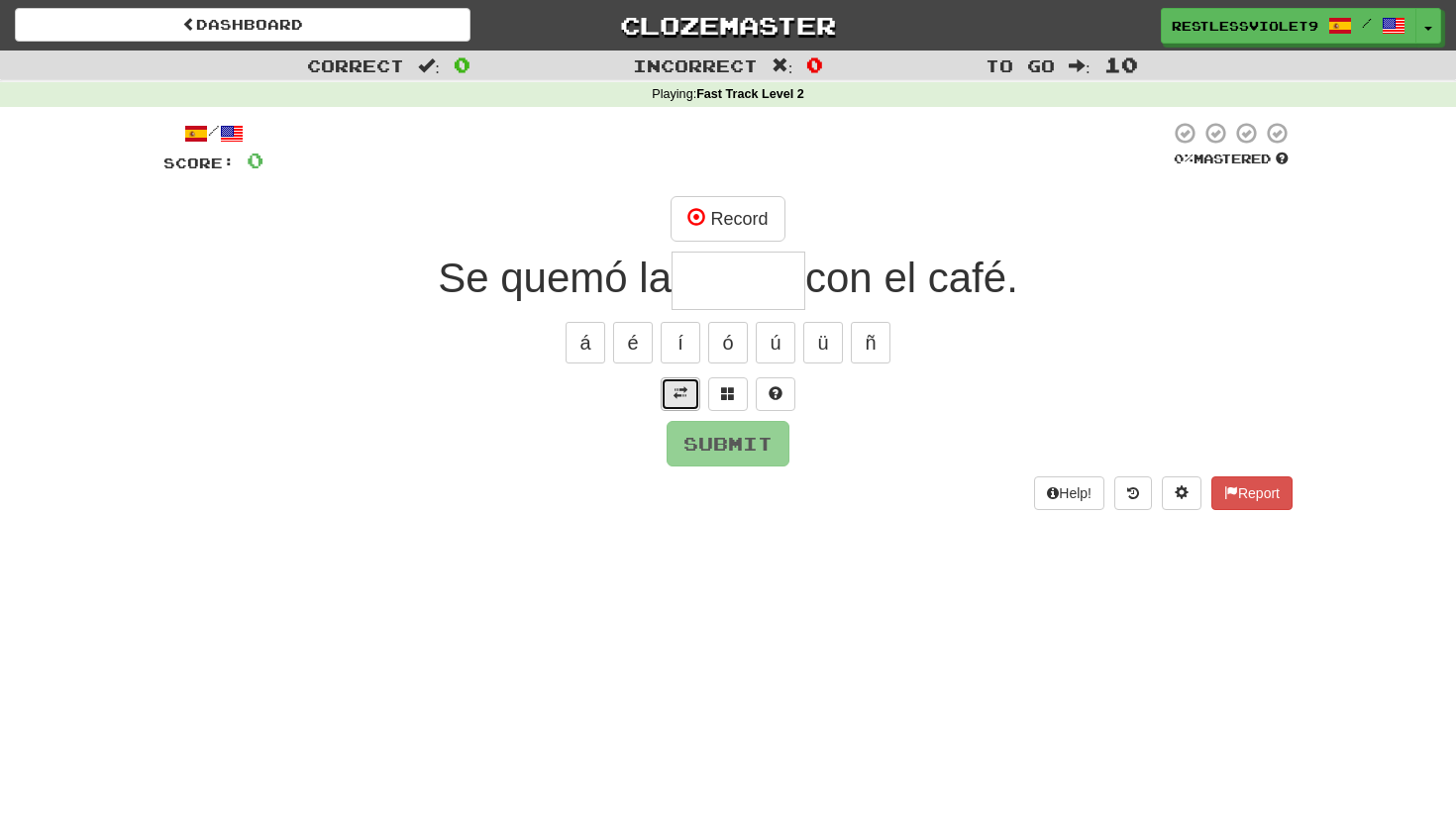 click at bounding box center [680, 393] 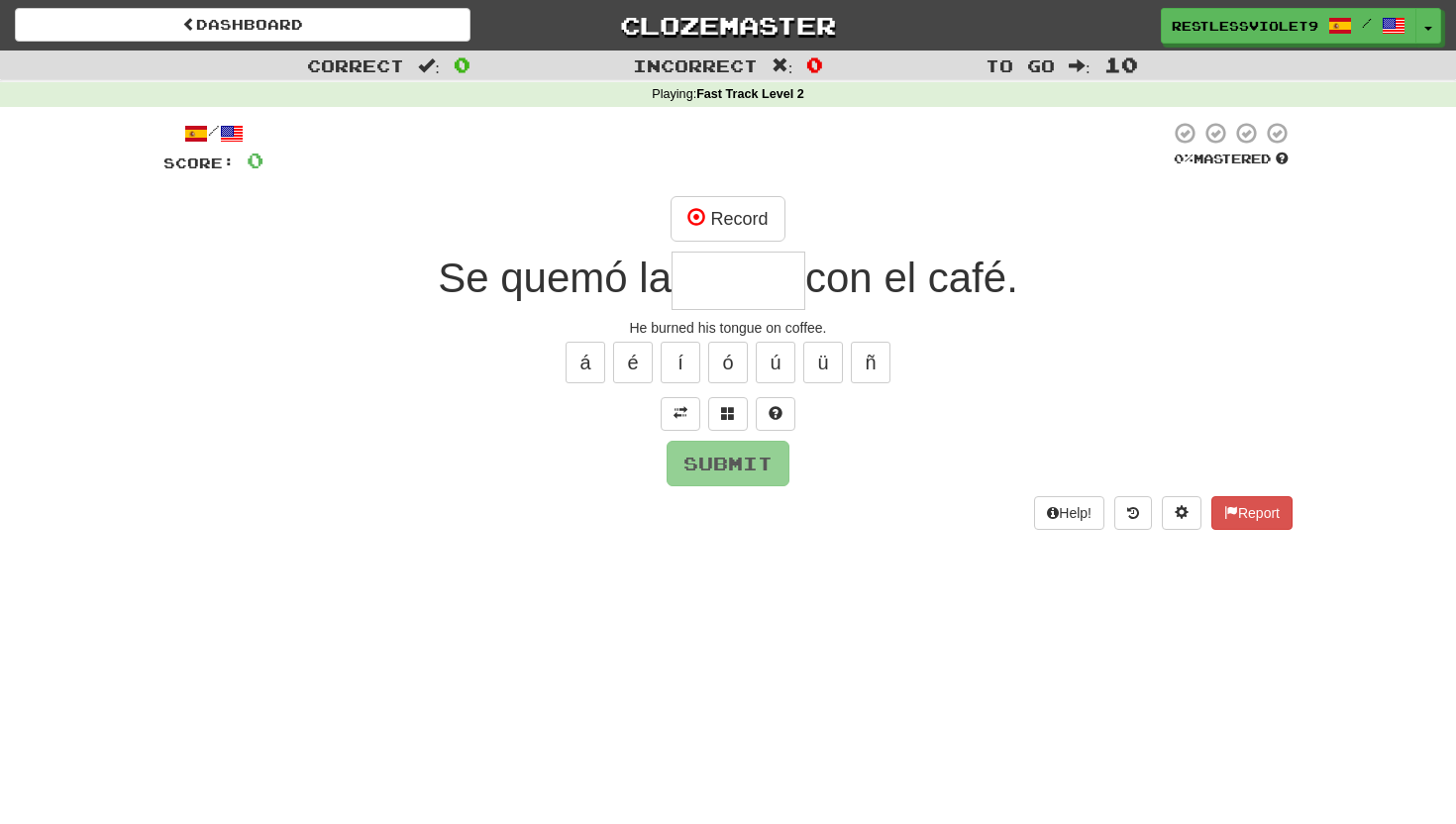 click at bounding box center (738, 280) 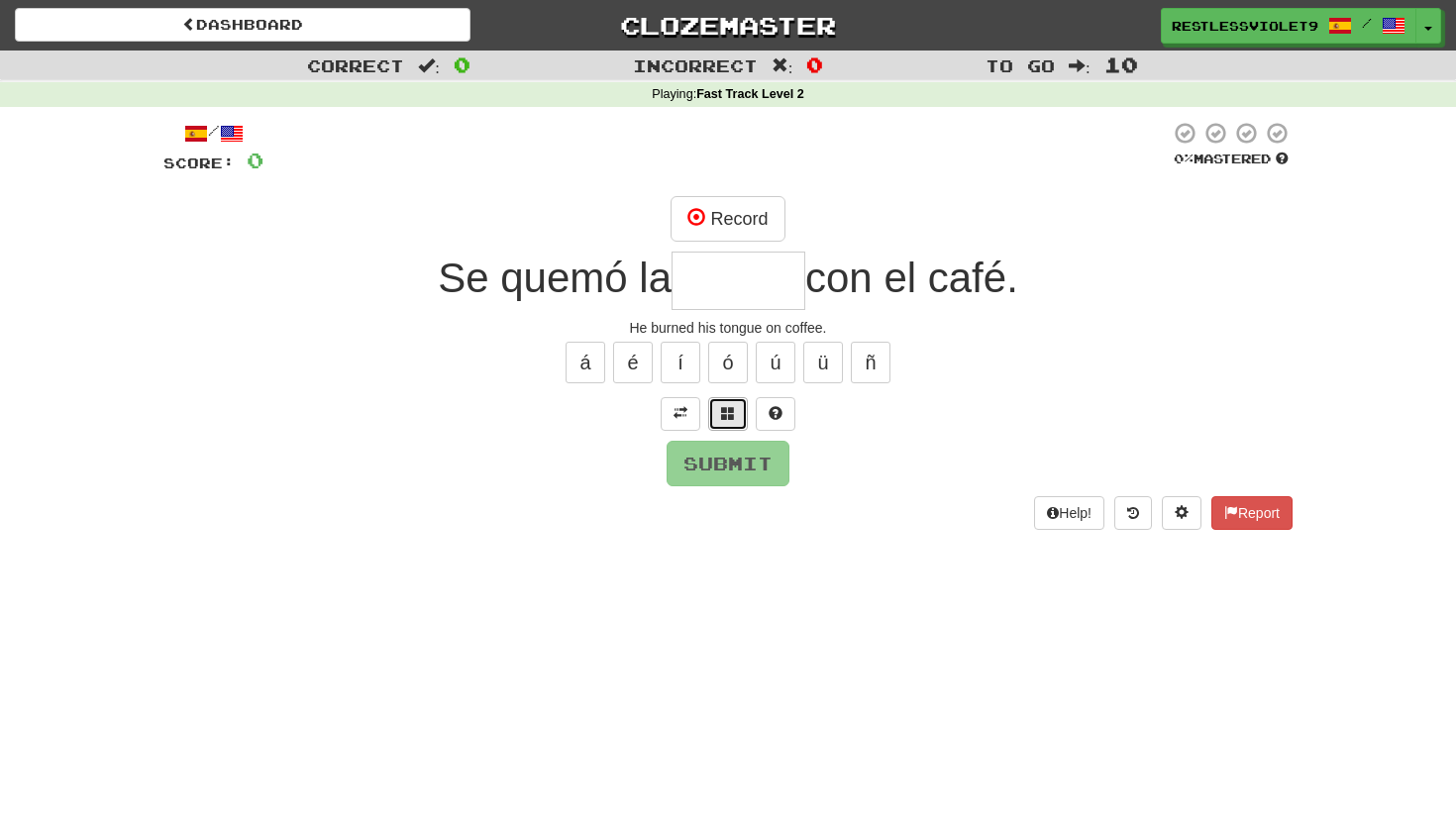 click at bounding box center [728, 414] 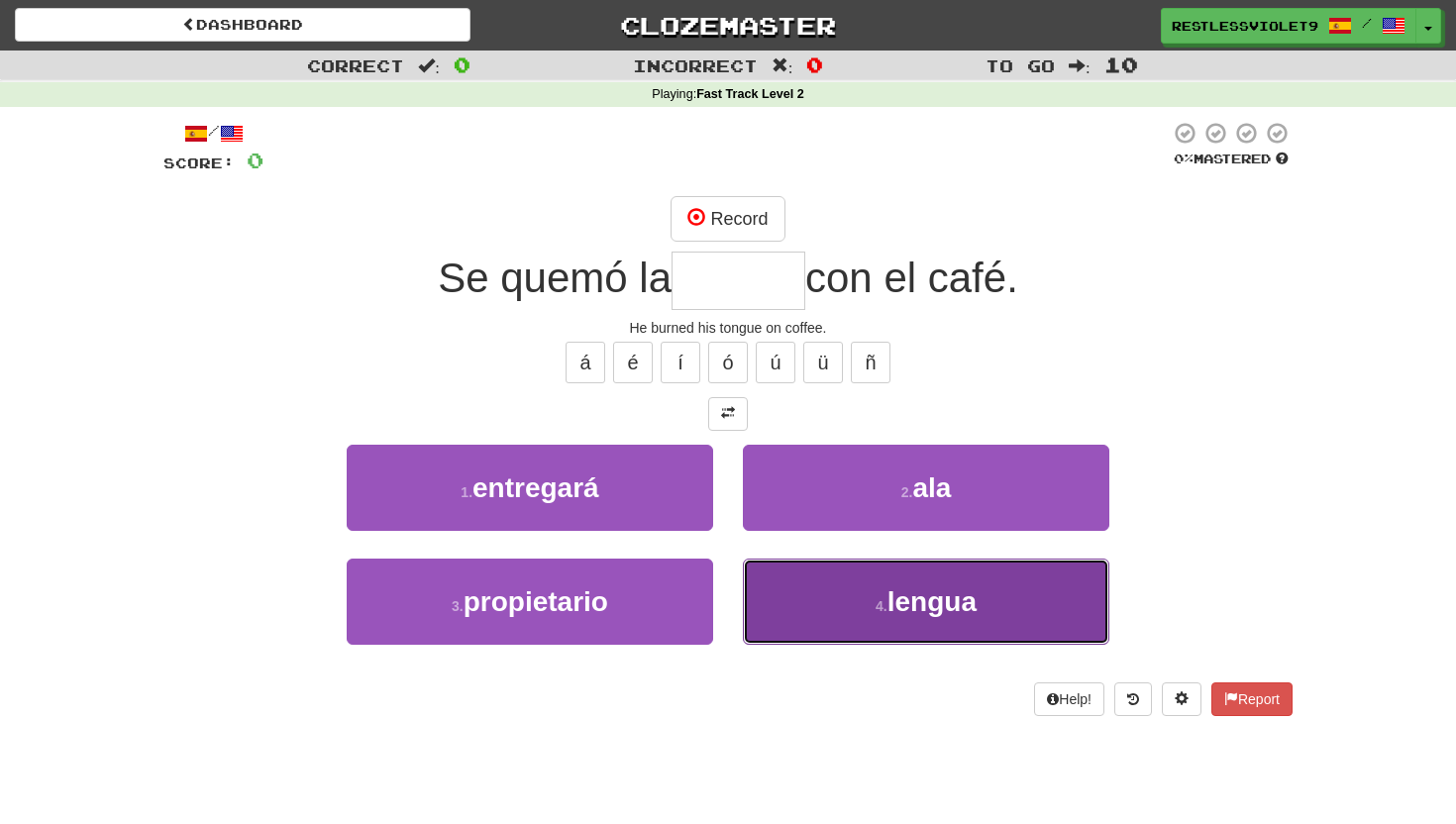 click on "4 .  lengua" at bounding box center (926, 601) 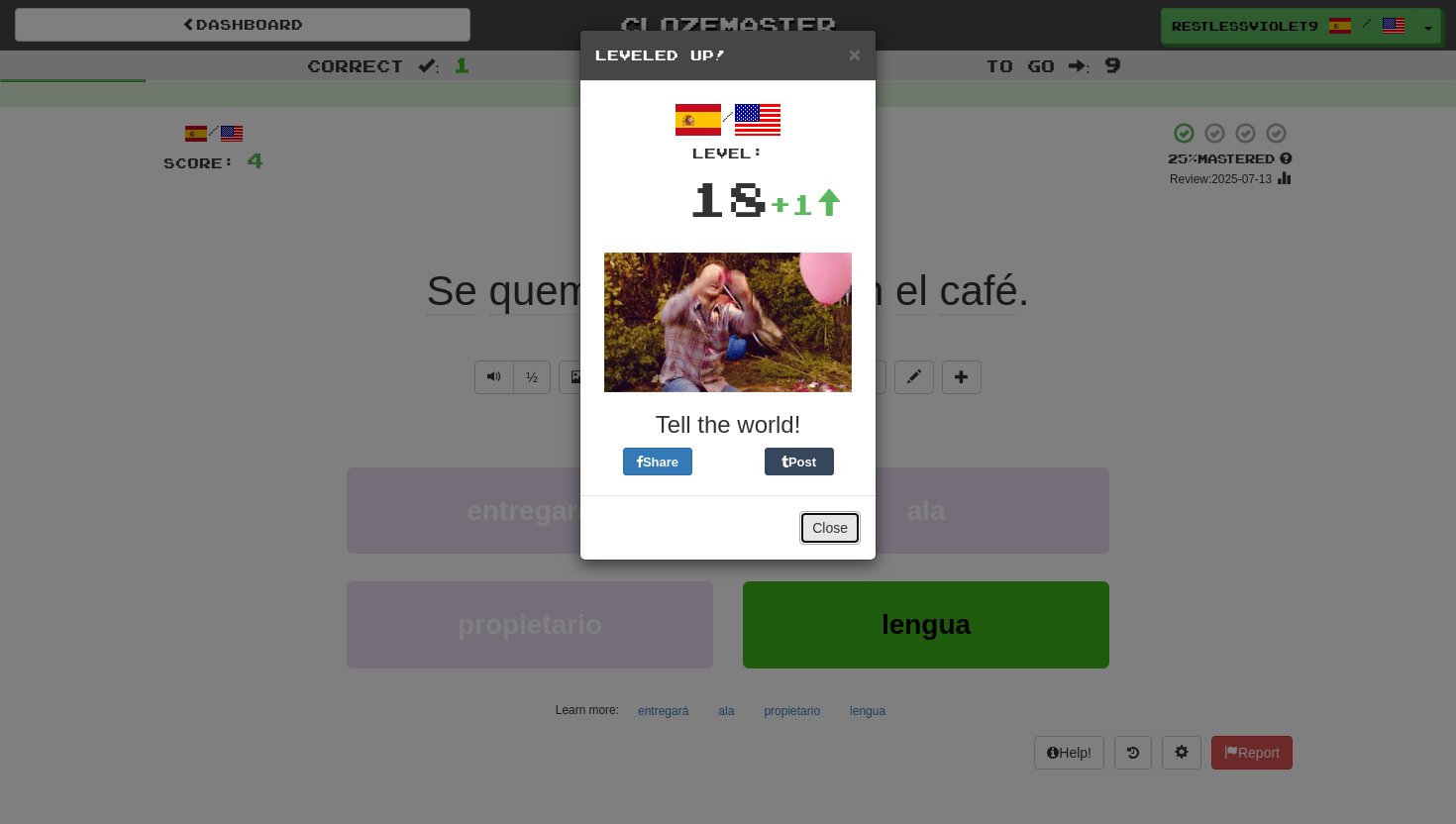 click on "Close" at bounding box center [830, 528] 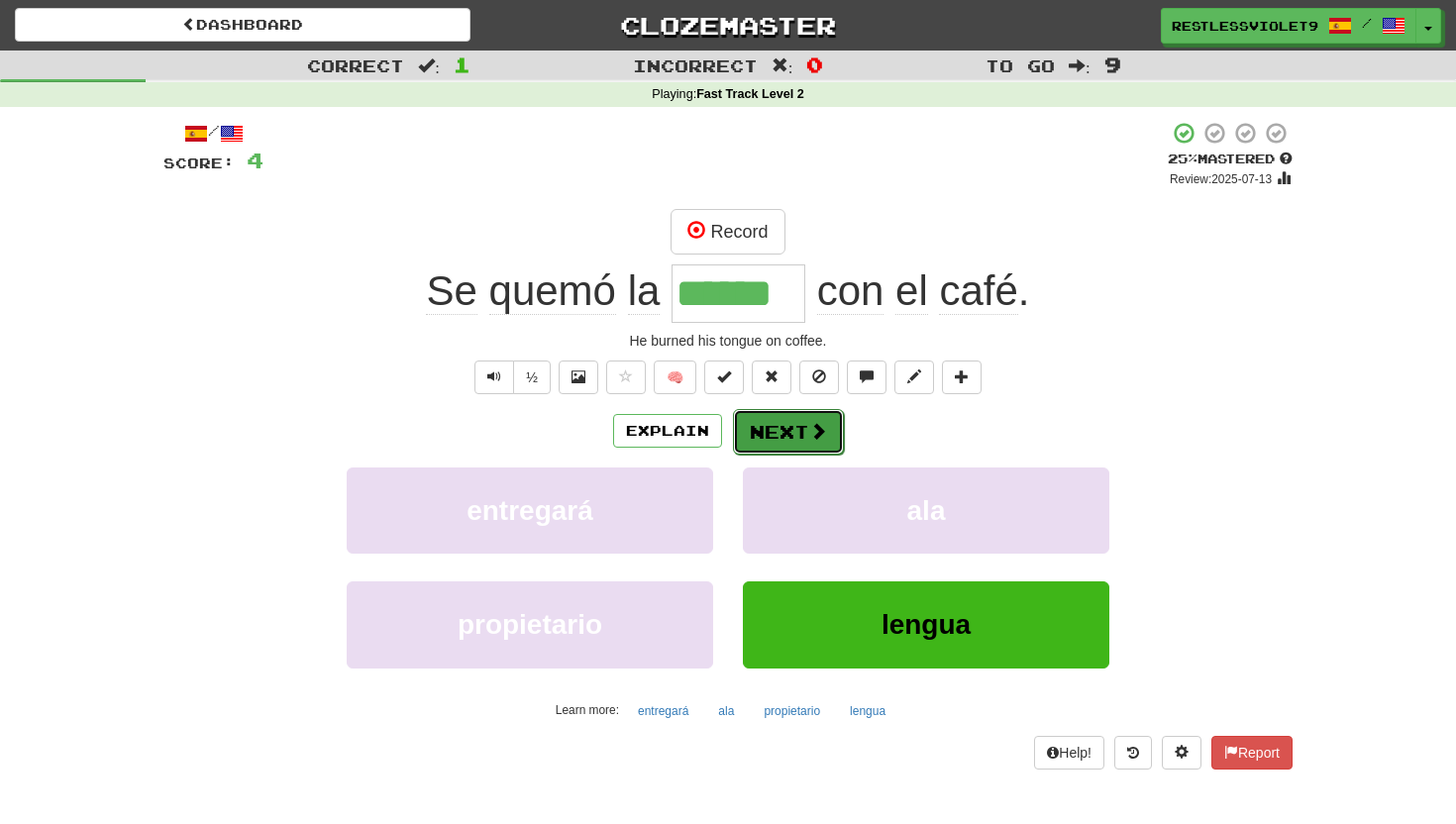 click on "Next" at bounding box center (788, 432) 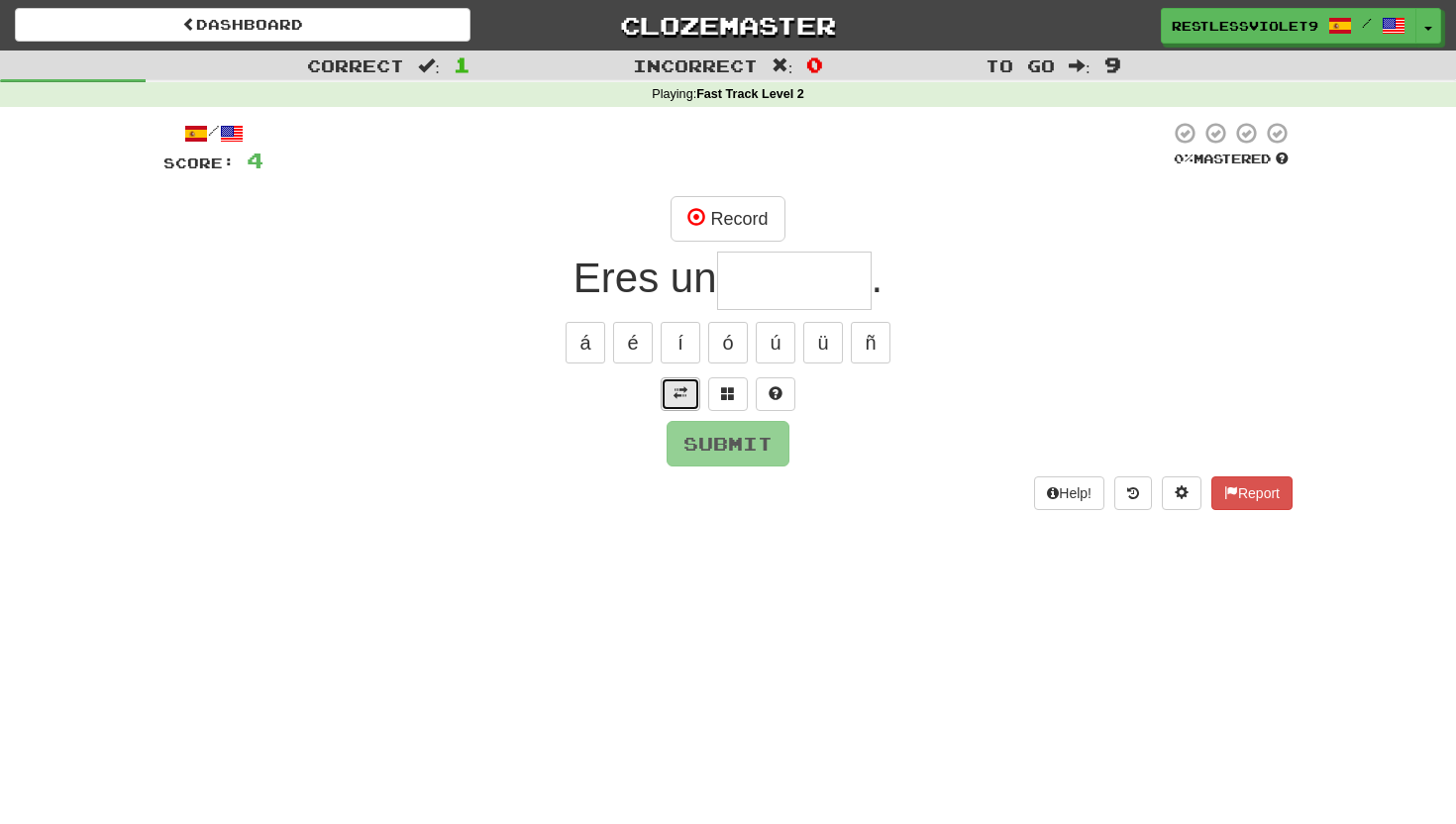 click at bounding box center [680, 393] 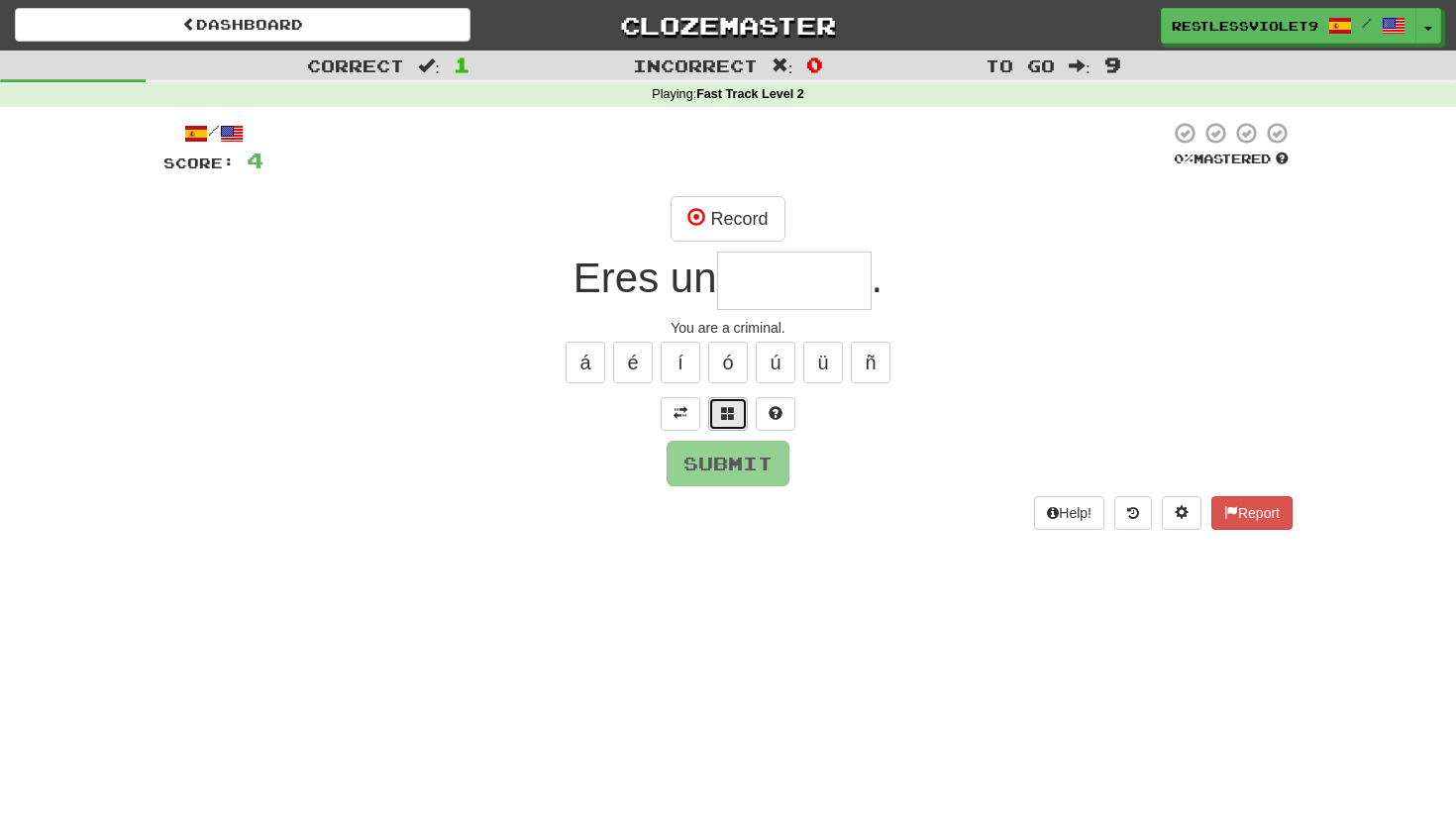 click at bounding box center (728, 413) 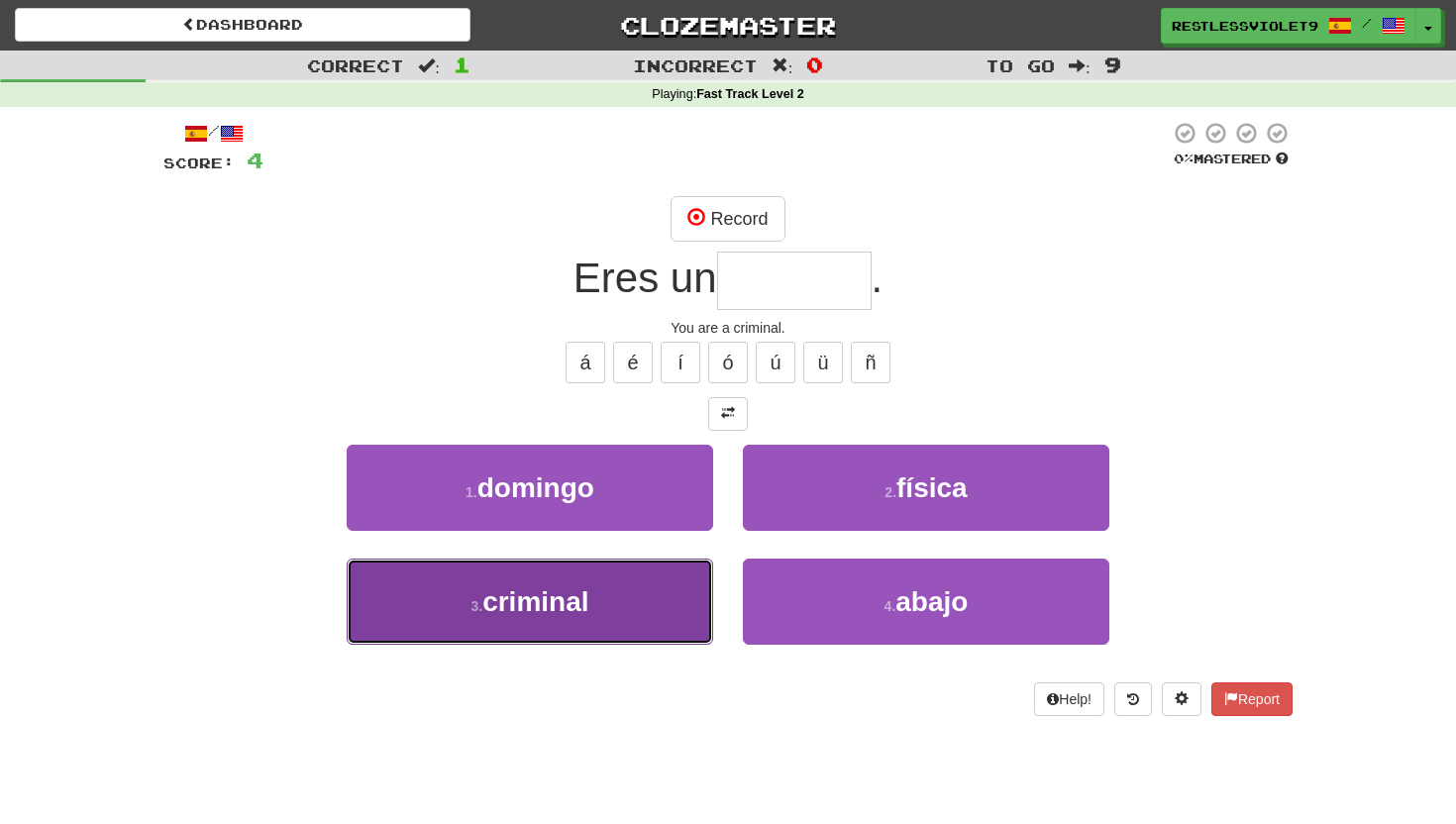 click on "3 .  criminal" at bounding box center [530, 601] 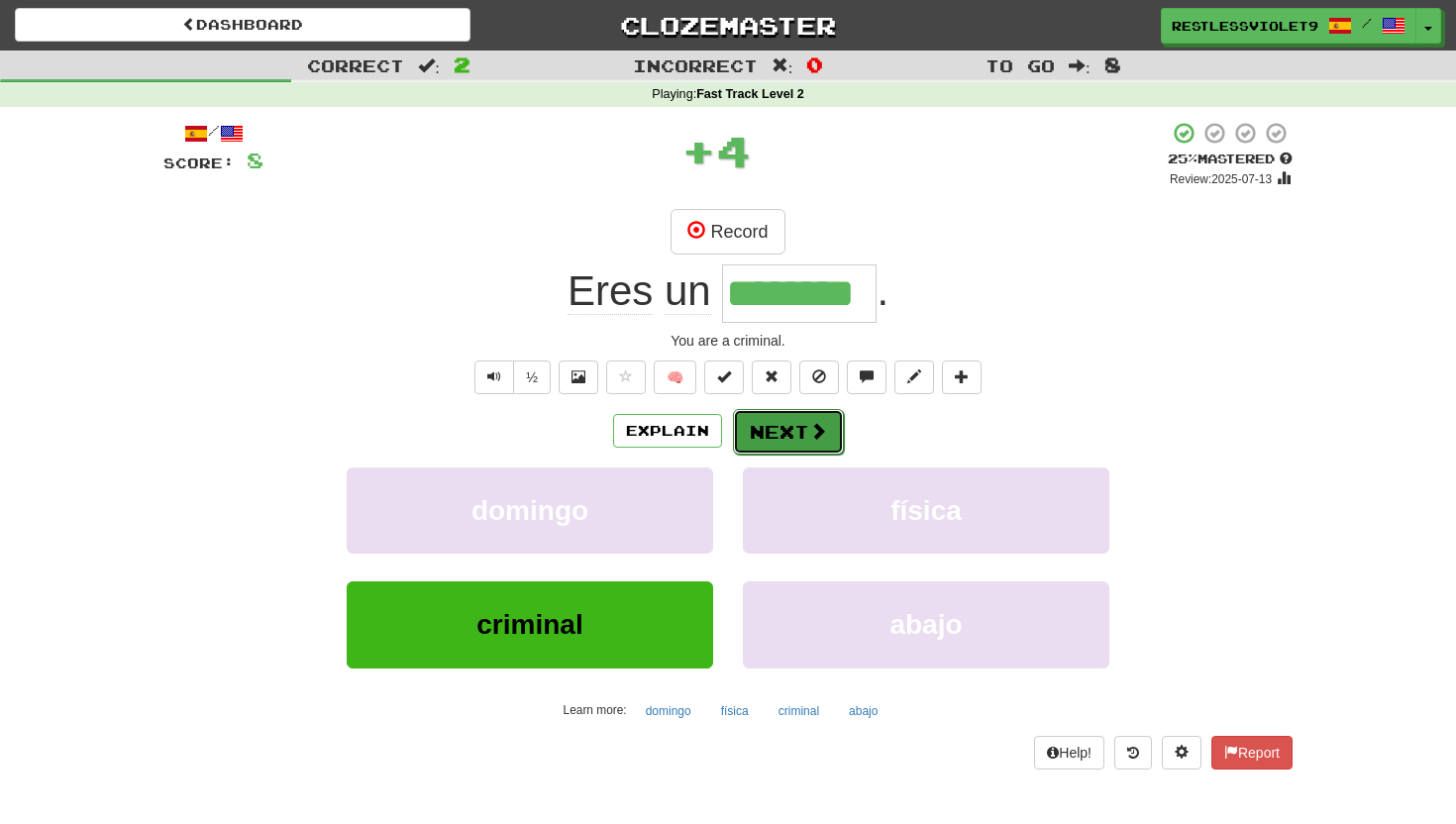 click on "Next" at bounding box center (788, 432) 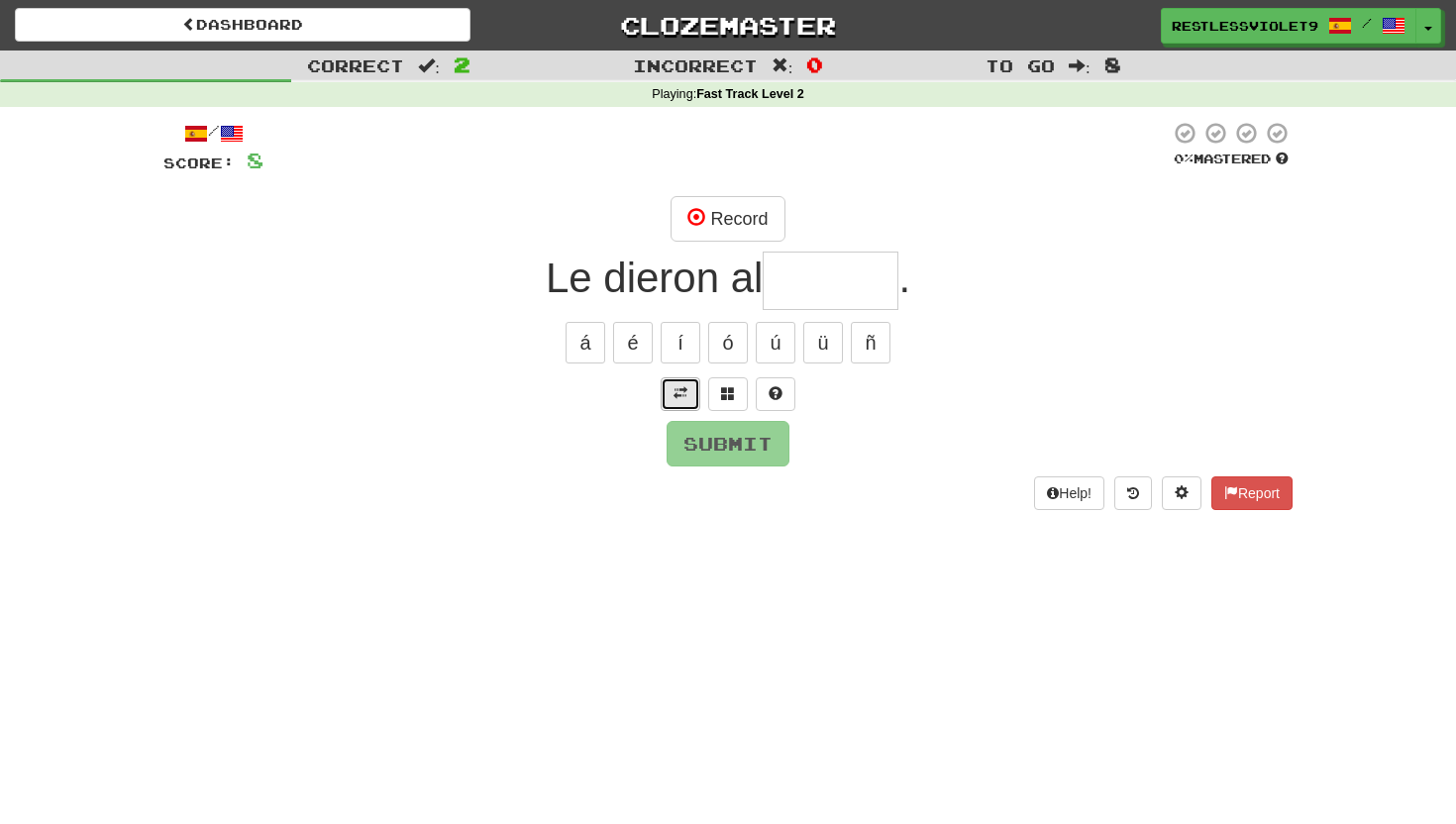 click at bounding box center (680, 393) 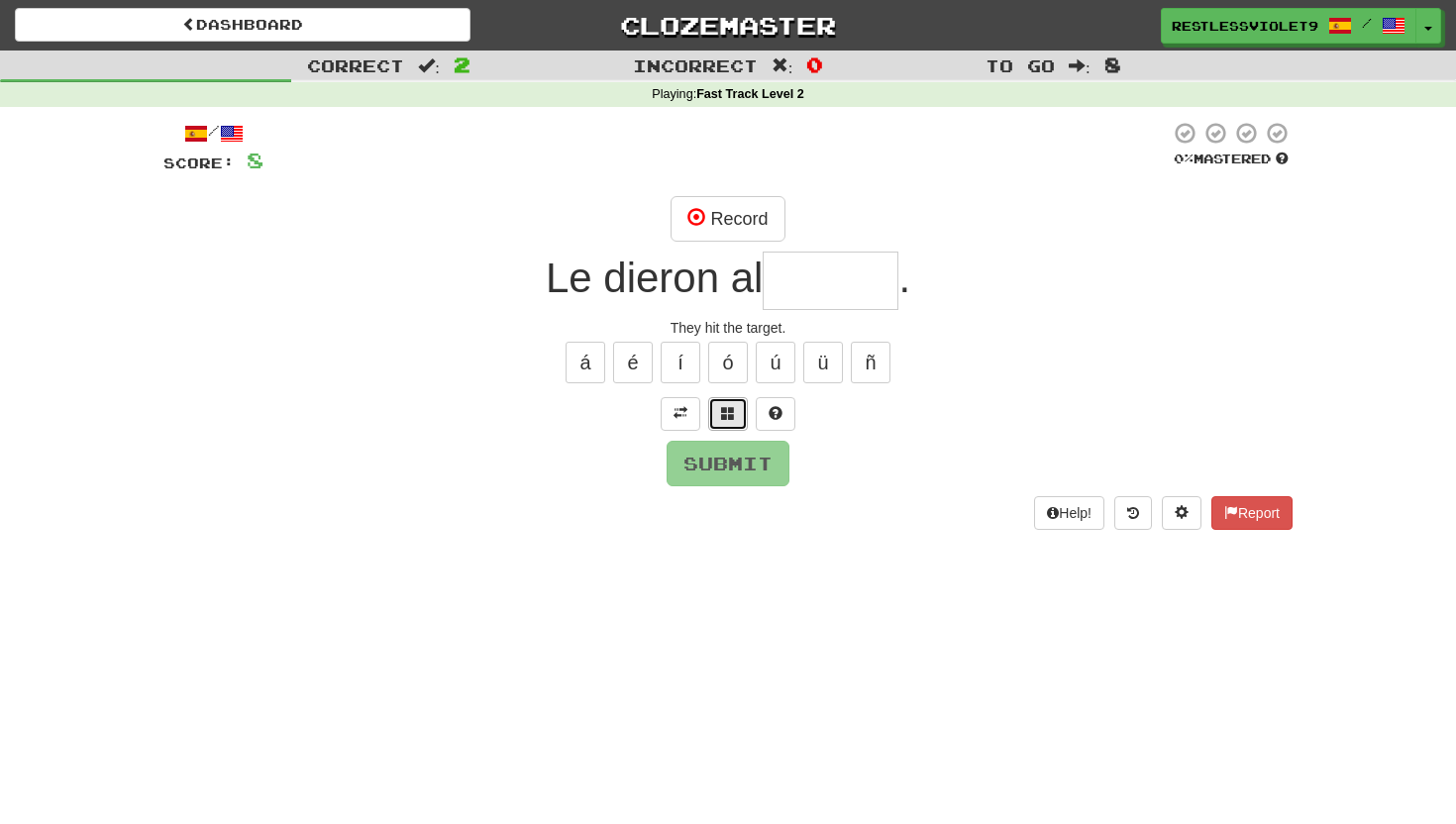 click at bounding box center (728, 413) 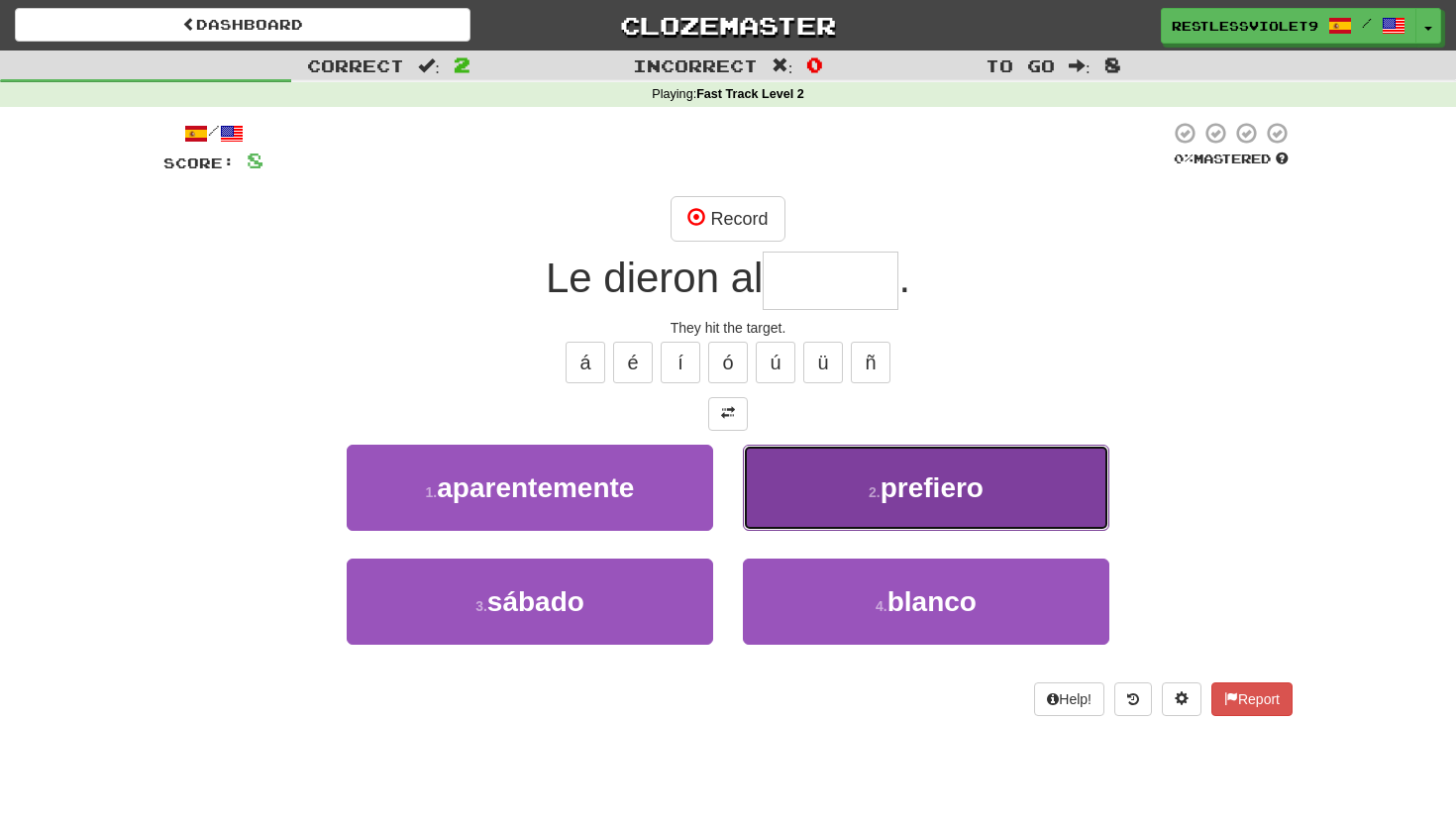 click on "prefiero" at bounding box center [932, 487] 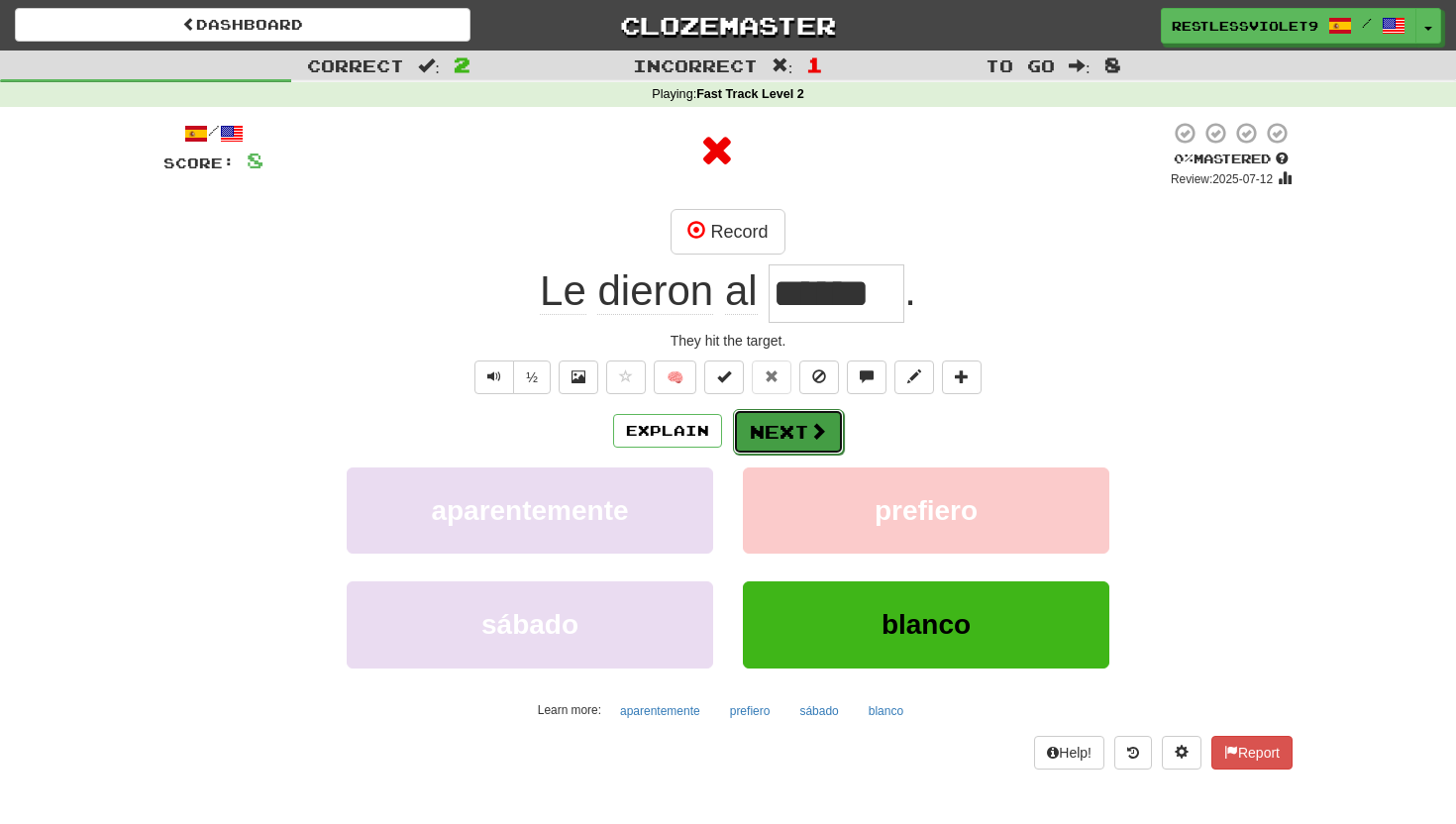 click on "Next" at bounding box center (788, 432) 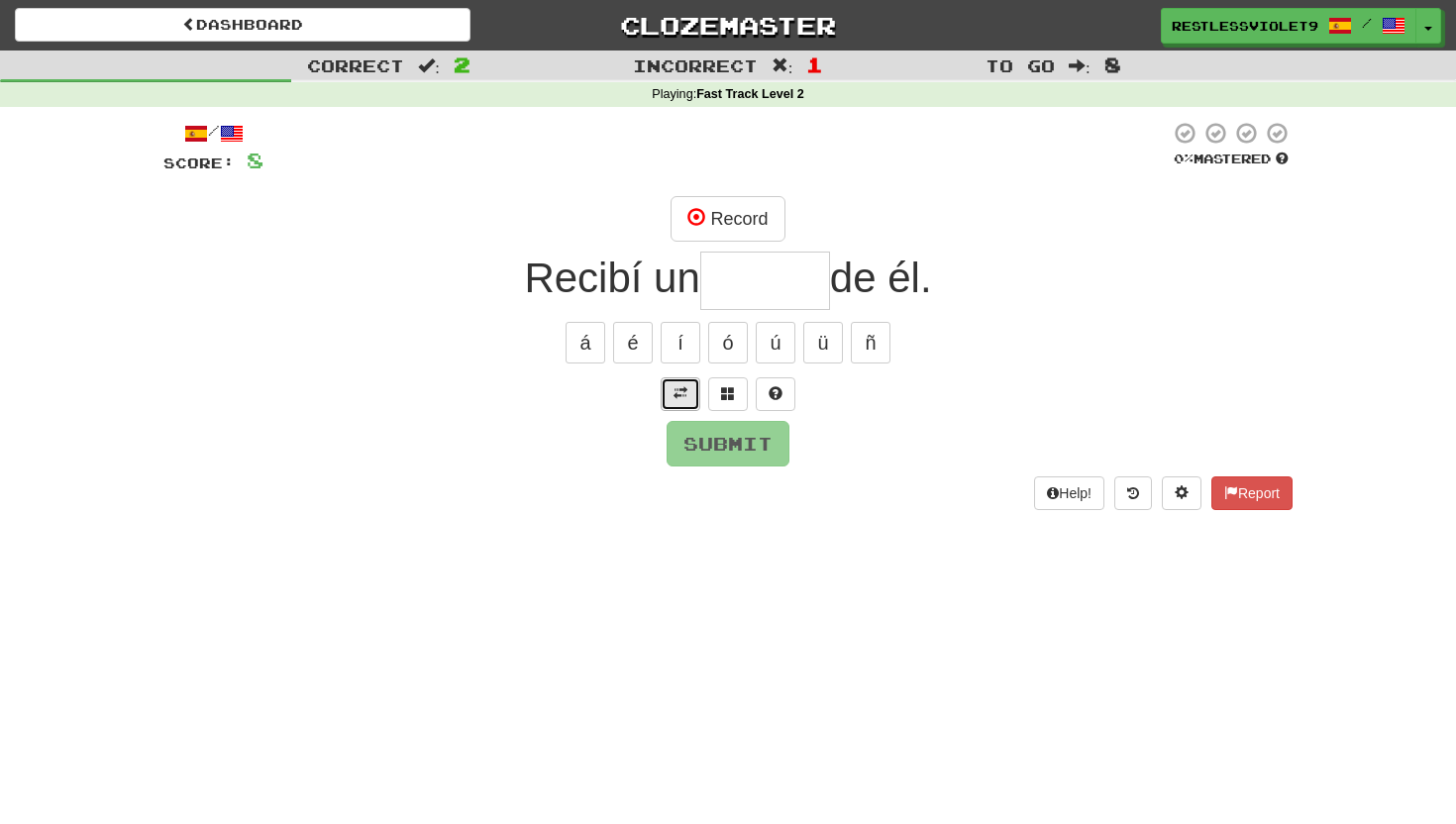 click at bounding box center [680, 393] 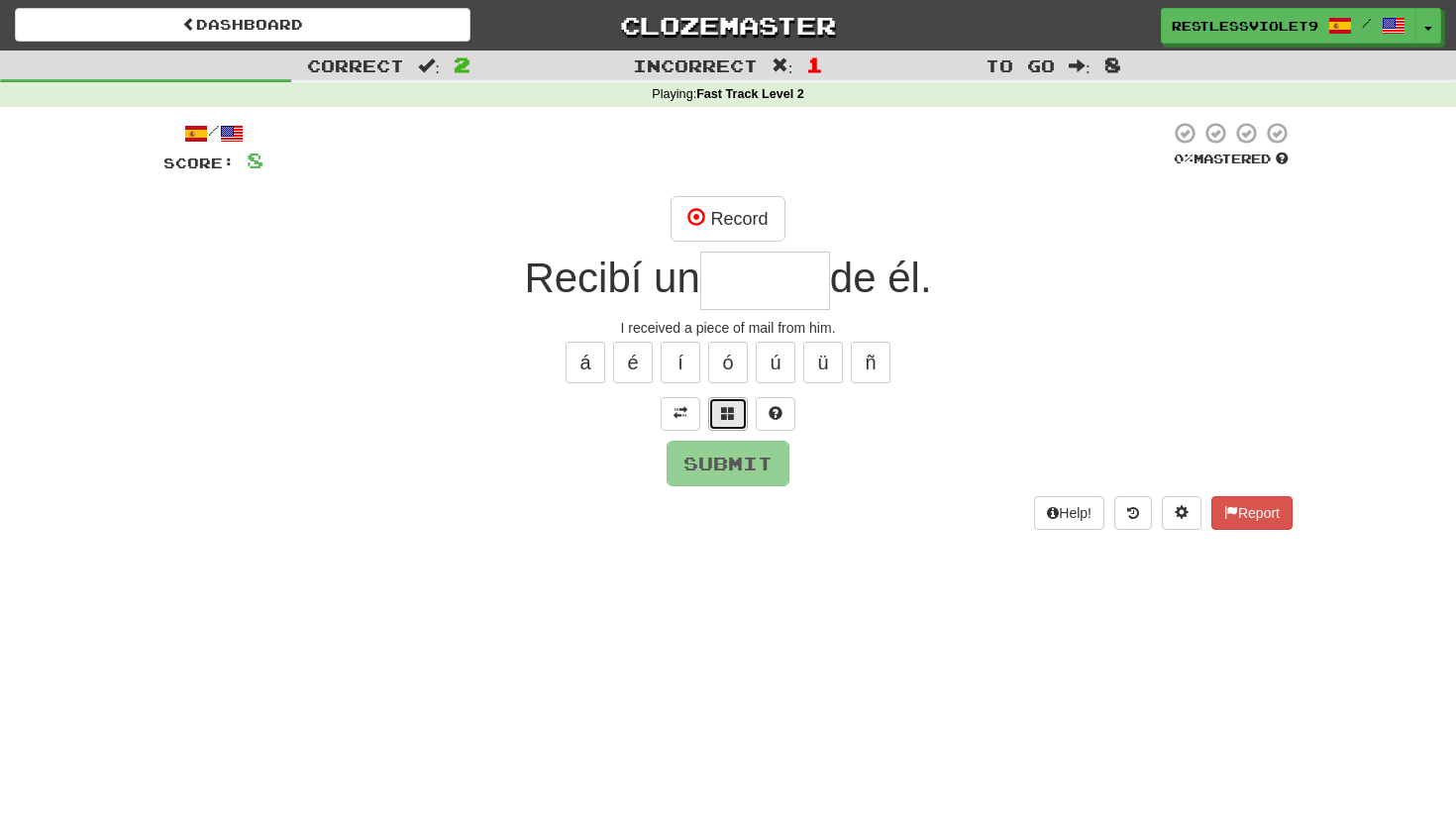 click at bounding box center (728, 413) 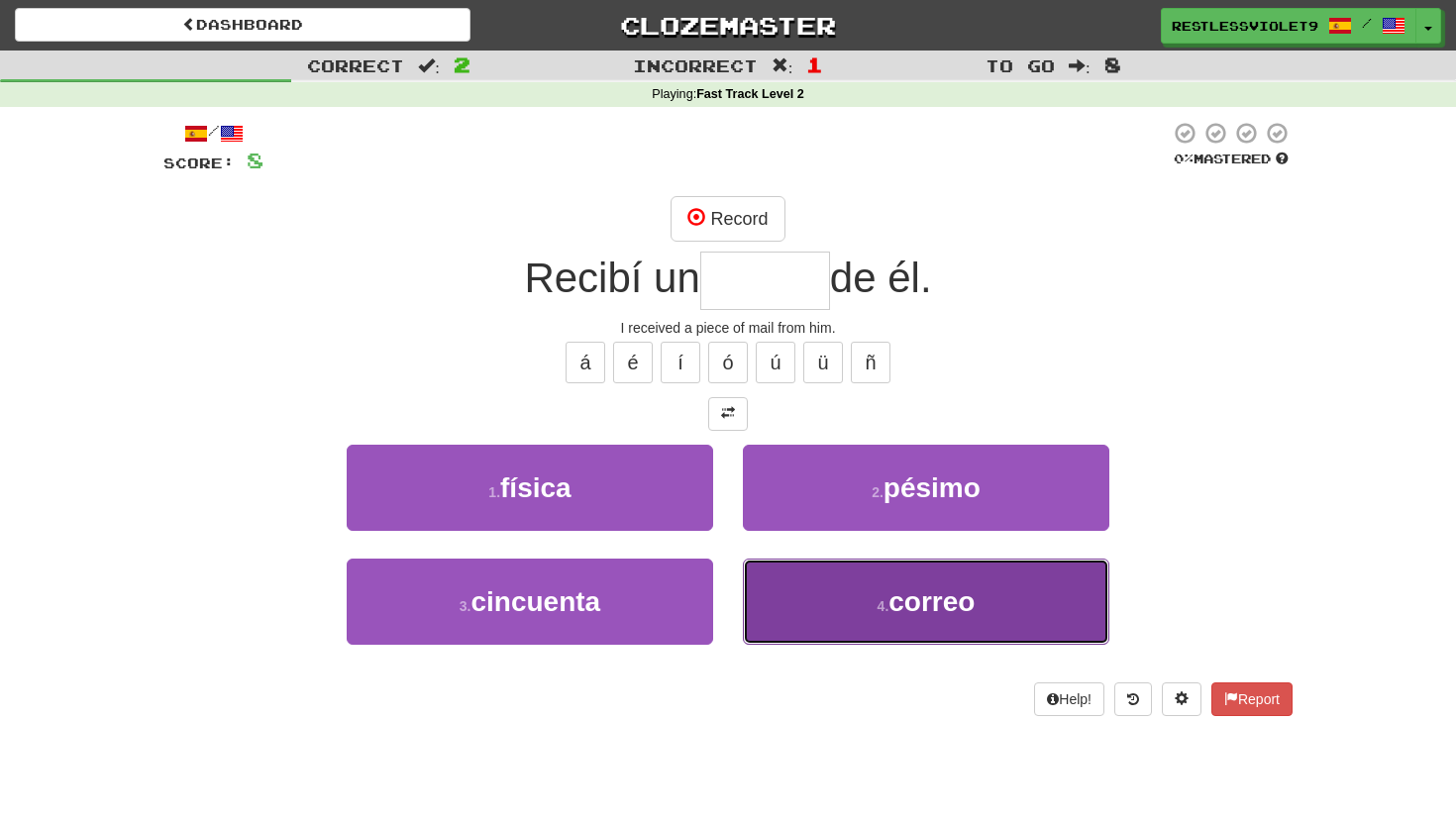 click on "correo" at bounding box center (931, 601) 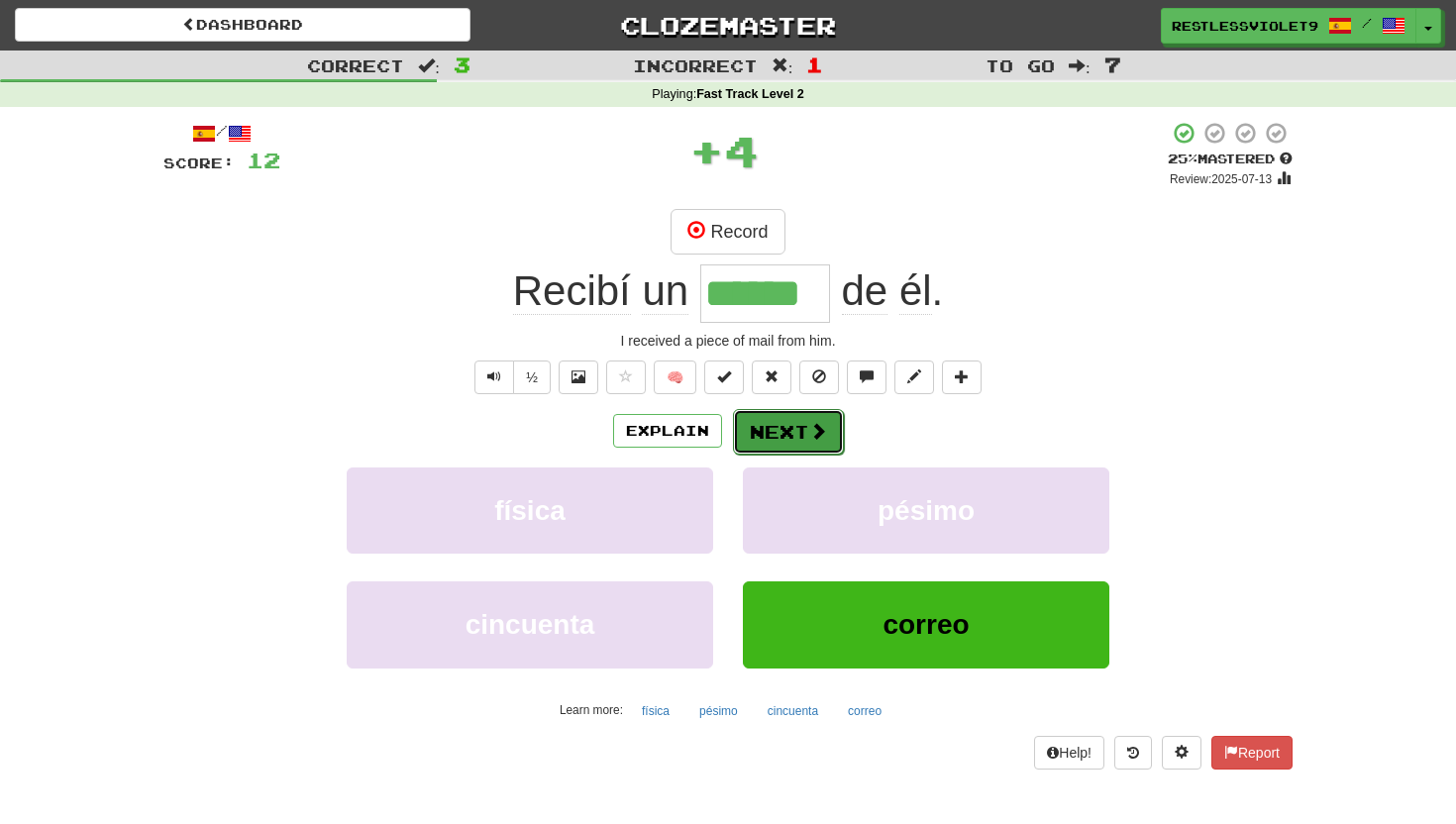 click on "Next" at bounding box center [788, 432] 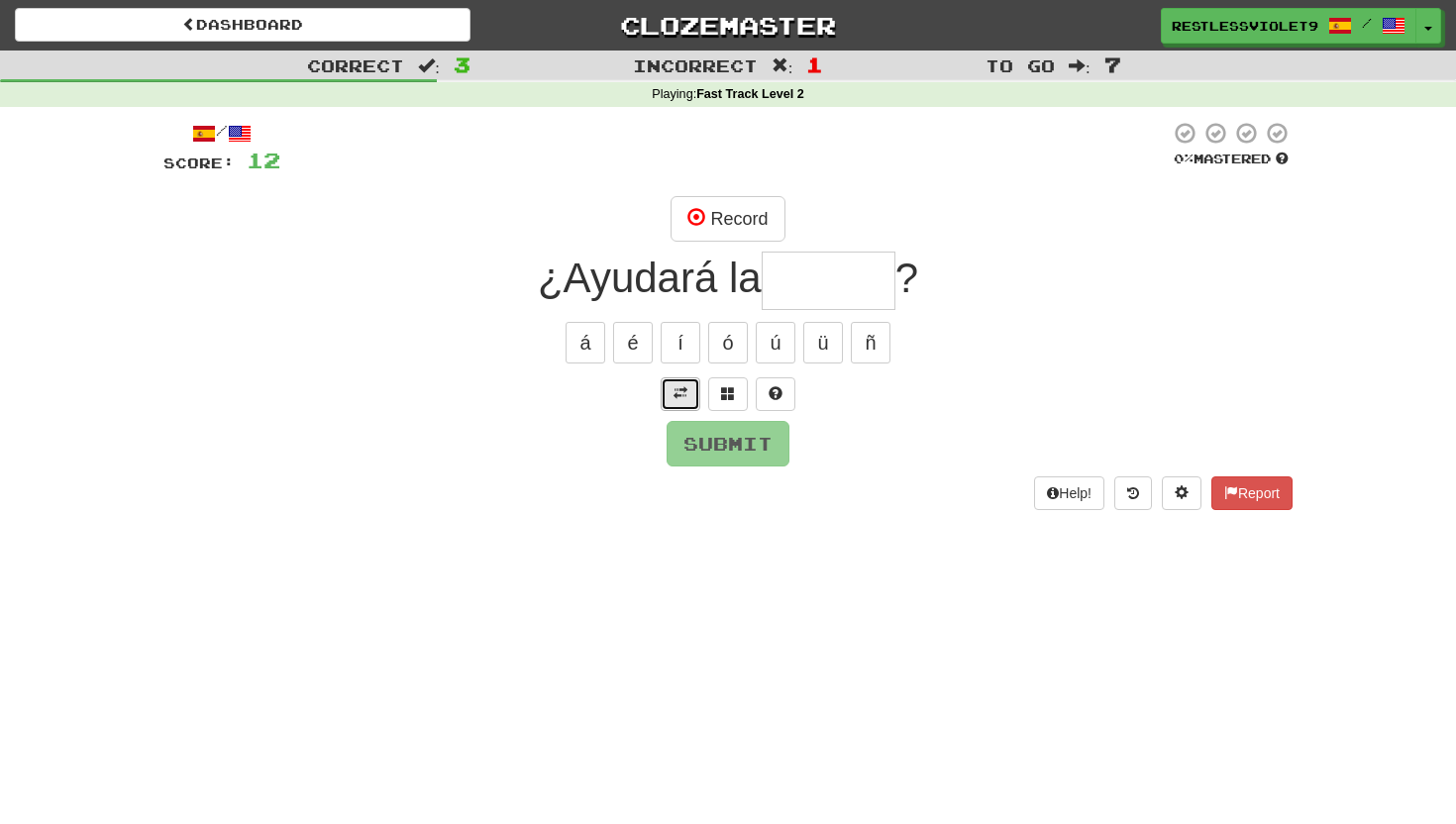 click at bounding box center (680, 393) 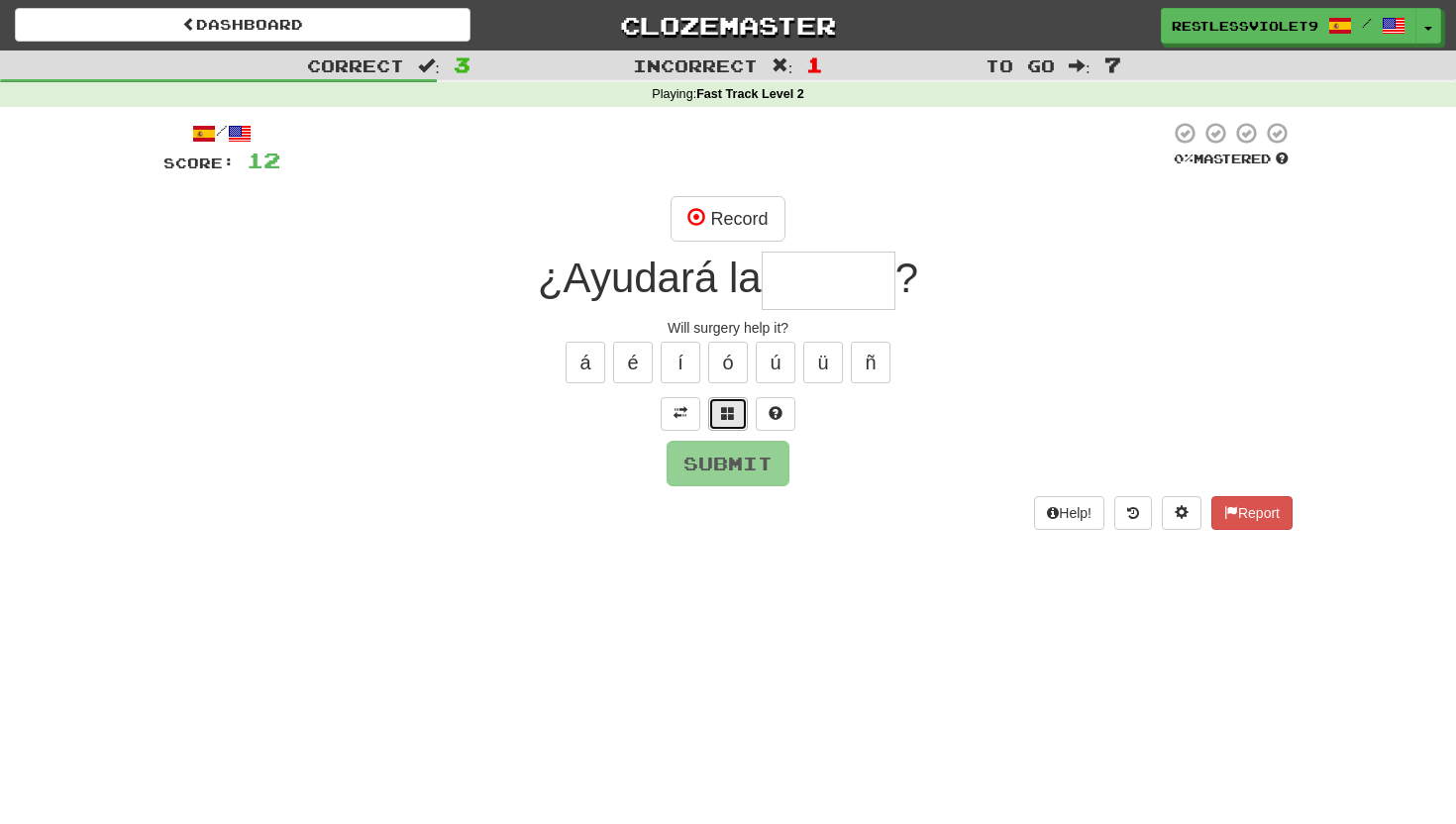 click at bounding box center (728, 413) 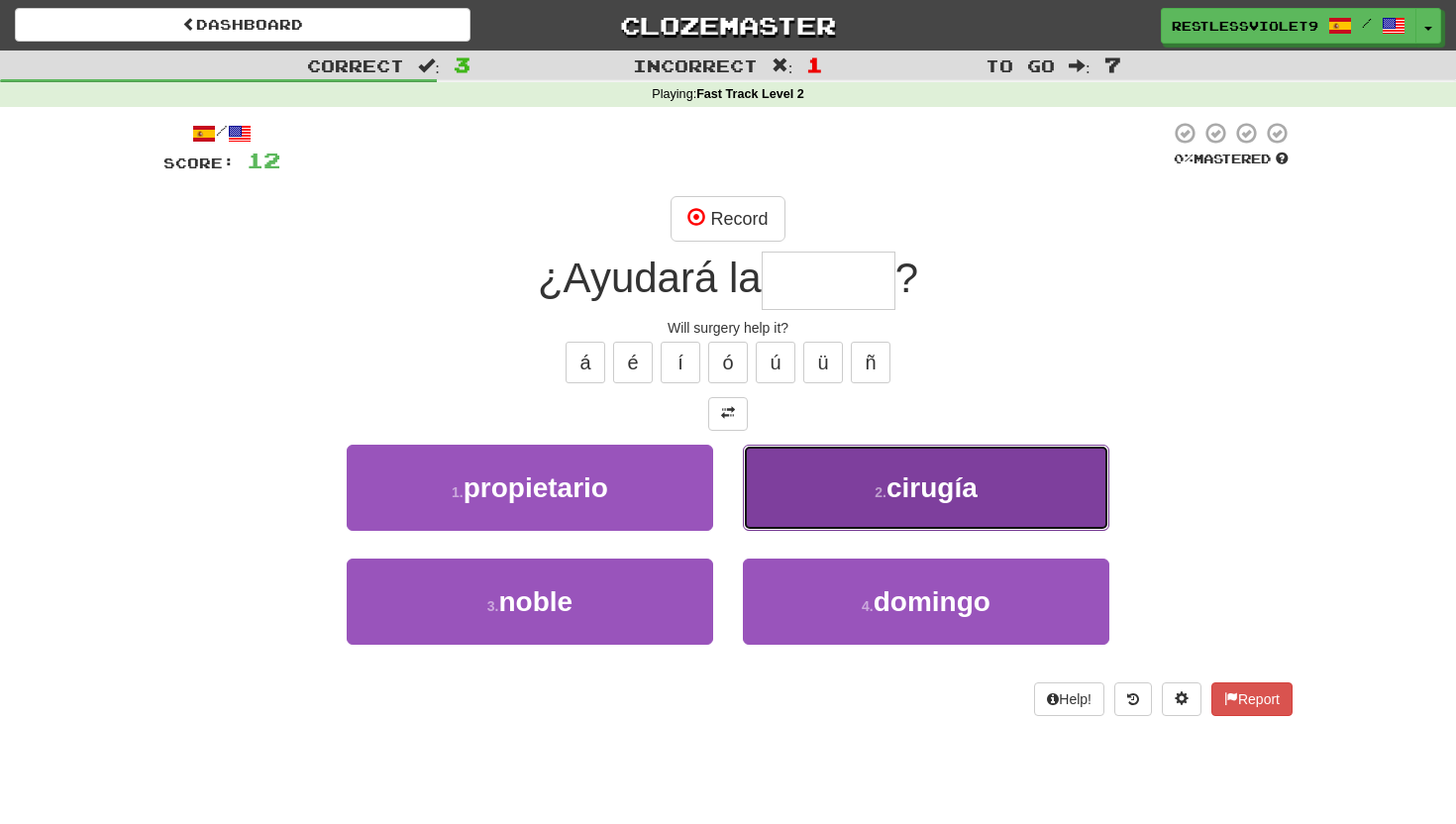 click on "2 .  cirugía" at bounding box center [926, 487] 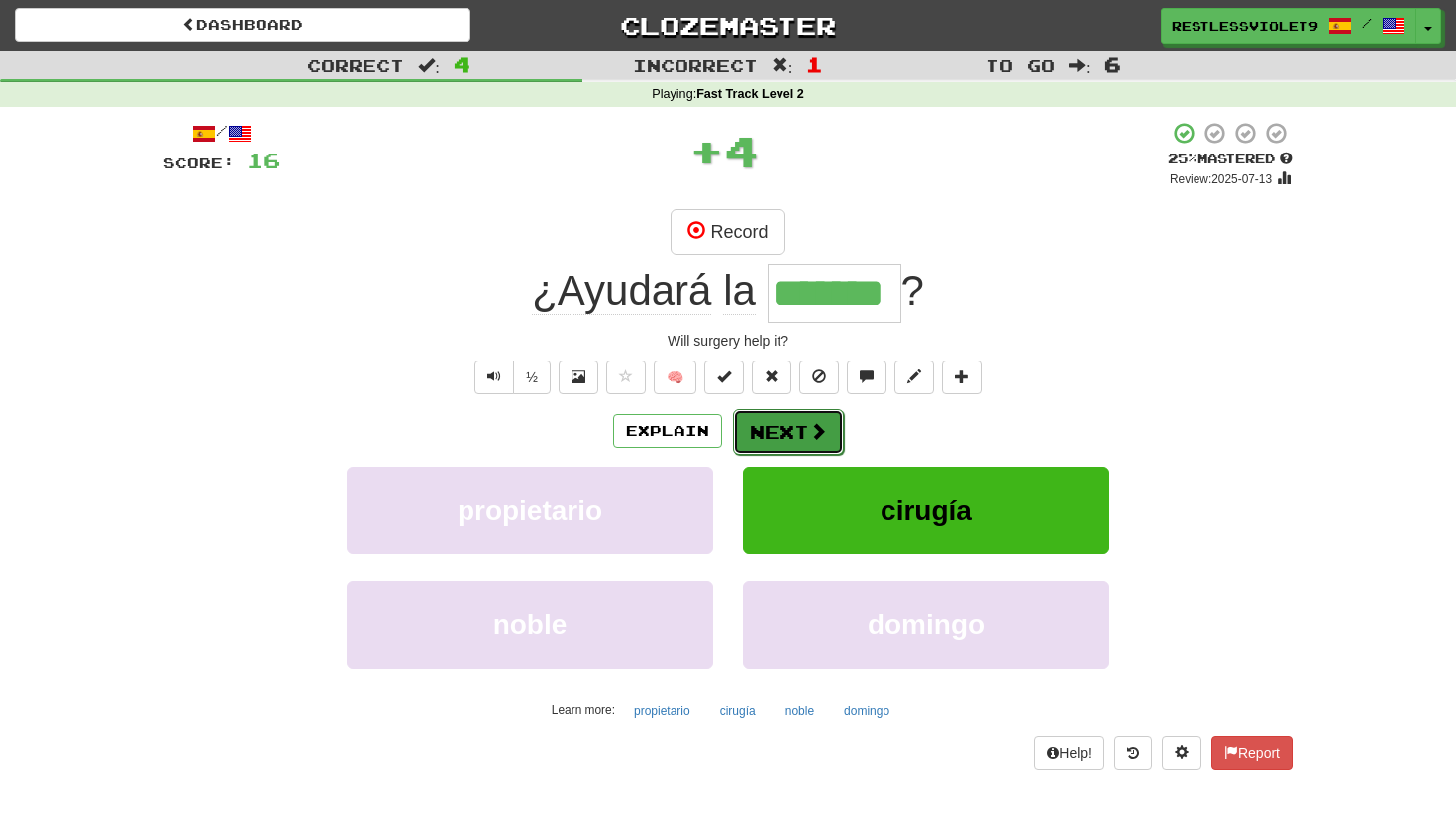 click on "Next" at bounding box center [788, 432] 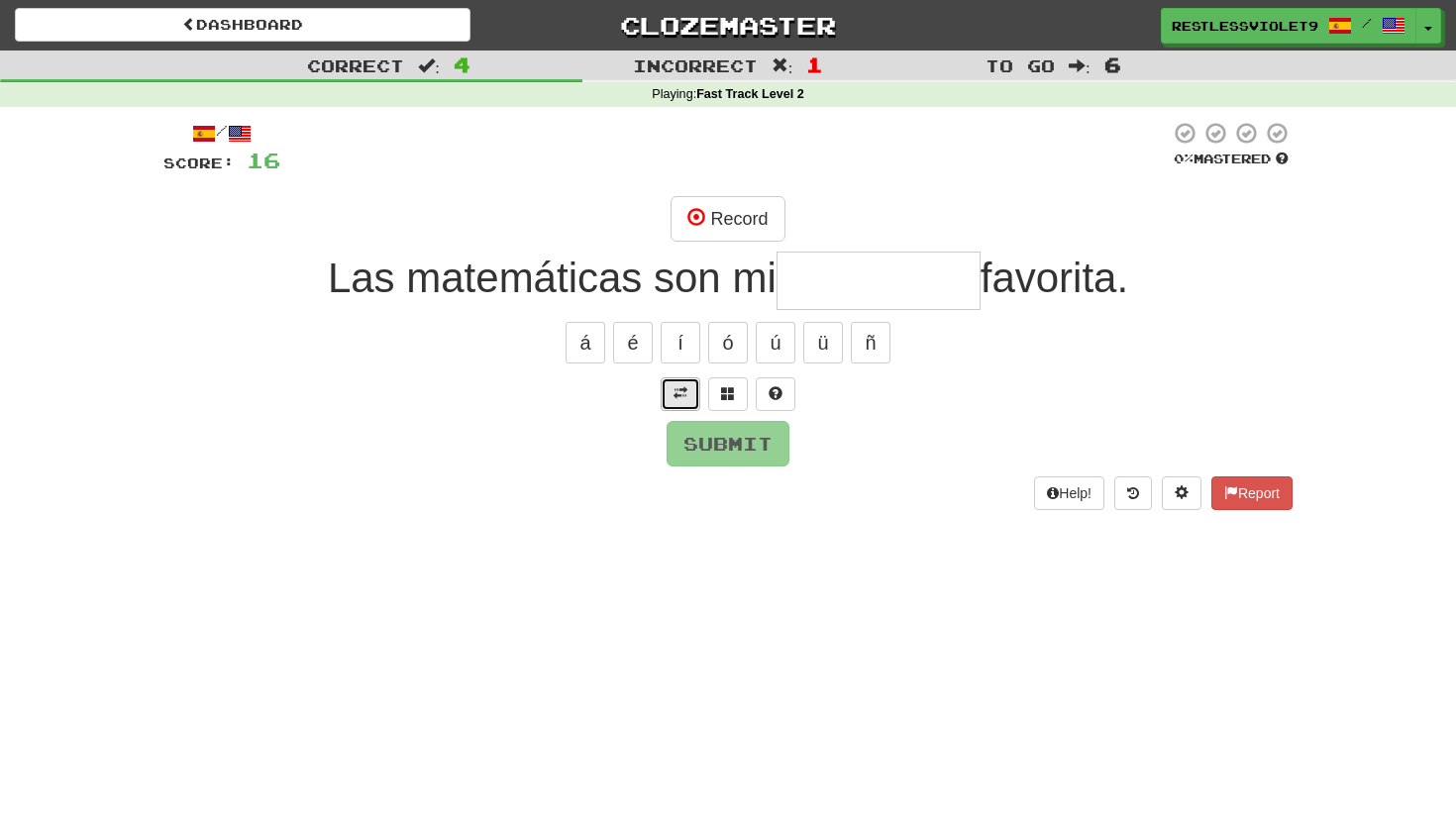 click at bounding box center (680, 393) 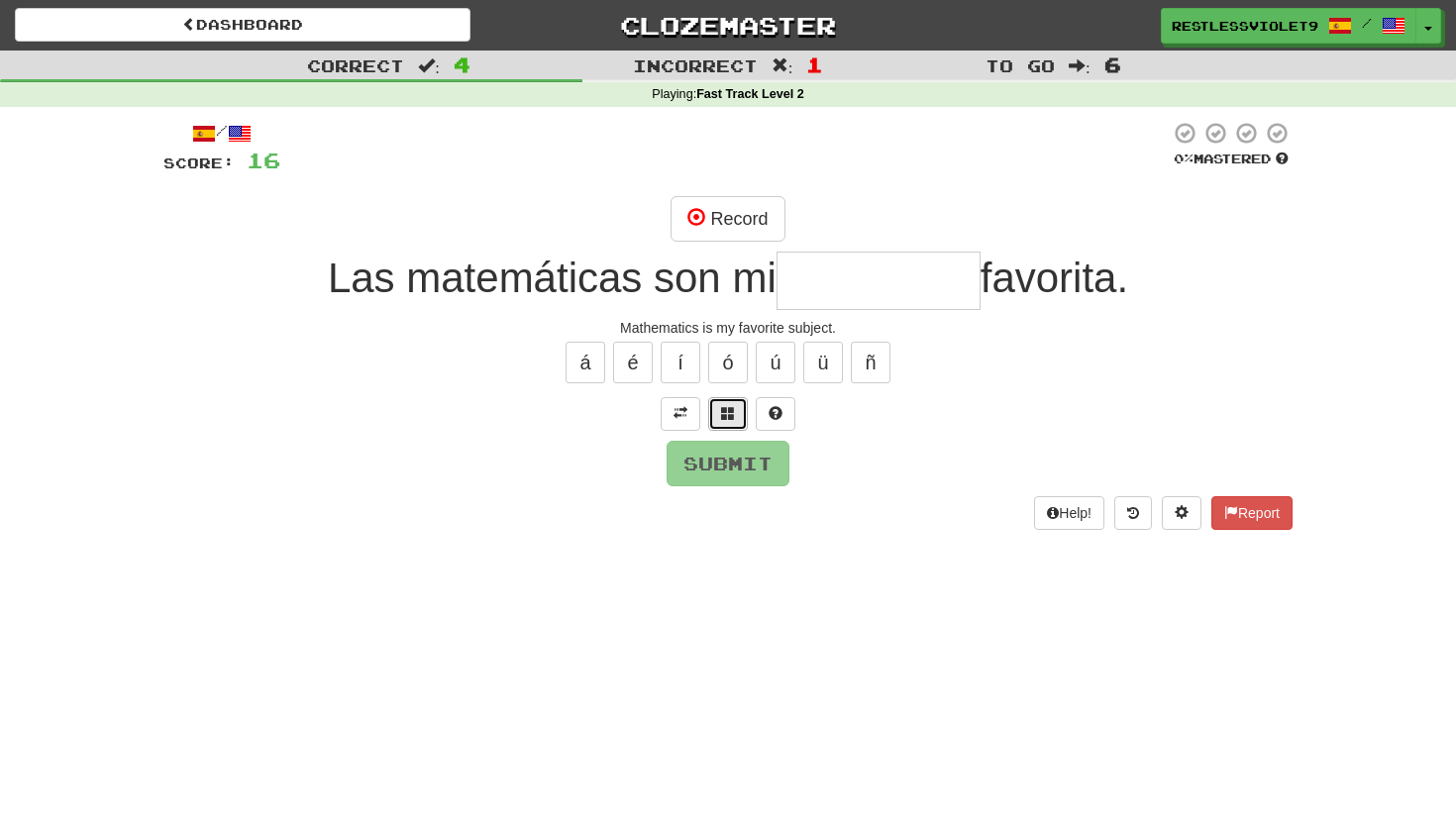 click at bounding box center [728, 413] 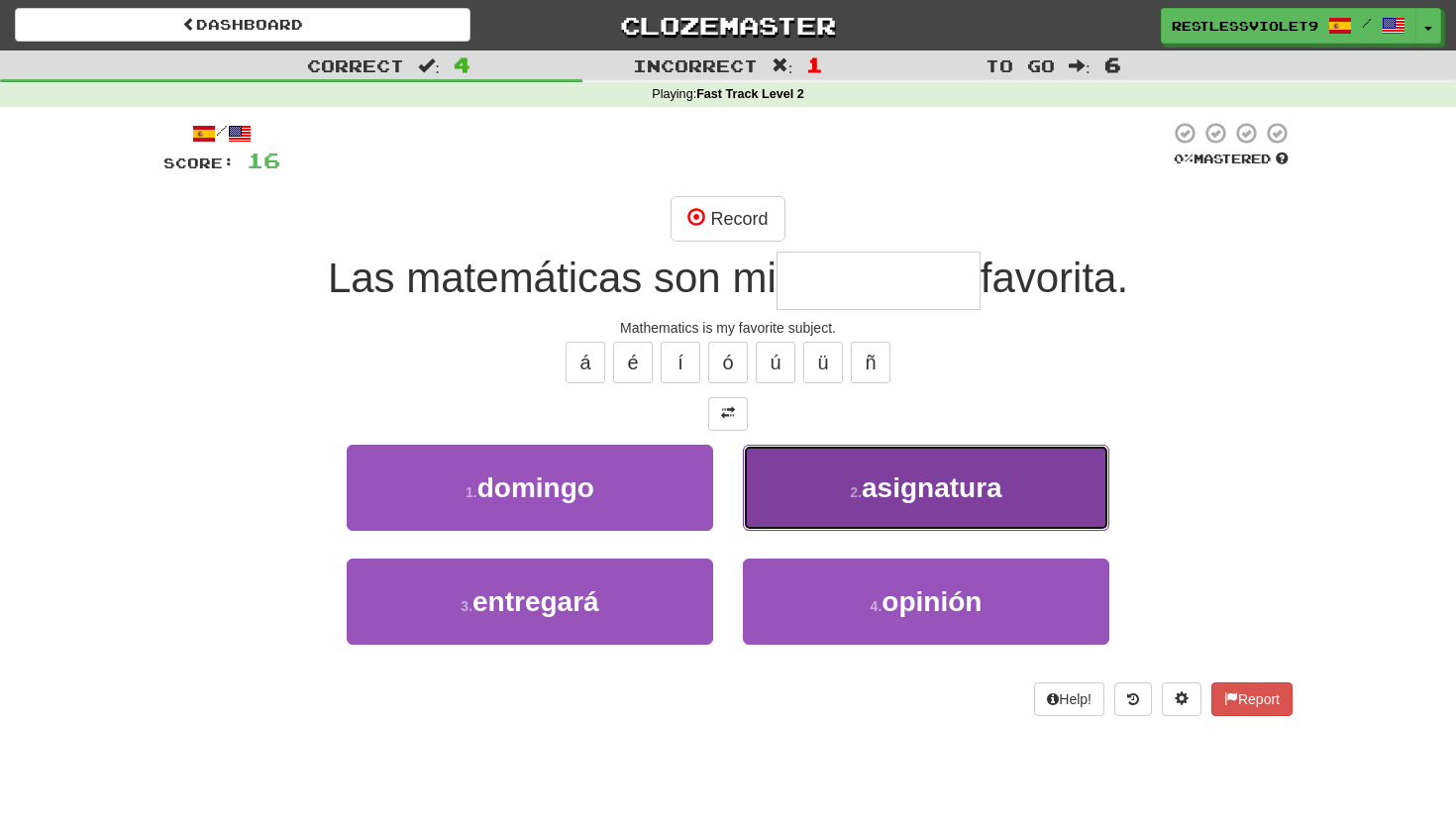 click on "asignatura" at bounding box center [932, 487] 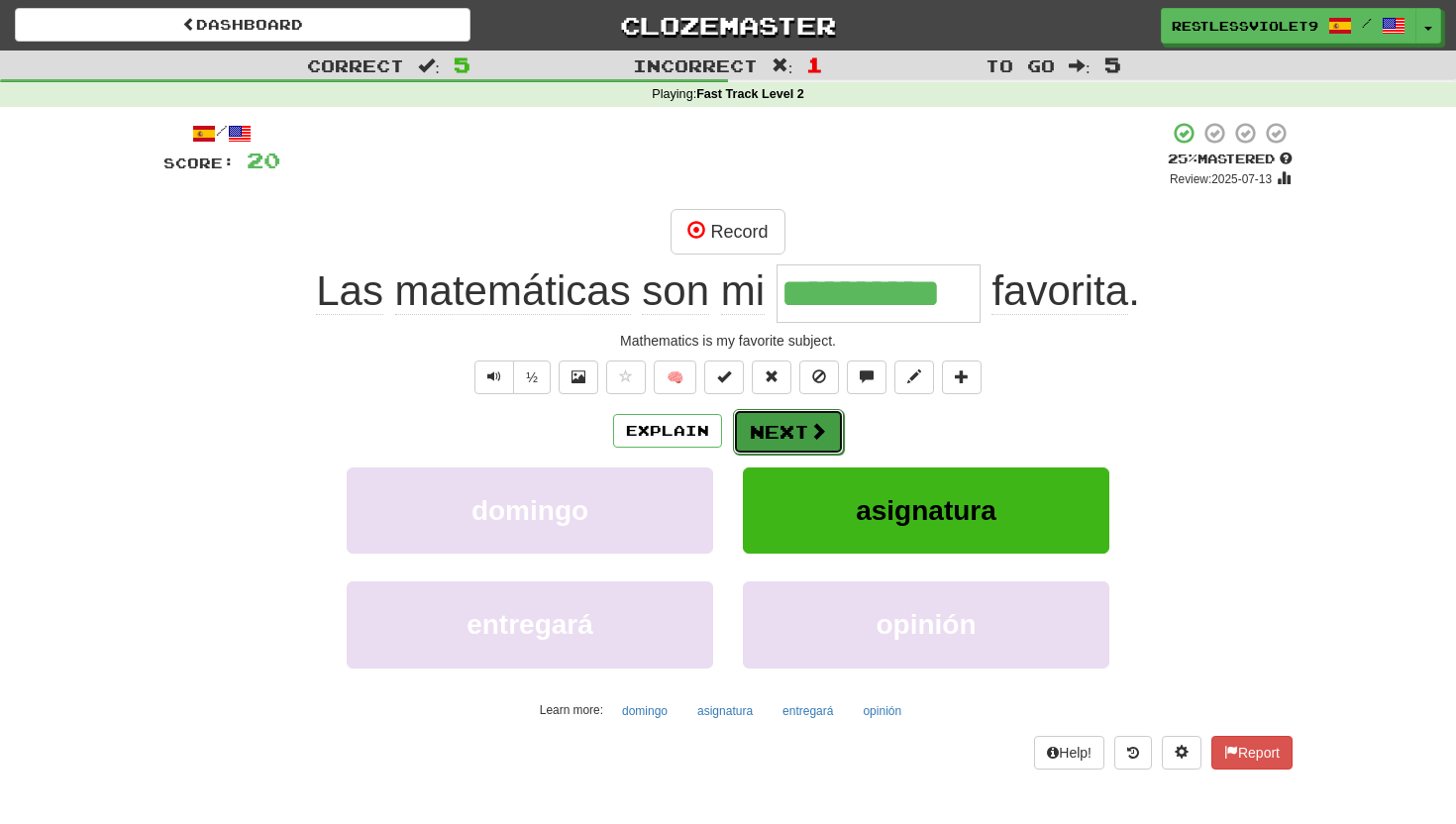 click on "Next" at bounding box center (788, 432) 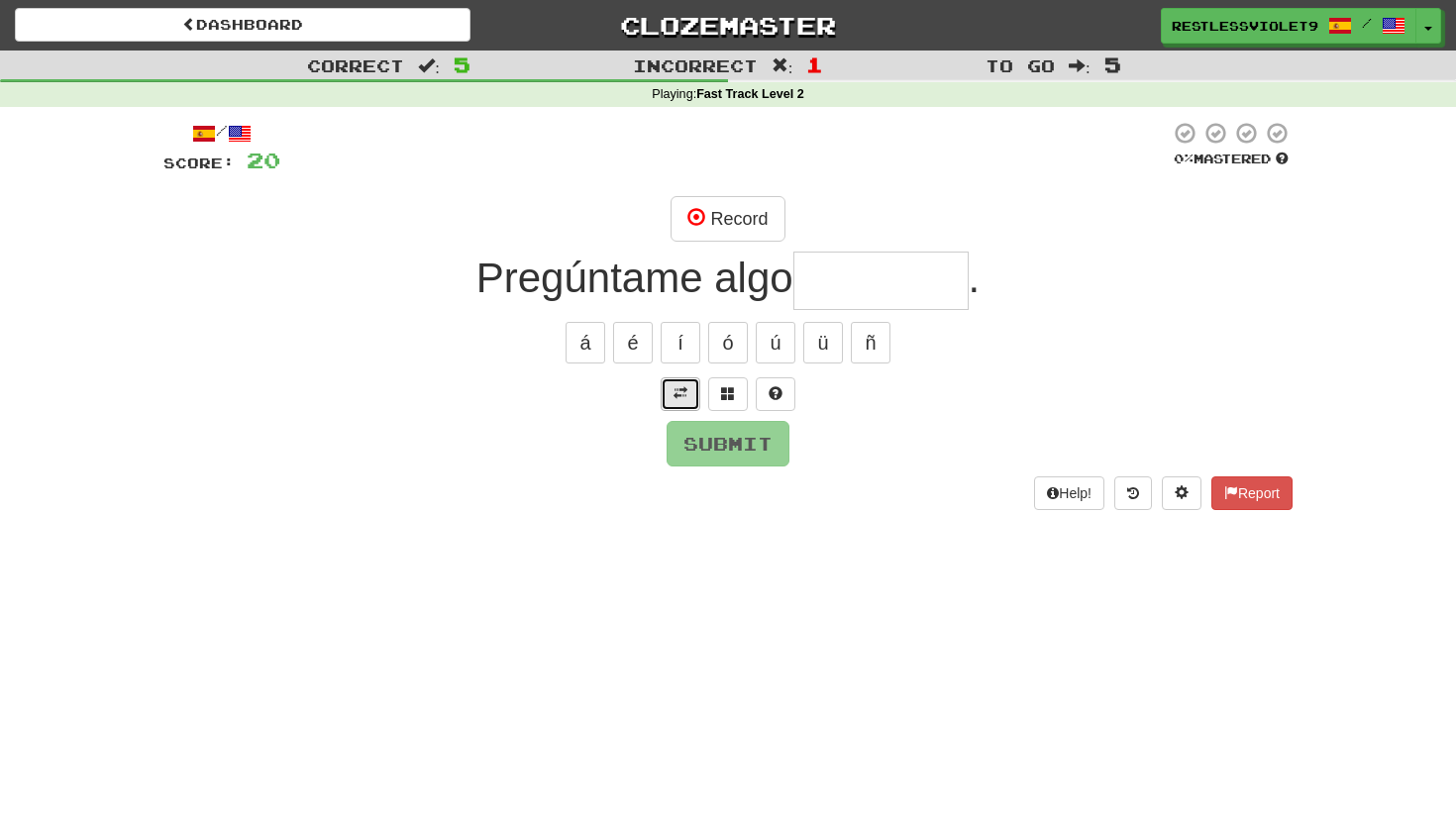 click at bounding box center [680, 393] 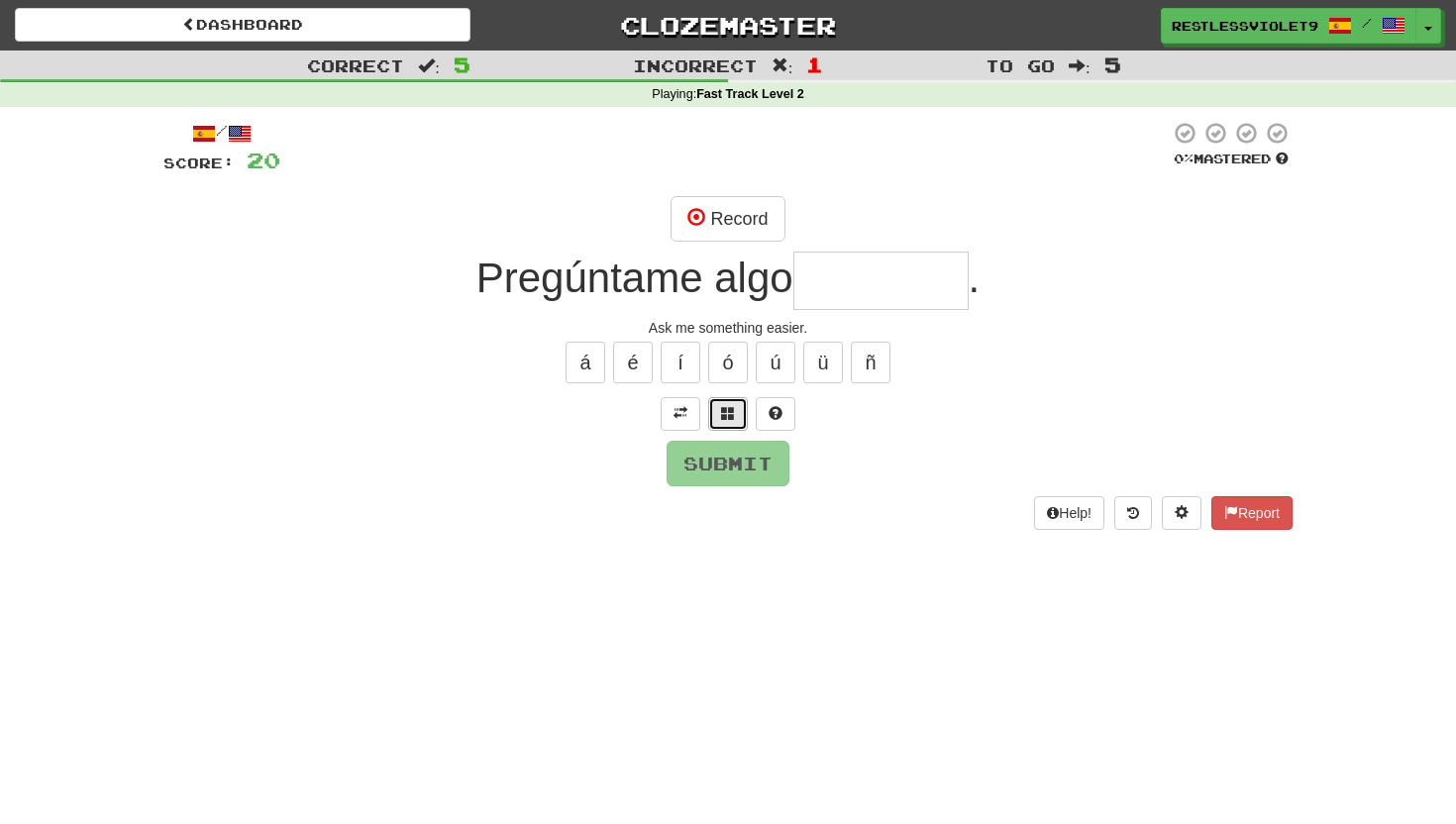 click at bounding box center (728, 413) 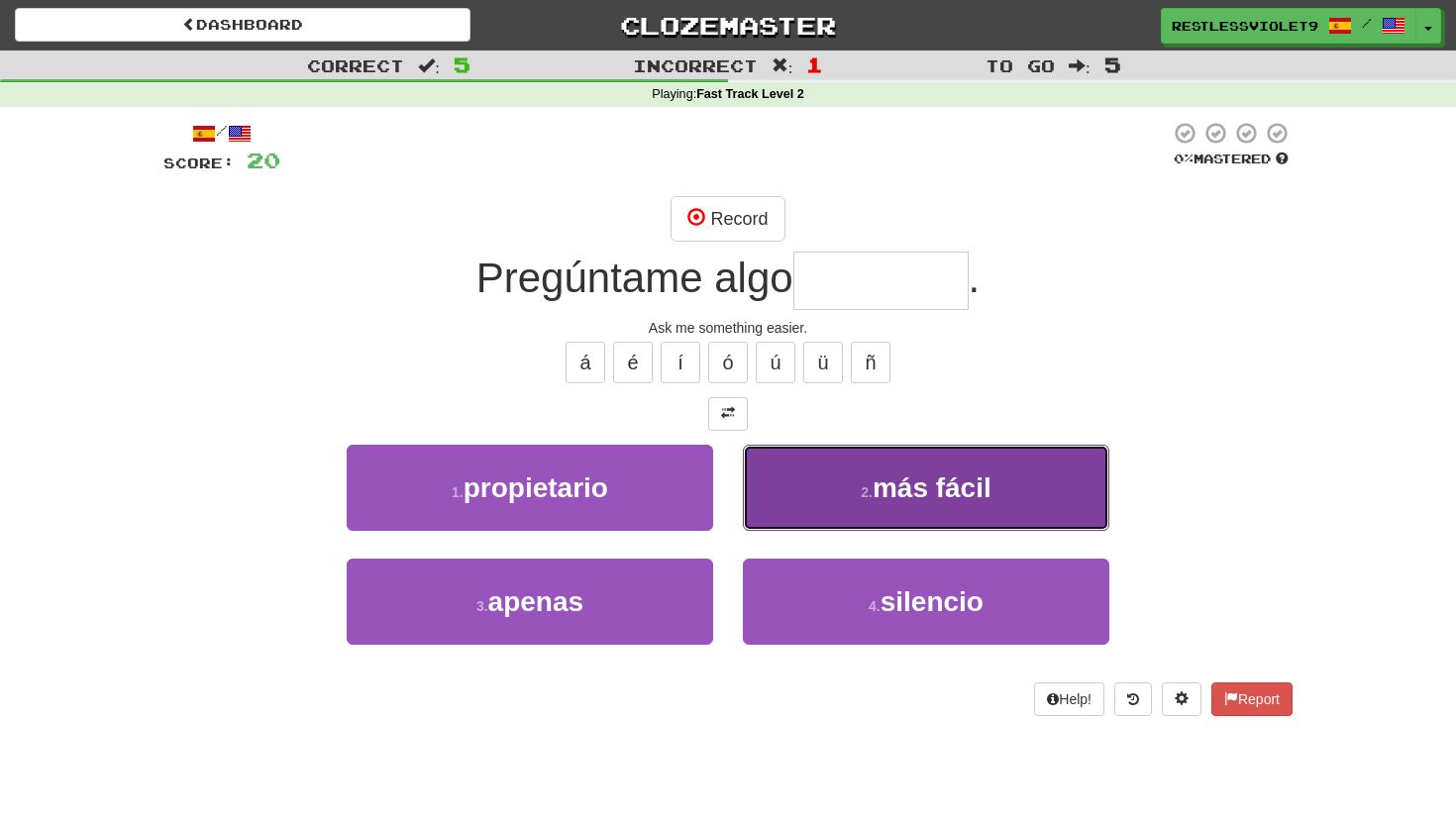 click on "más fácil" at bounding box center (932, 487) 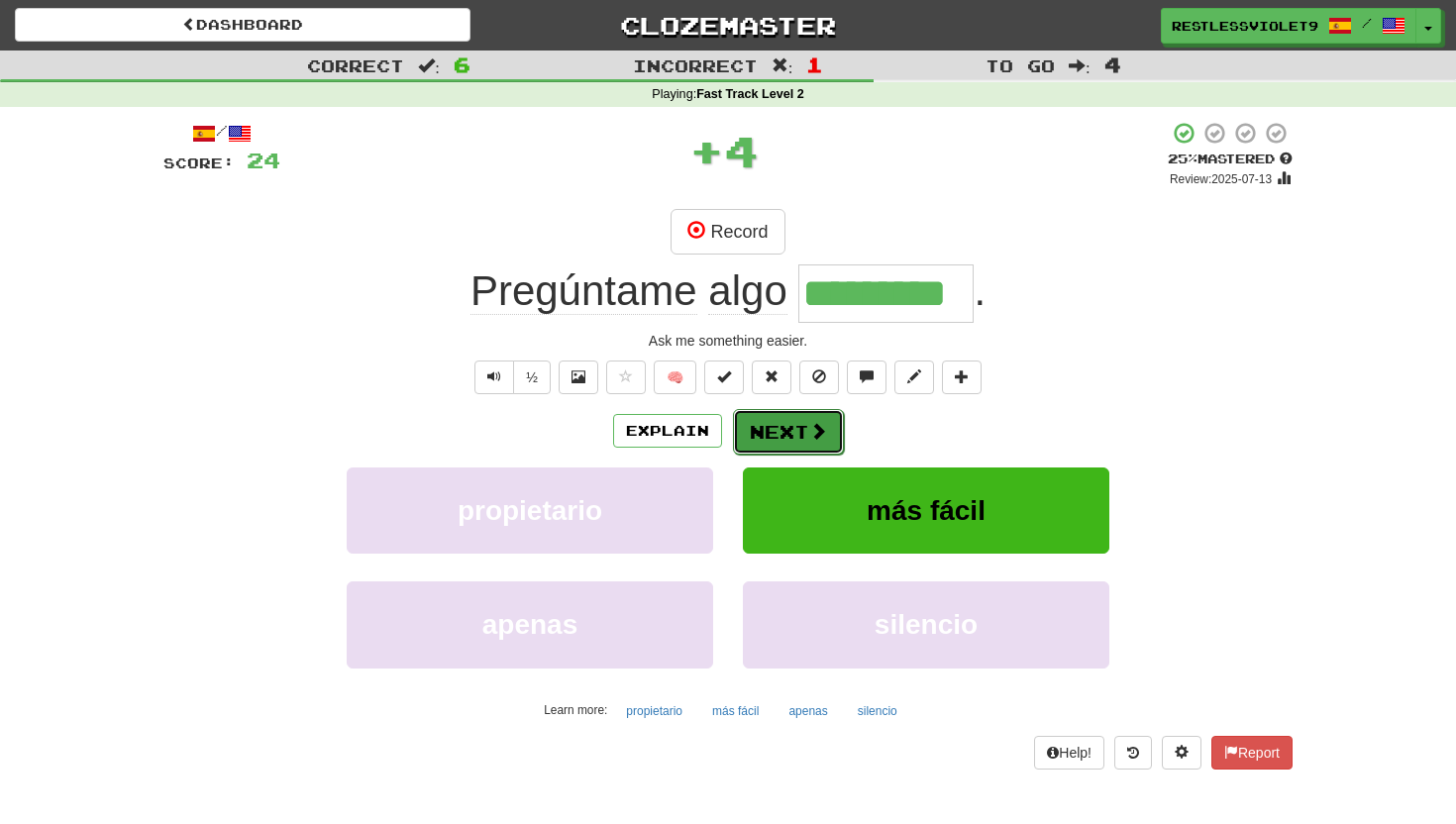 click on "Next" at bounding box center [788, 432] 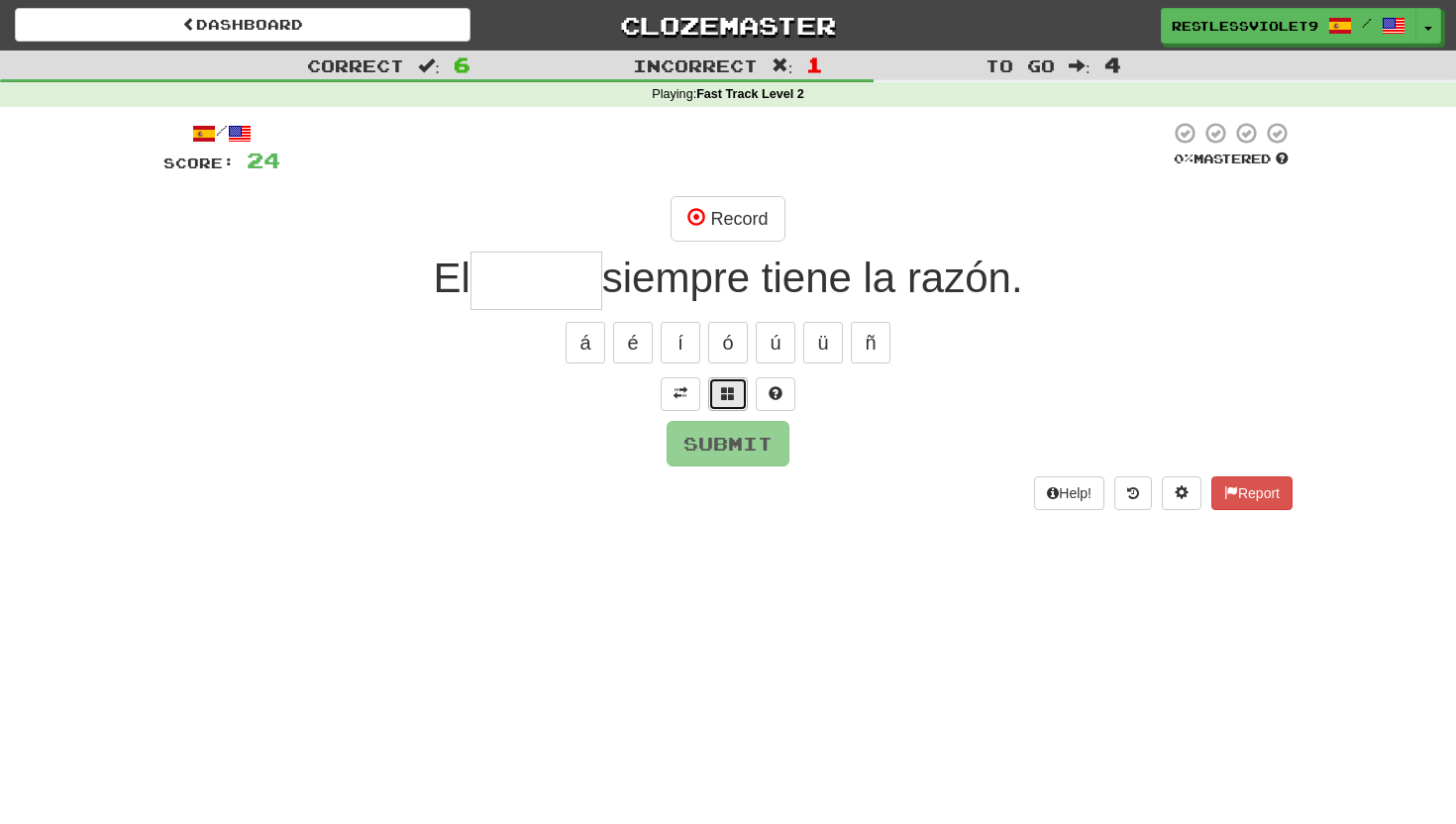 click at bounding box center (728, 394) 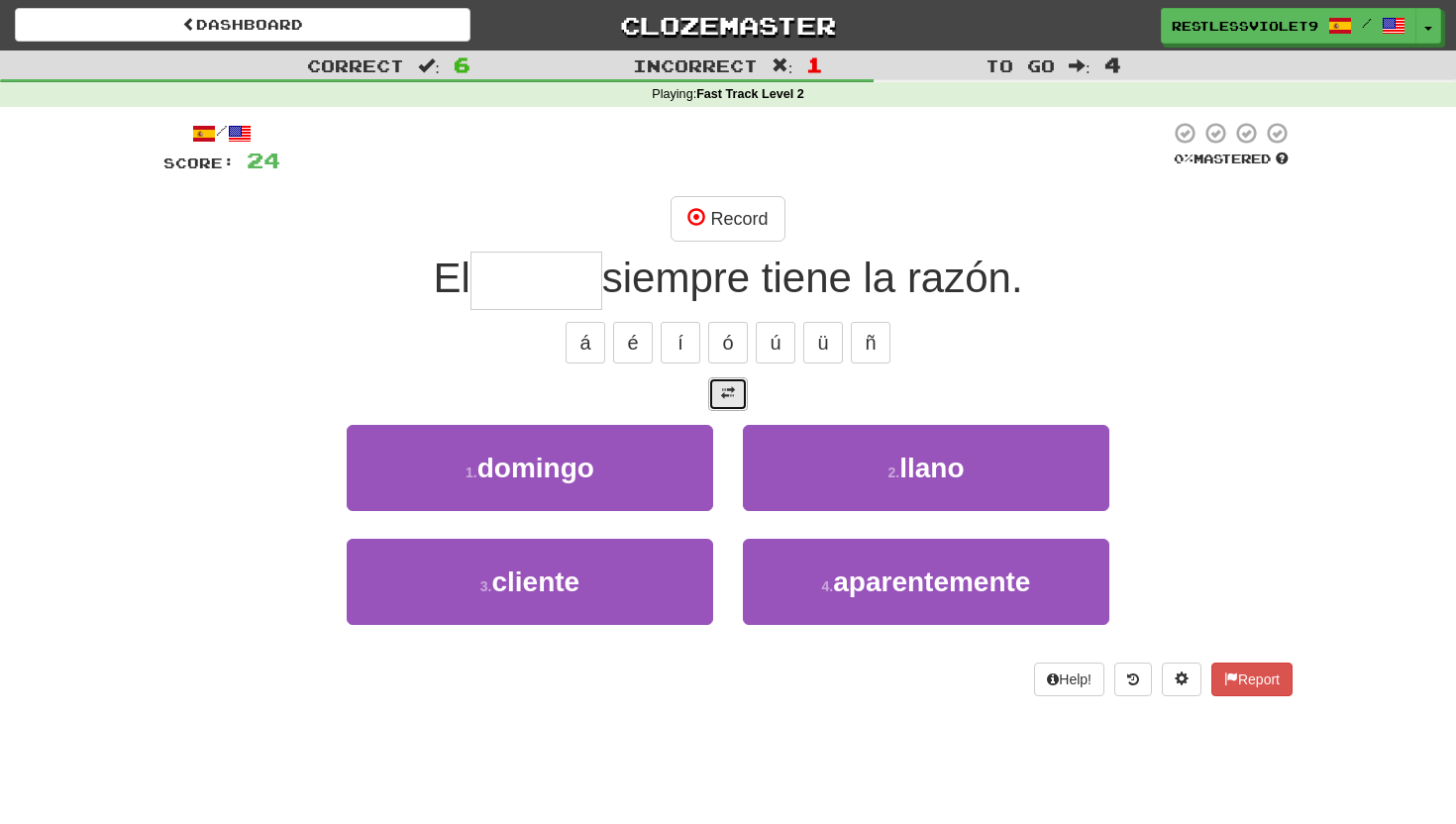 click at bounding box center (728, 393) 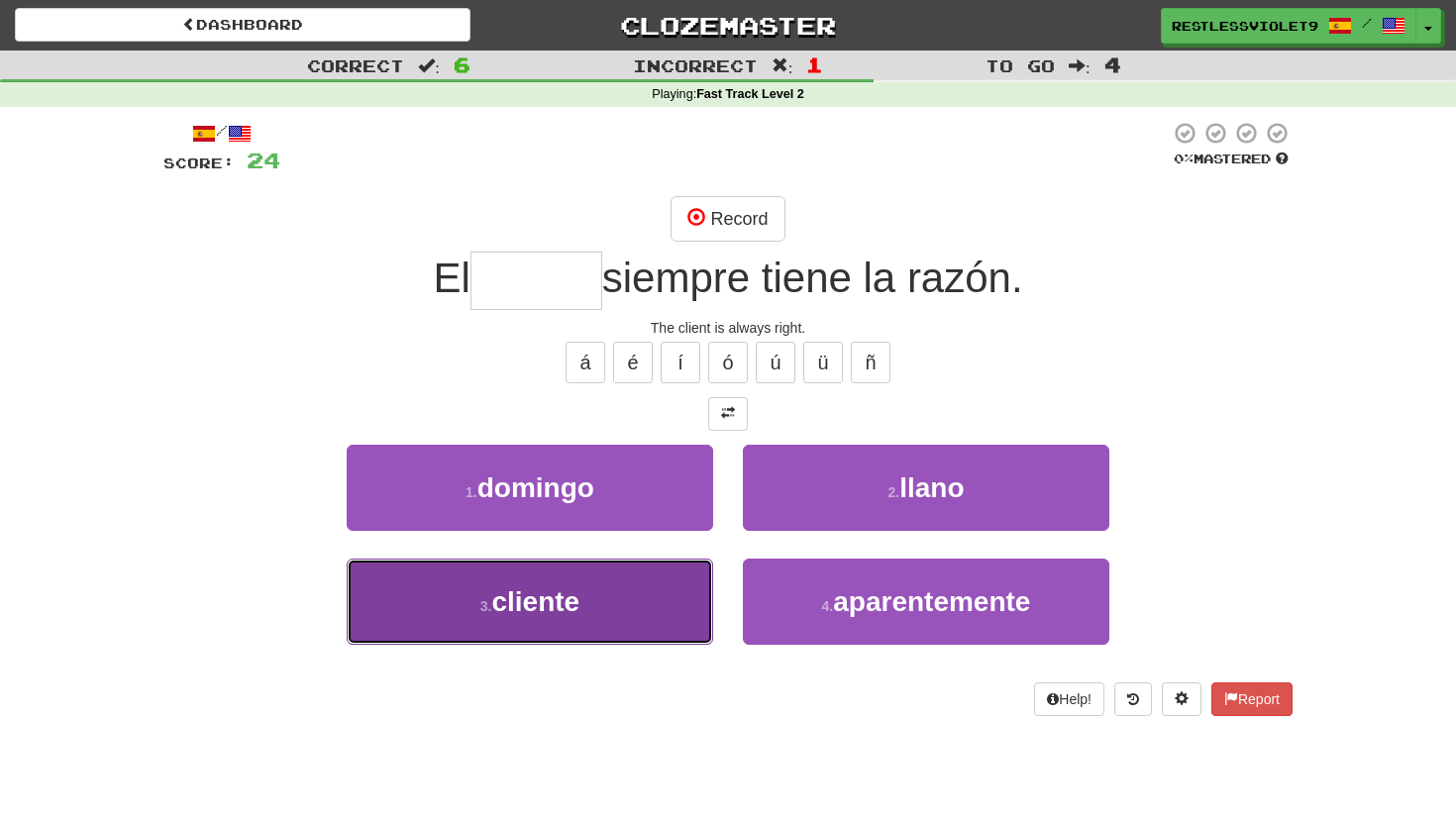 click on "cliente" at bounding box center (535, 601) 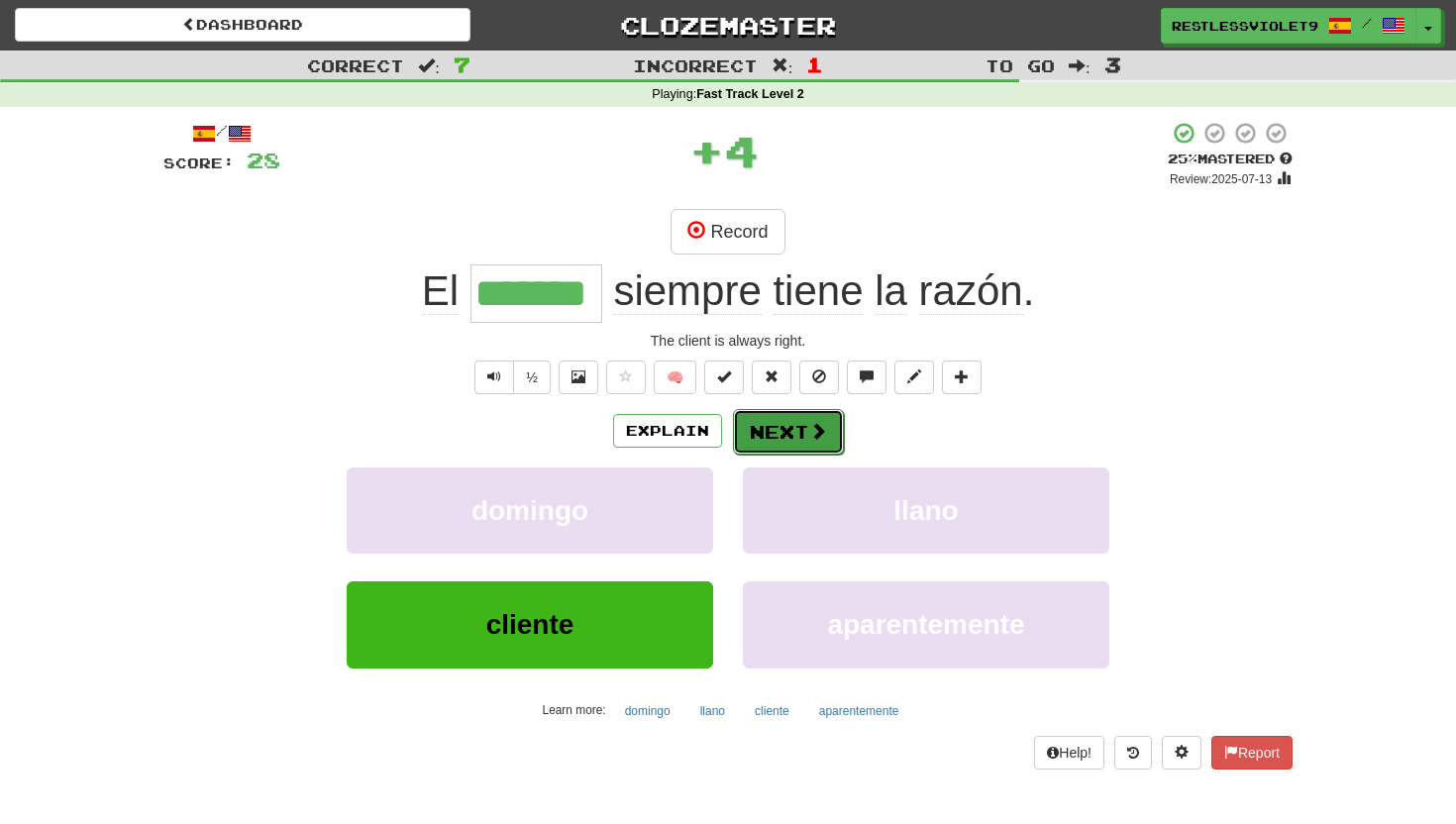 click on "Next" at bounding box center (788, 432) 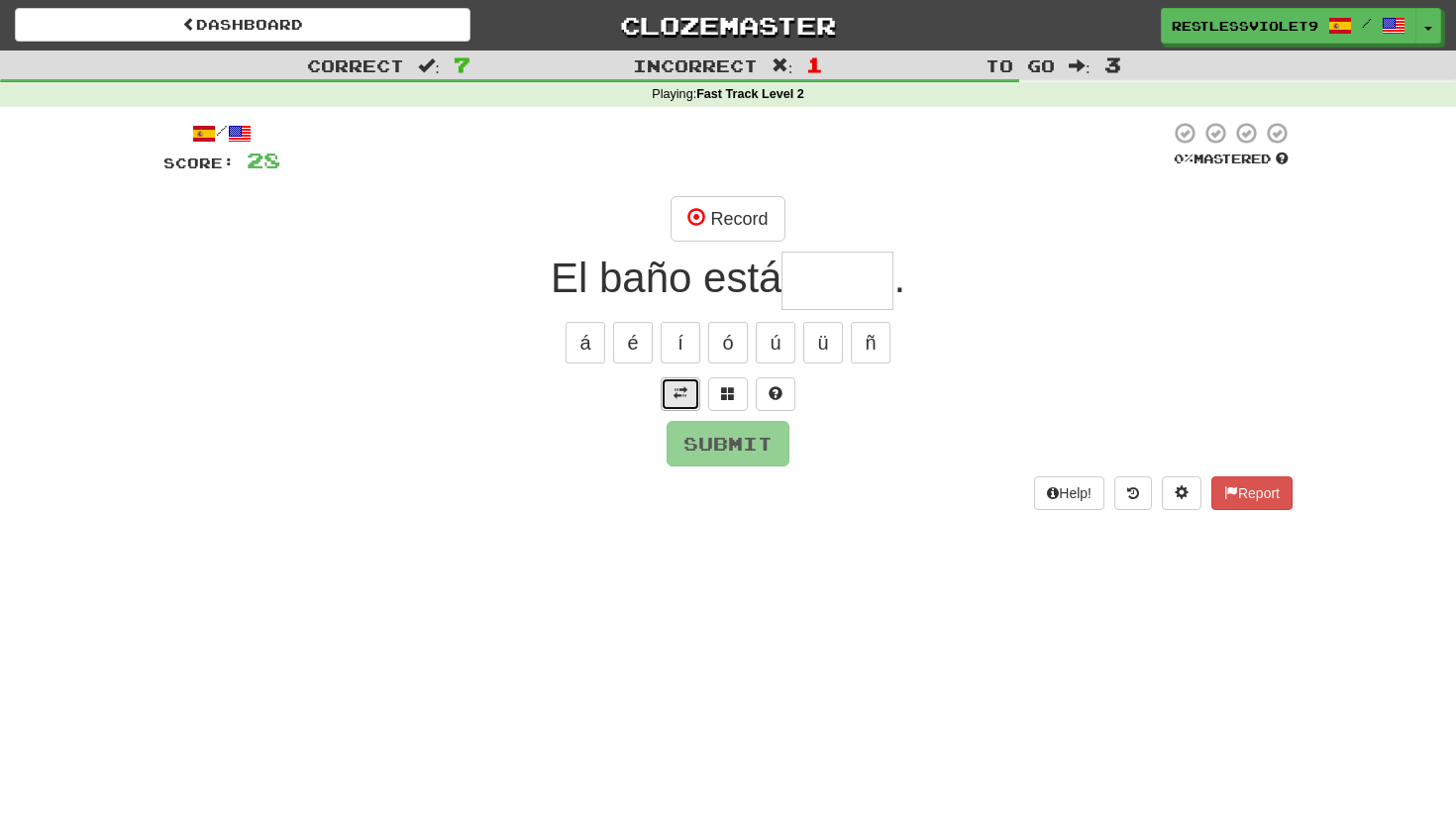 click at bounding box center [680, 393] 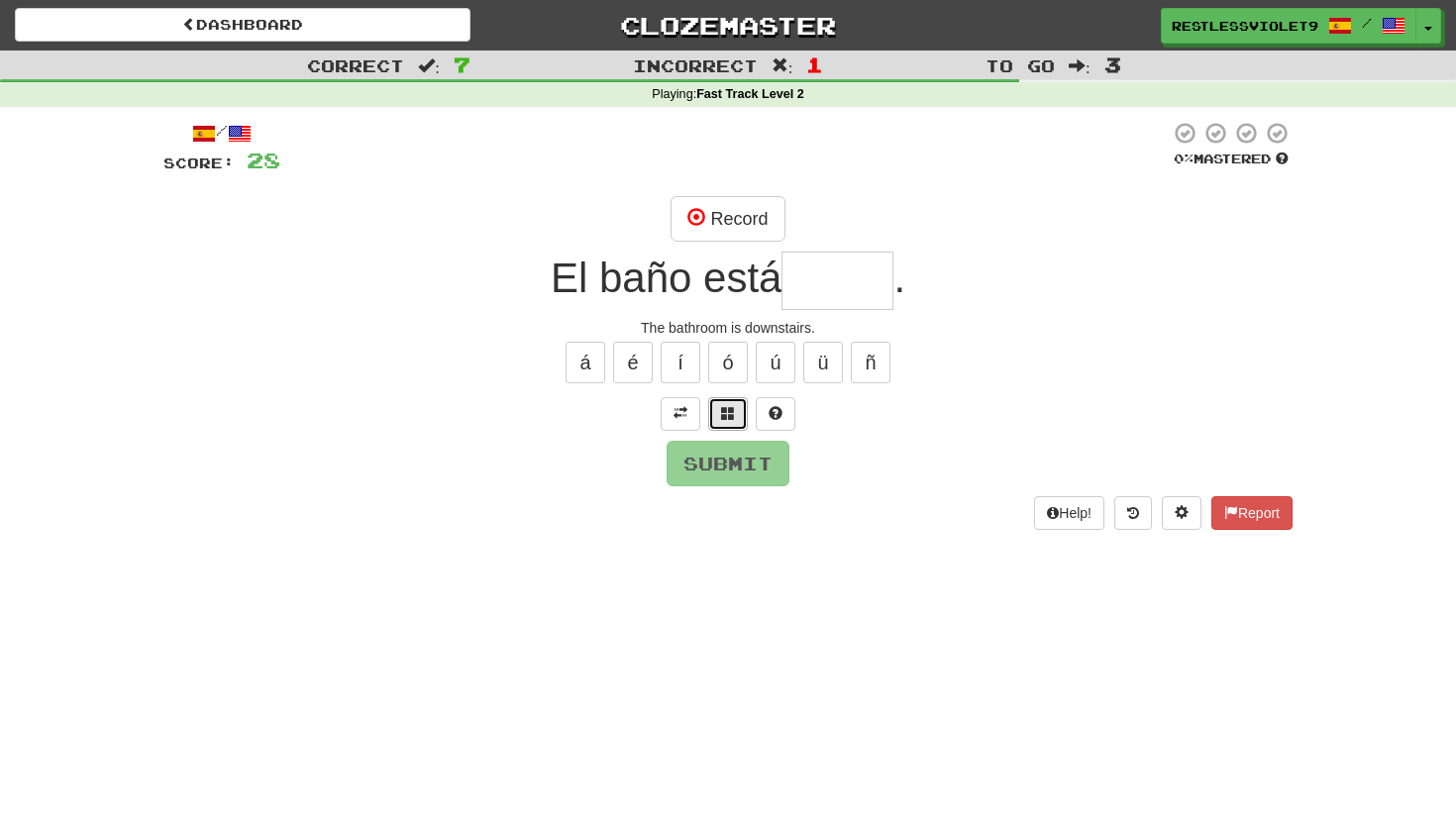 click at bounding box center [728, 413] 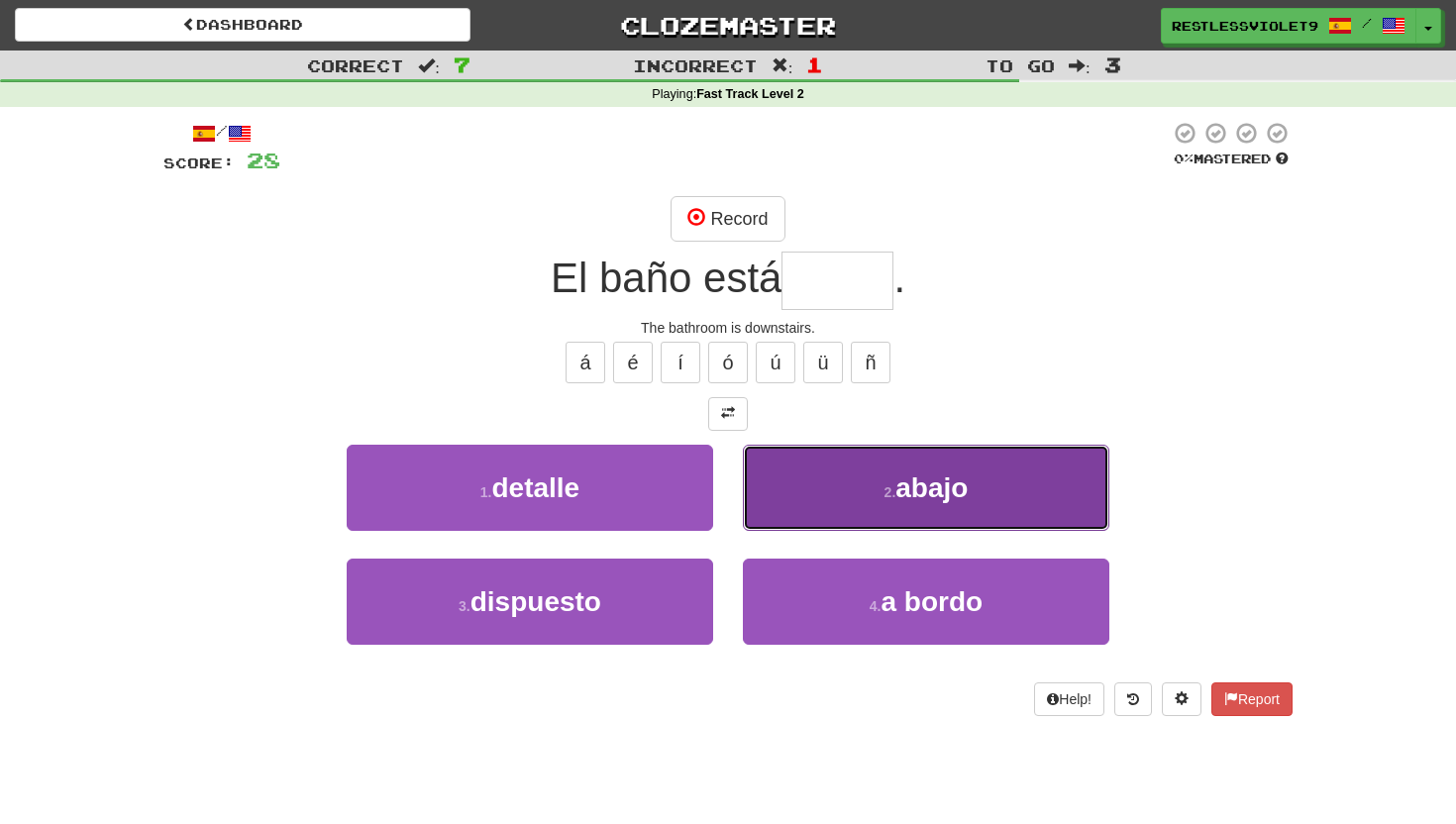 click on "2 .  abajo" at bounding box center [926, 487] 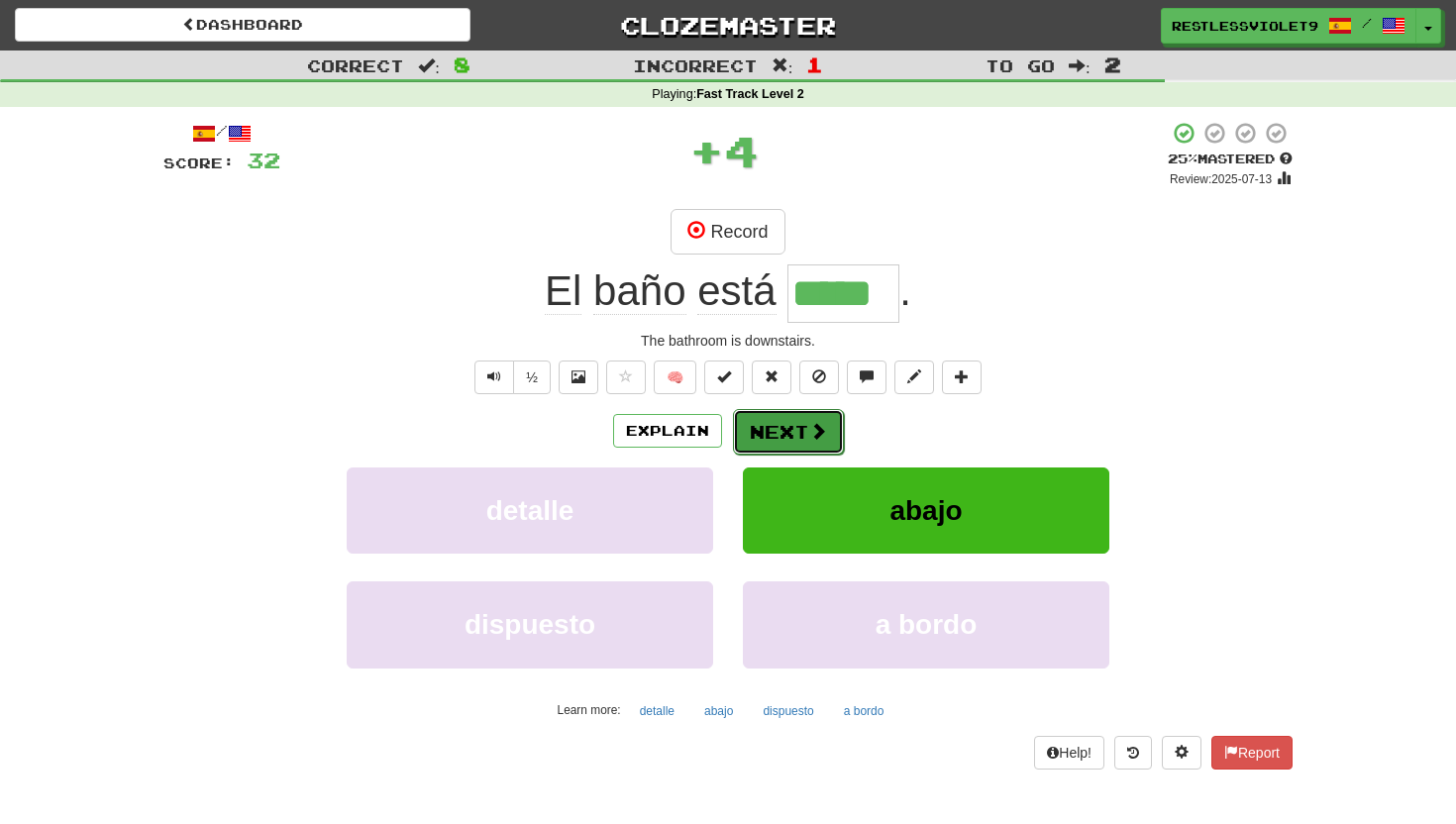 click on "Next" at bounding box center (788, 432) 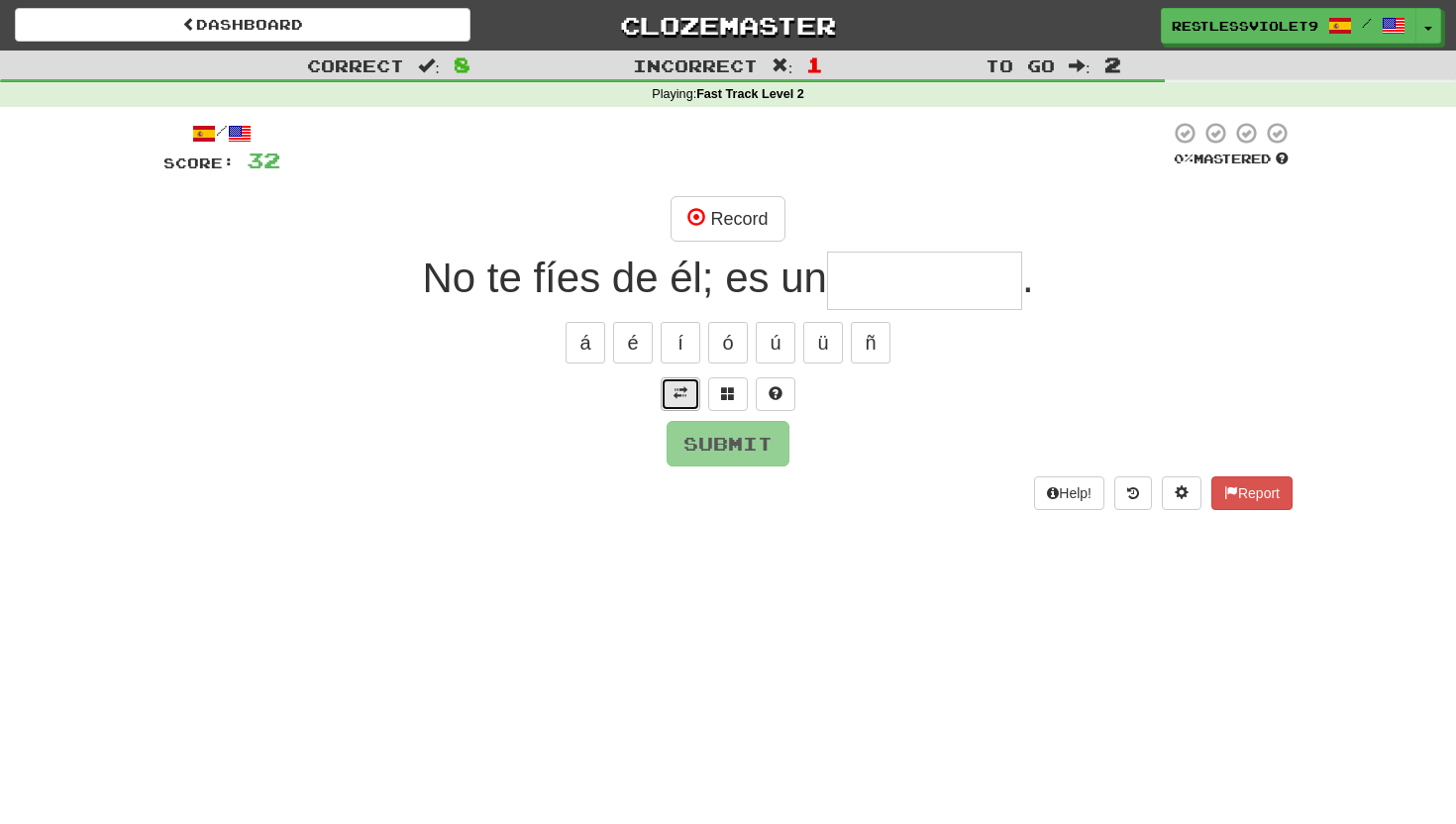 click at bounding box center [680, 393] 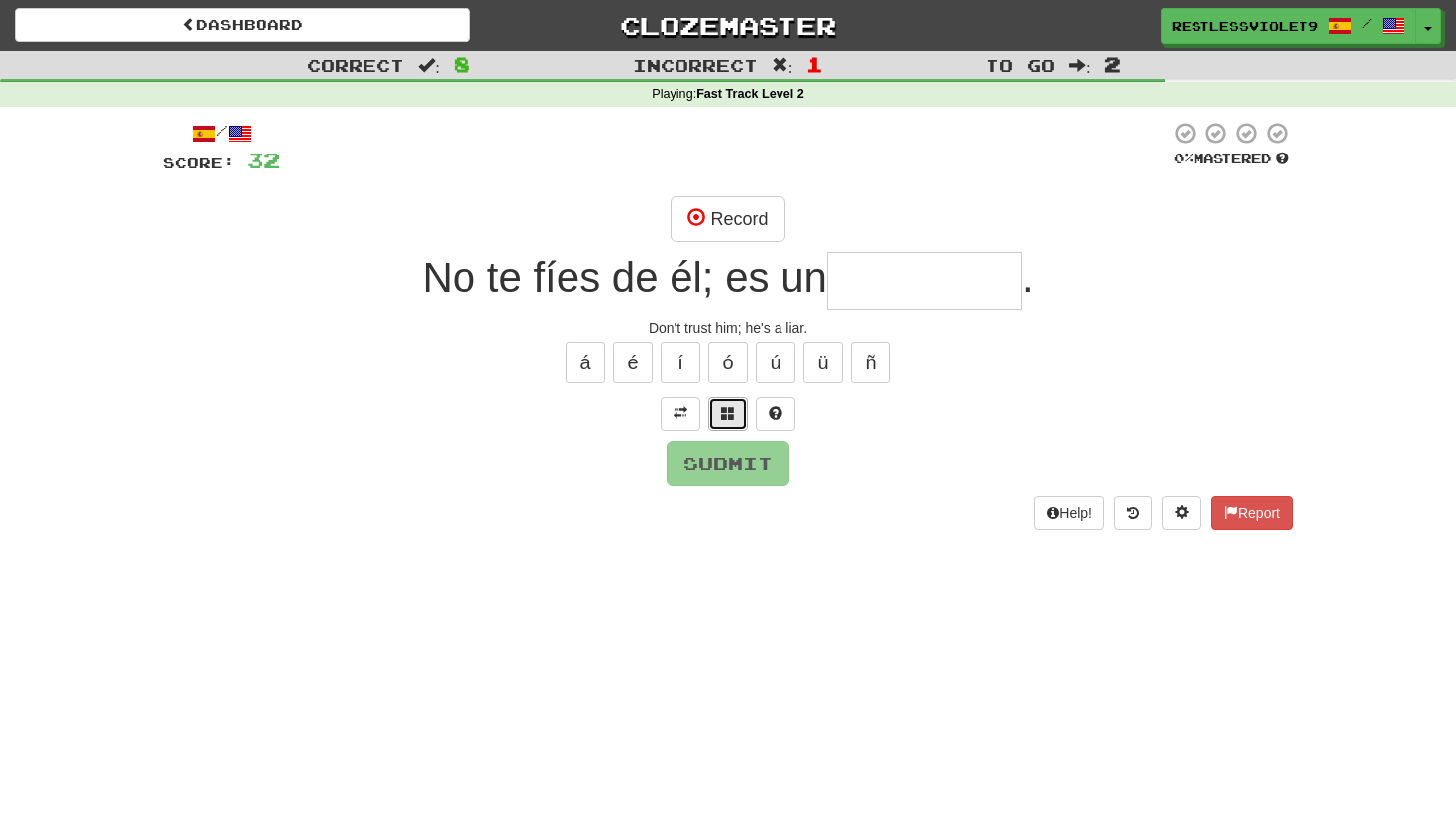 click at bounding box center (728, 413) 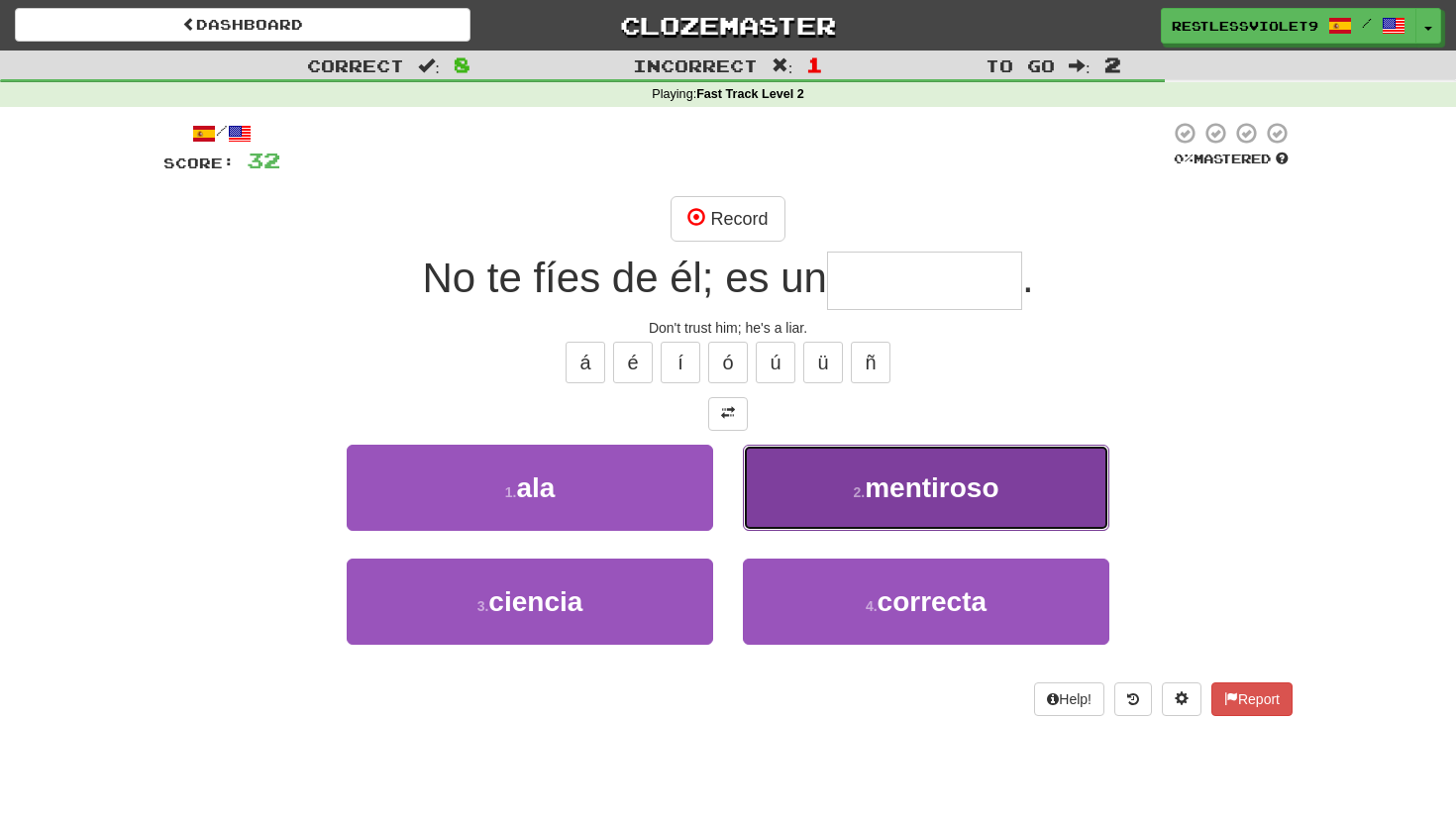 click on "mentiroso" at bounding box center (931, 487) 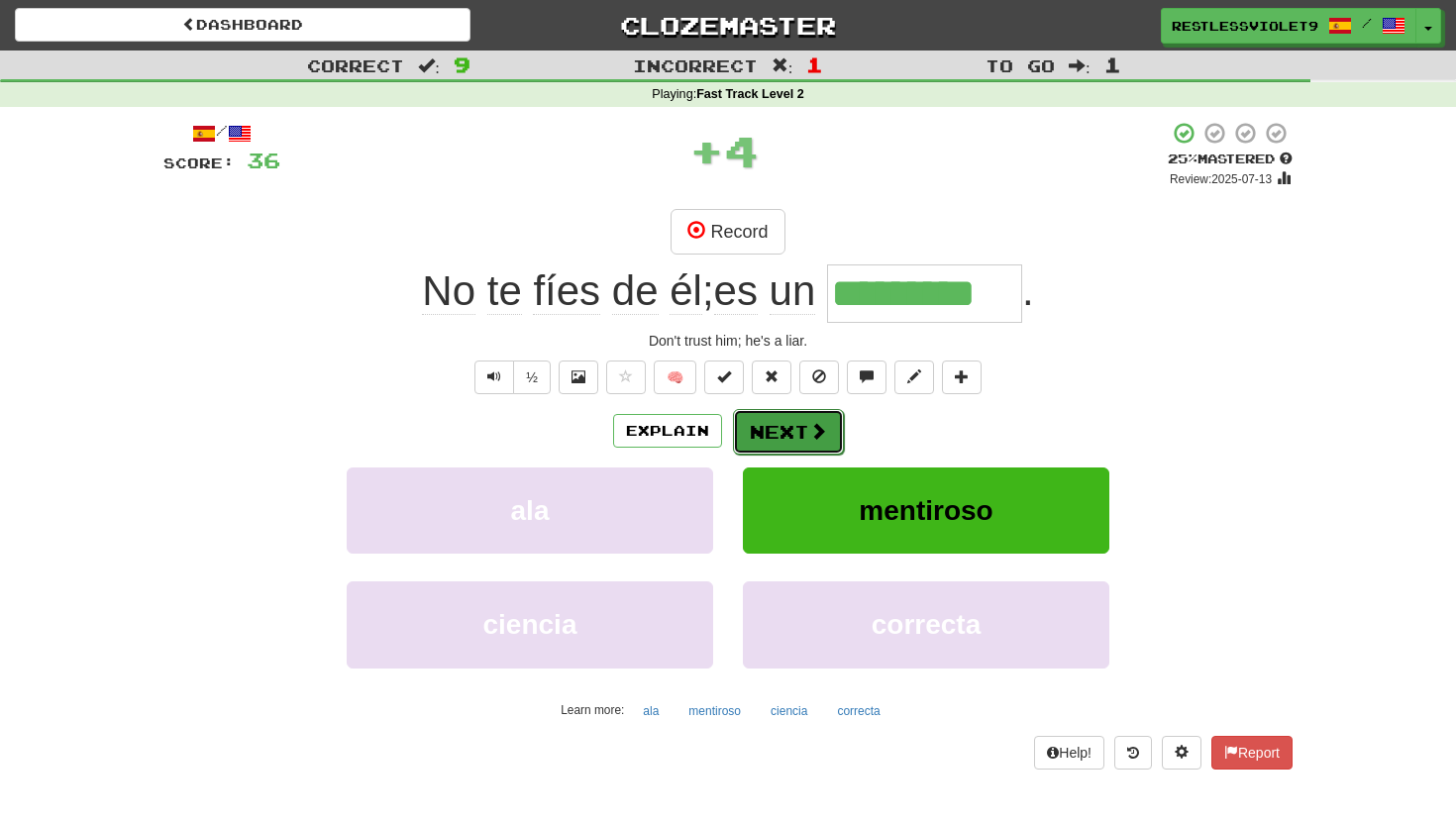 click on "Next" at bounding box center (788, 432) 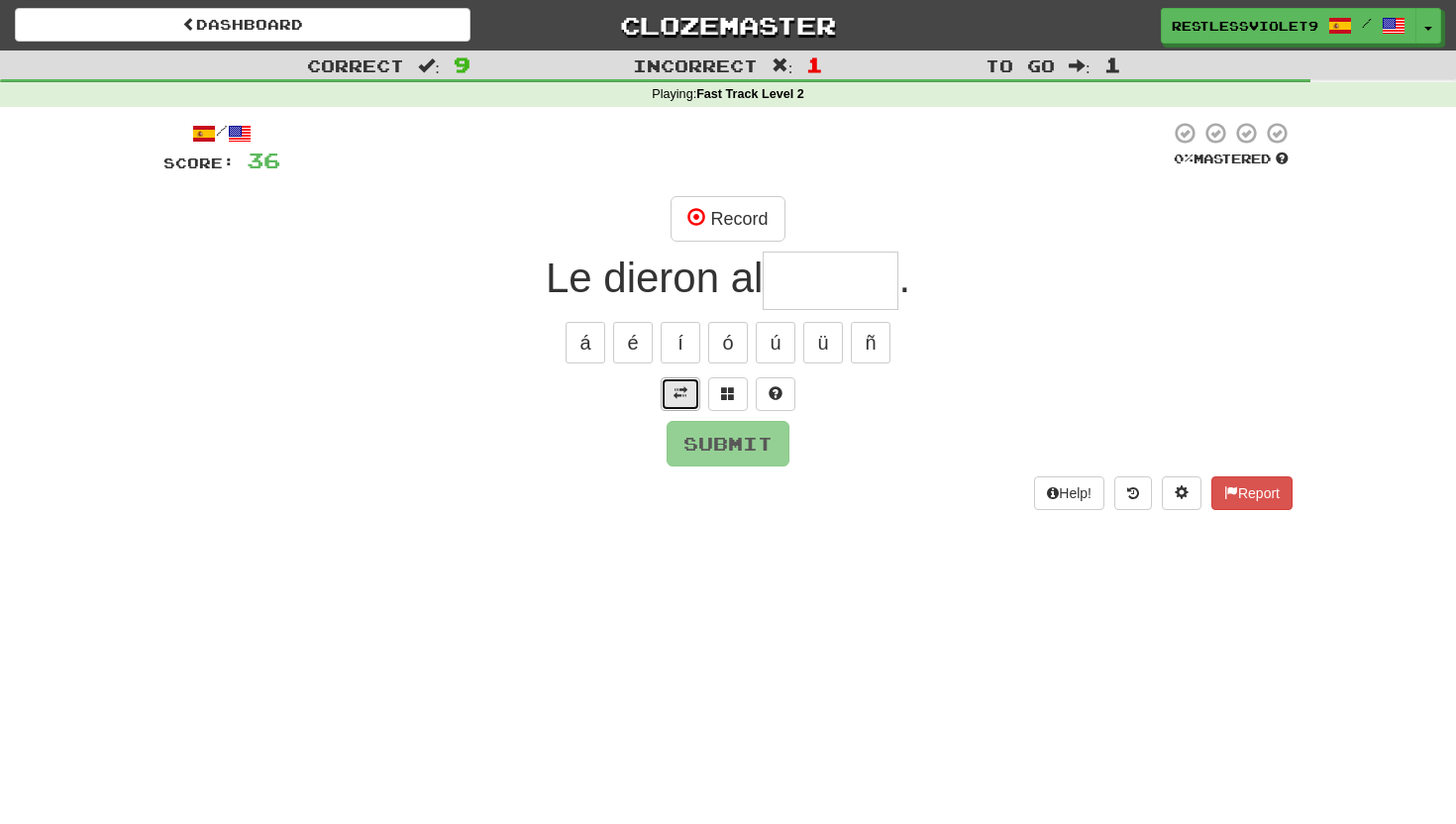 click at bounding box center [680, 393] 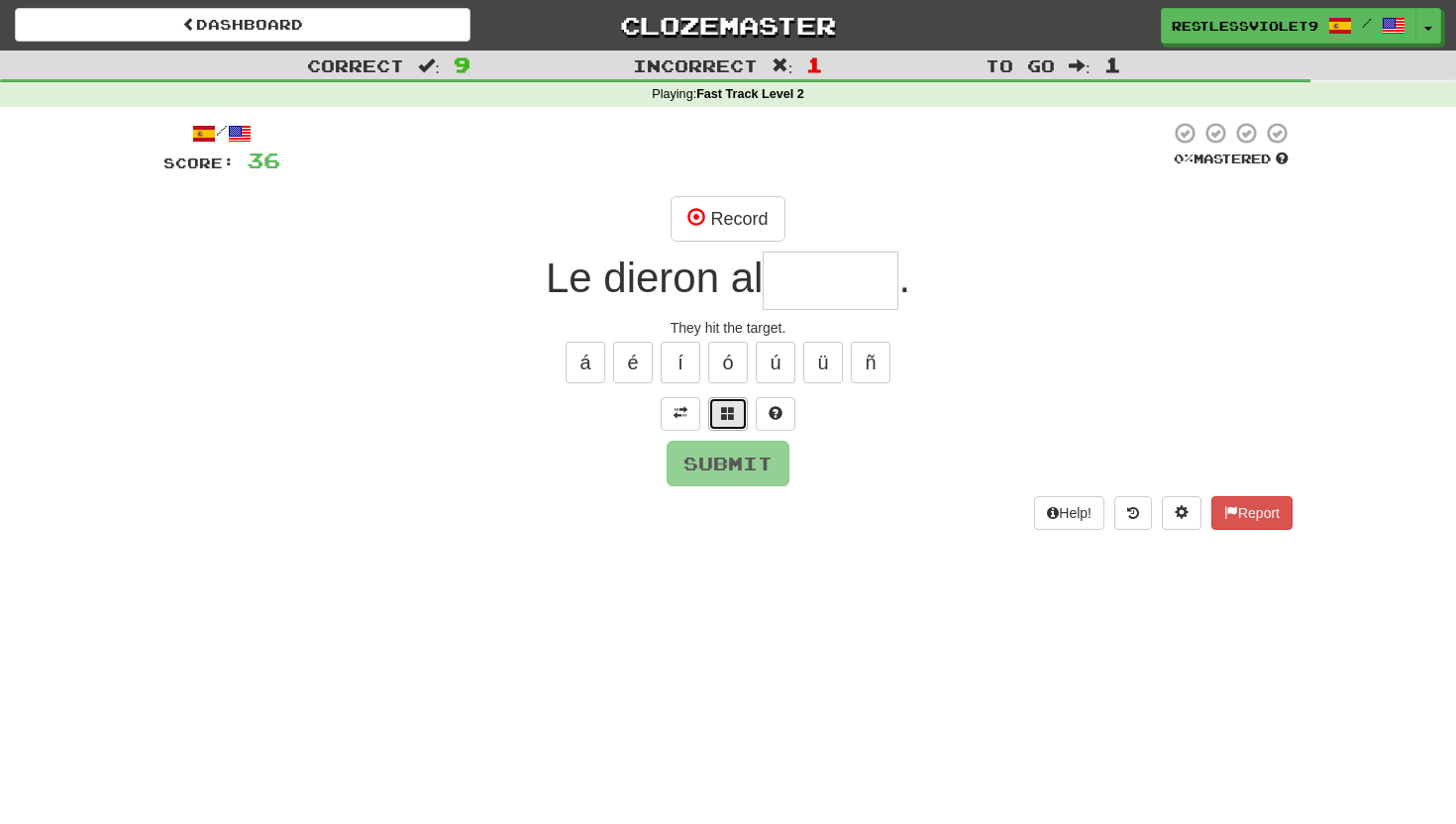 click at bounding box center (728, 413) 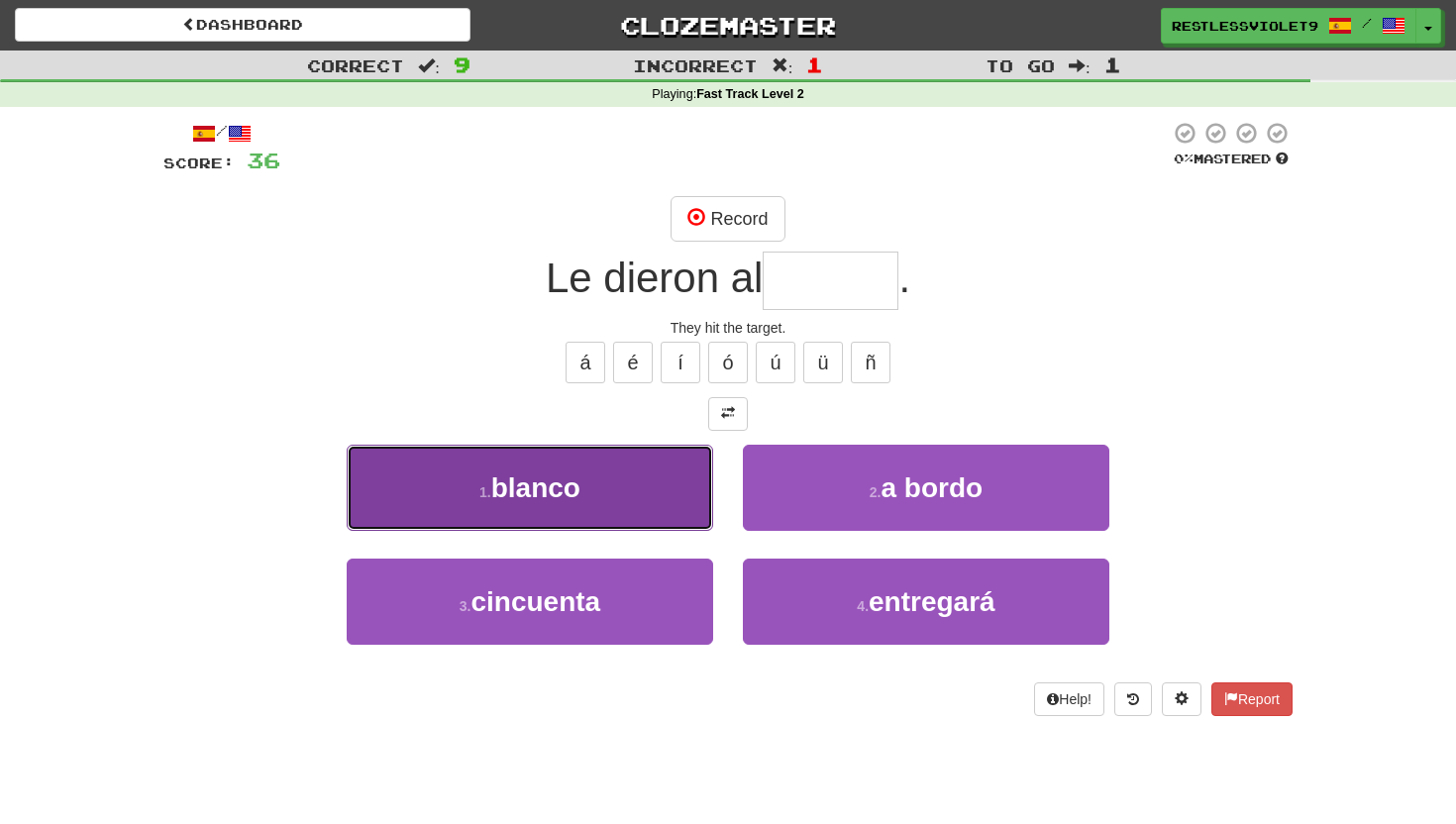 click on "blanco" at bounding box center (536, 487) 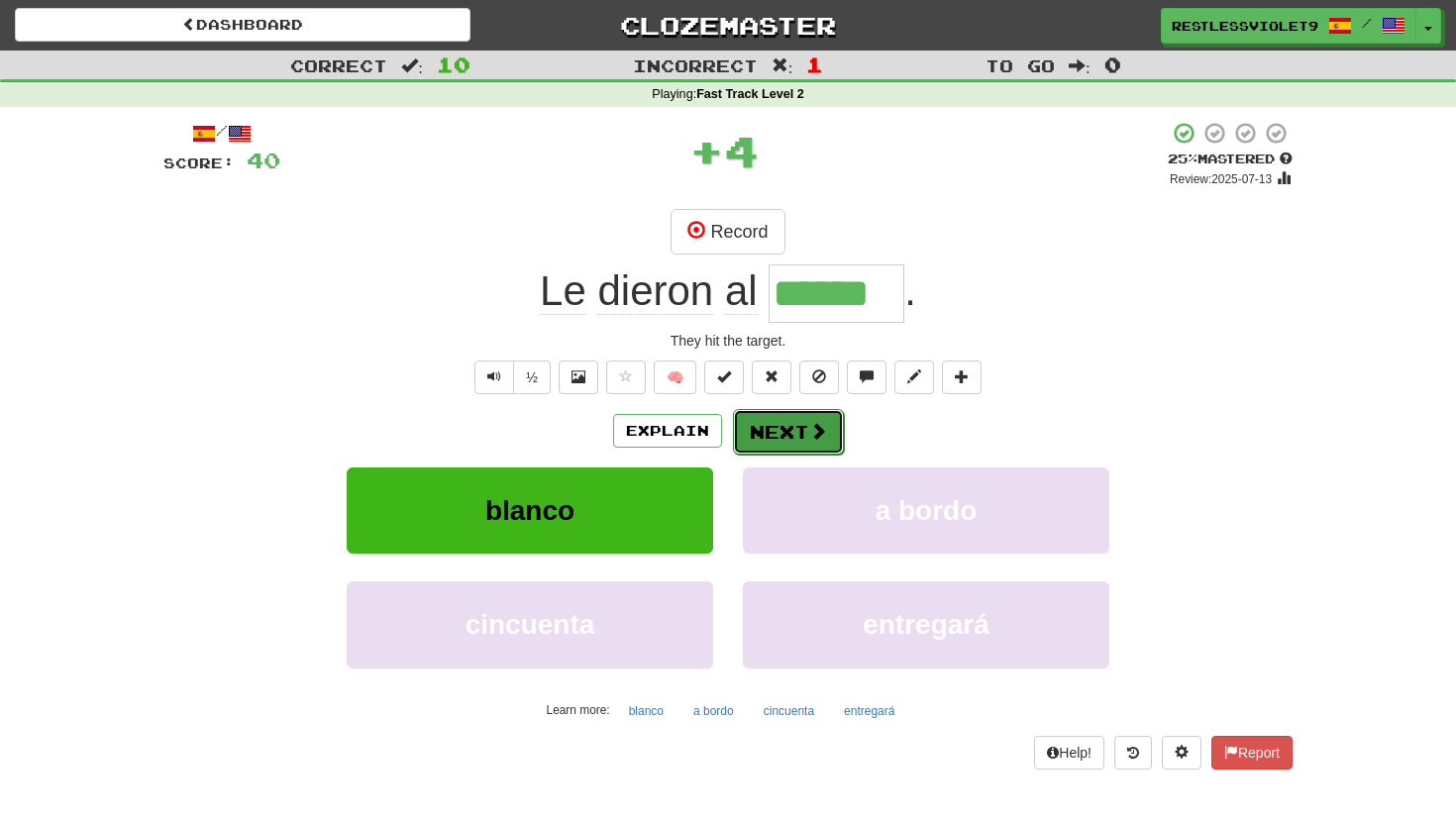 click on "Next" at bounding box center [788, 432] 